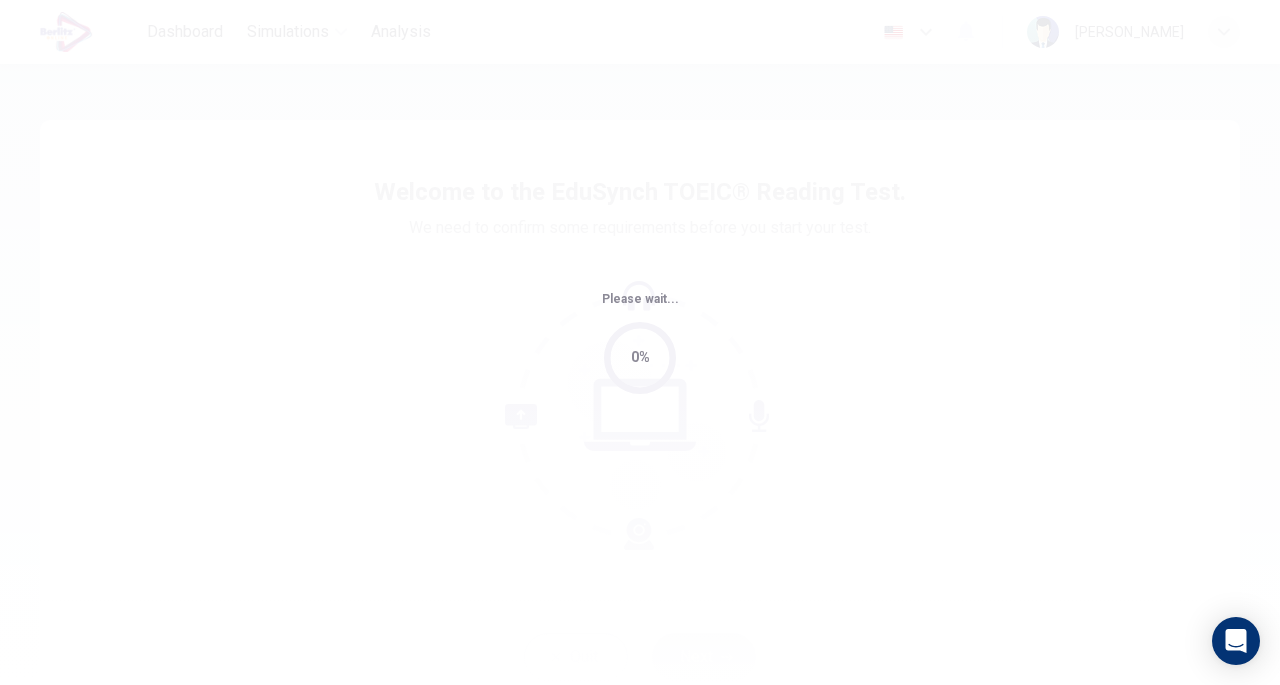 scroll, scrollTop: 0, scrollLeft: 0, axis: both 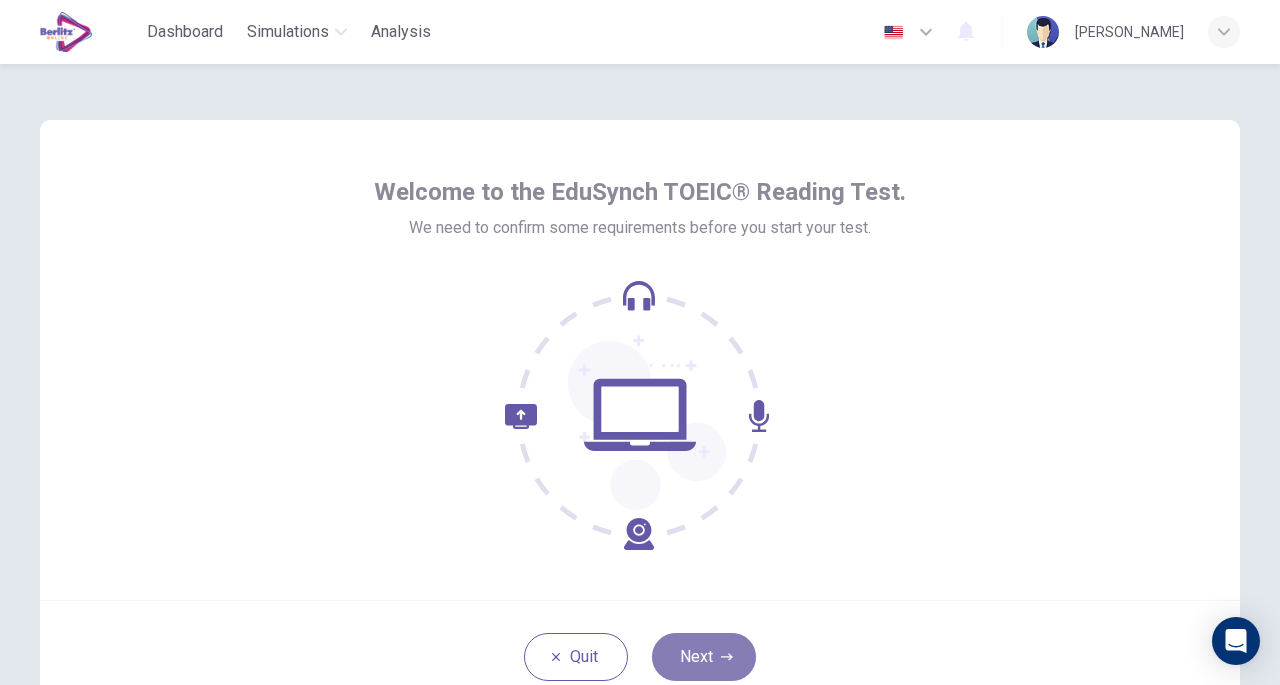 click on "Next" at bounding box center [704, 657] 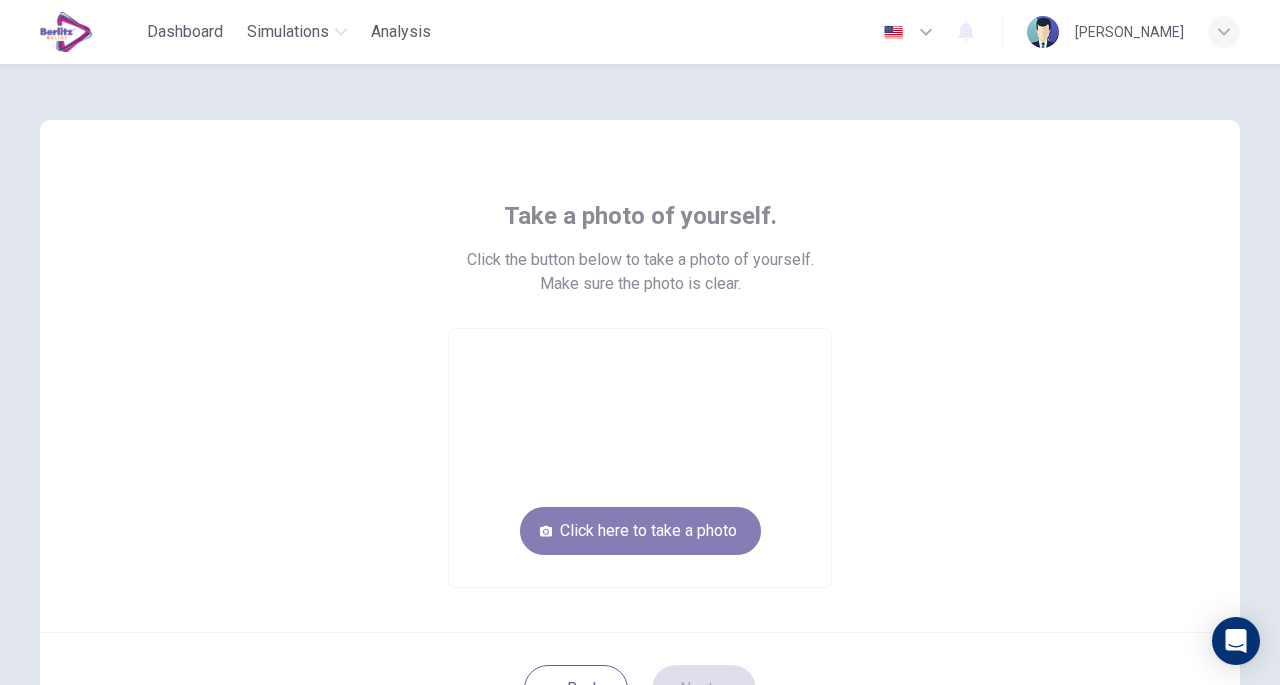 click on "Click here to take a photo" at bounding box center [640, 531] 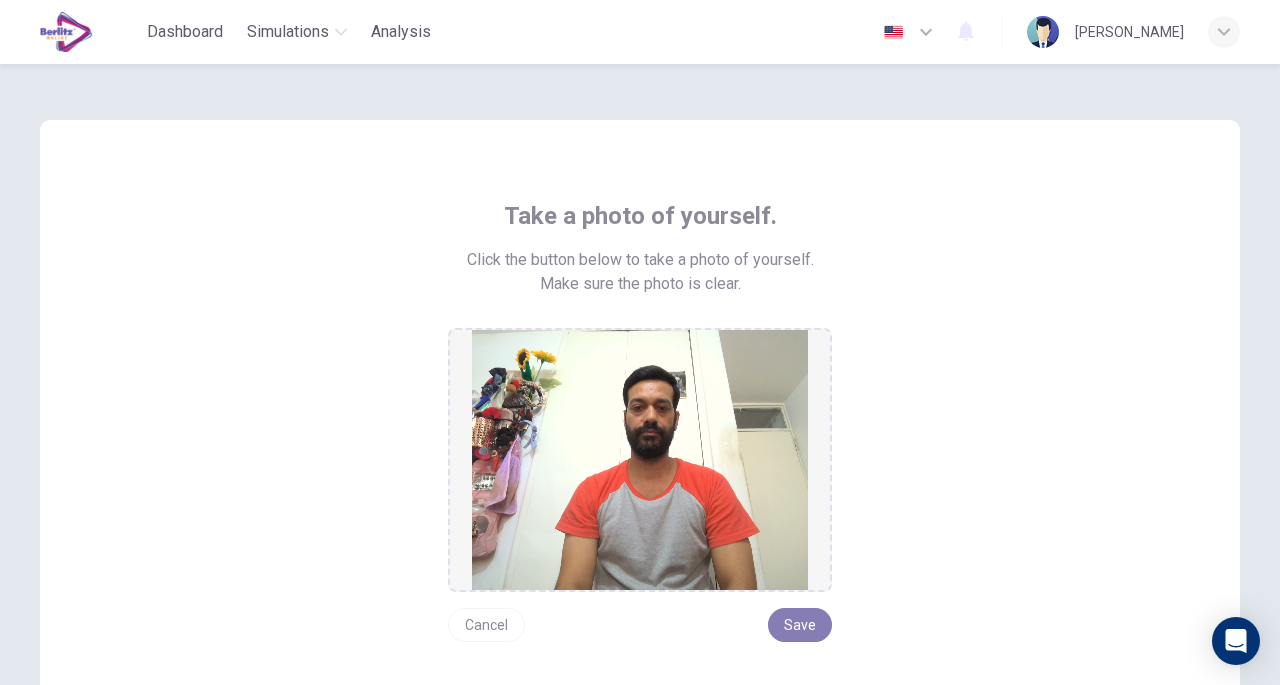 click on "Save" at bounding box center (800, 625) 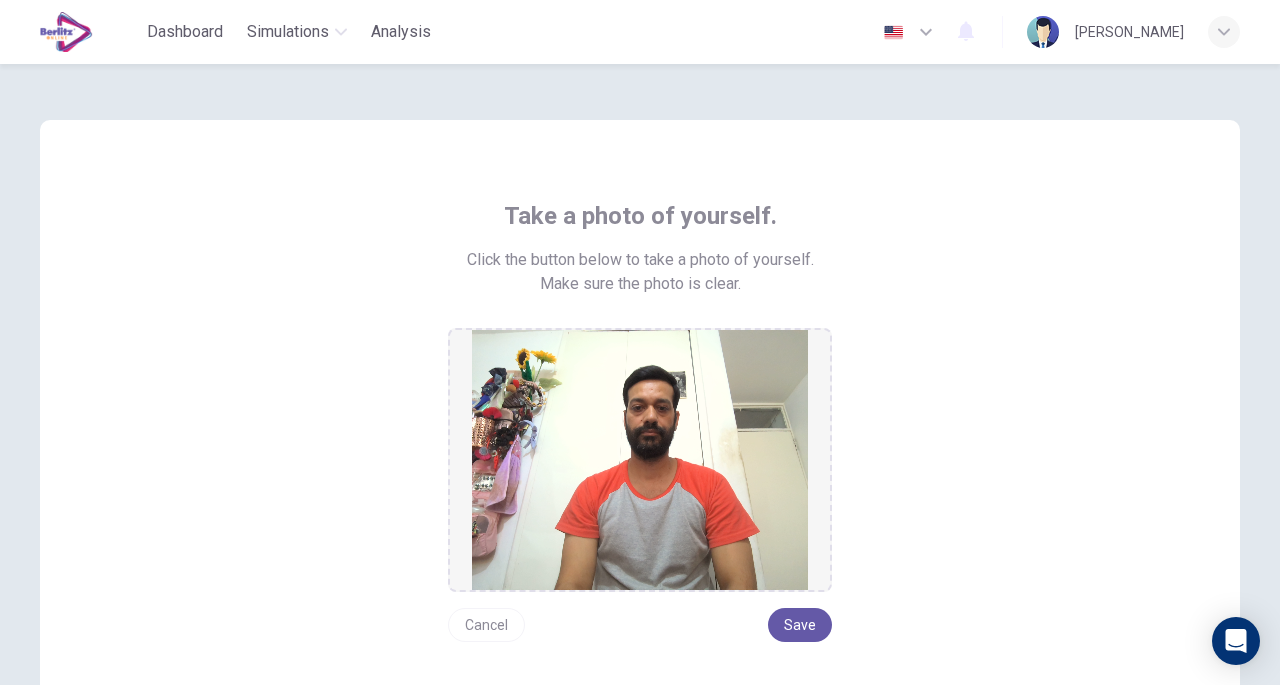 scroll, scrollTop: 232, scrollLeft: 0, axis: vertical 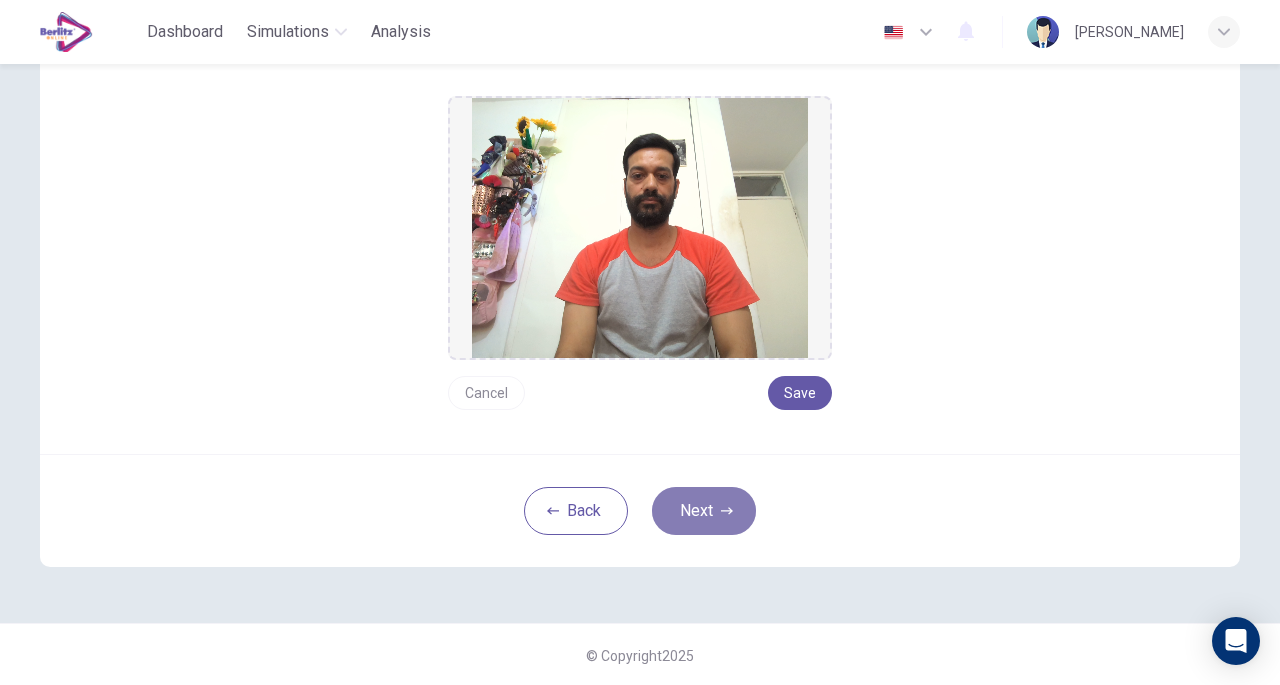 click on "Next" at bounding box center [704, 511] 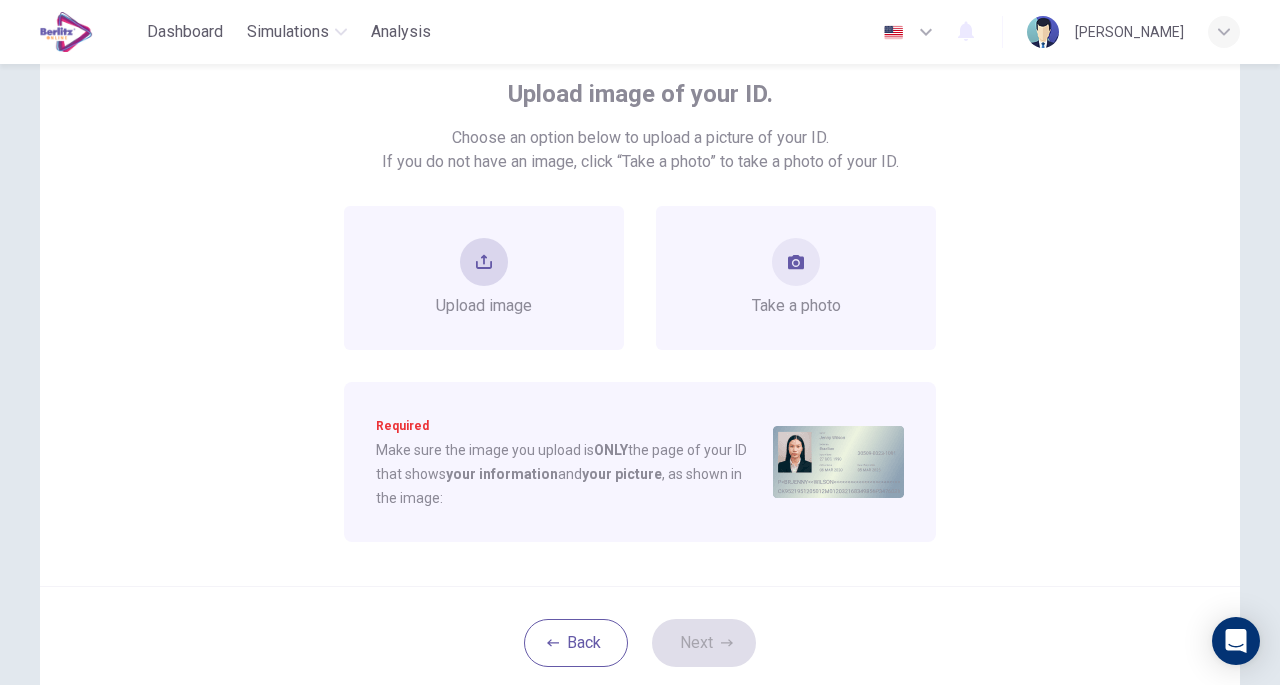 scroll, scrollTop: 116, scrollLeft: 0, axis: vertical 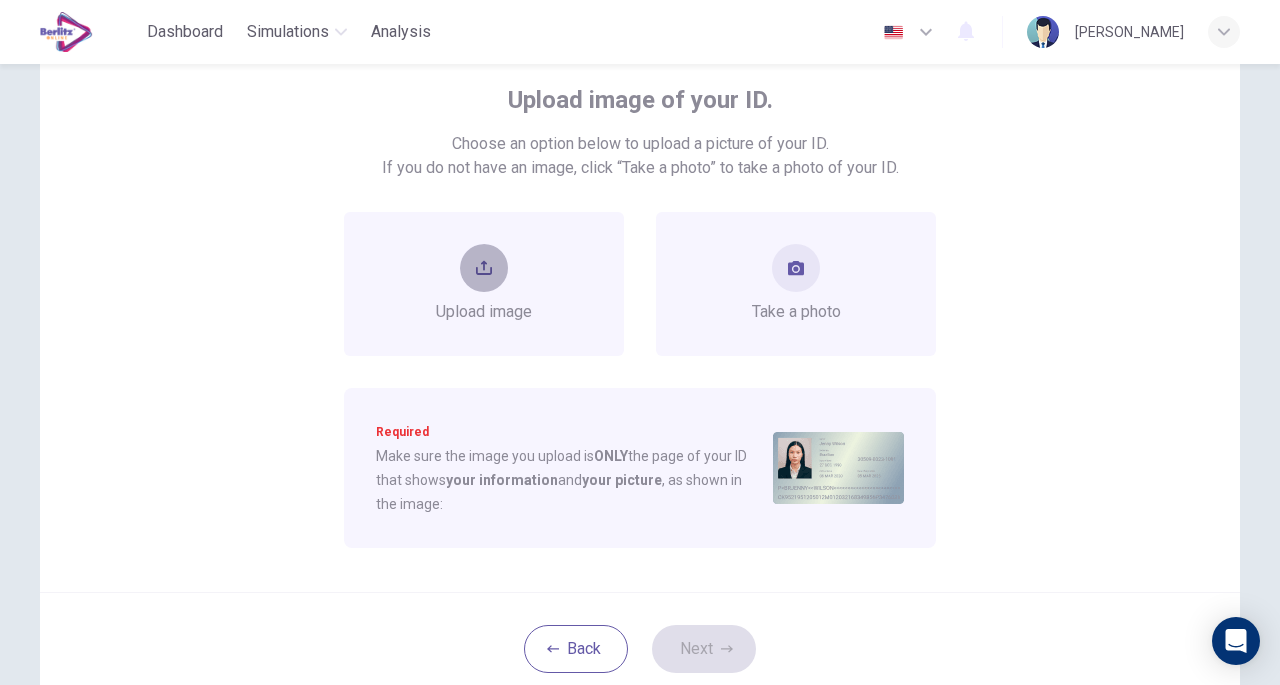 click at bounding box center [484, 268] 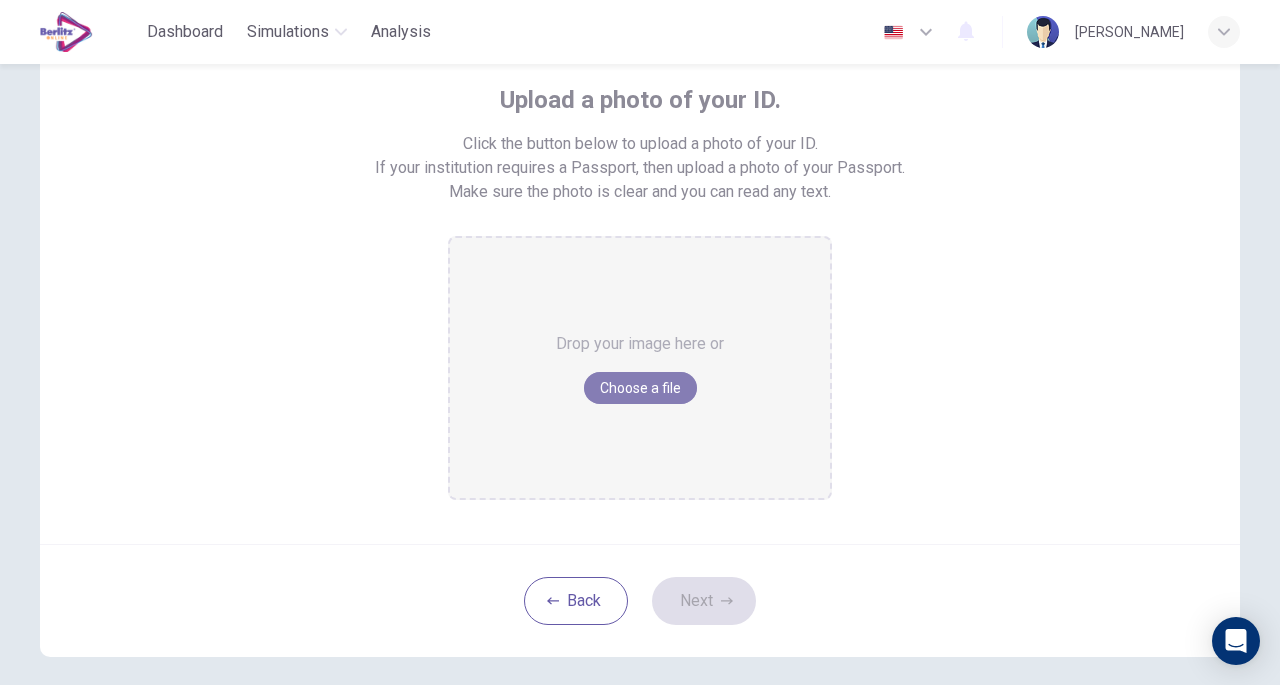 click on "Choose a file" at bounding box center [640, 388] 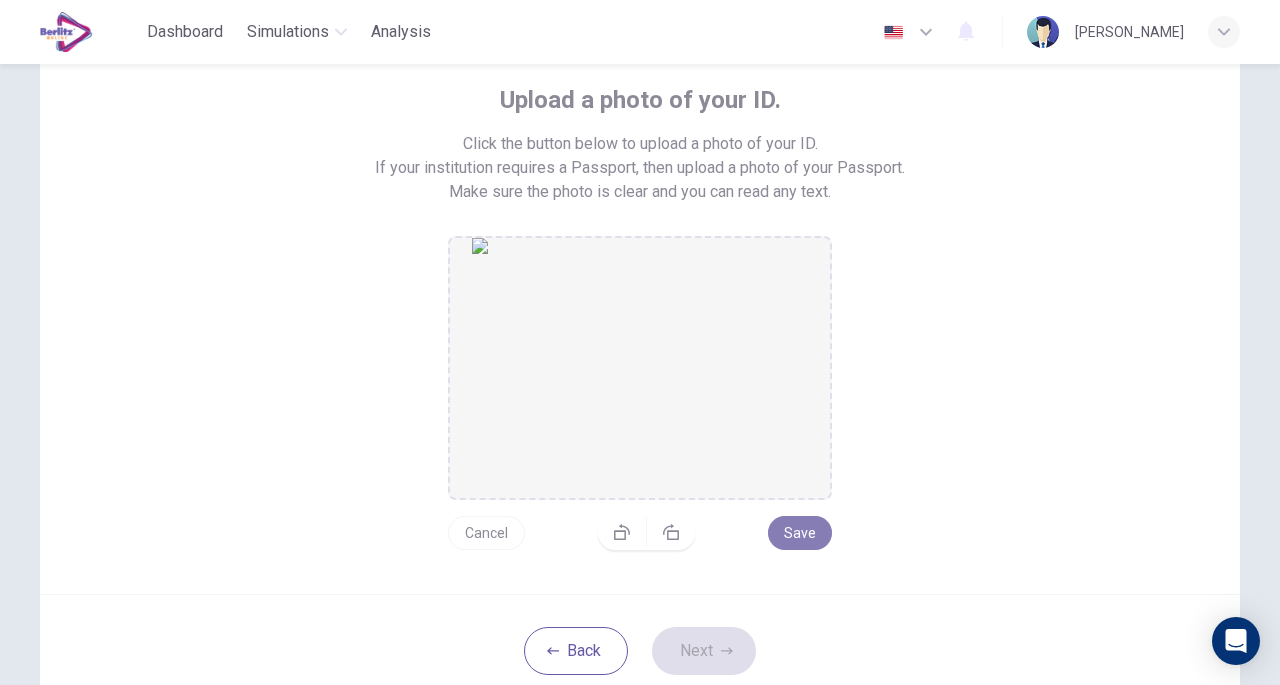 click on "Save" at bounding box center [800, 533] 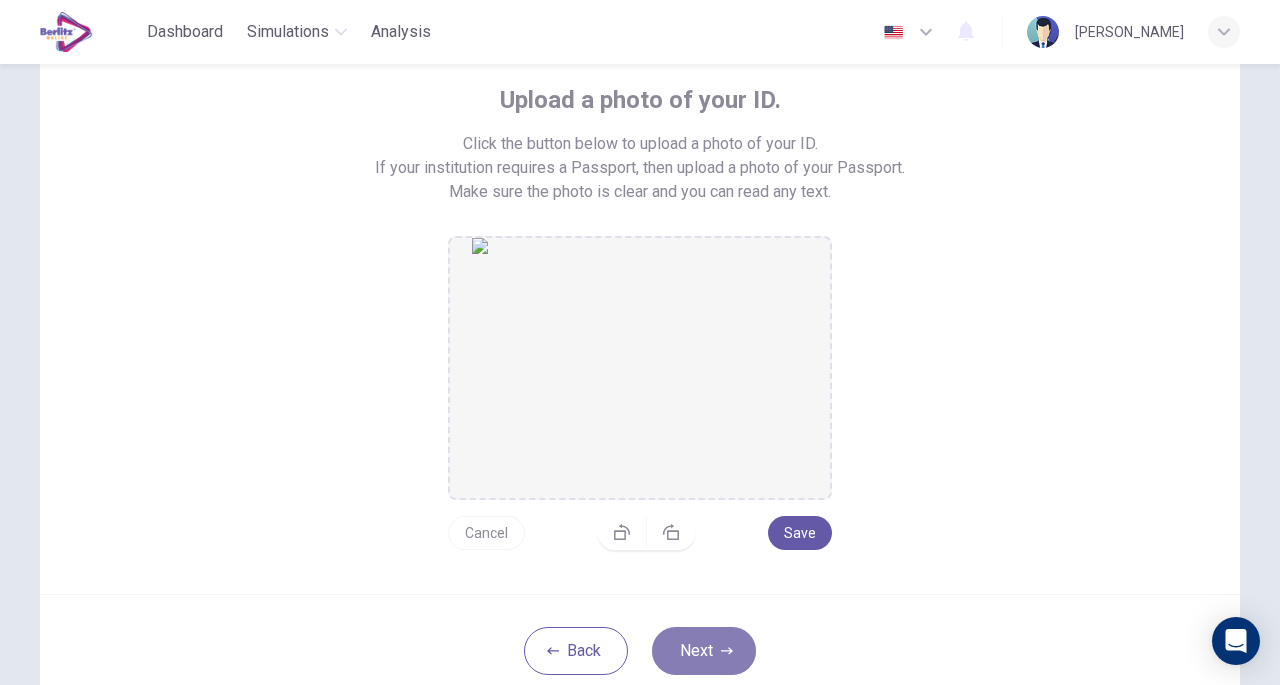 click on "Next" at bounding box center [704, 651] 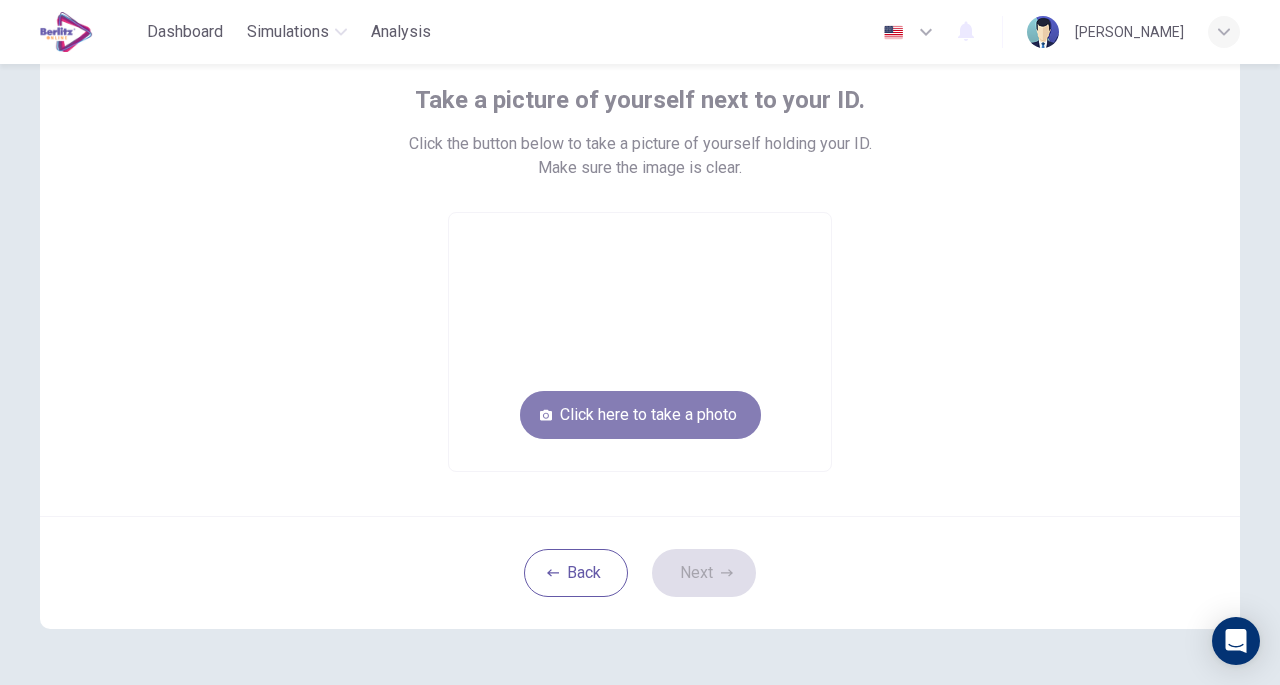 click on "Click here to take a photo" at bounding box center [640, 415] 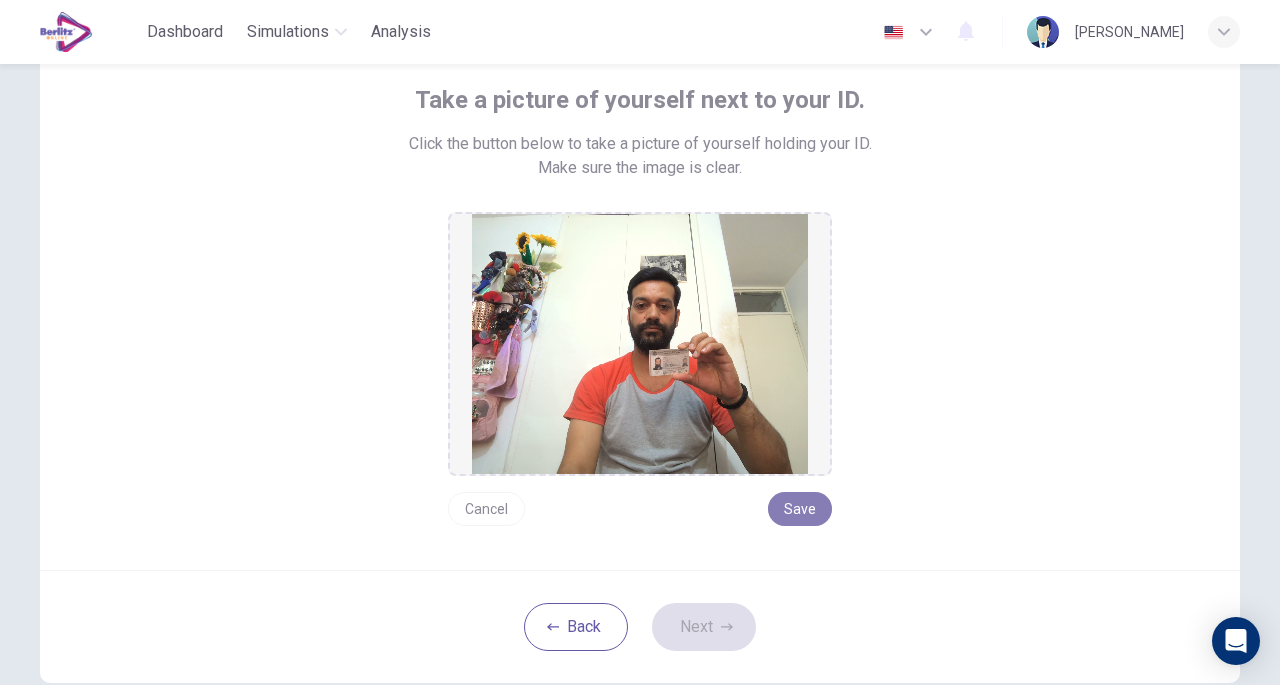 click on "Save" at bounding box center [800, 509] 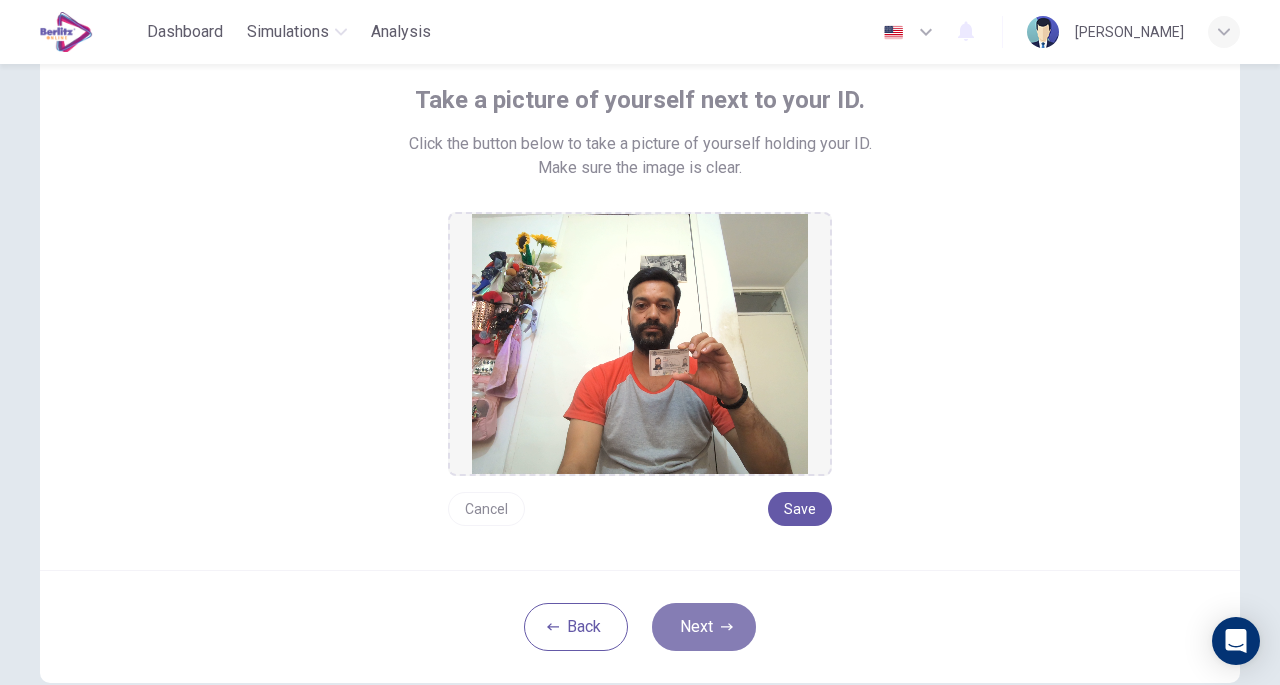 click on "Next" at bounding box center [704, 627] 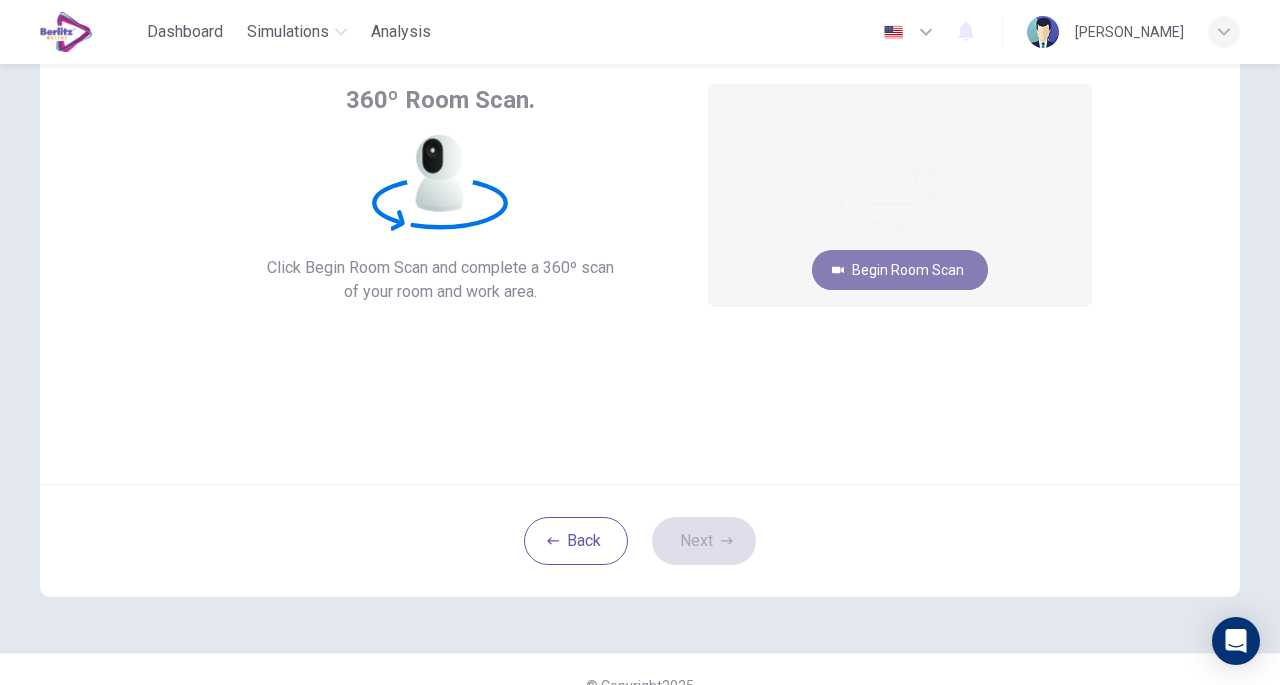click on "Begin Room Scan" at bounding box center (900, 270) 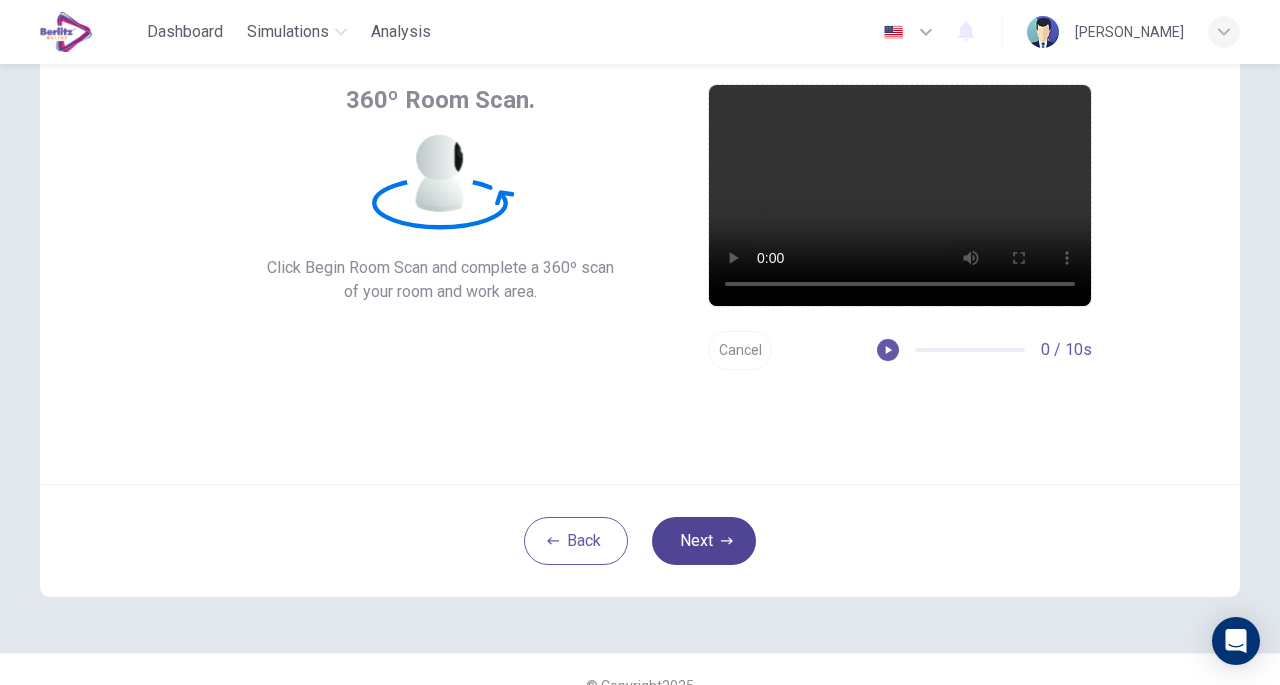 click on "Next" at bounding box center [704, 541] 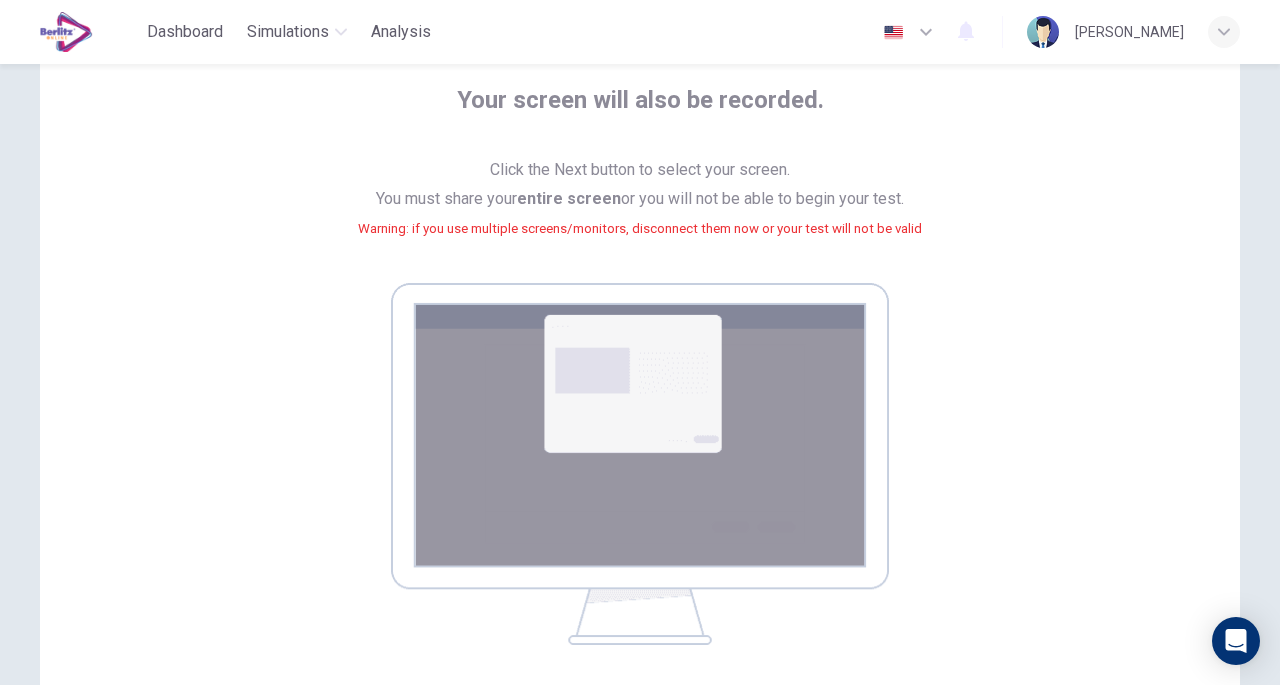 scroll, scrollTop: 353, scrollLeft: 0, axis: vertical 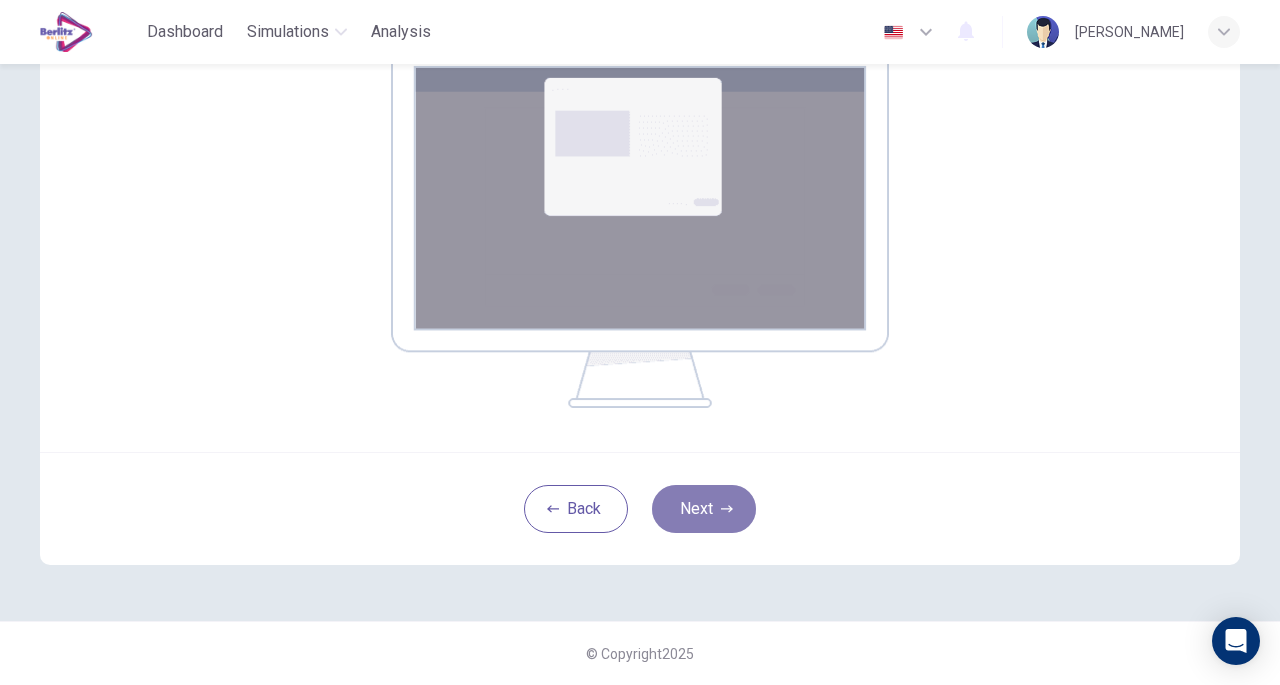 click on "Next" at bounding box center [704, 509] 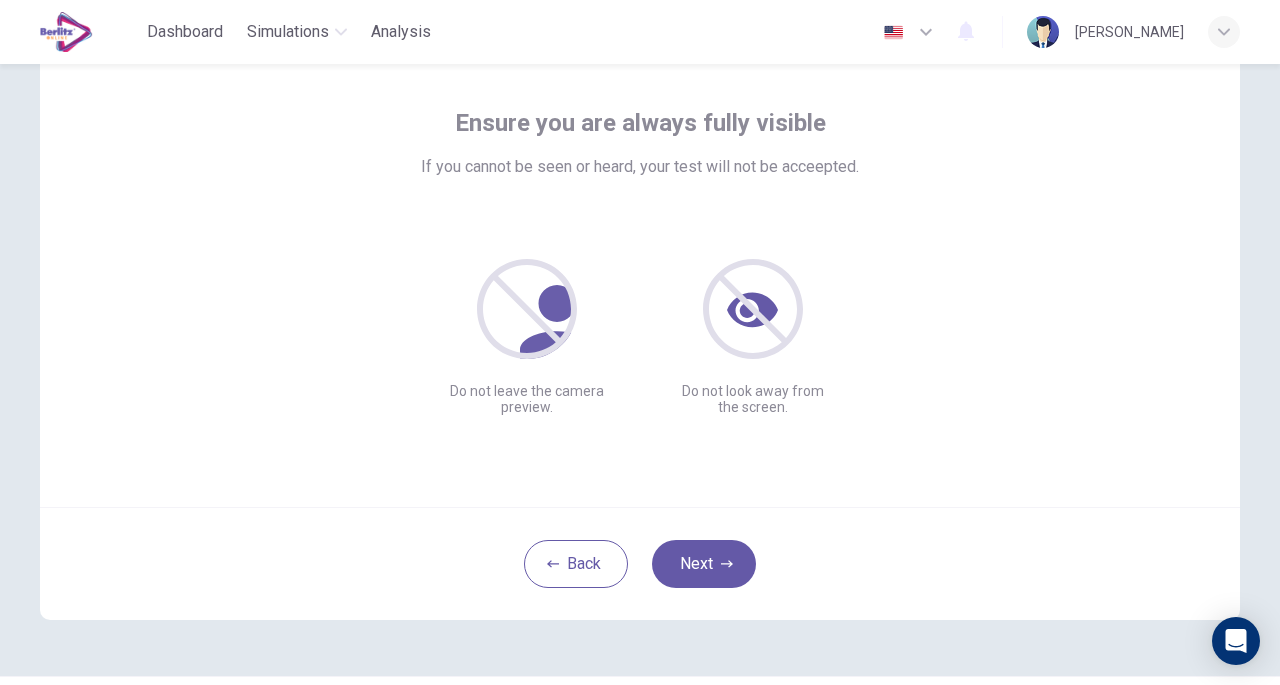 scroll, scrollTop: 92, scrollLeft: 0, axis: vertical 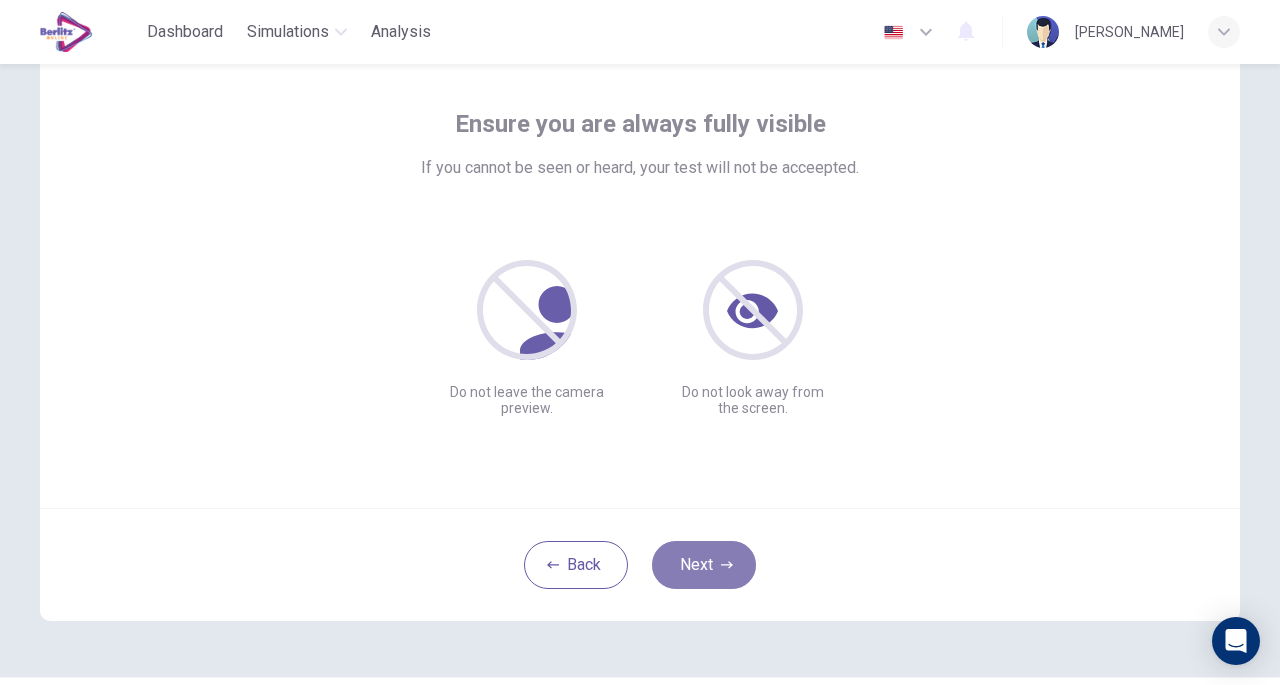 click on "Next" at bounding box center [704, 565] 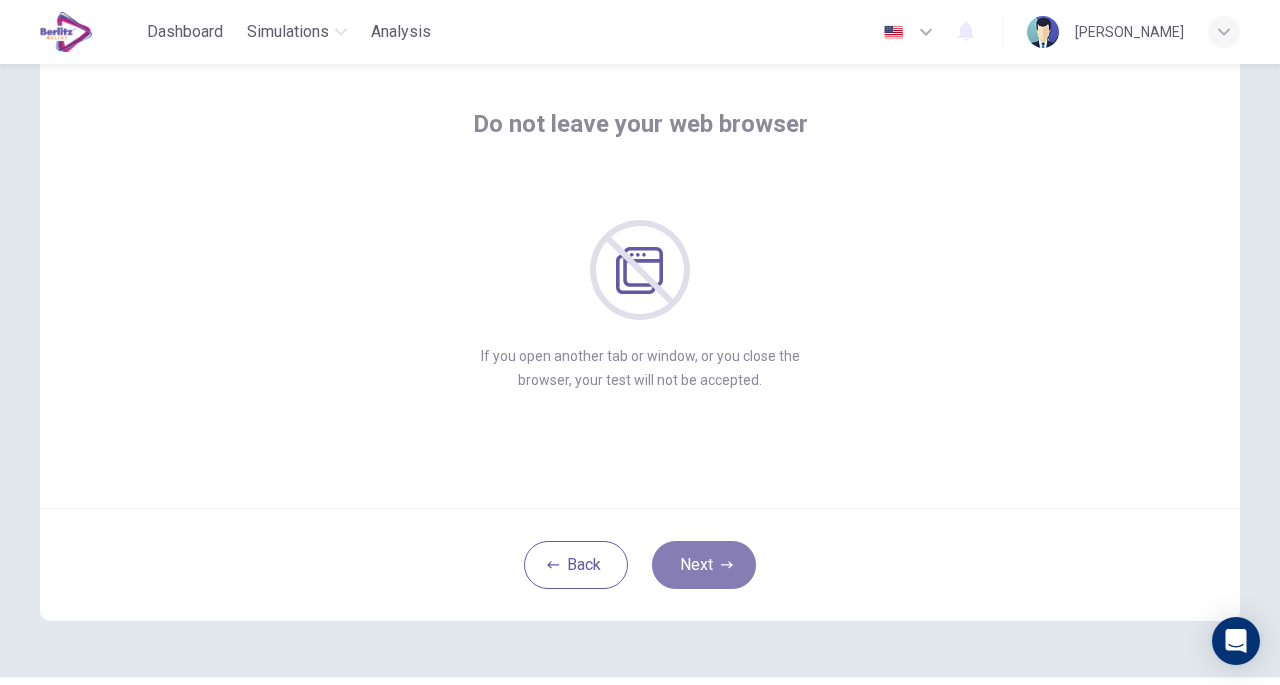click on "Next" at bounding box center [704, 565] 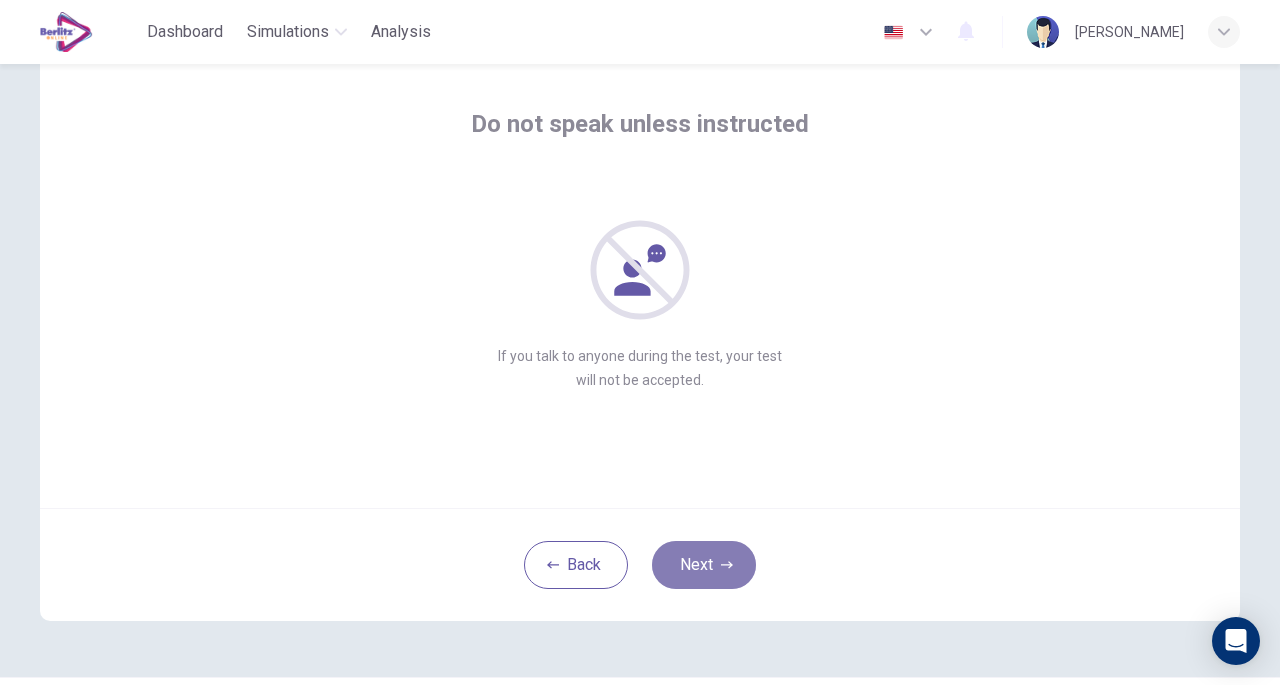 click on "Next" at bounding box center (704, 565) 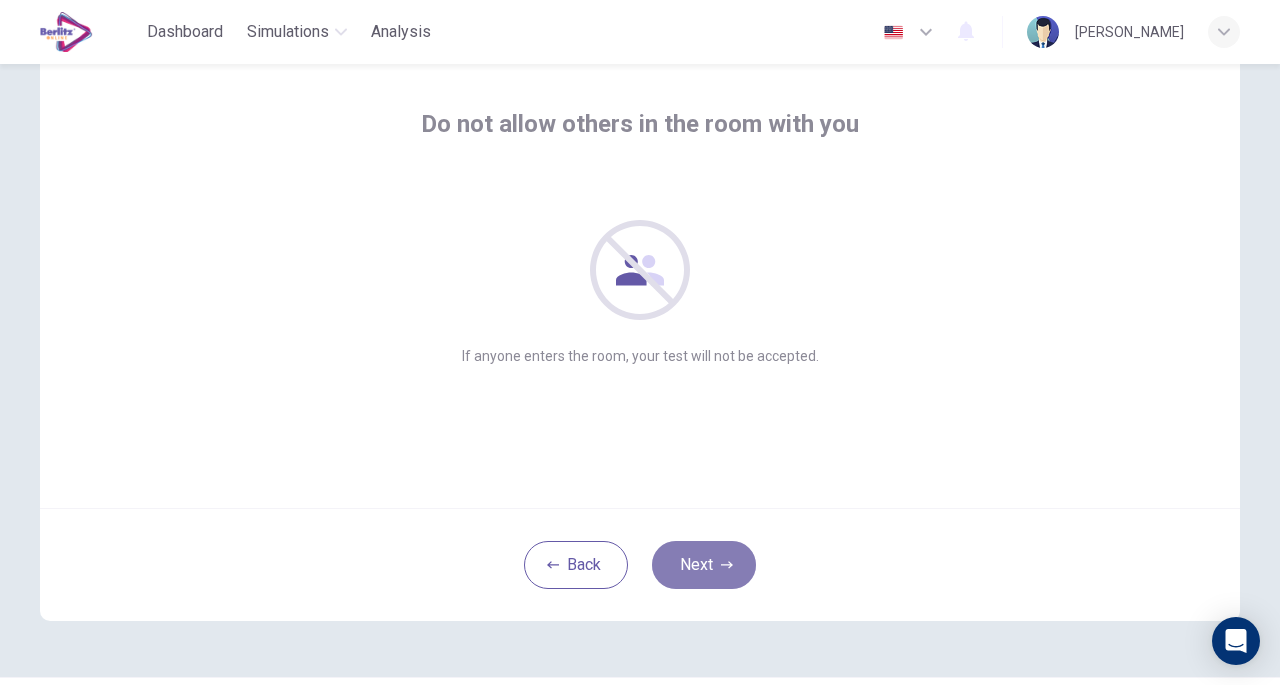 click on "Next" at bounding box center [704, 565] 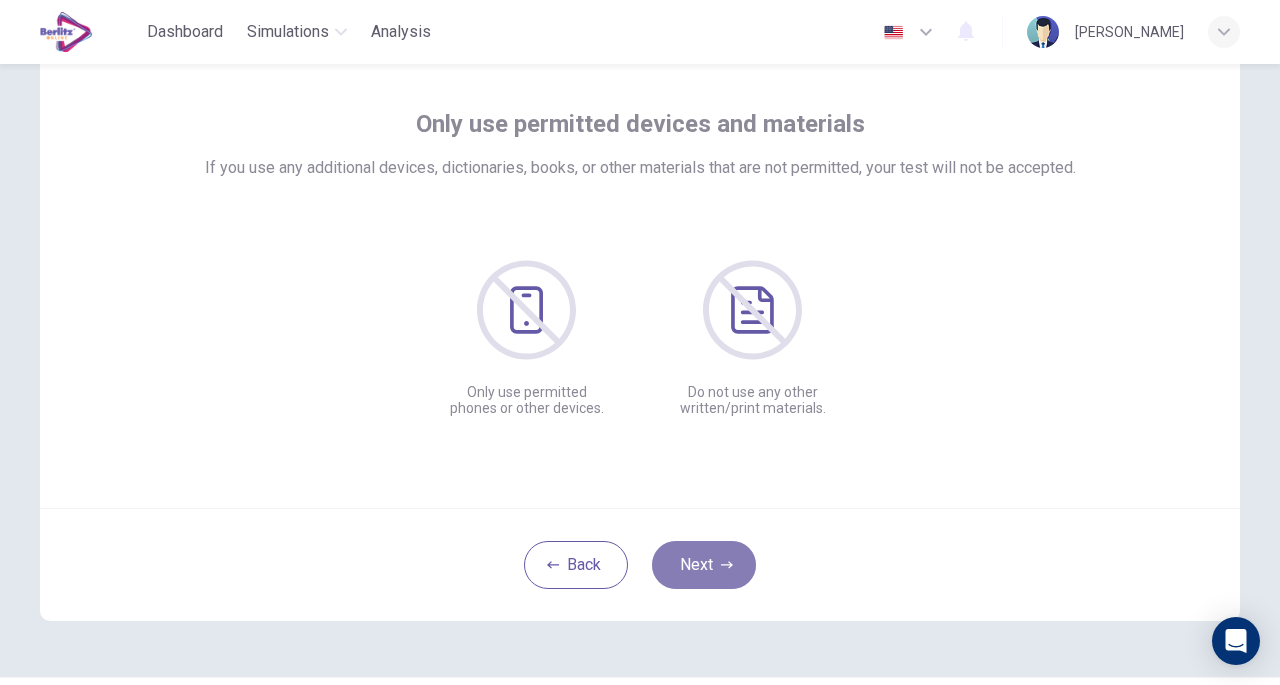 click on "Next" at bounding box center (704, 565) 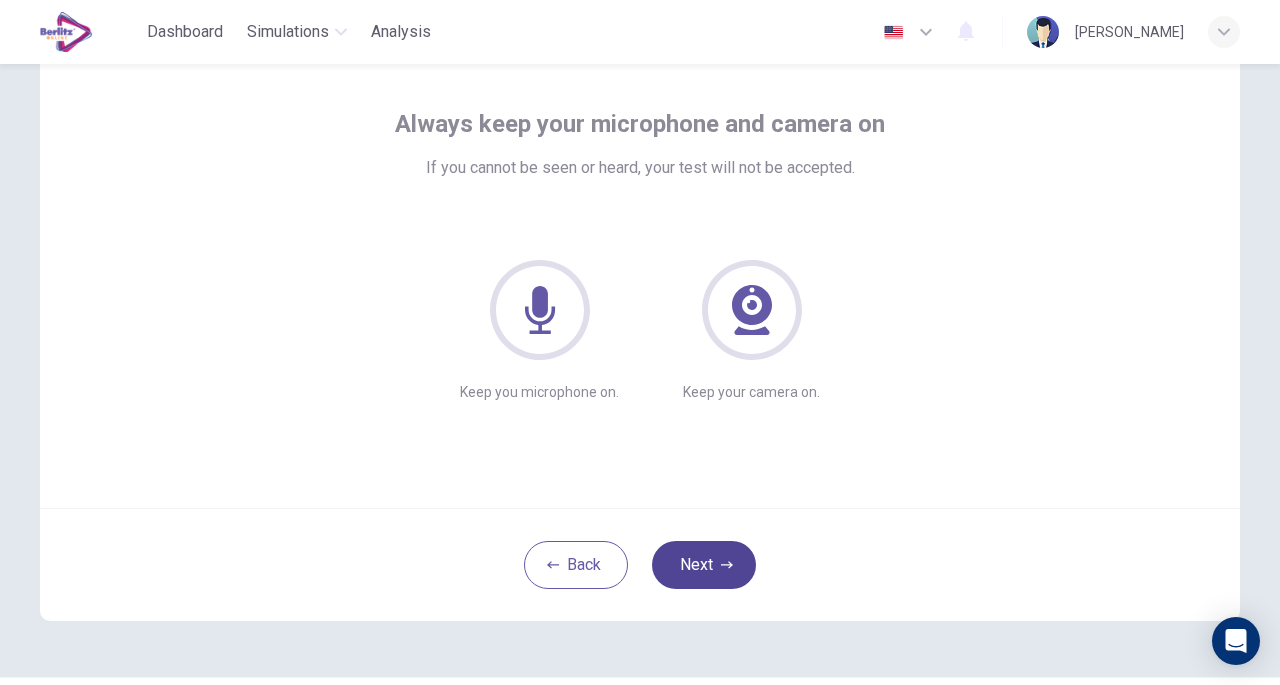 click on "Next" at bounding box center (704, 565) 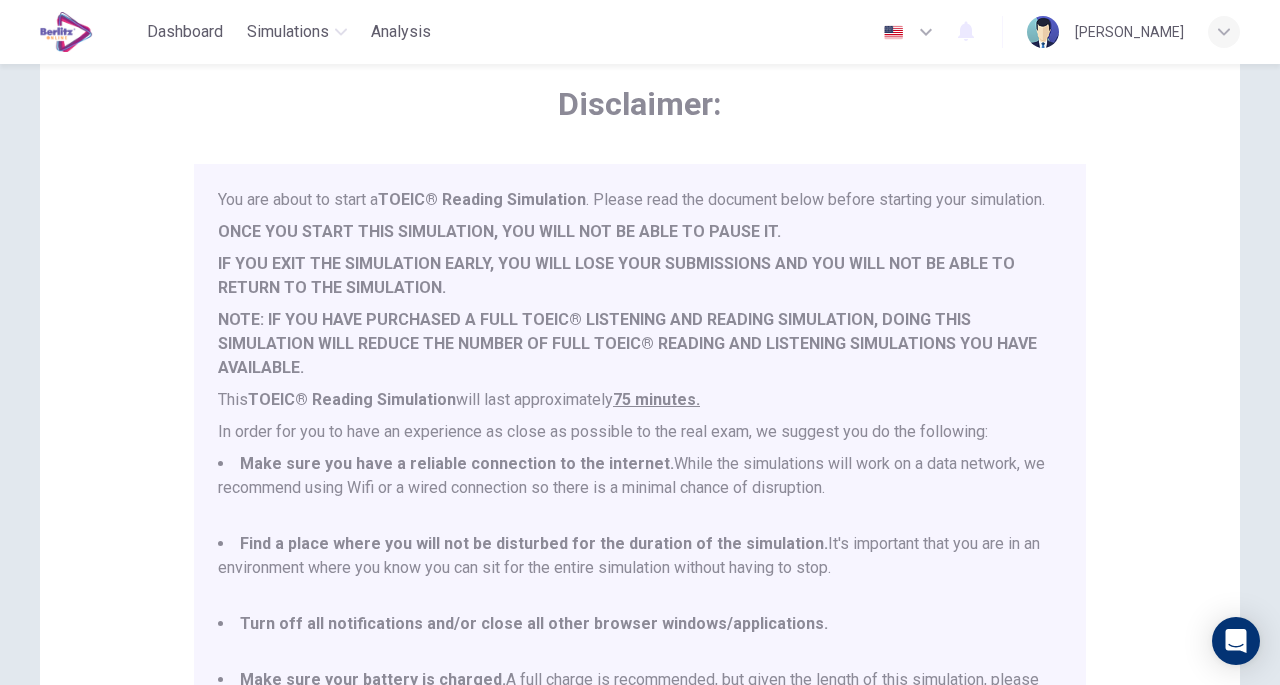 scroll, scrollTop: 52, scrollLeft: 0, axis: vertical 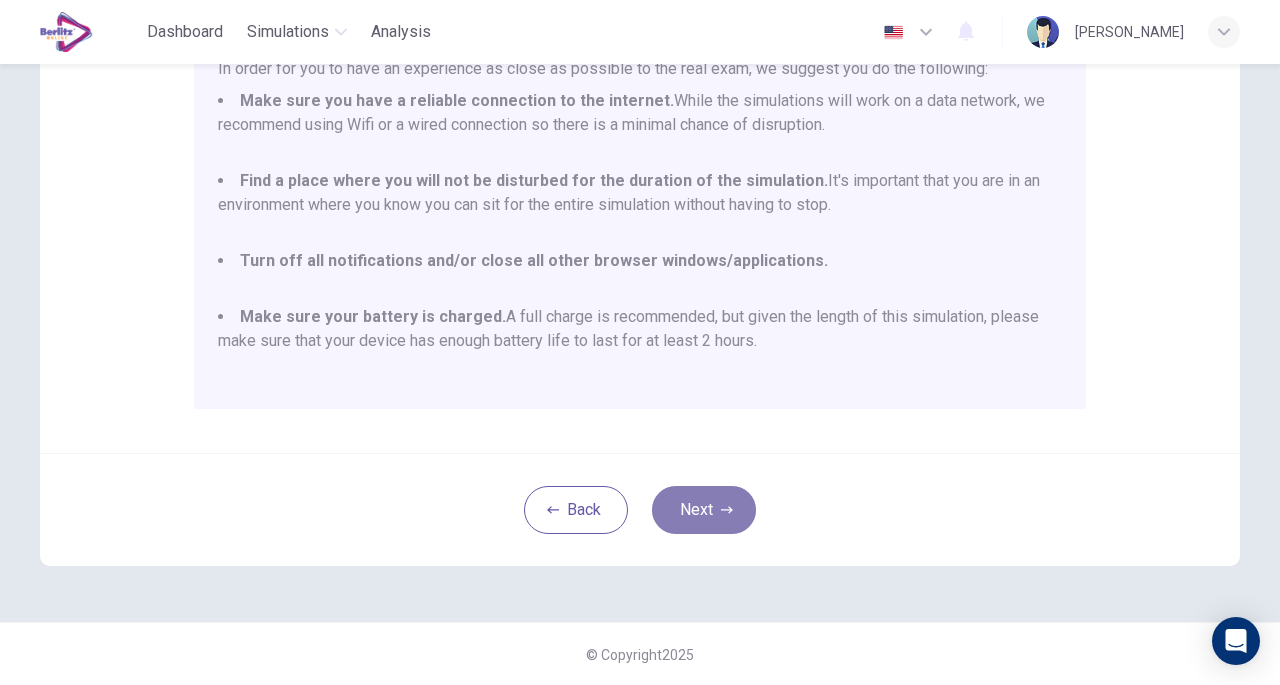 click on "Next" at bounding box center [704, 510] 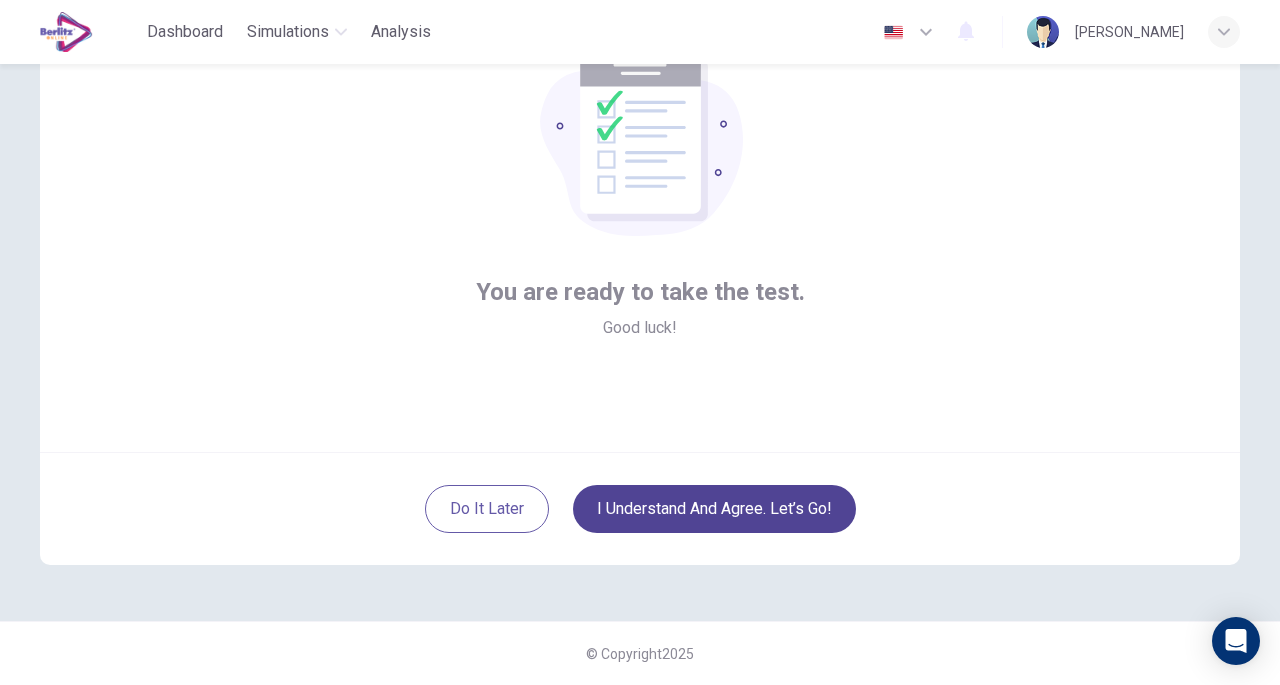 scroll, scrollTop: 147, scrollLeft: 0, axis: vertical 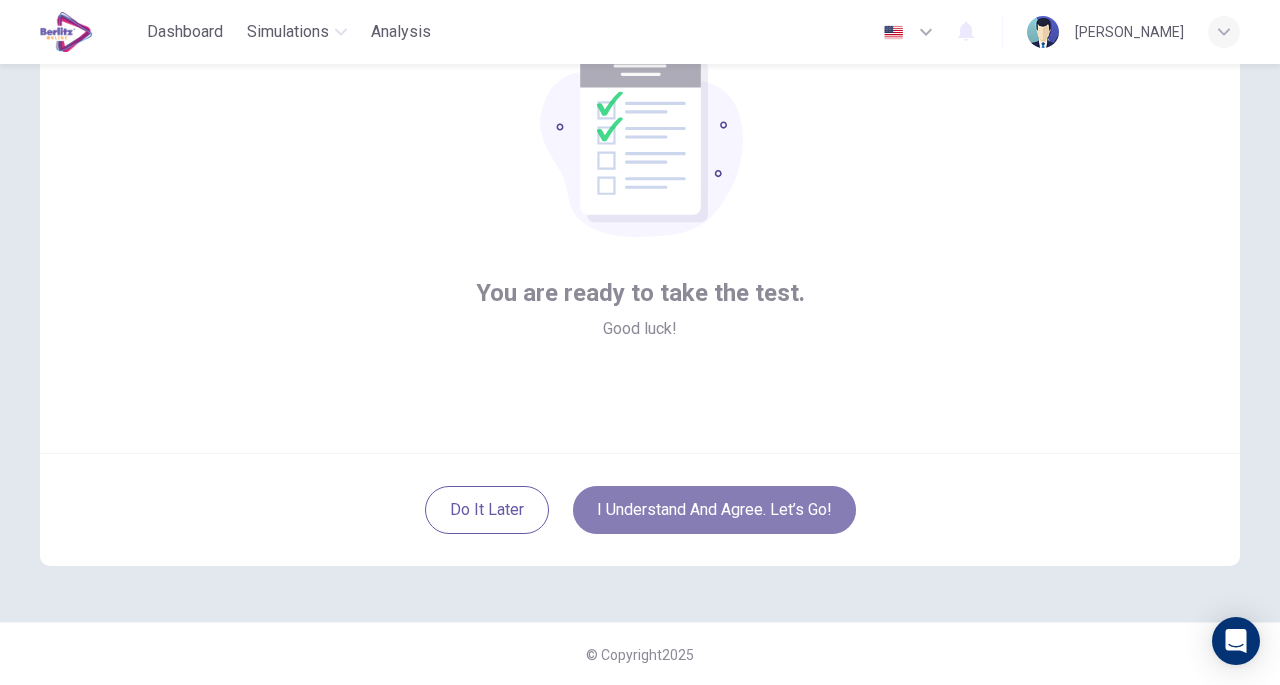 click on "I understand and agree. Let’s go!" at bounding box center (714, 510) 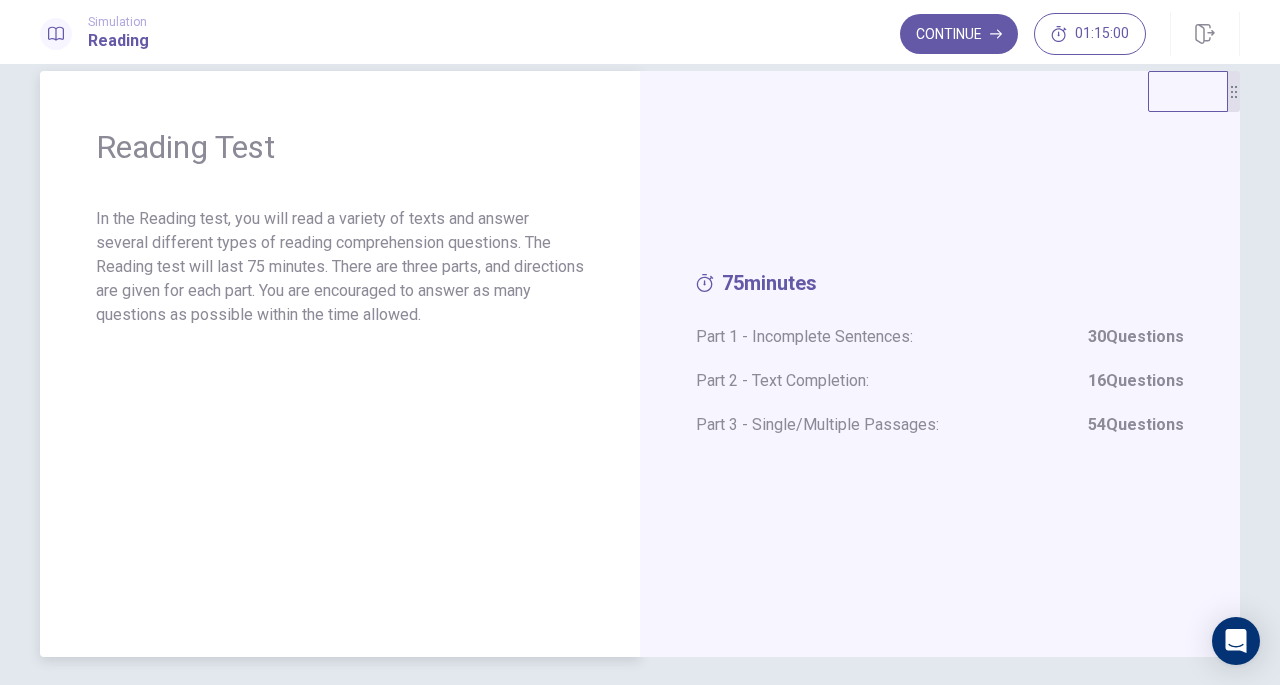 scroll, scrollTop: 34, scrollLeft: 0, axis: vertical 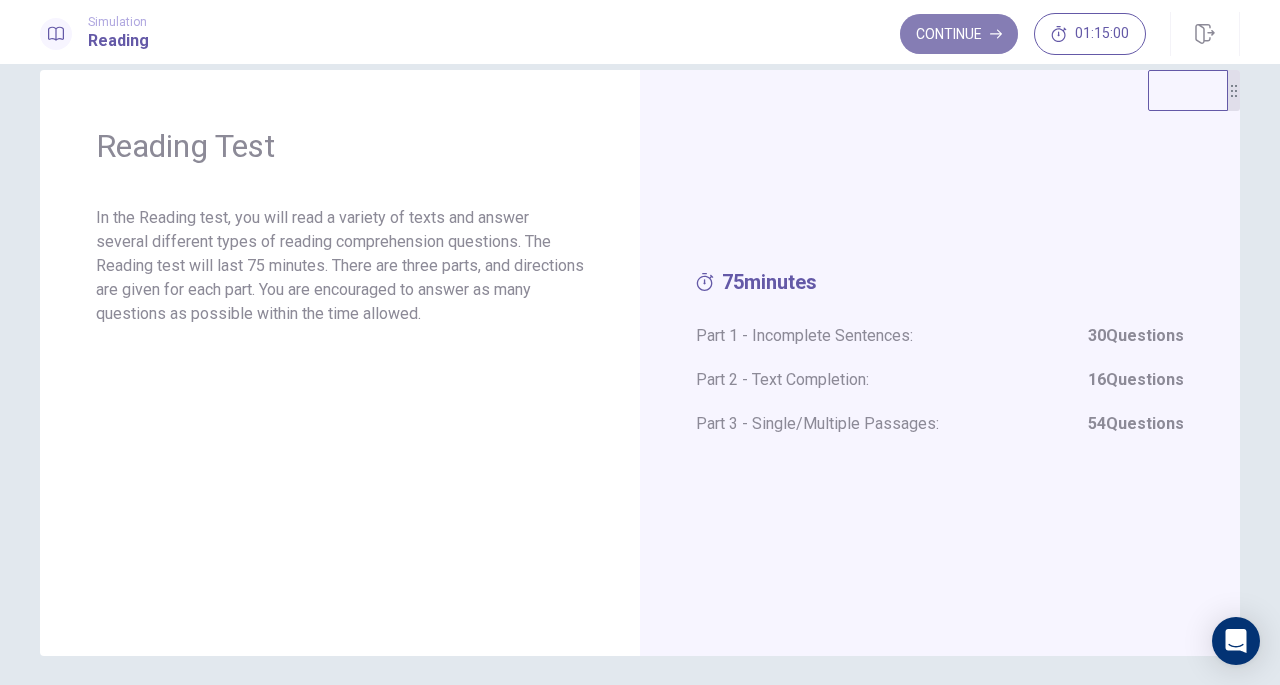 click on "Continue" at bounding box center [959, 34] 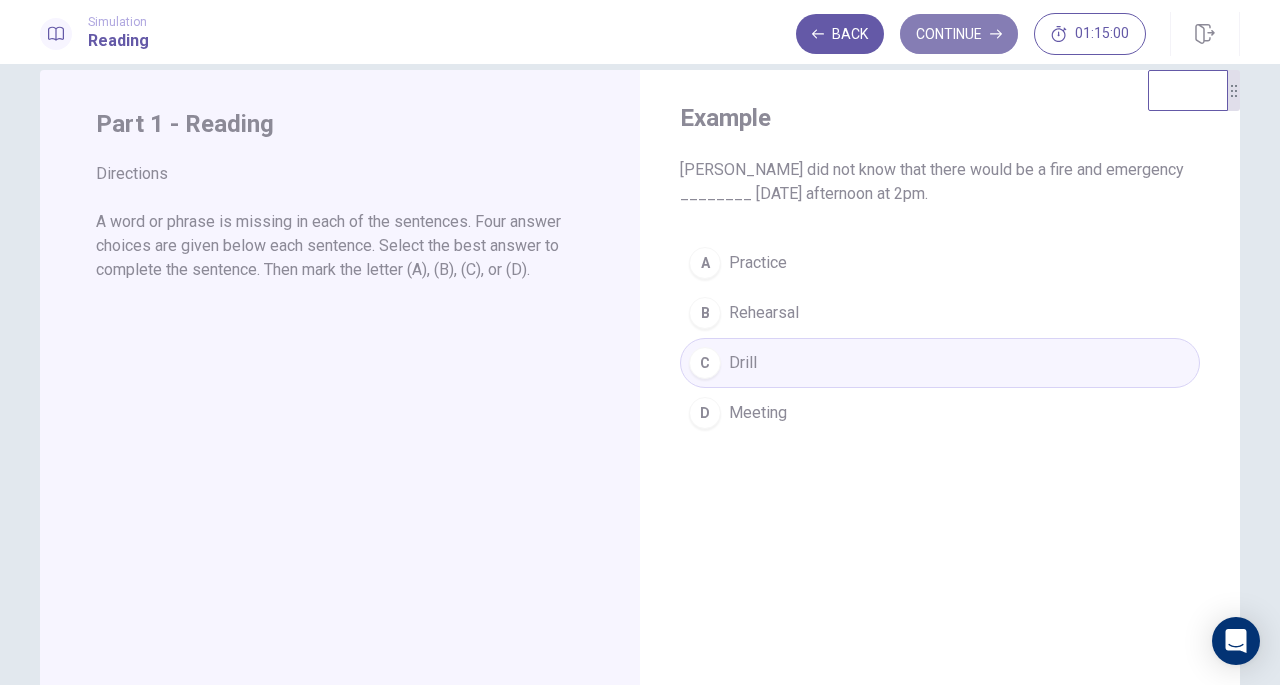click on "Continue" at bounding box center (959, 34) 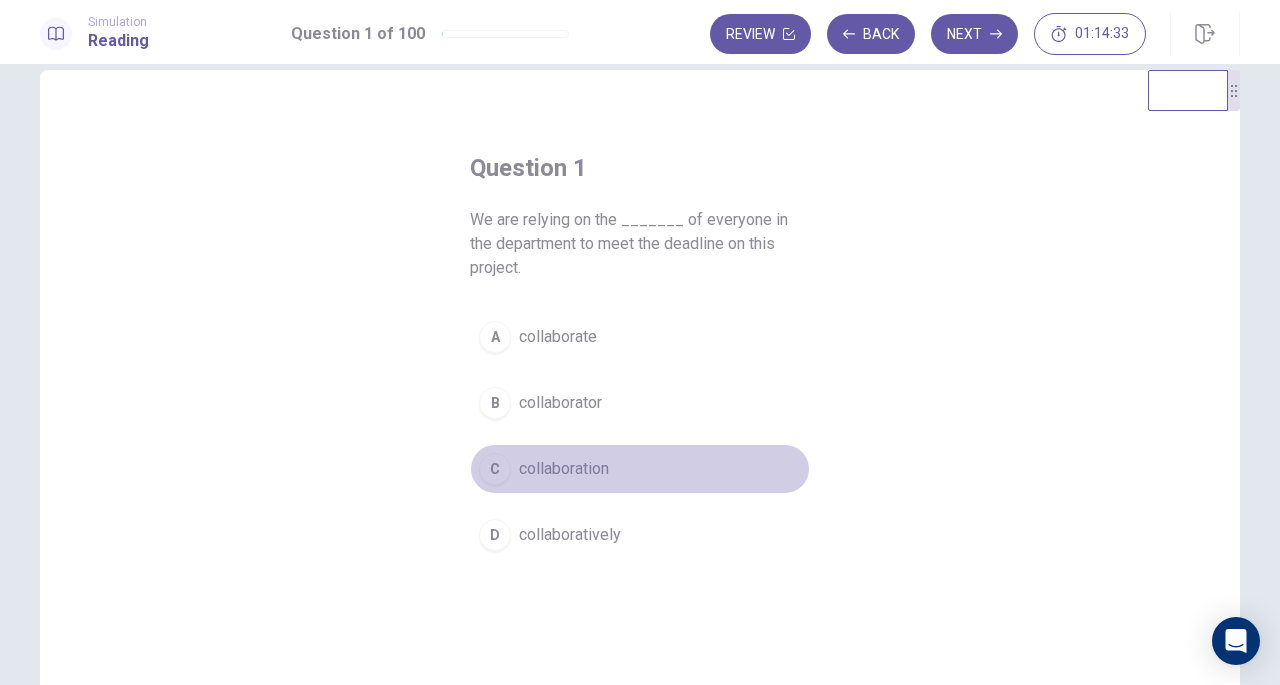 click on "collaboration" at bounding box center (564, 469) 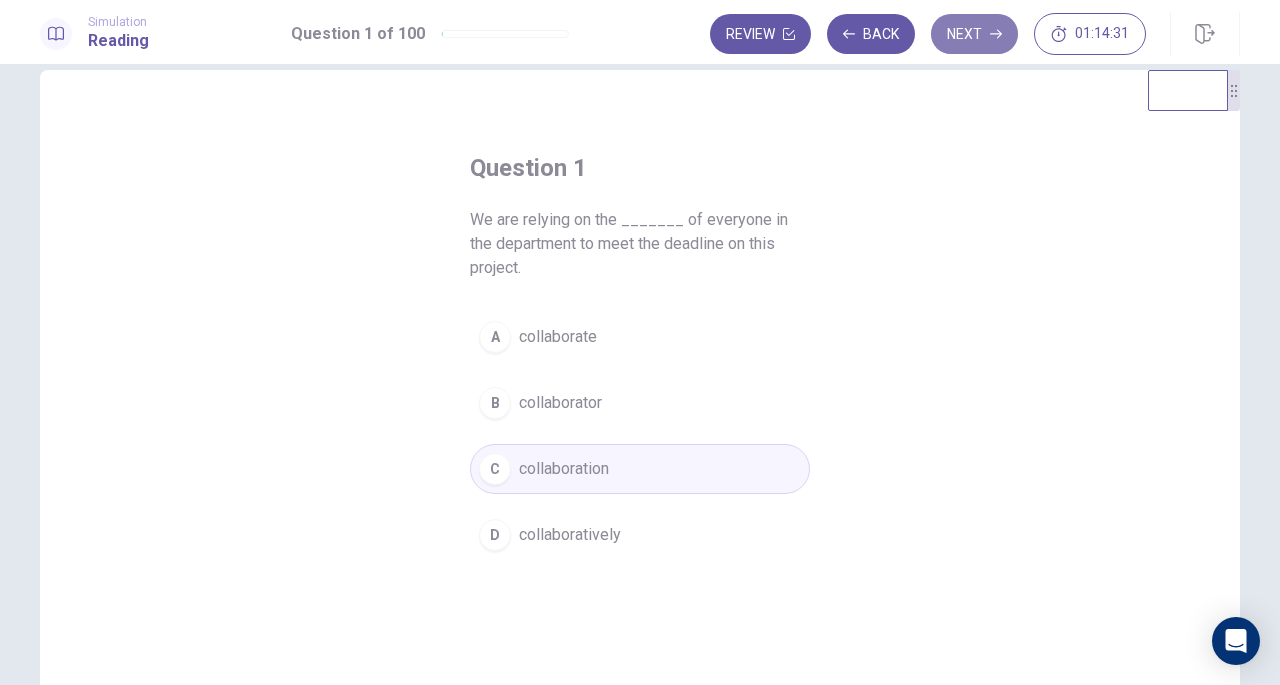 click on "Next" at bounding box center [974, 34] 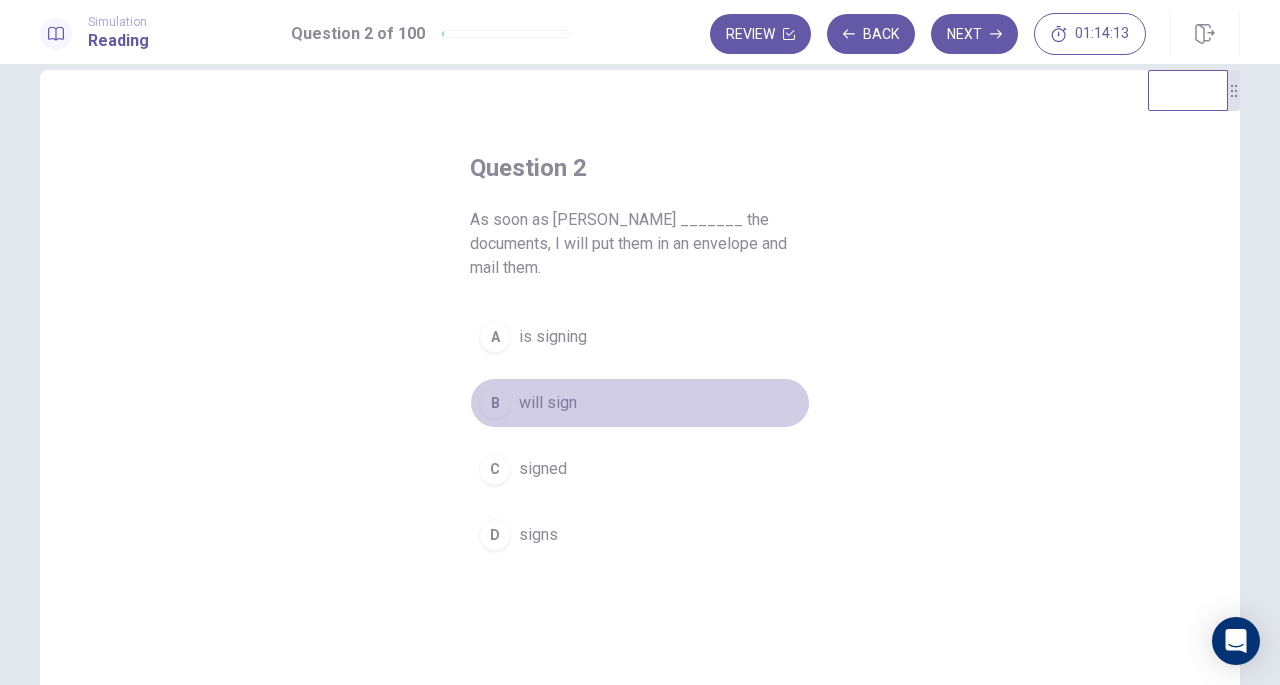click on "will sign" at bounding box center [548, 403] 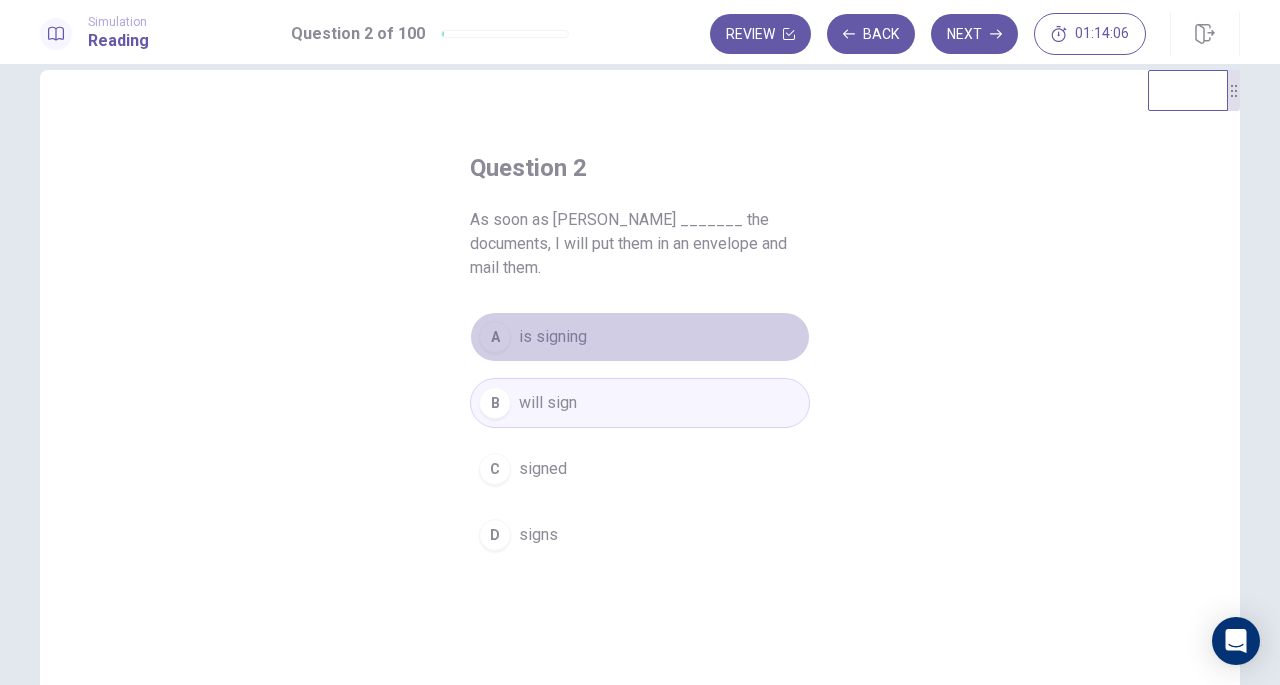 click on "is signing" at bounding box center (553, 337) 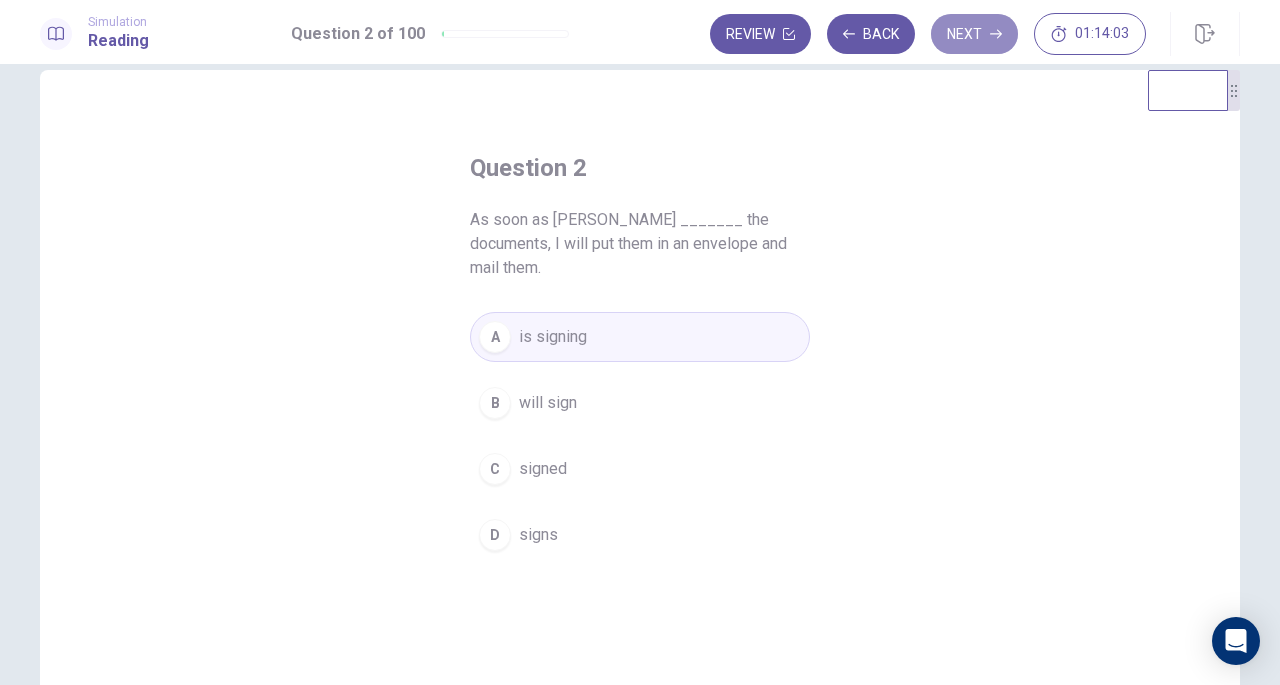 click on "Next" at bounding box center [974, 34] 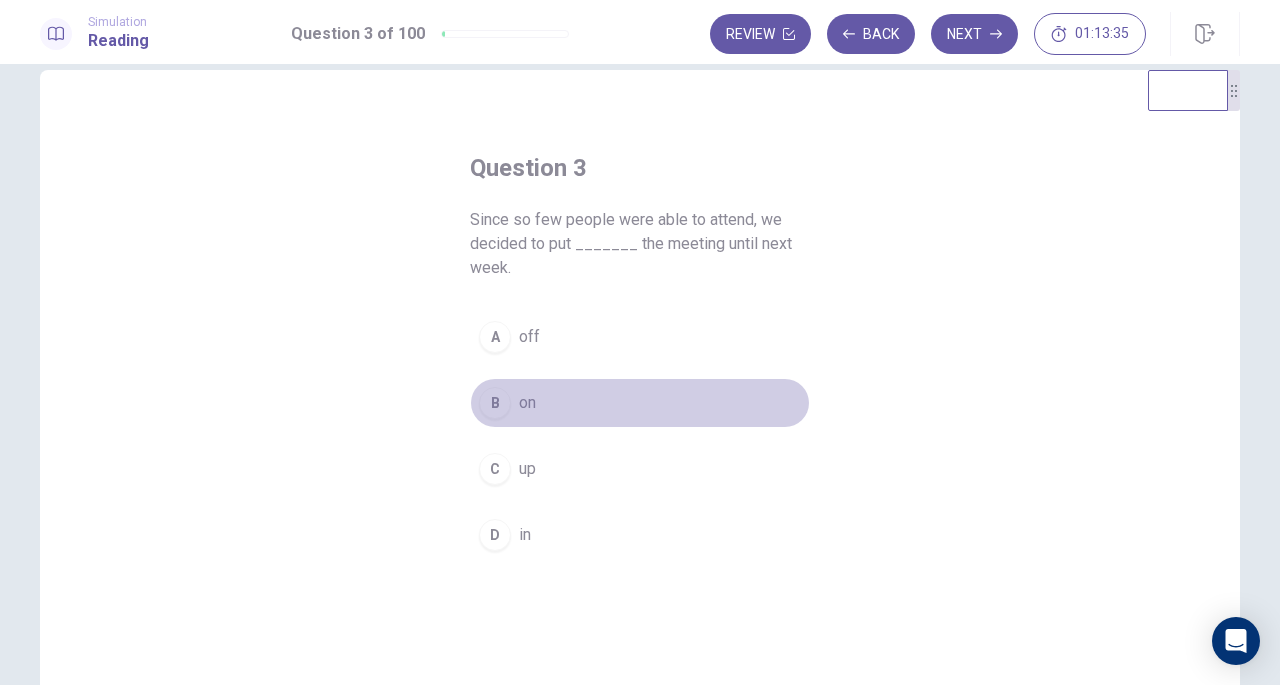 click on "on" at bounding box center [527, 403] 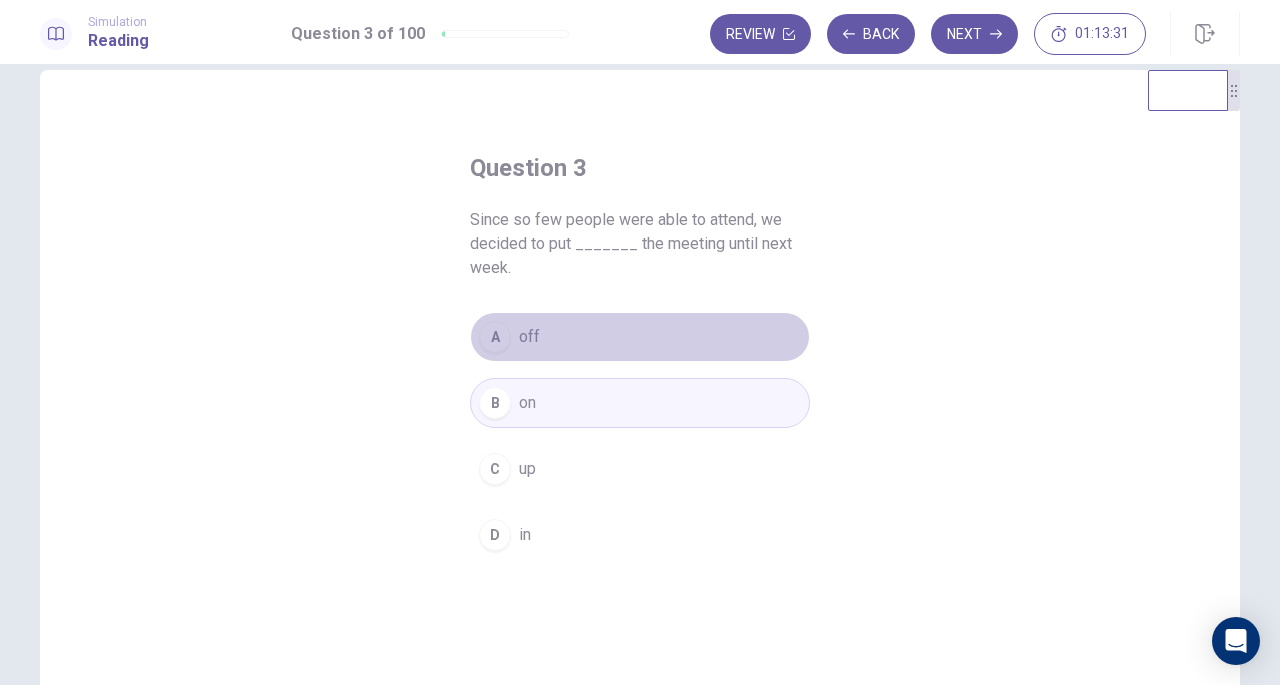 click on "A off" at bounding box center (640, 337) 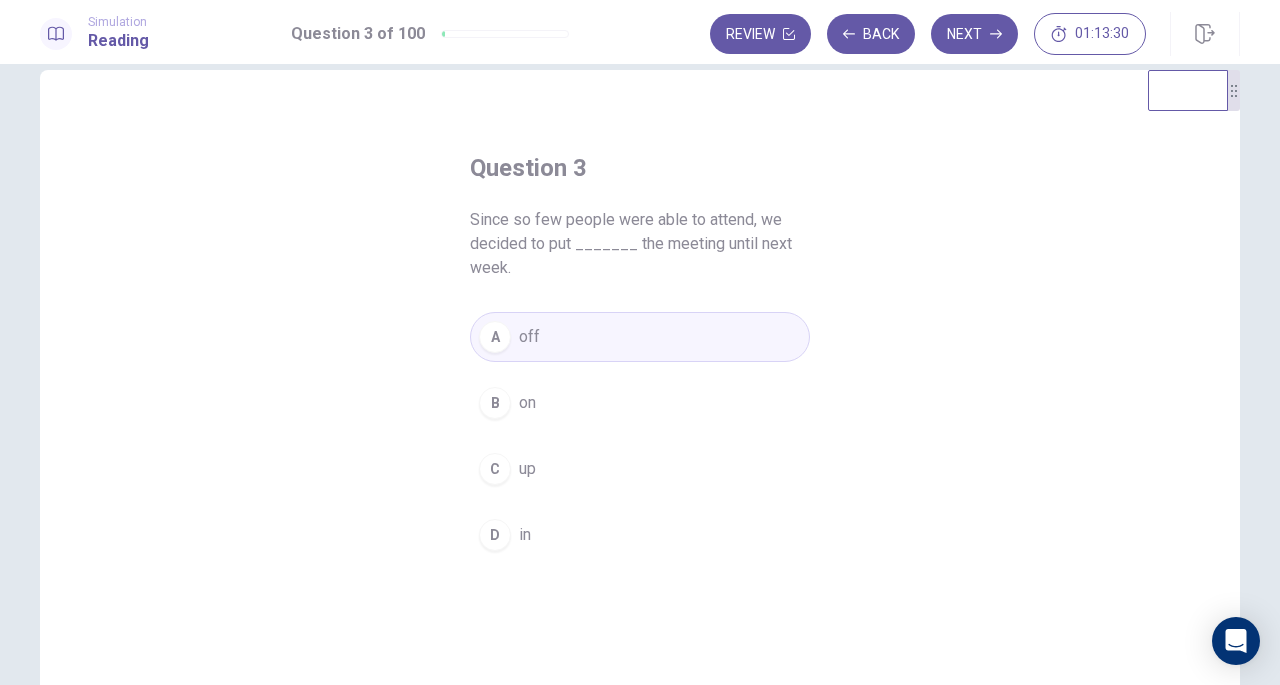 click on "on" at bounding box center [527, 403] 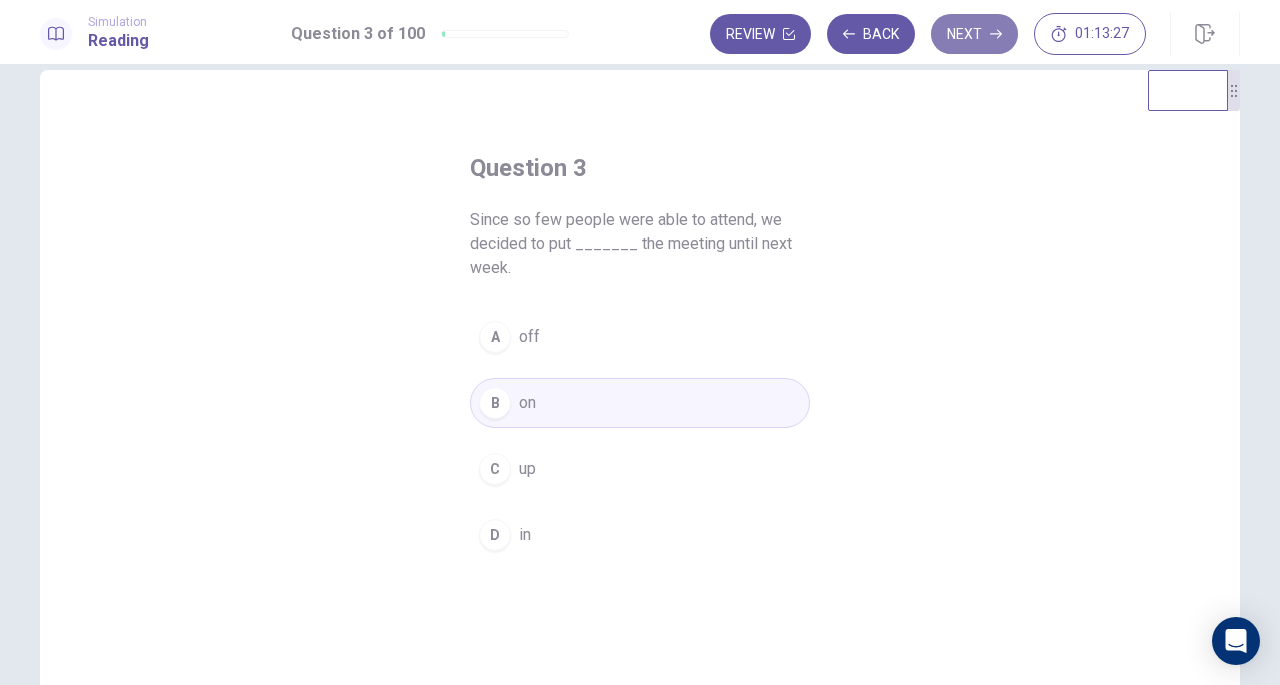 click on "Next" at bounding box center (974, 34) 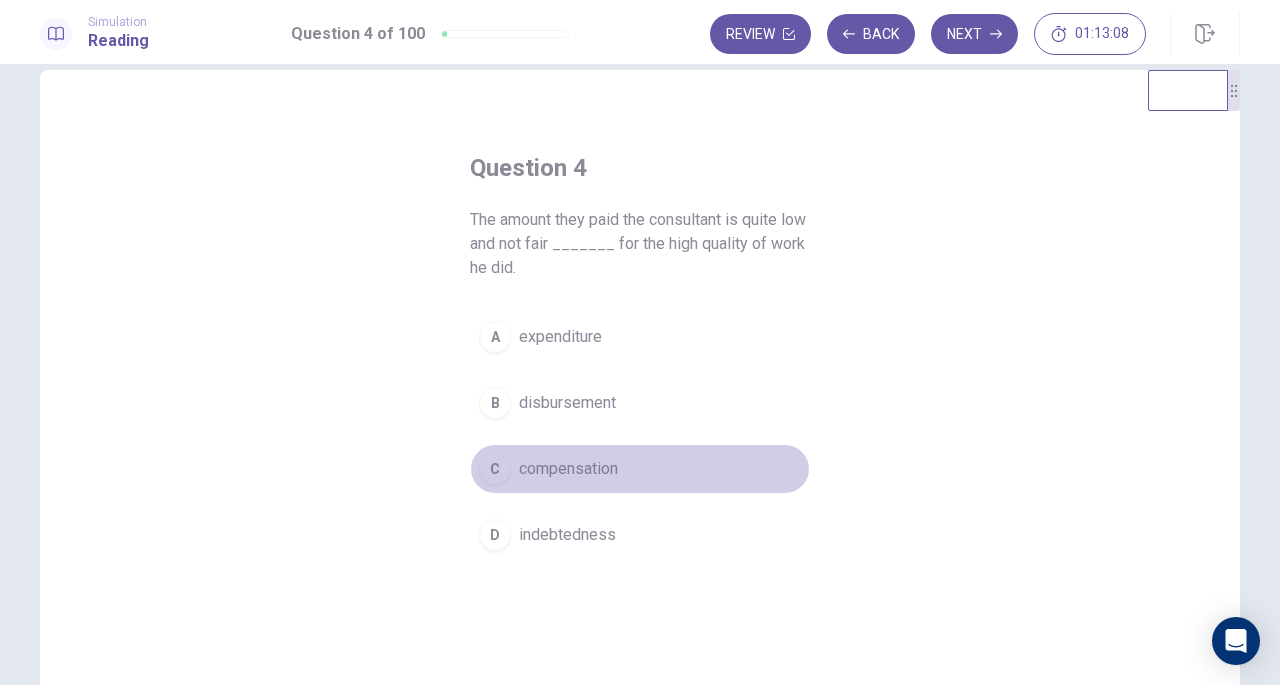 click on "compensation" at bounding box center (568, 469) 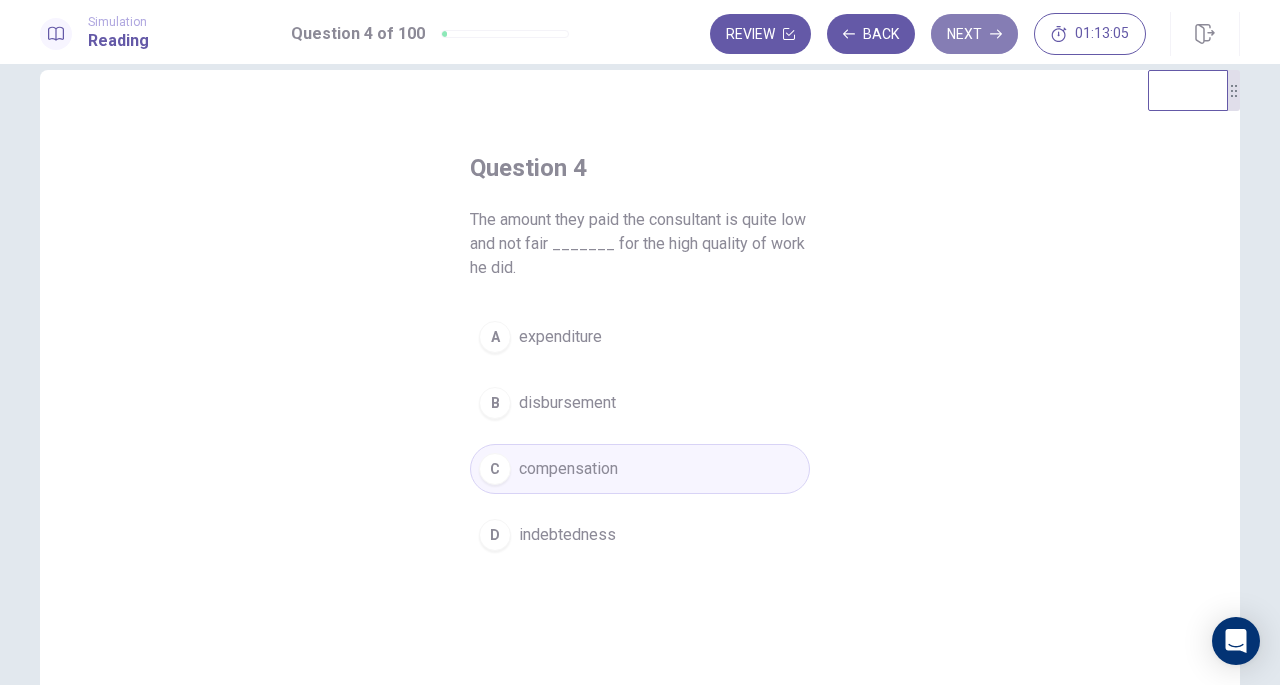 click on "Next" at bounding box center [974, 34] 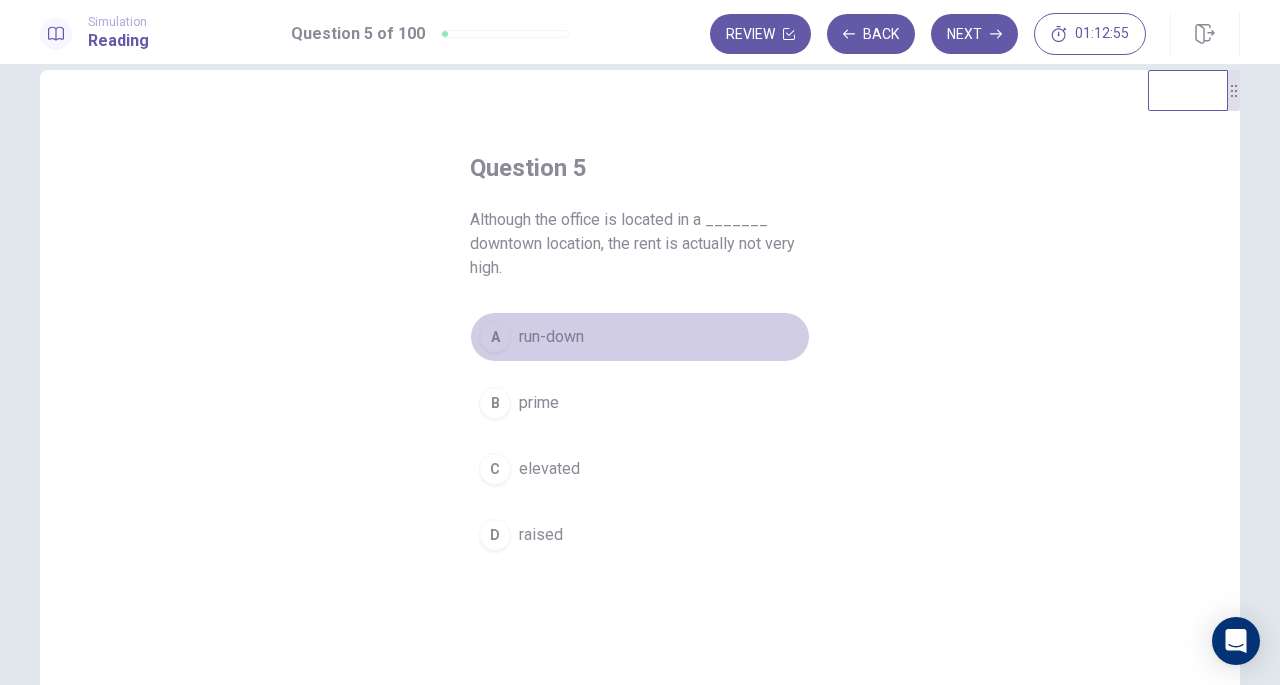 click on "run-down" at bounding box center (551, 337) 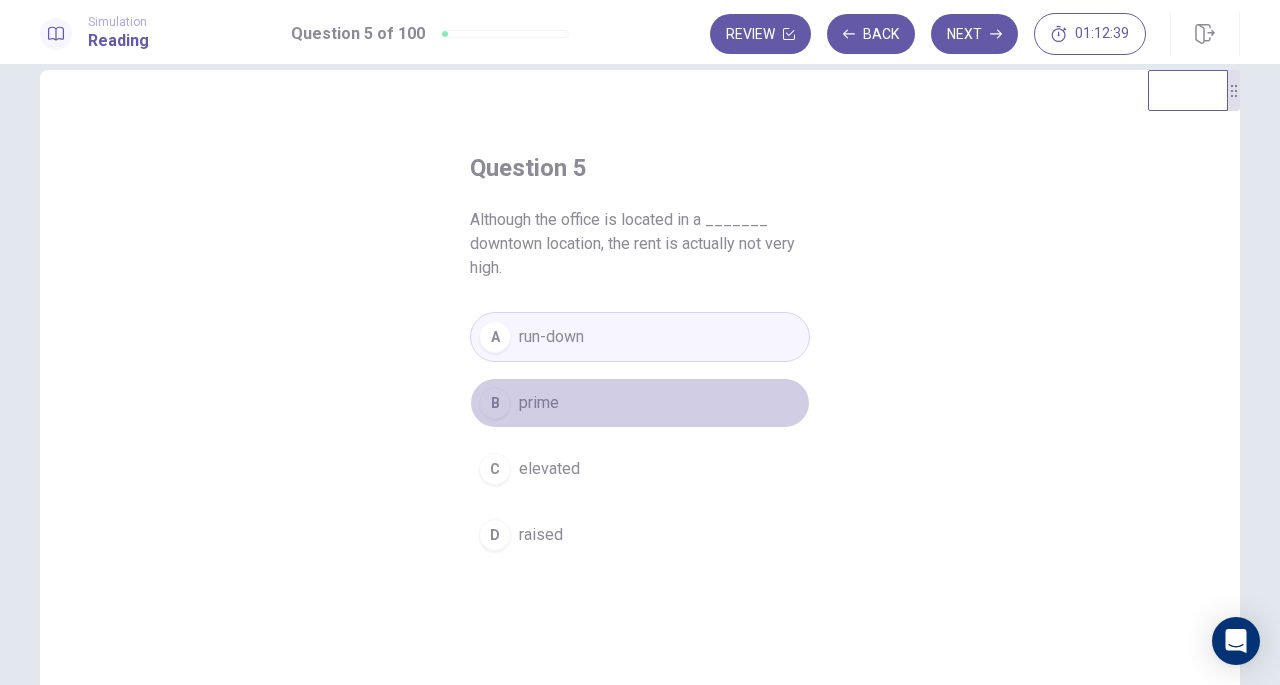 click on "prime" at bounding box center [539, 403] 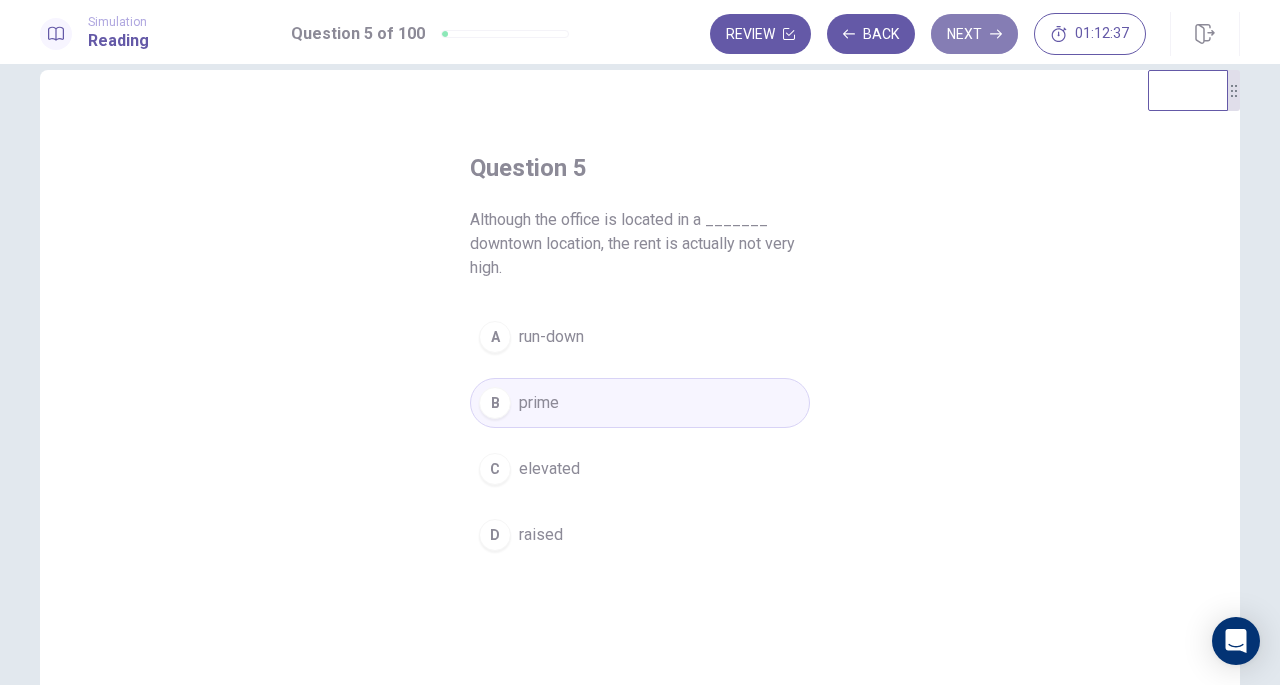 click on "Next" at bounding box center [974, 34] 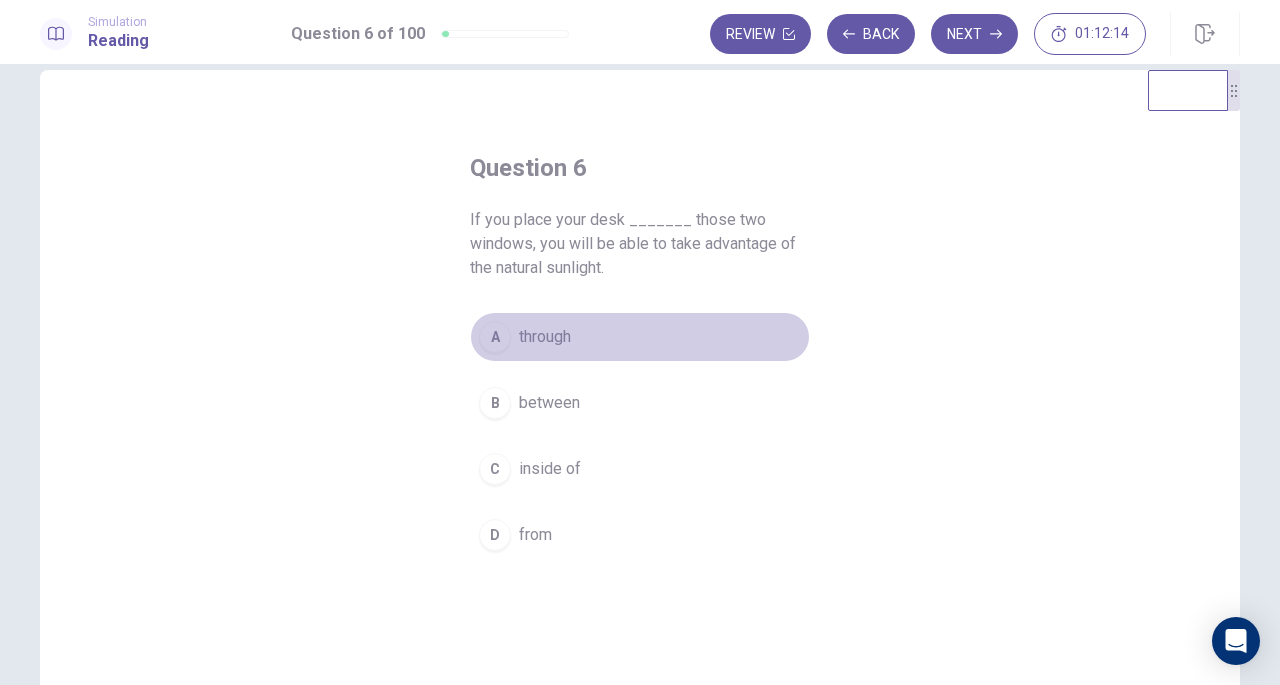 click on "through" at bounding box center (545, 337) 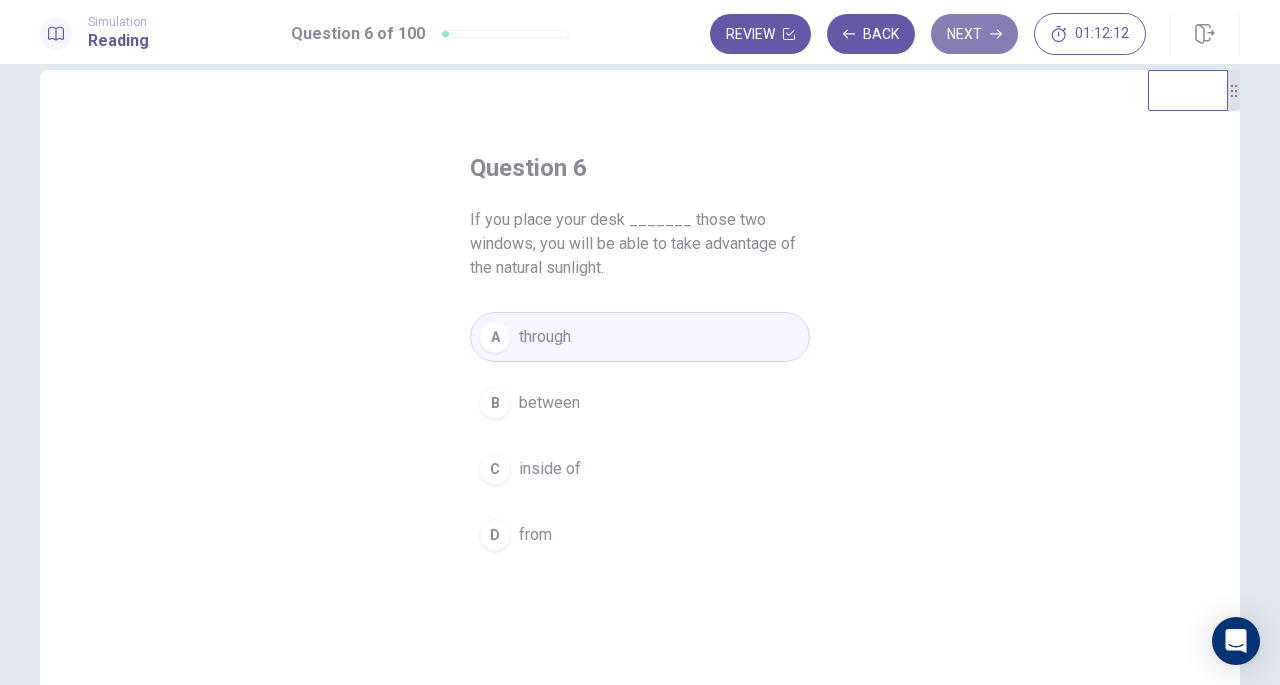click on "Next" at bounding box center [974, 34] 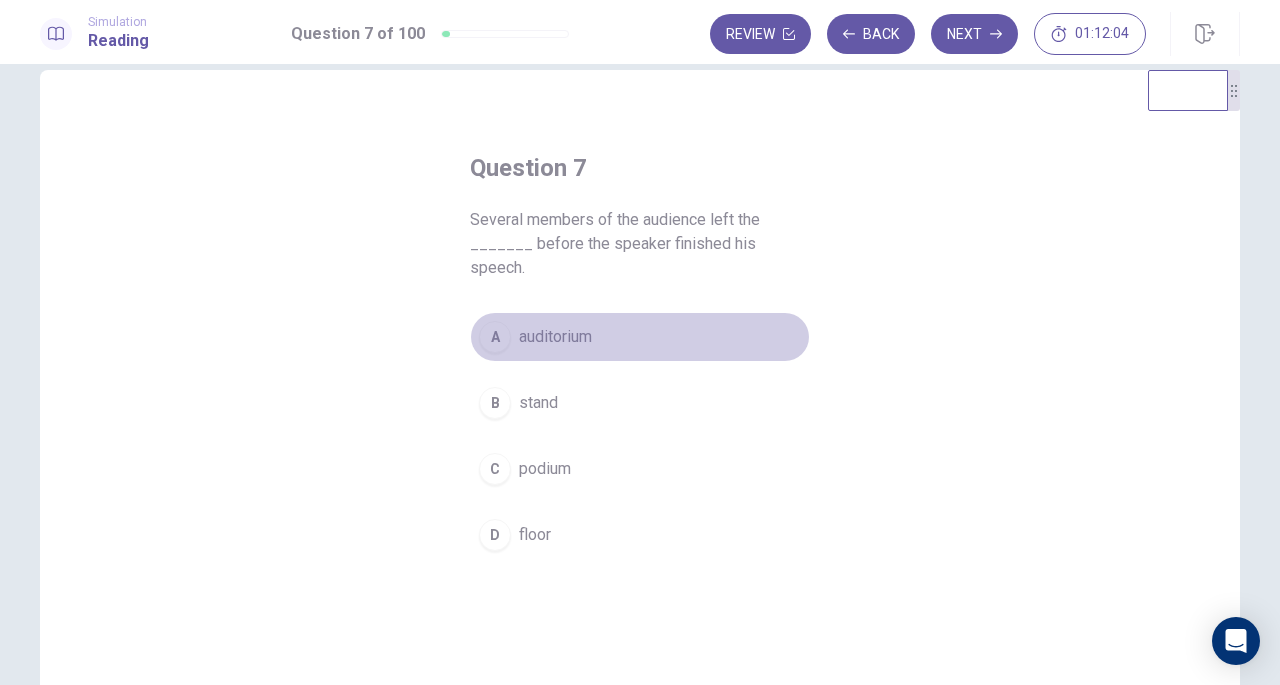 click on "A auditorium" at bounding box center [640, 337] 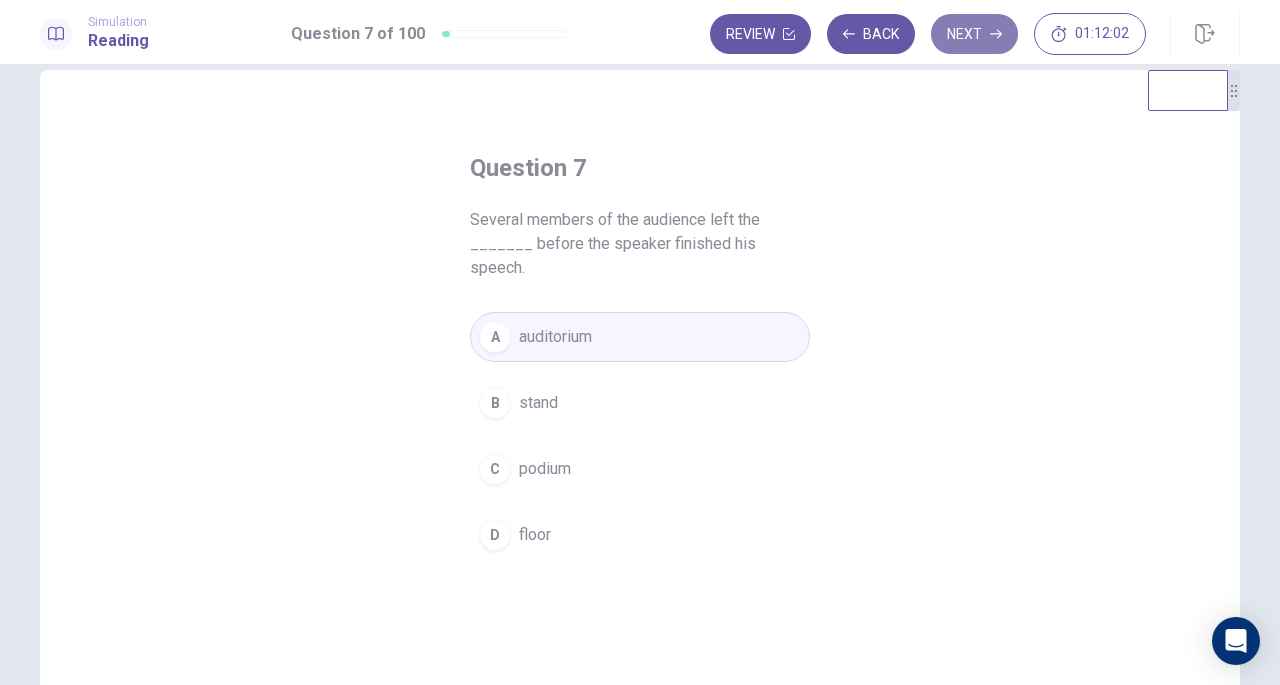 click on "Next" at bounding box center [974, 34] 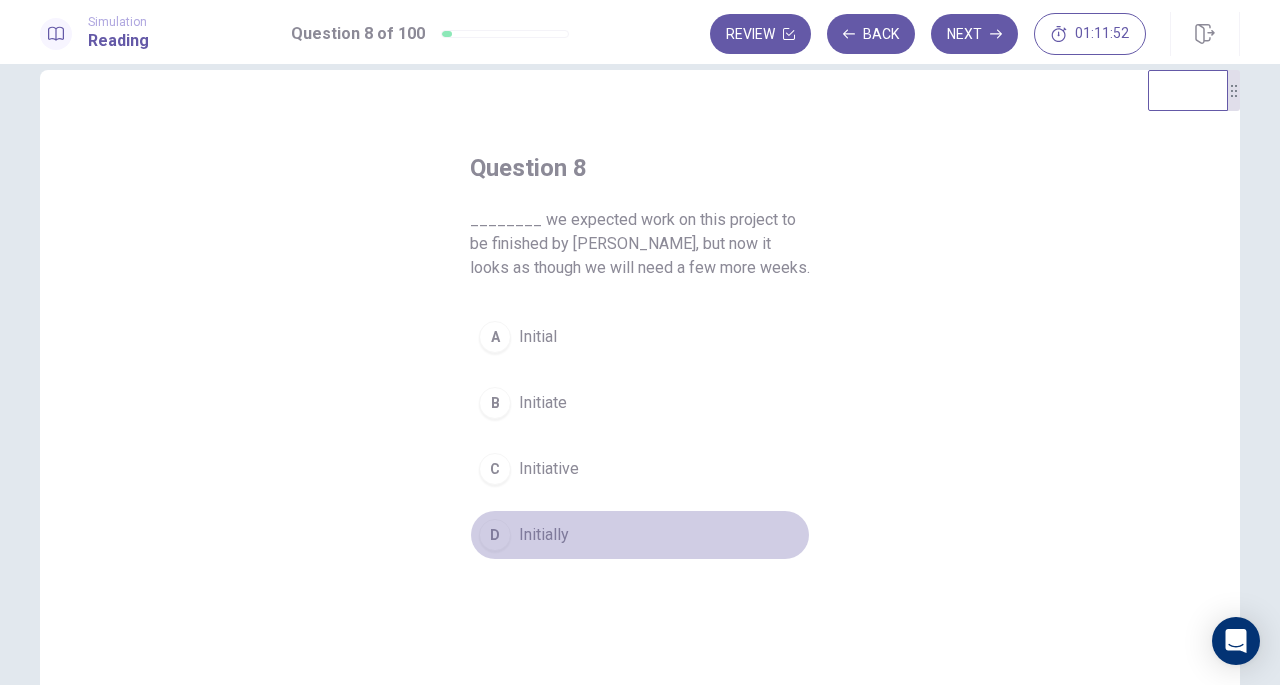 click on "Initially" at bounding box center (544, 535) 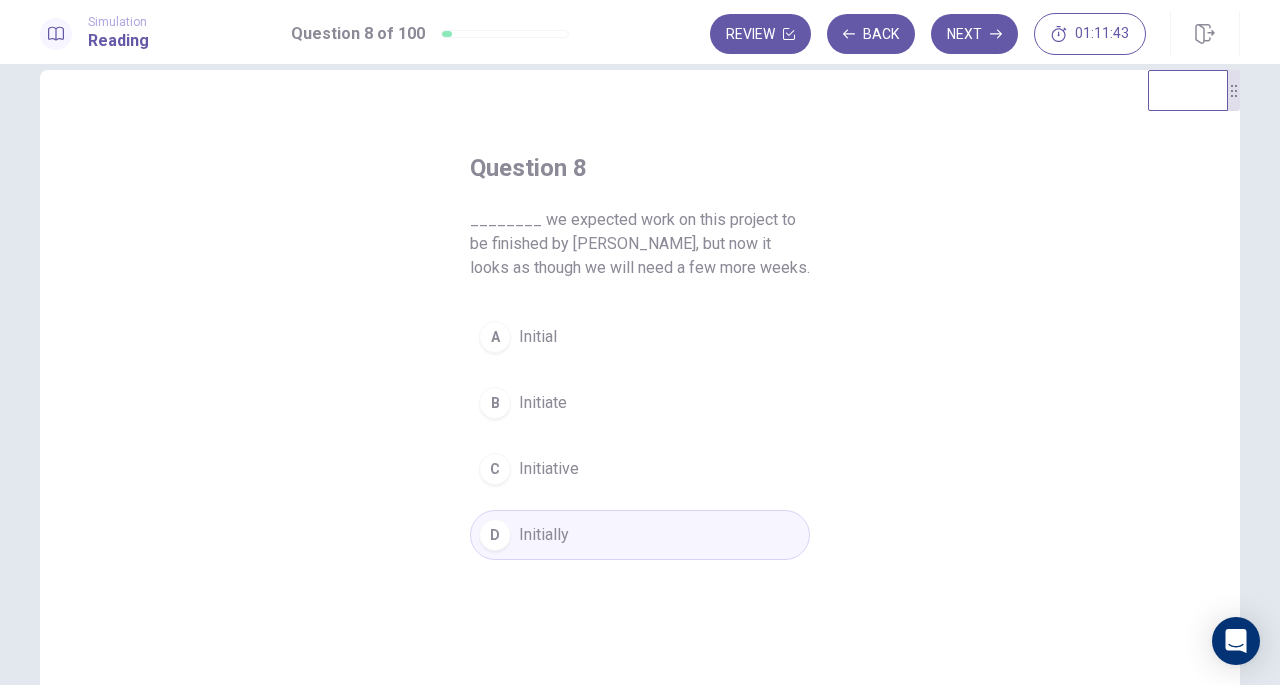 click on "Simulation   Reading Question 8 of 100 Review Back Next 01:11:43" at bounding box center [640, 32] 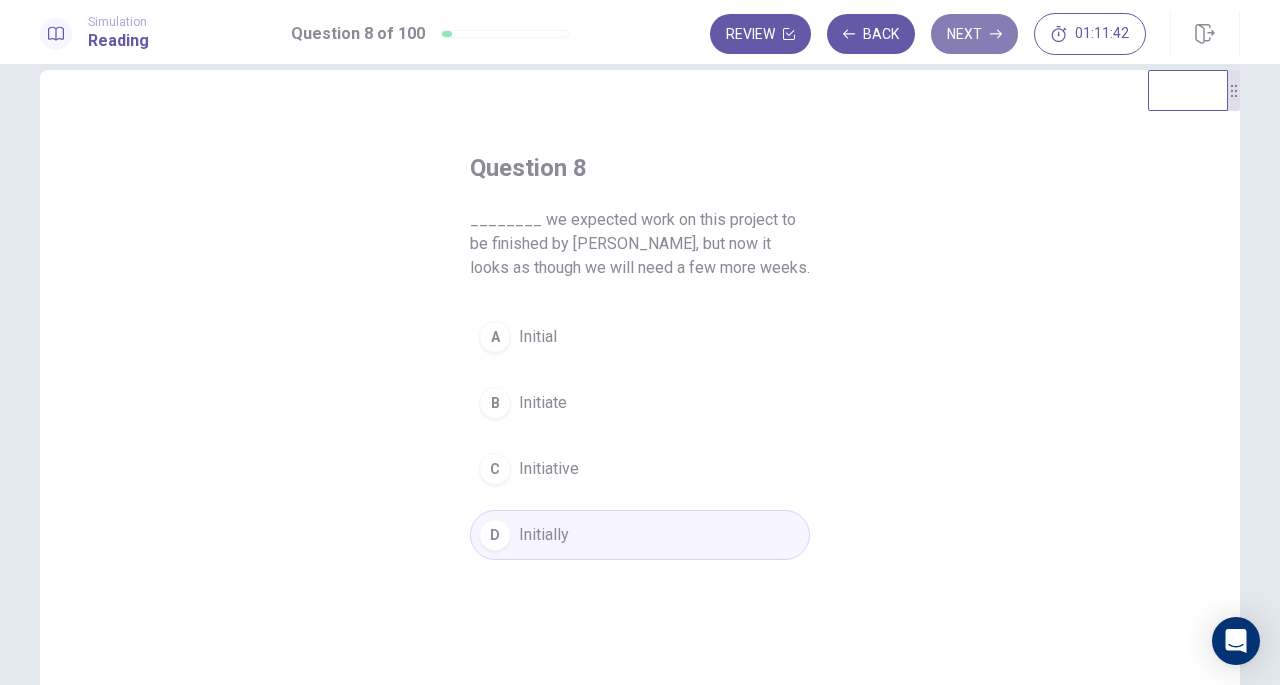 click on "Next" at bounding box center [974, 34] 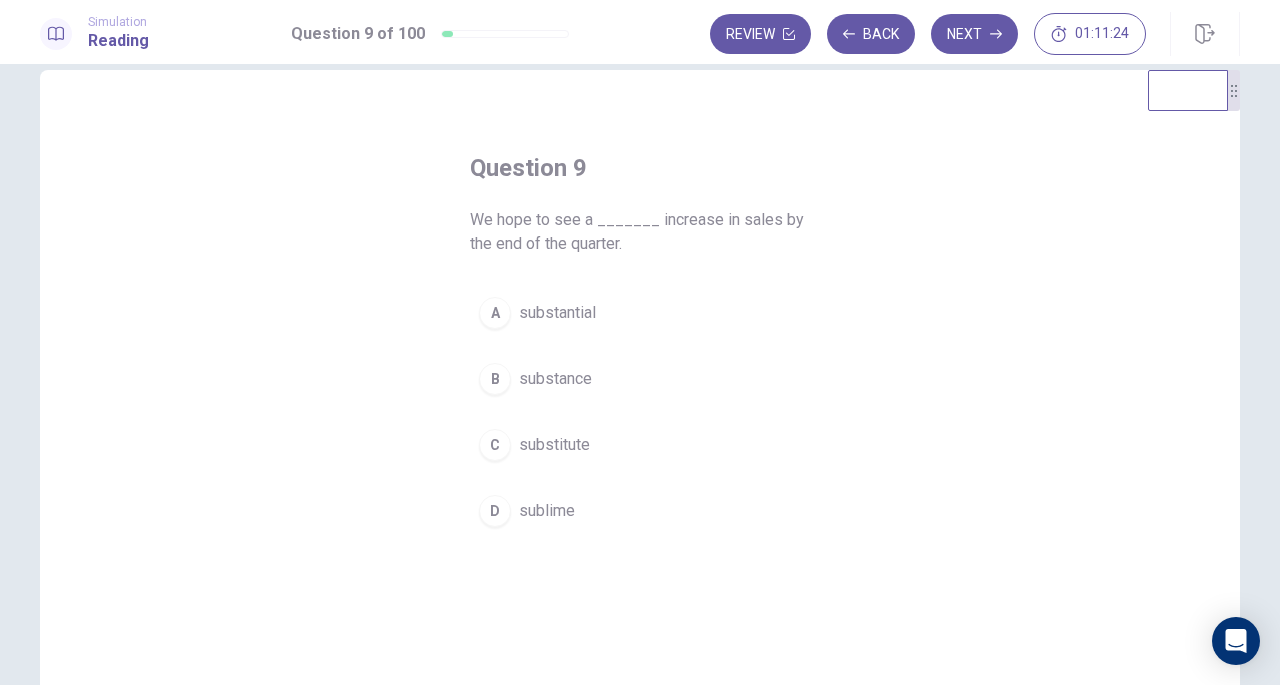 click on "substantial" at bounding box center [557, 313] 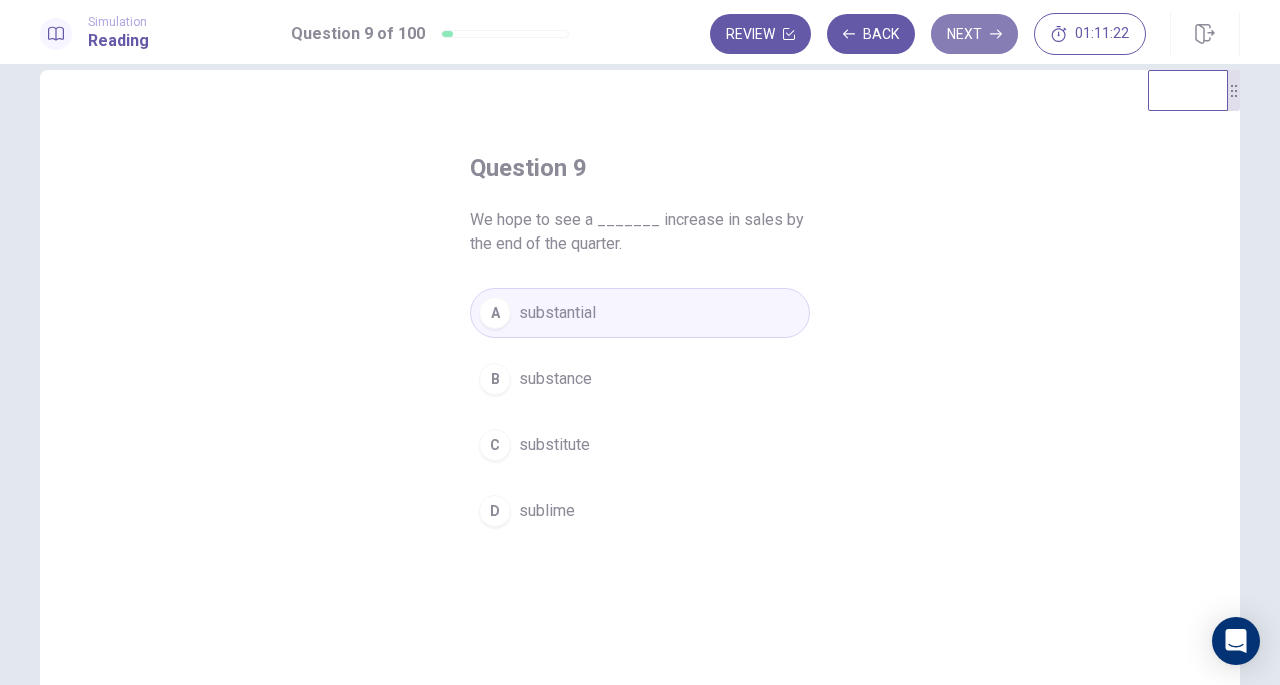 click on "Next" at bounding box center [974, 34] 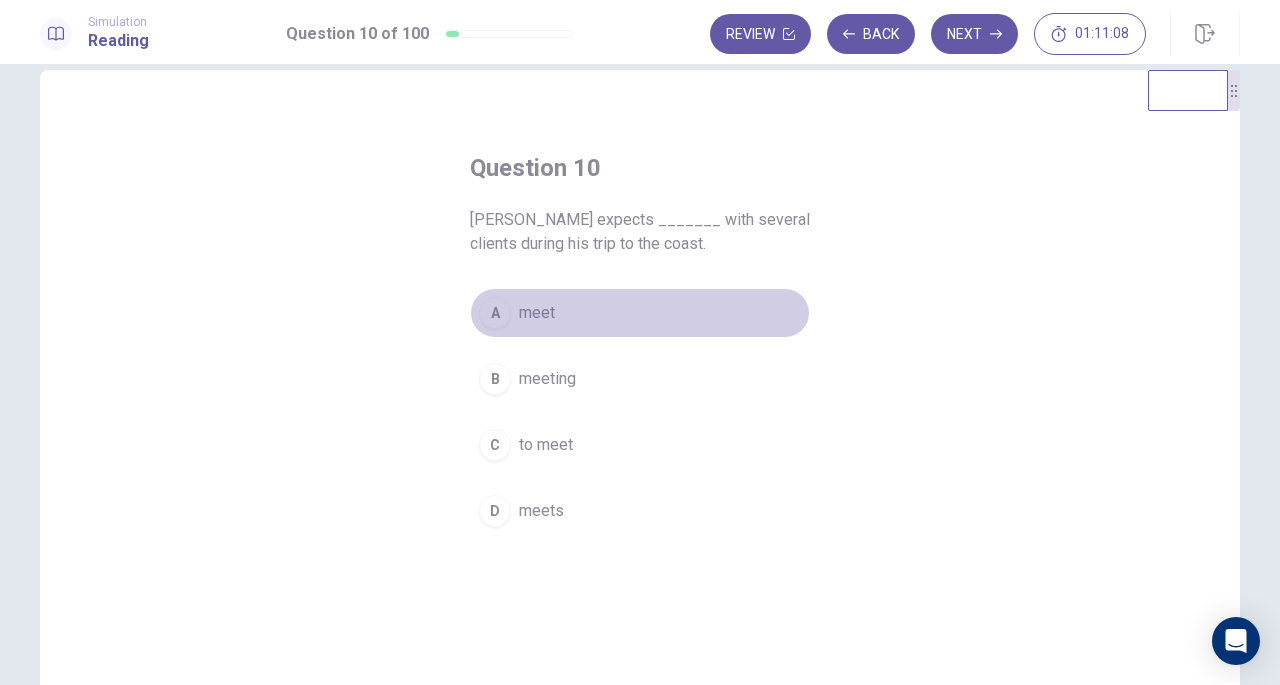 click on "meet" at bounding box center (537, 313) 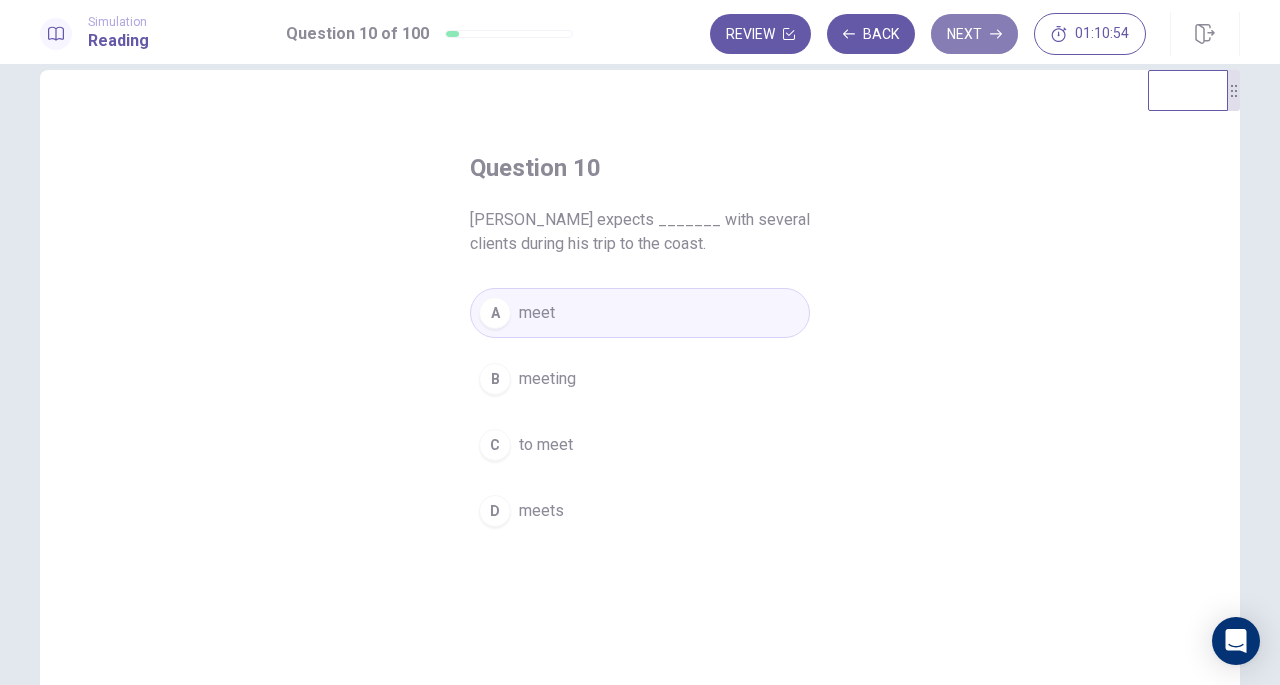 click on "Next" at bounding box center (974, 34) 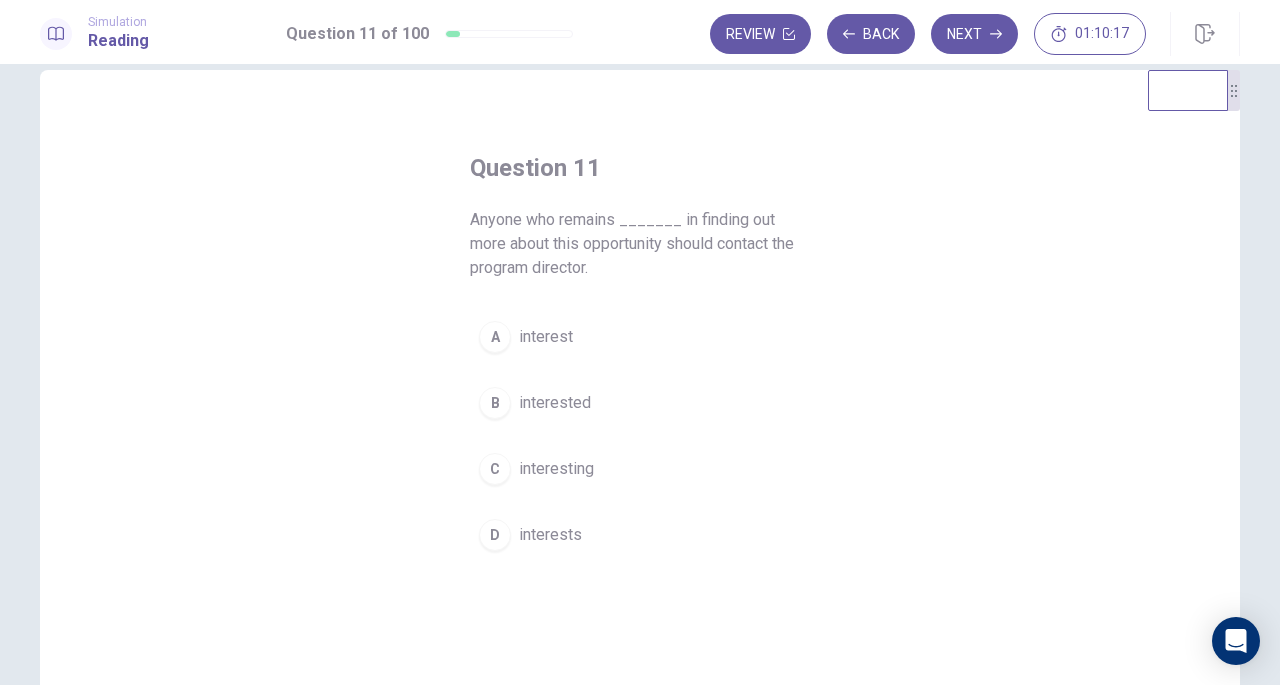 click on "interests" at bounding box center (550, 535) 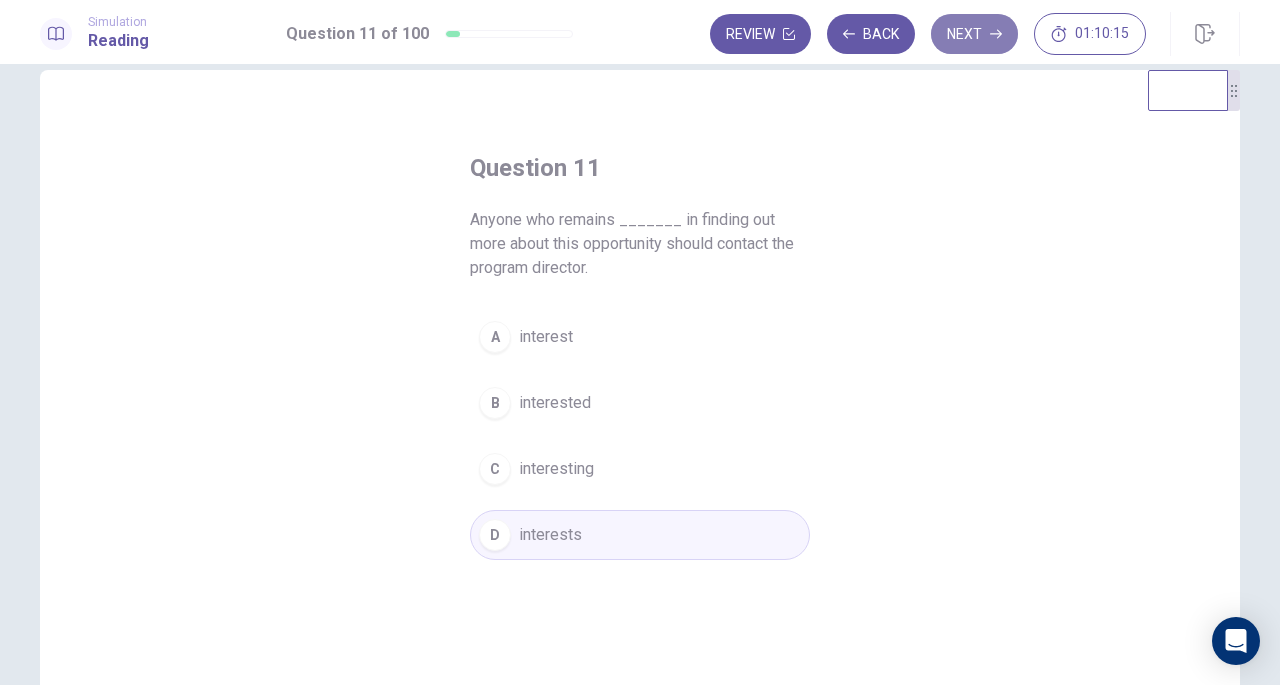 click on "Next" at bounding box center (974, 34) 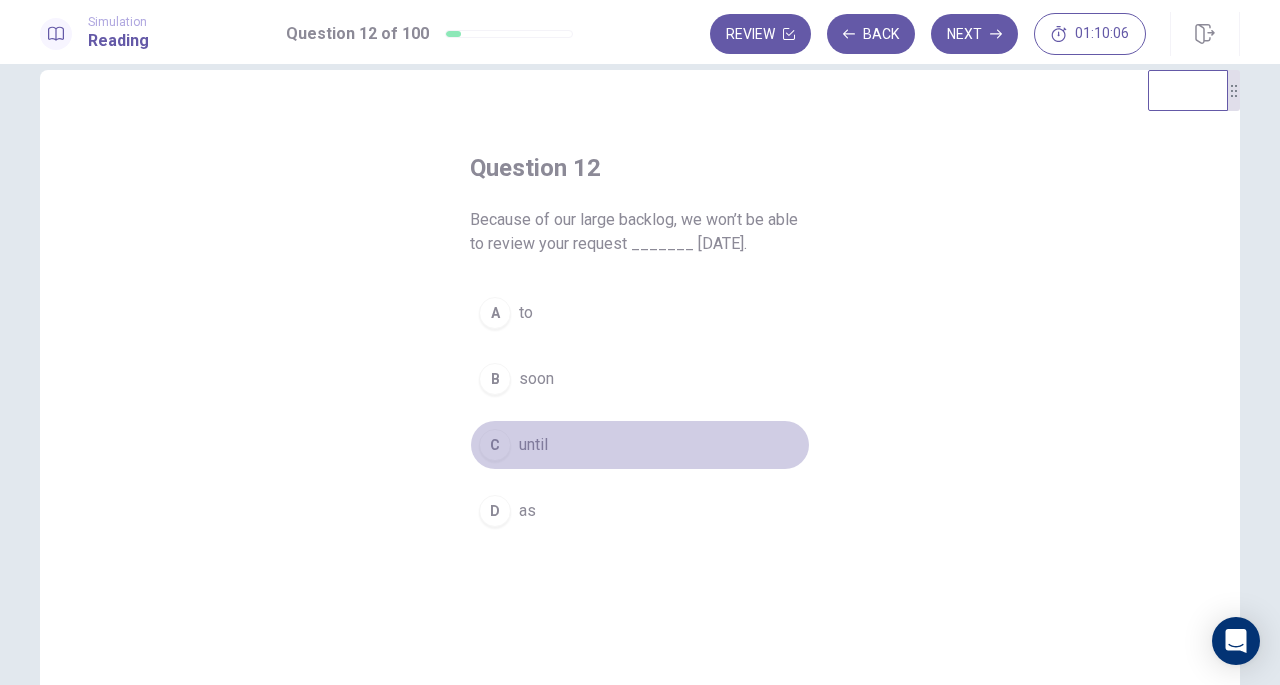 click on "until" at bounding box center (533, 445) 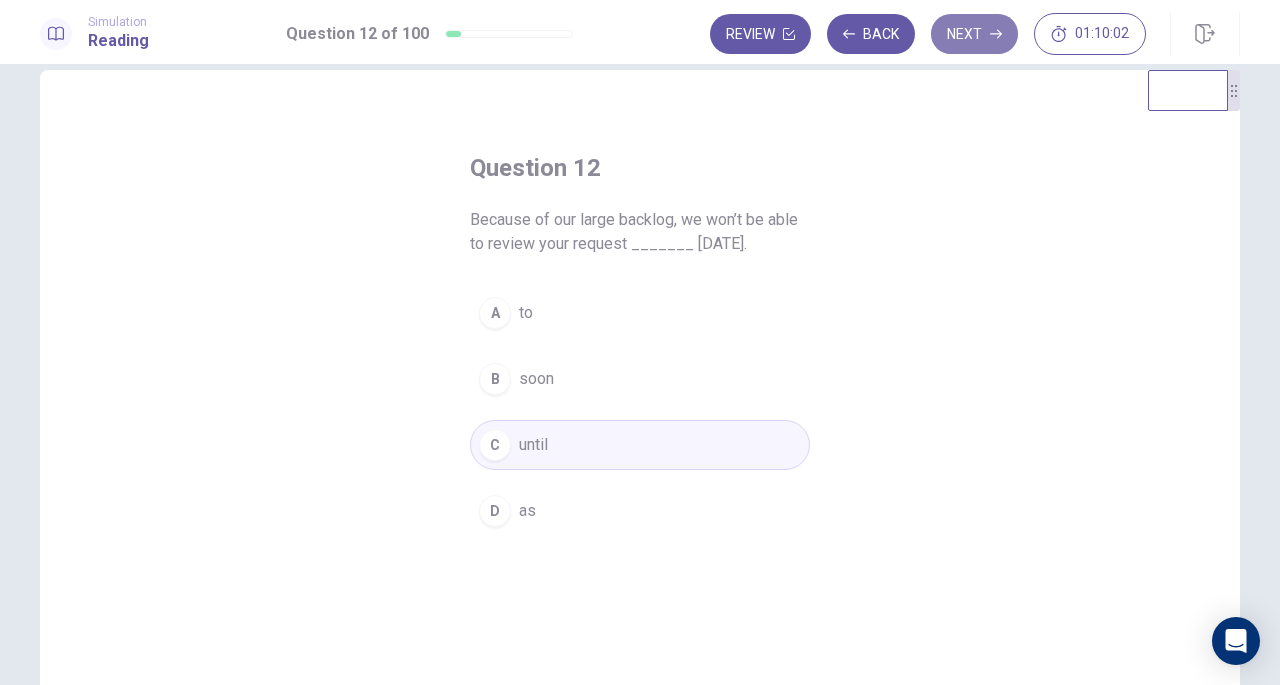 click on "Next" at bounding box center (974, 34) 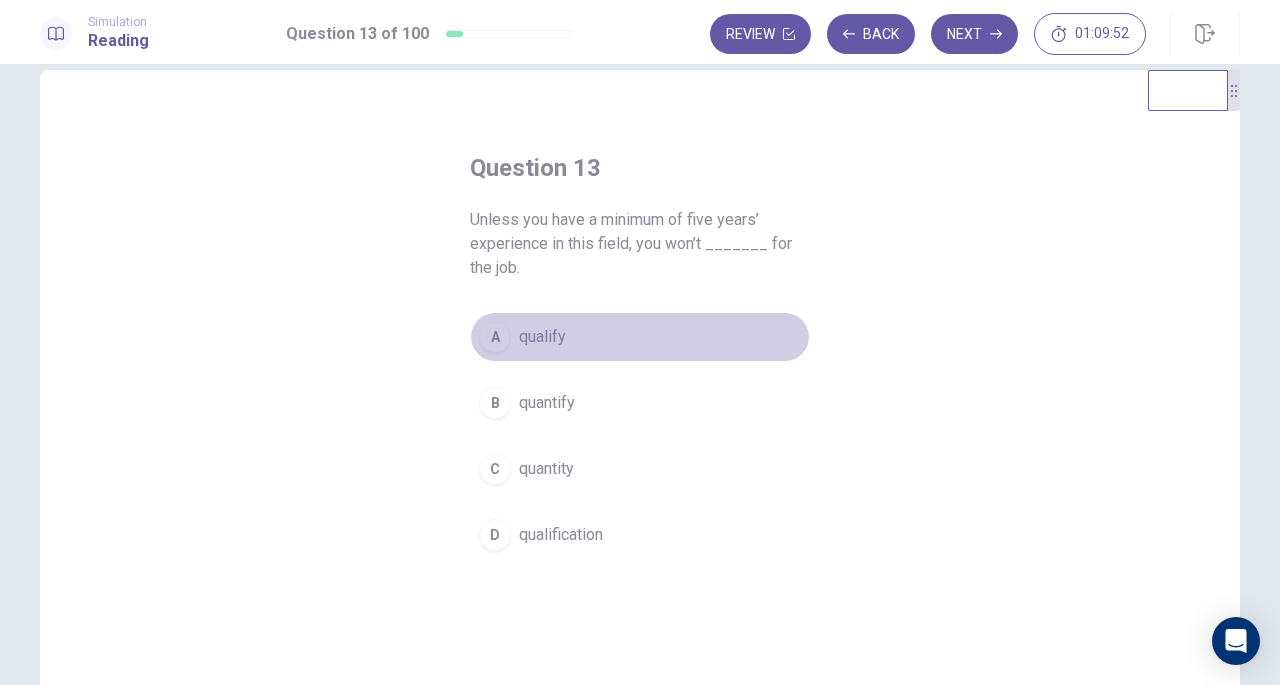 click on "qualify" at bounding box center (542, 337) 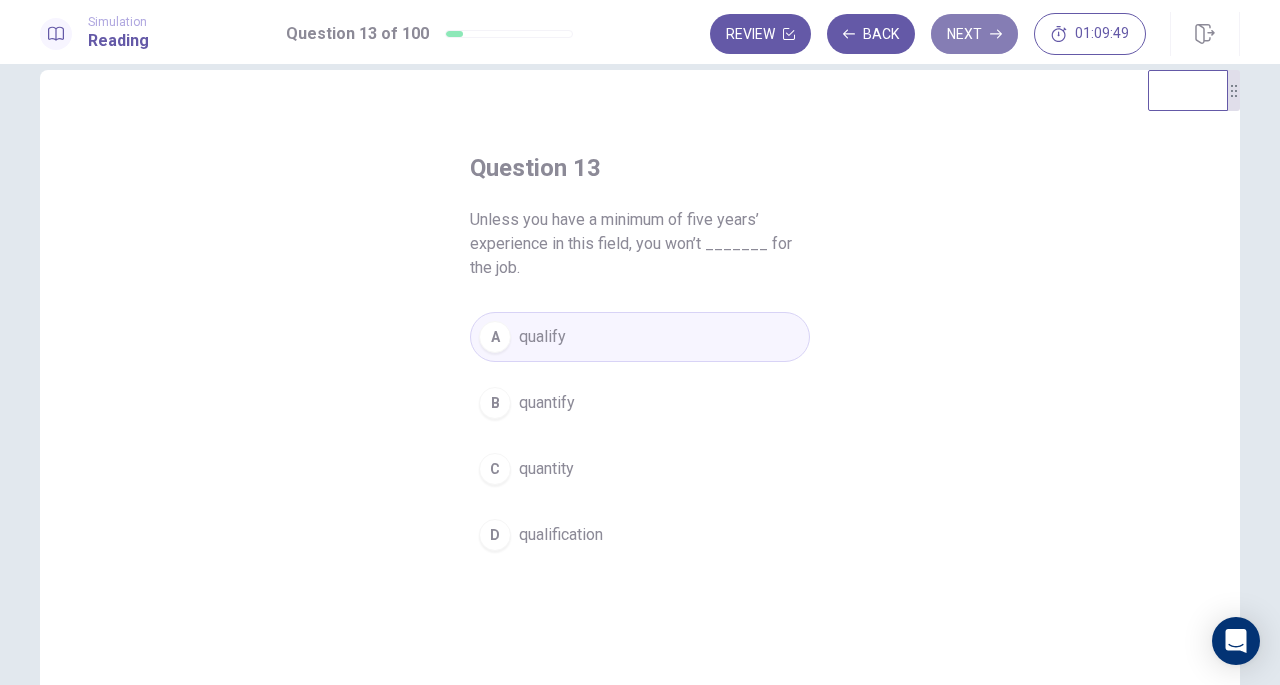 click on "Next" at bounding box center (974, 34) 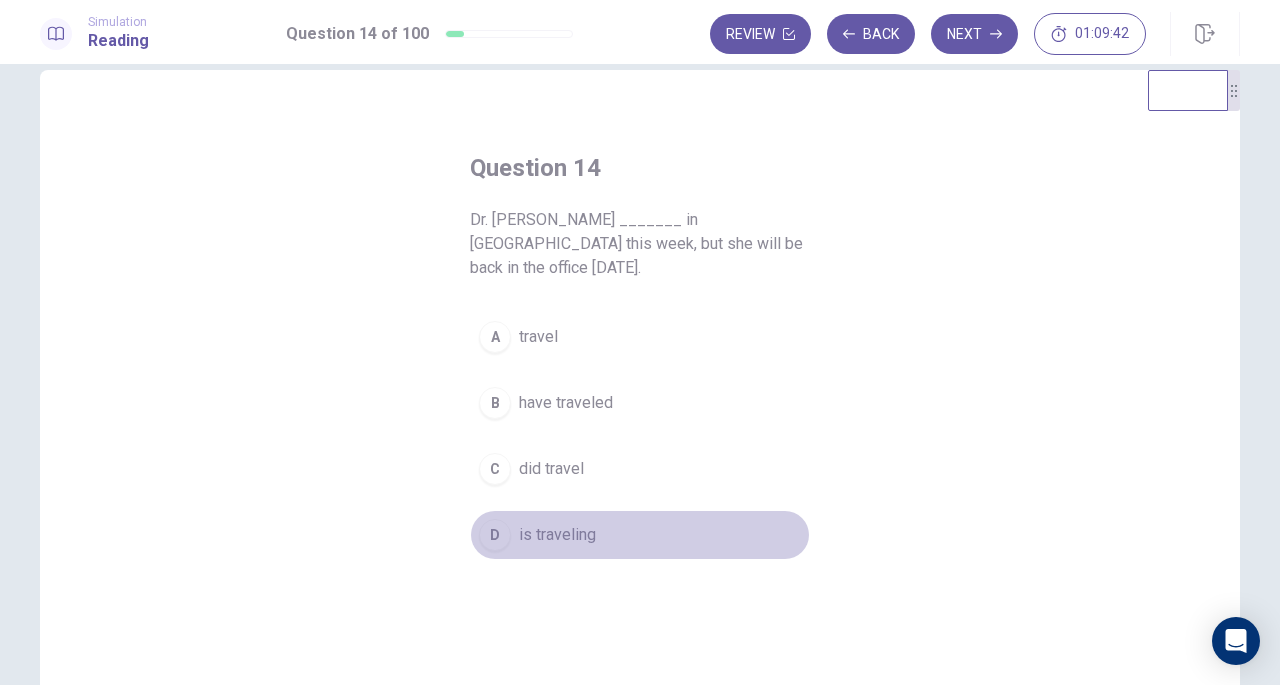 click on "is traveling" at bounding box center (557, 535) 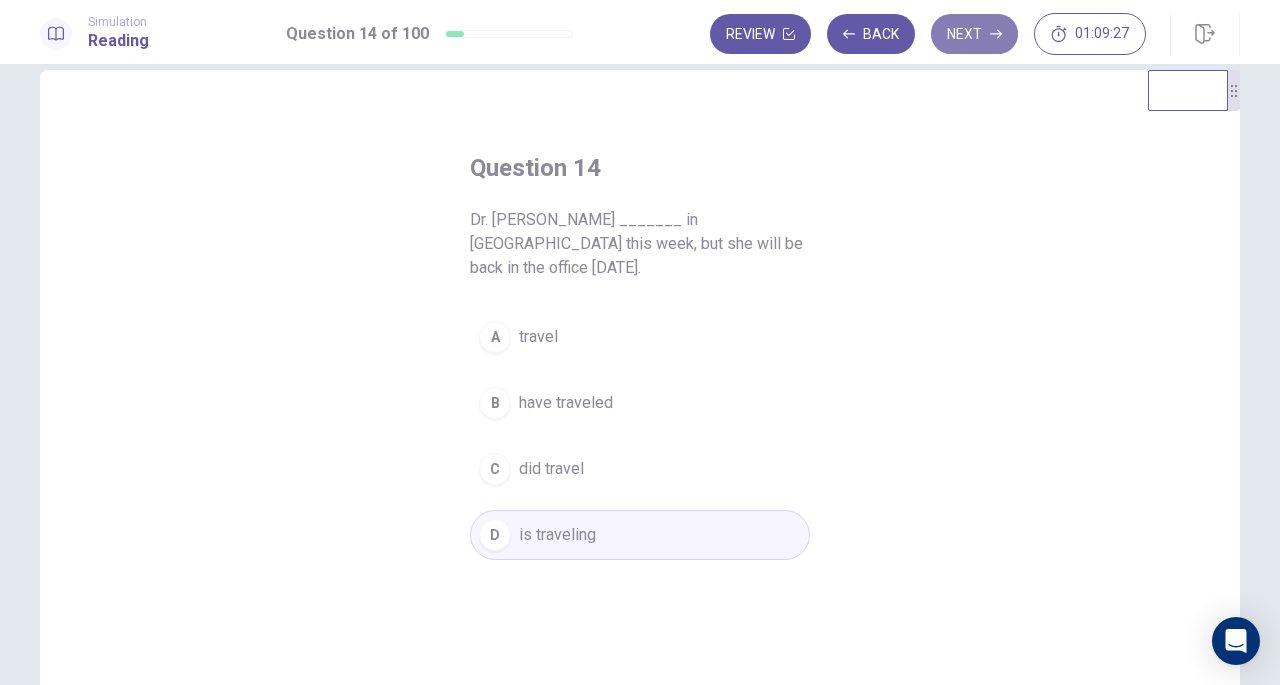 click on "Next" at bounding box center (974, 34) 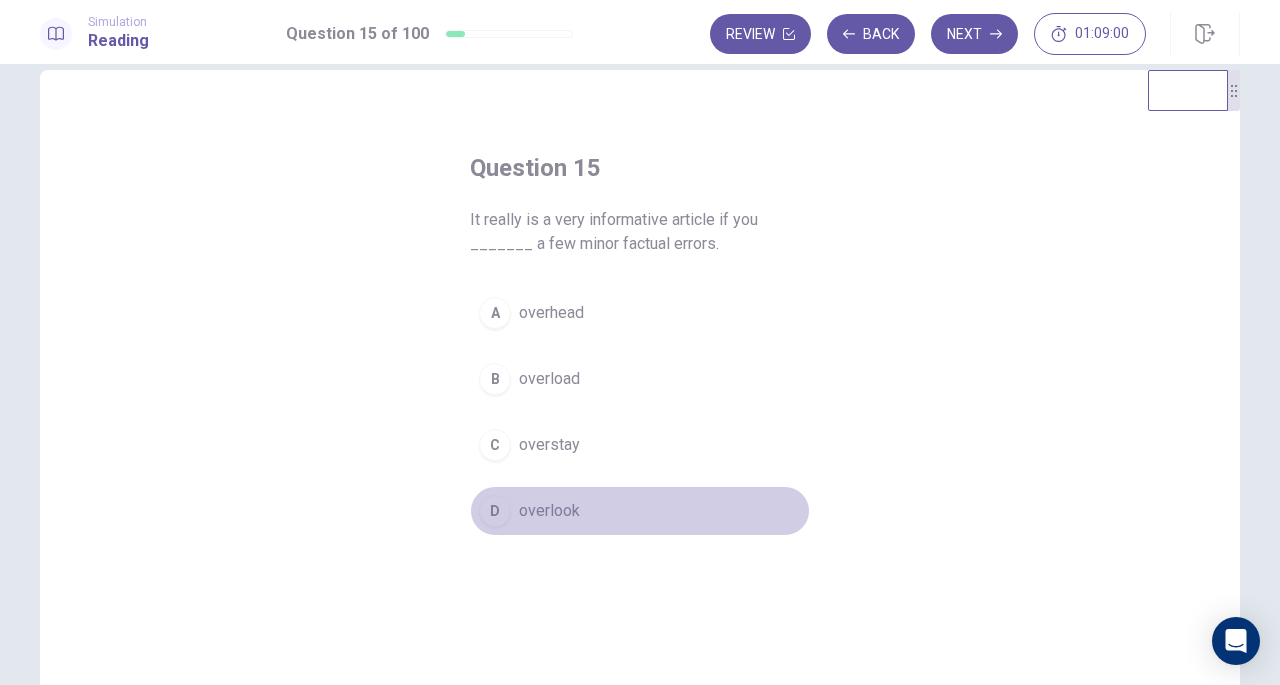 click on "overlook" at bounding box center [549, 511] 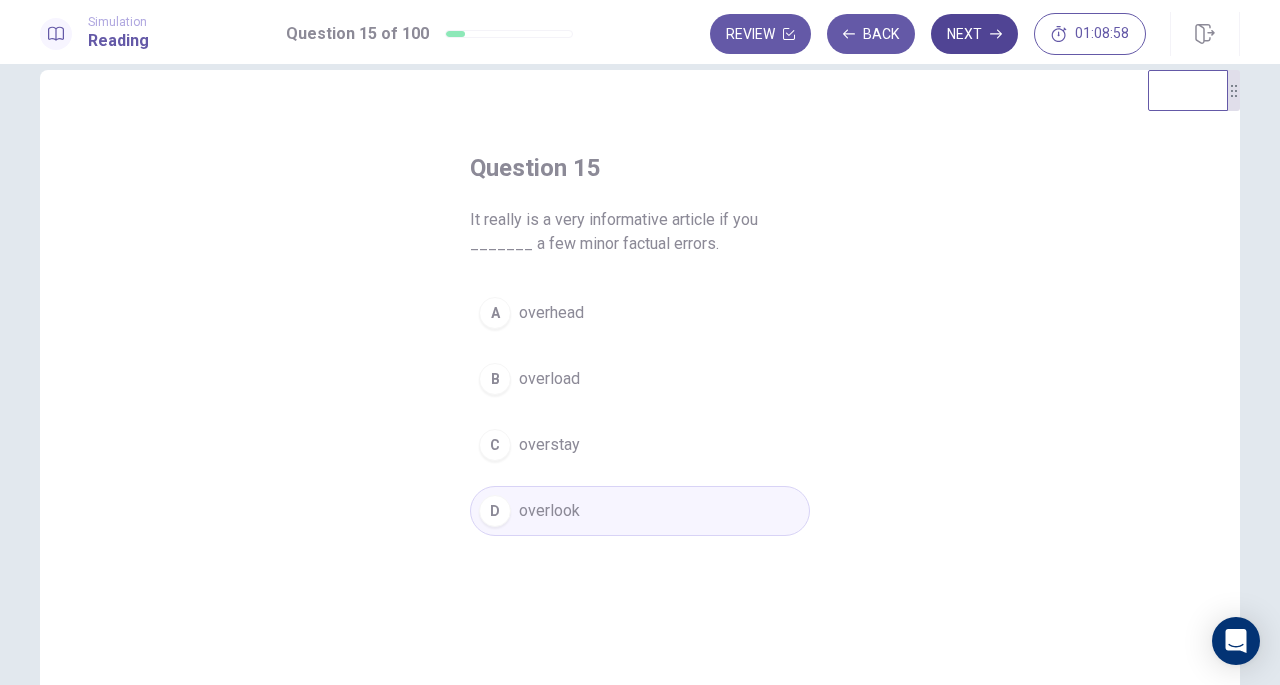 click on "Next" at bounding box center (974, 34) 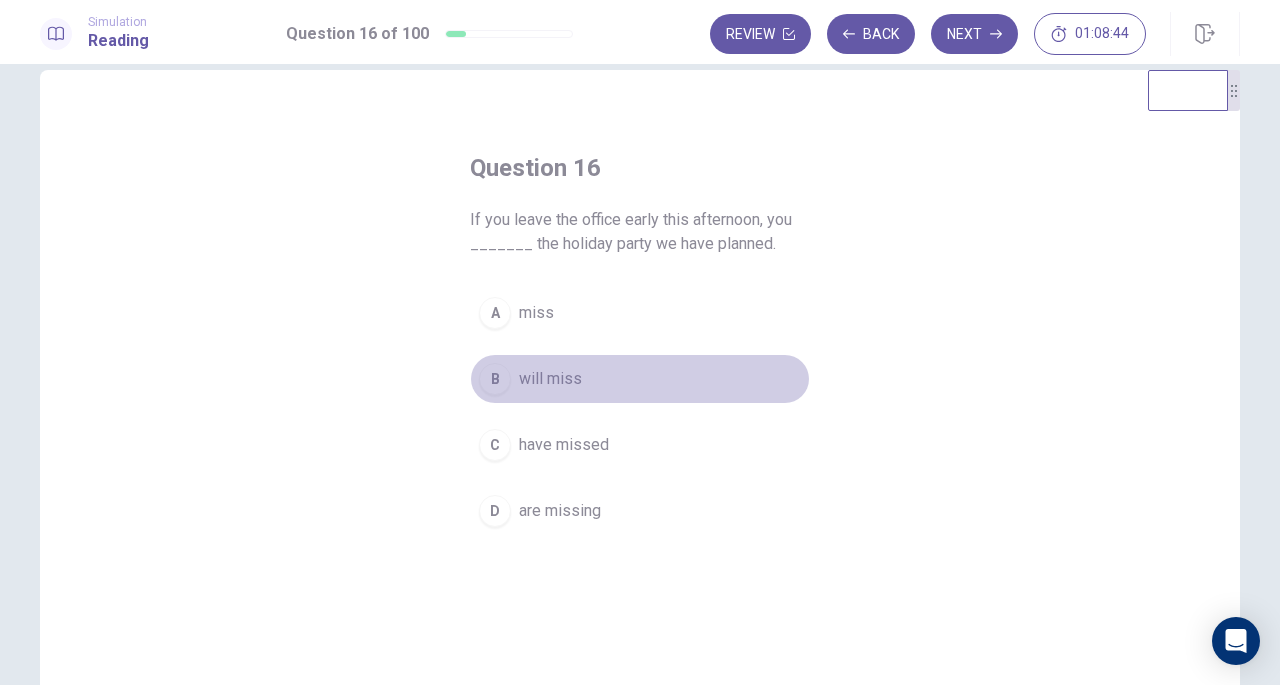 click on "will miss" at bounding box center [550, 379] 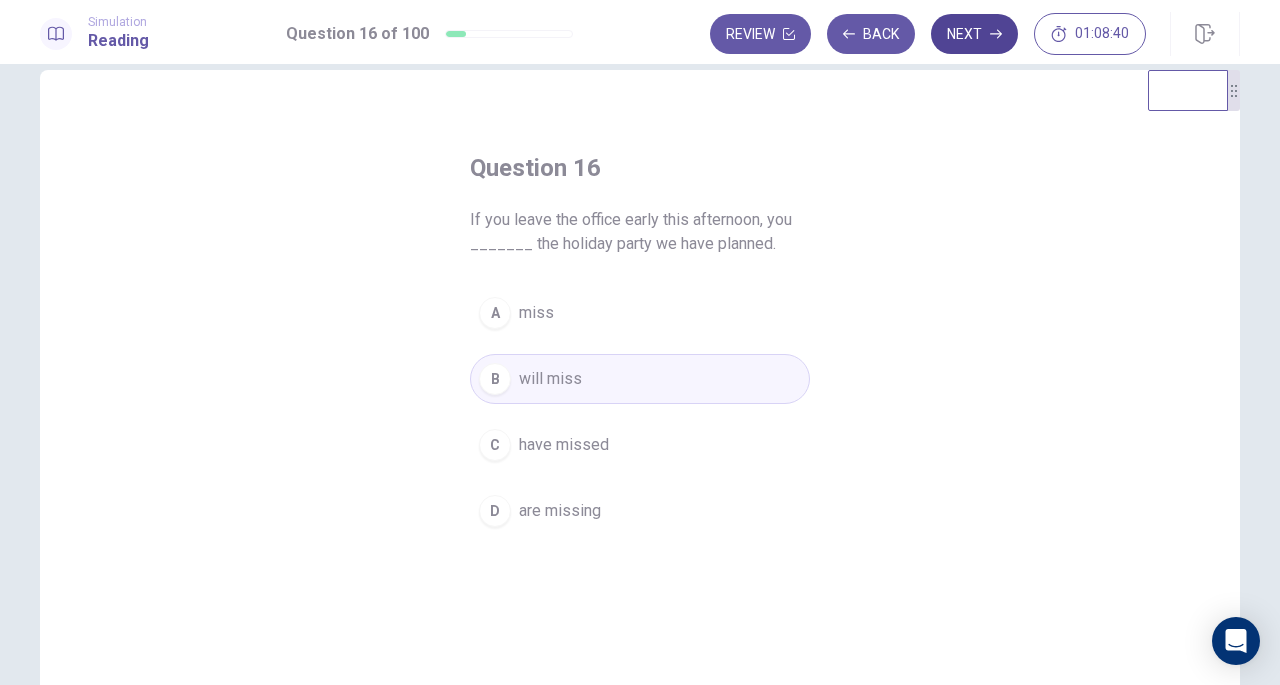 click on "Next" at bounding box center [974, 34] 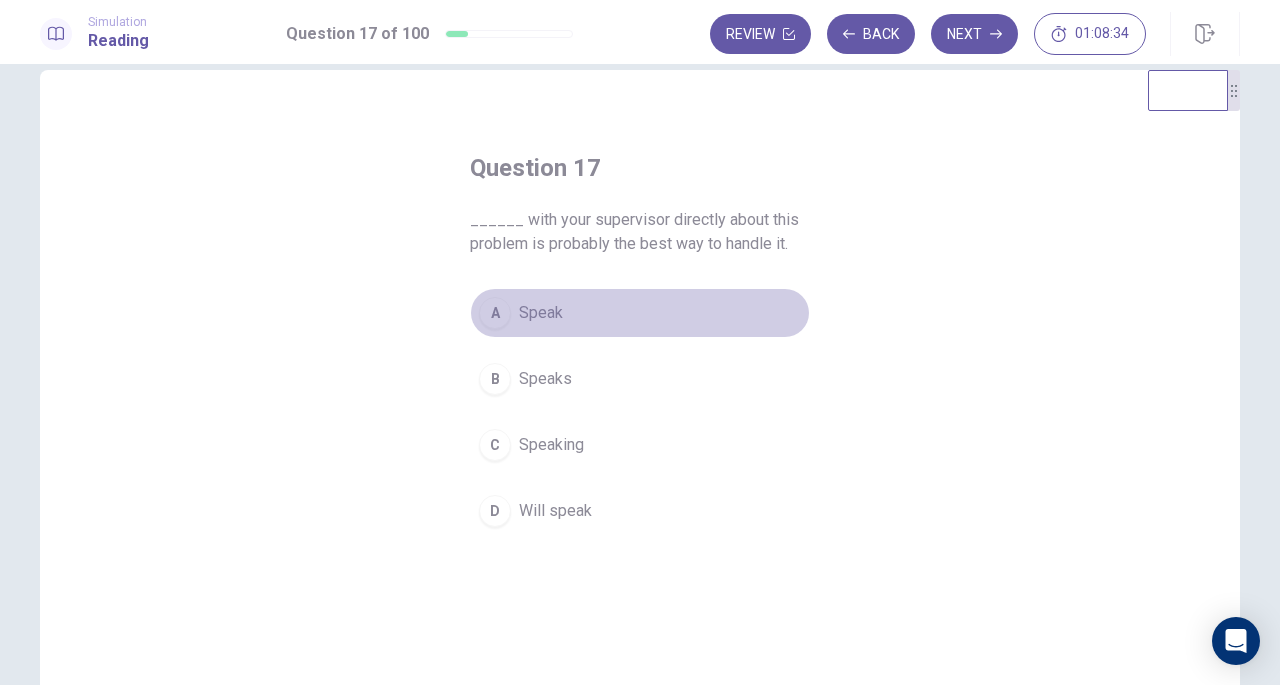 click on "Speak" at bounding box center (541, 313) 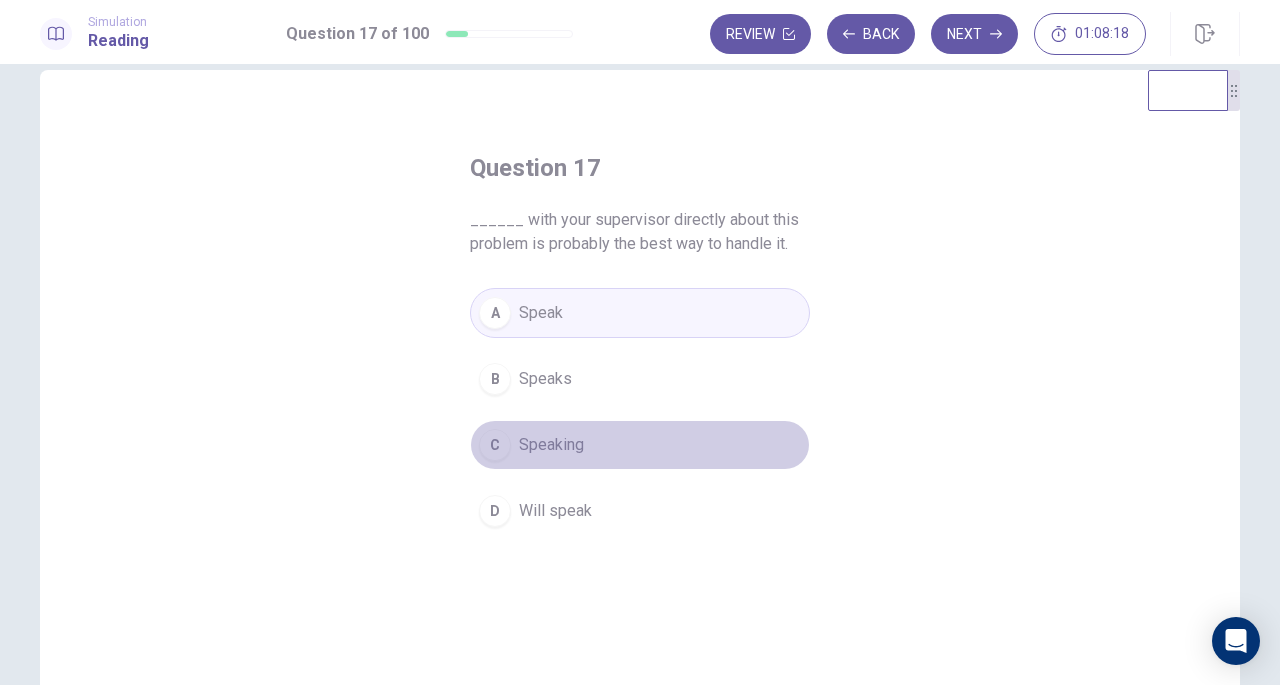 click on "Speaking" at bounding box center [551, 445] 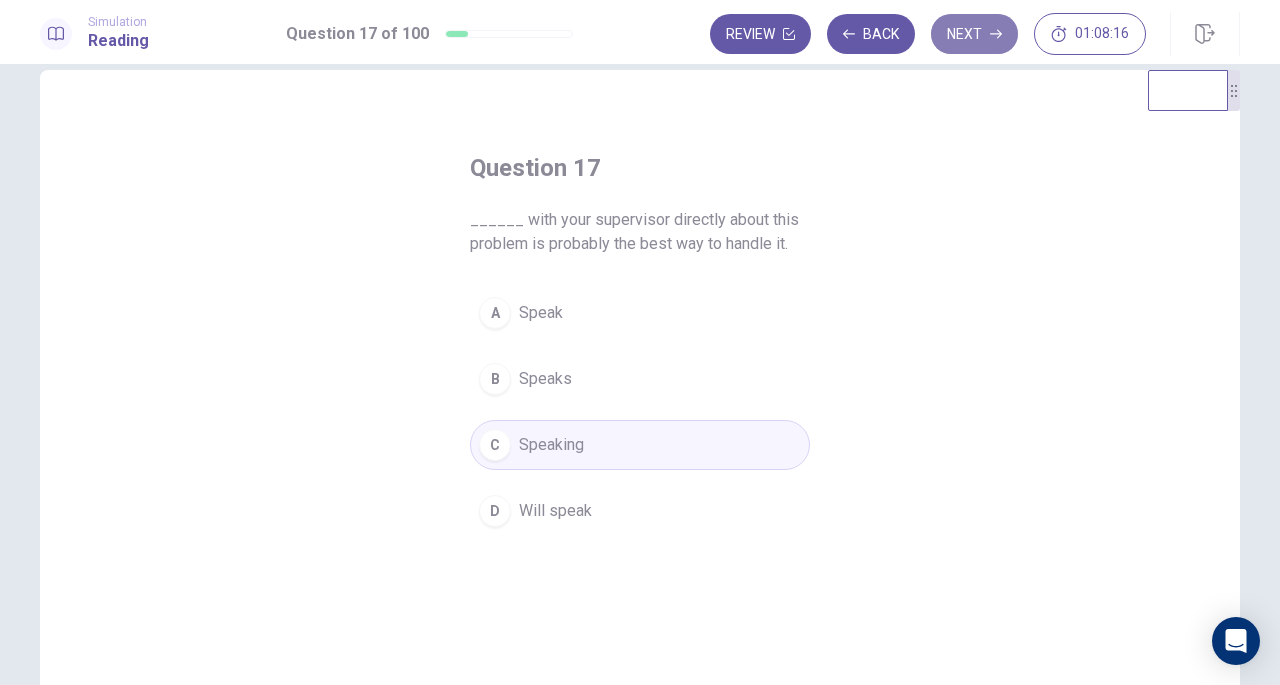 click on "Next" at bounding box center [974, 34] 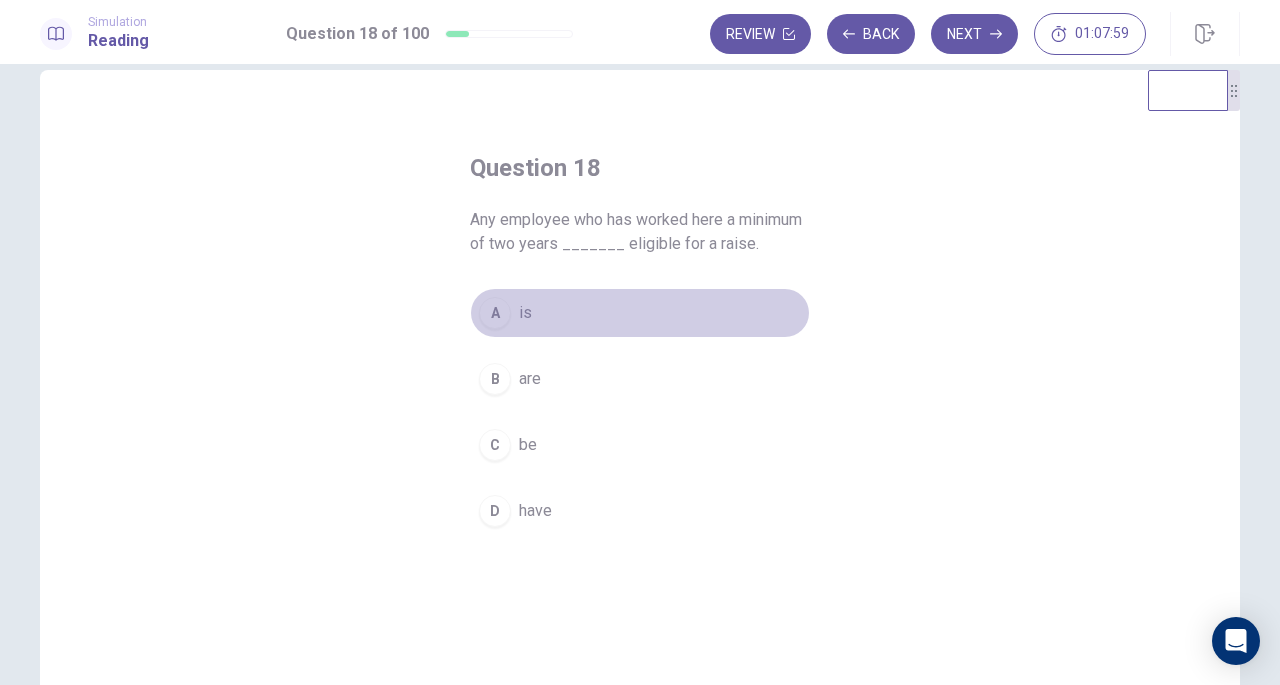 click on "A is" at bounding box center [640, 313] 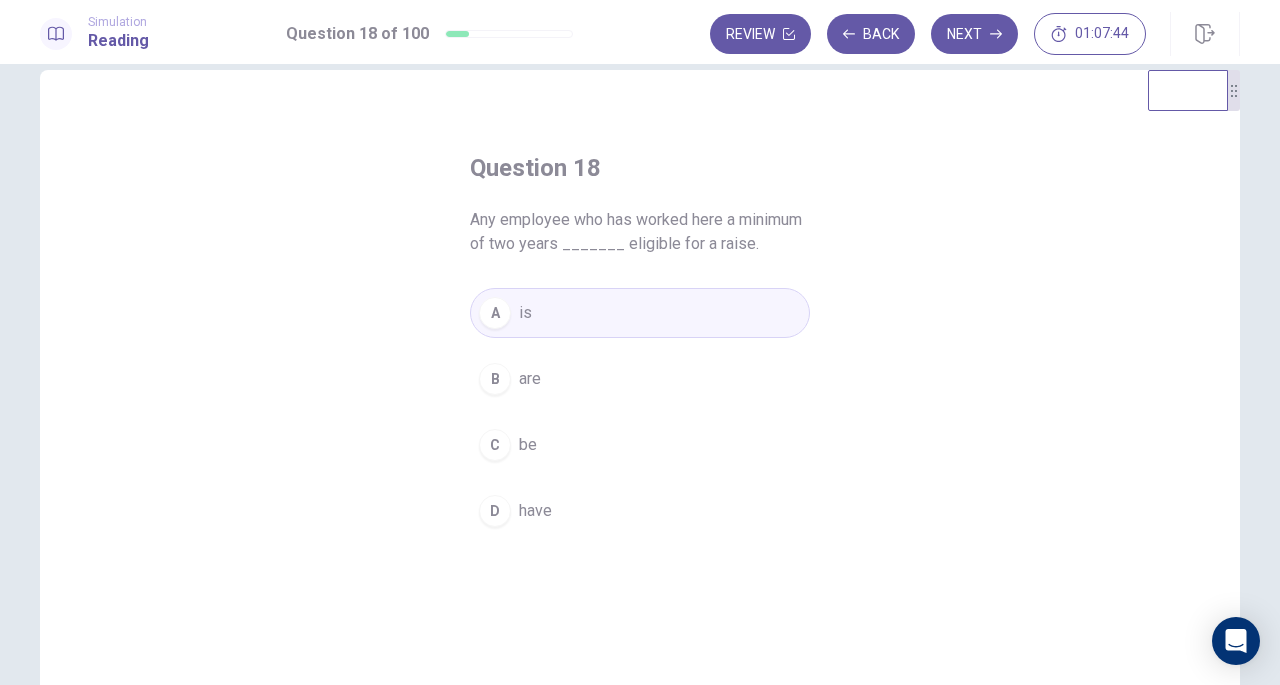 click on "are" at bounding box center [530, 379] 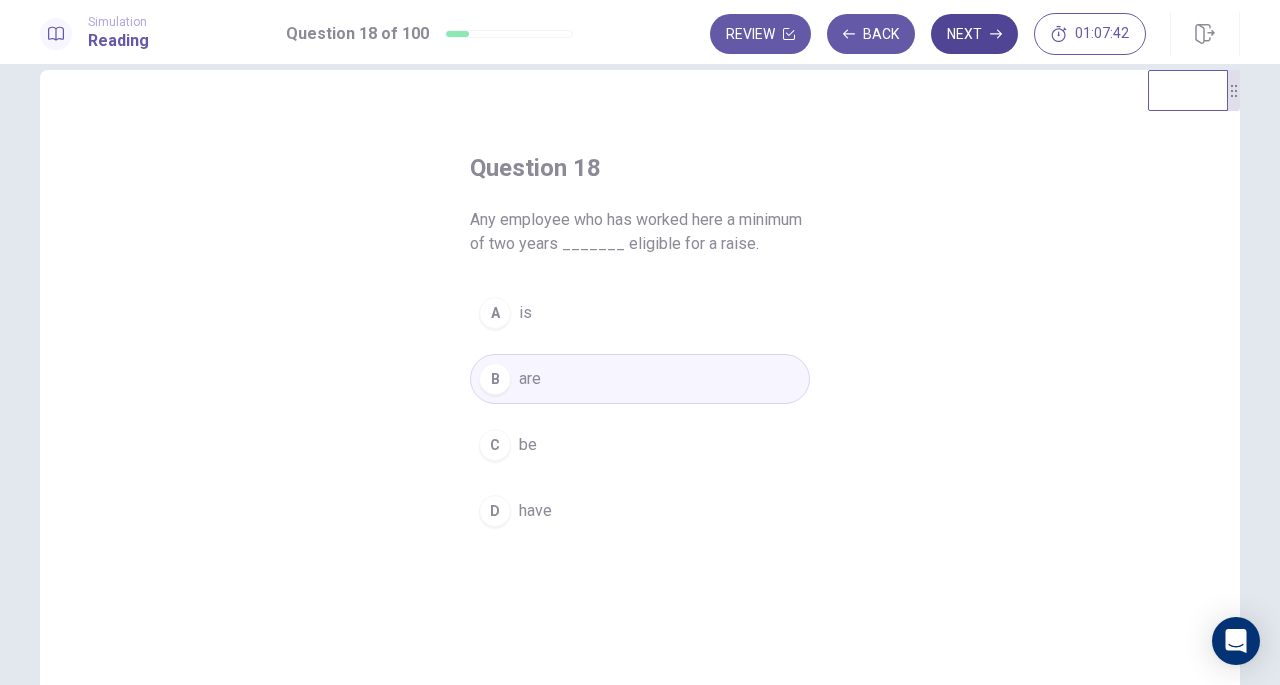 click on "Next" at bounding box center (974, 34) 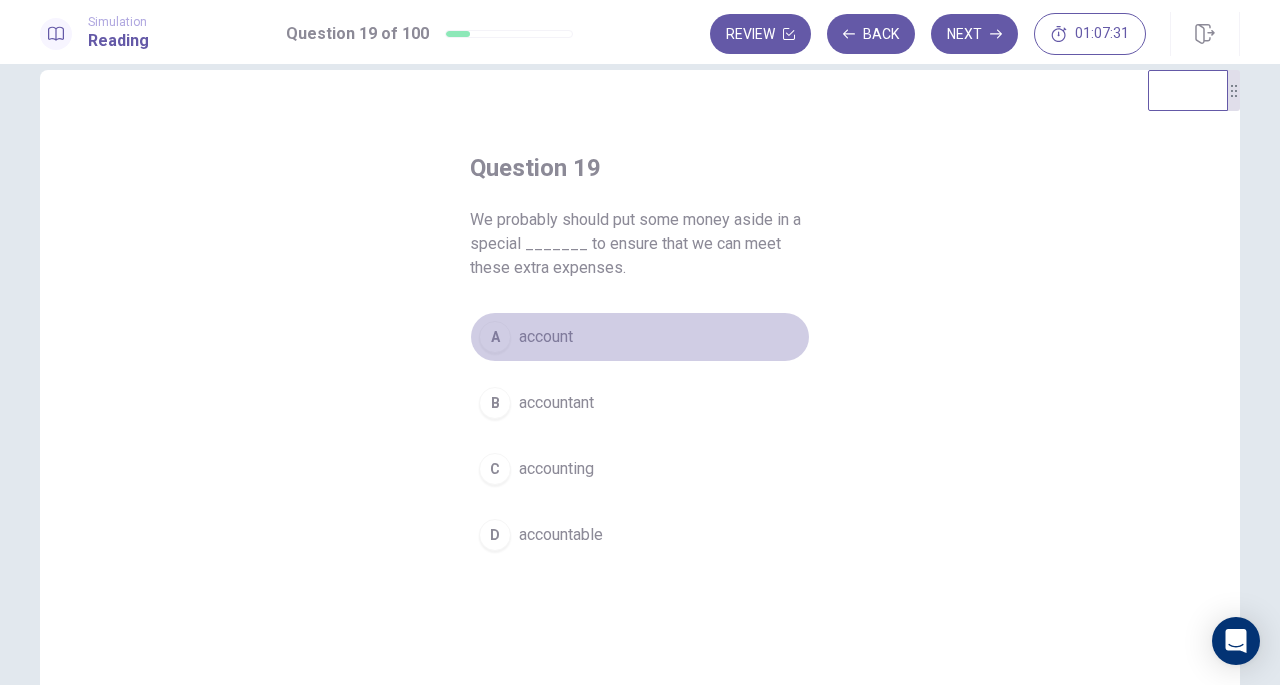 click on "account" at bounding box center [546, 337] 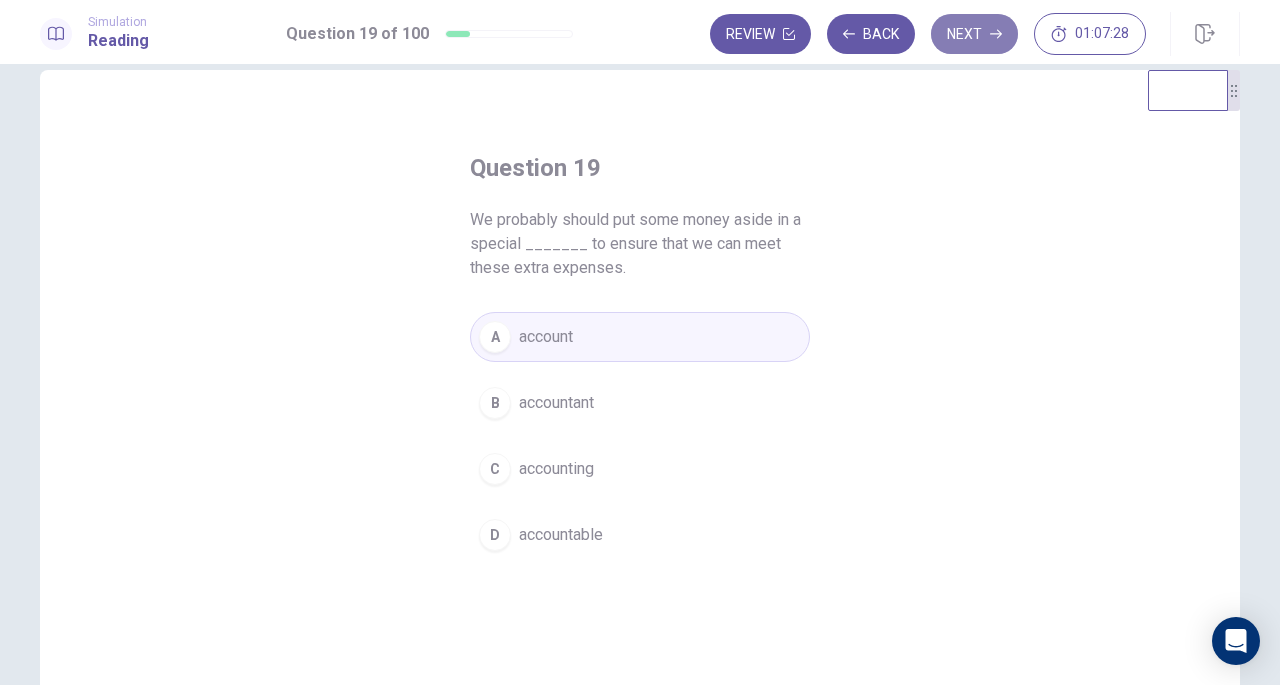 click on "Next" at bounding box center (974, 34) 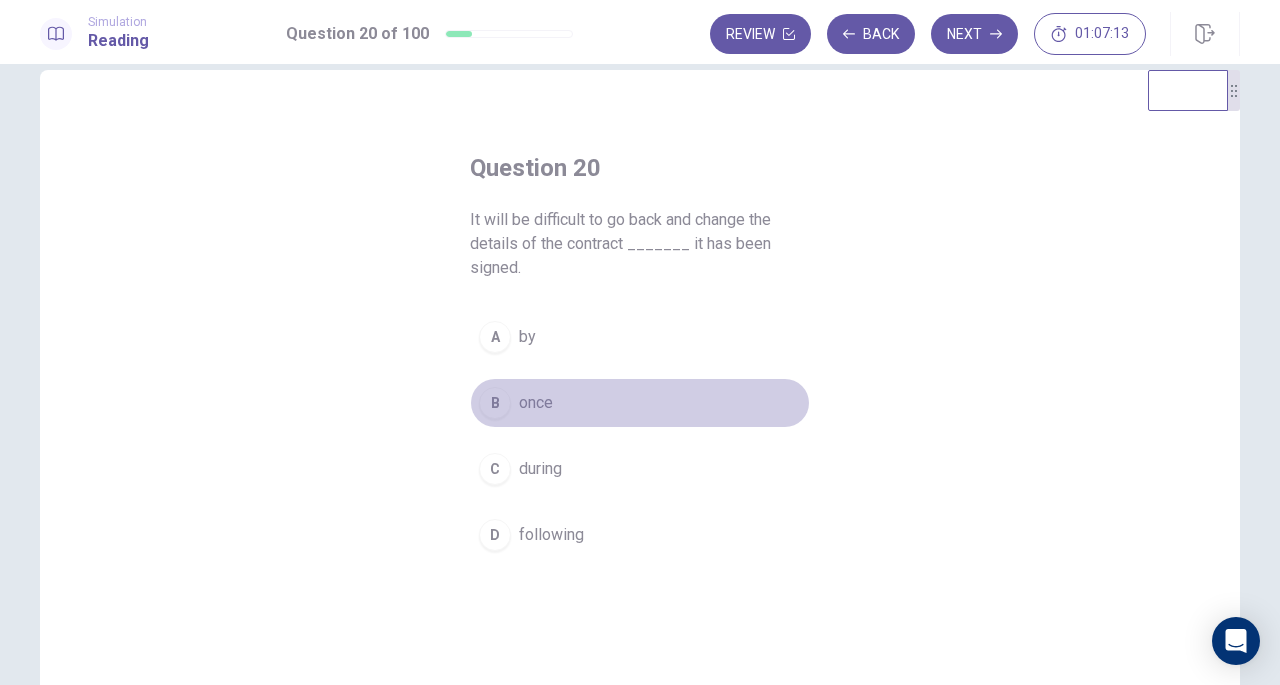 click on "once" at bounding box center (536, 403) 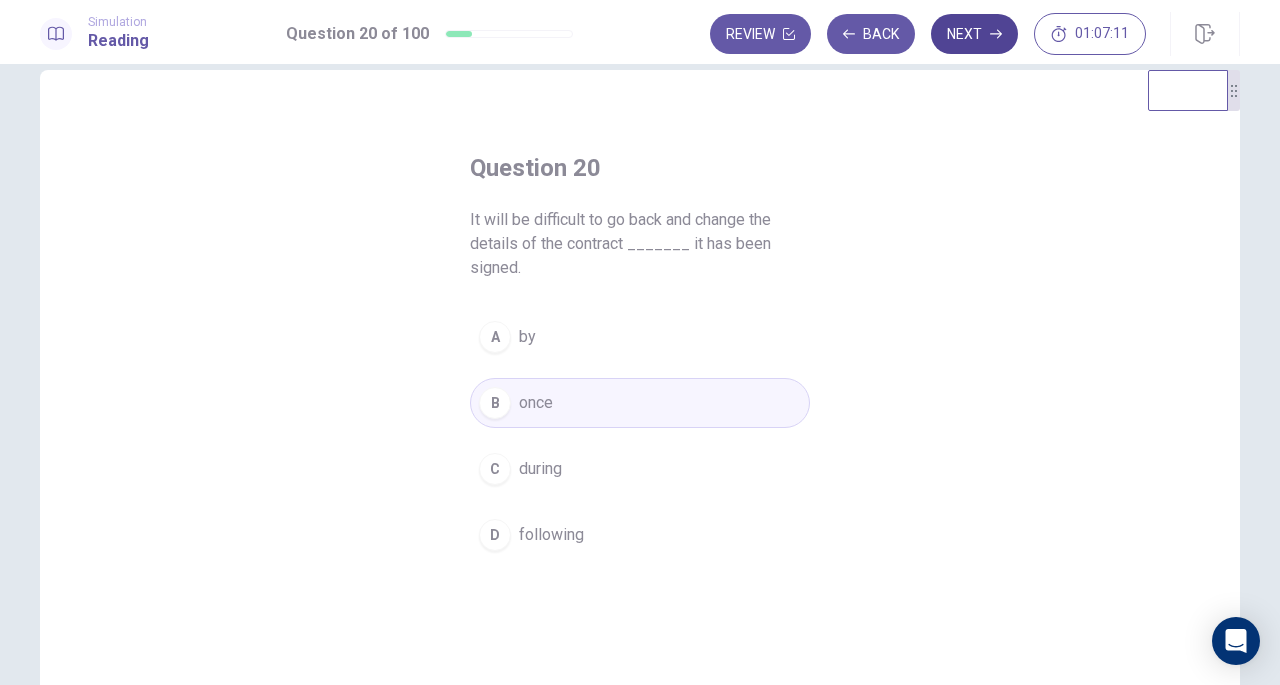 click on "Next" at bounding box center (974, 34) 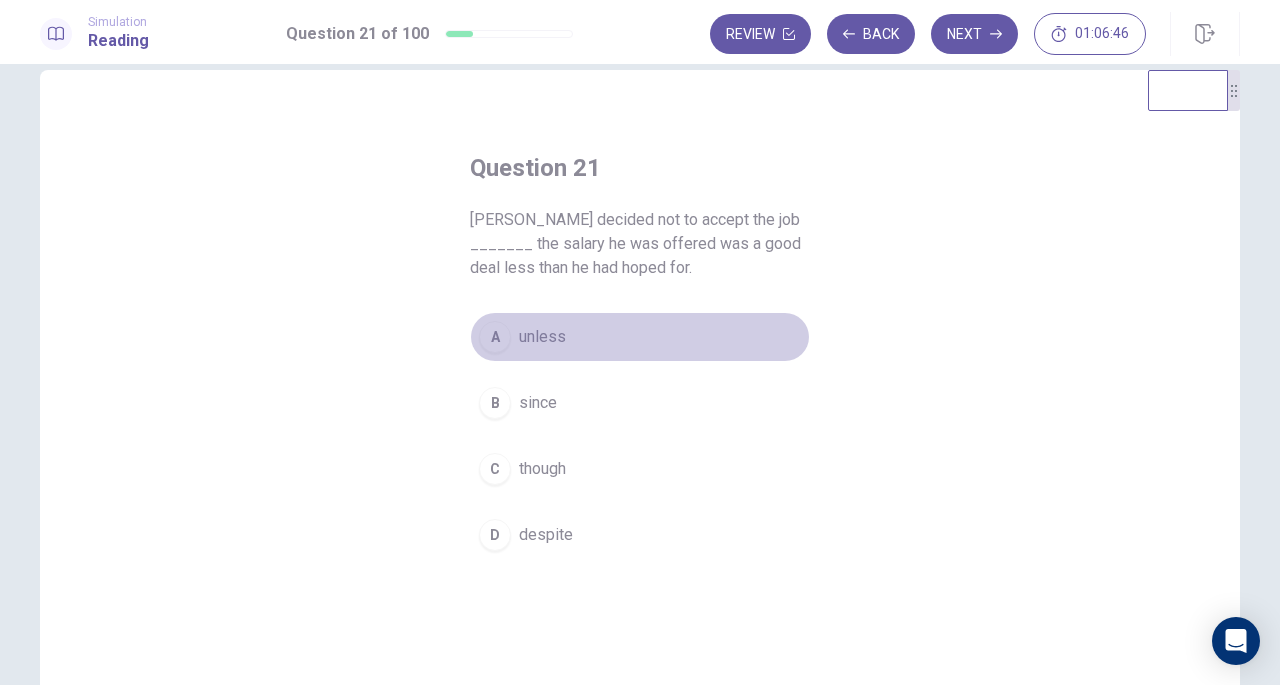 click on "unless" at bounding box center [542, 337] 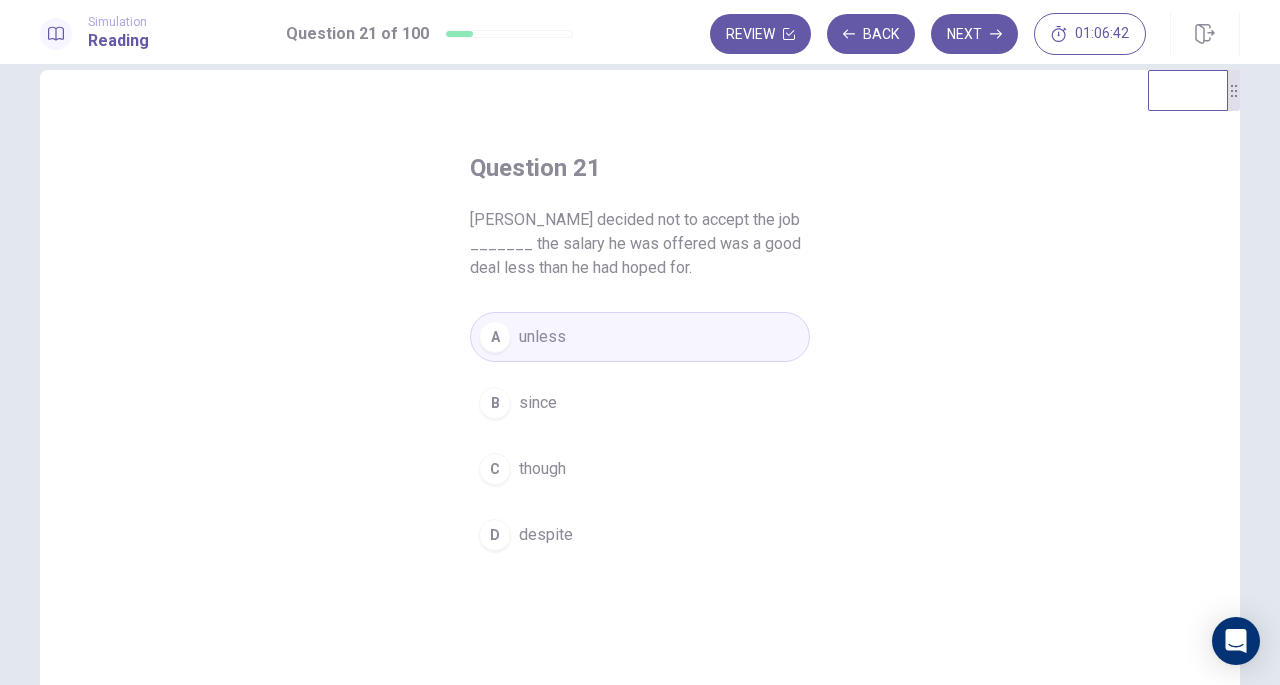 click on "Review Back Next 01:06:42" at bounding box center [928, 34] 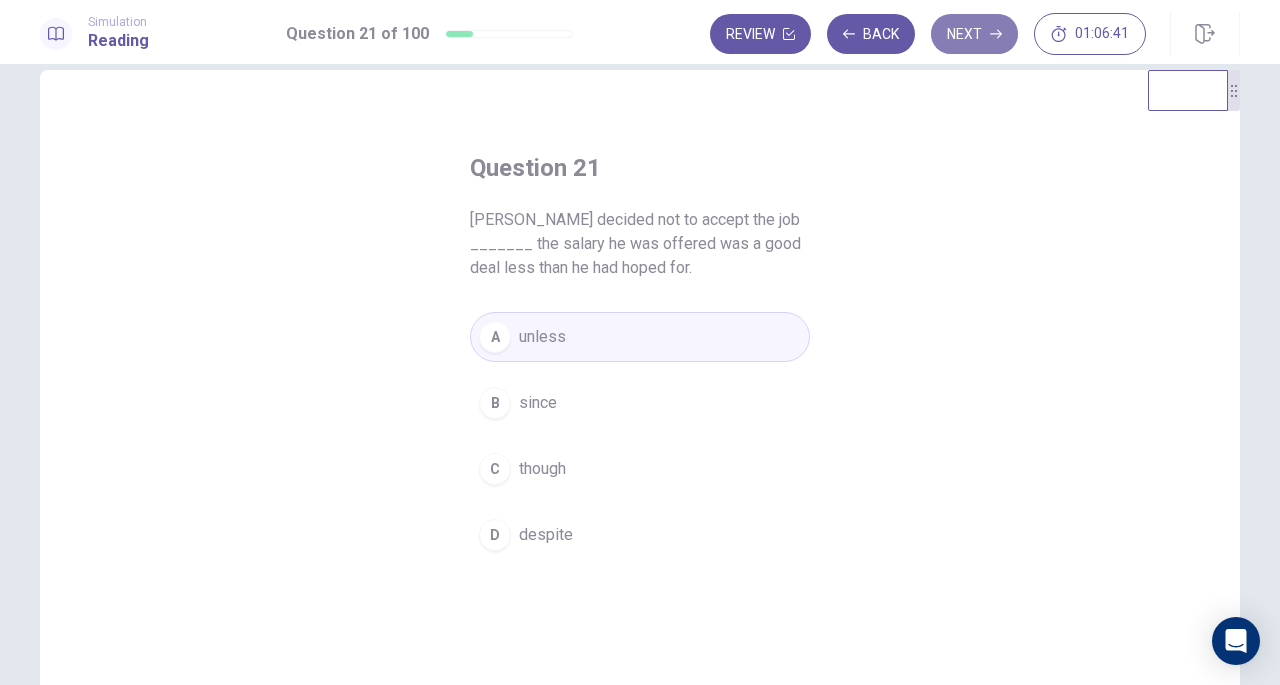 click on "Next" at bounding box center (974, 34) 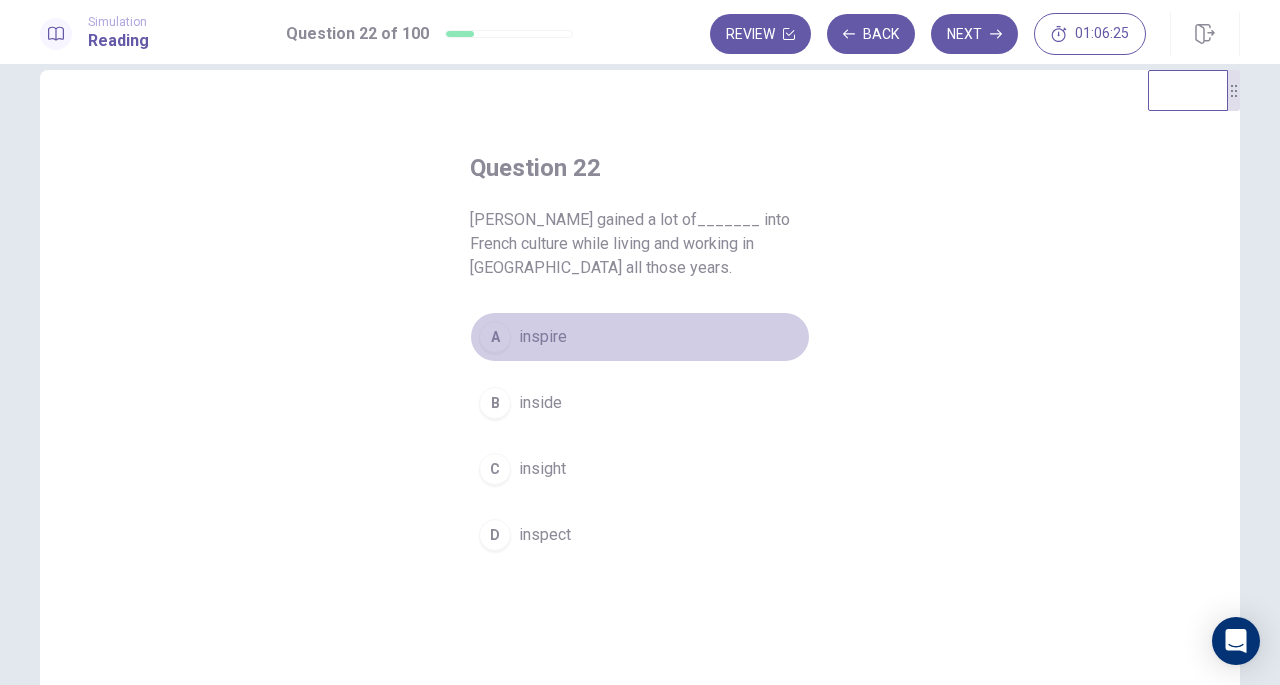 click on "A inspire" at bounding box center [640, 337] 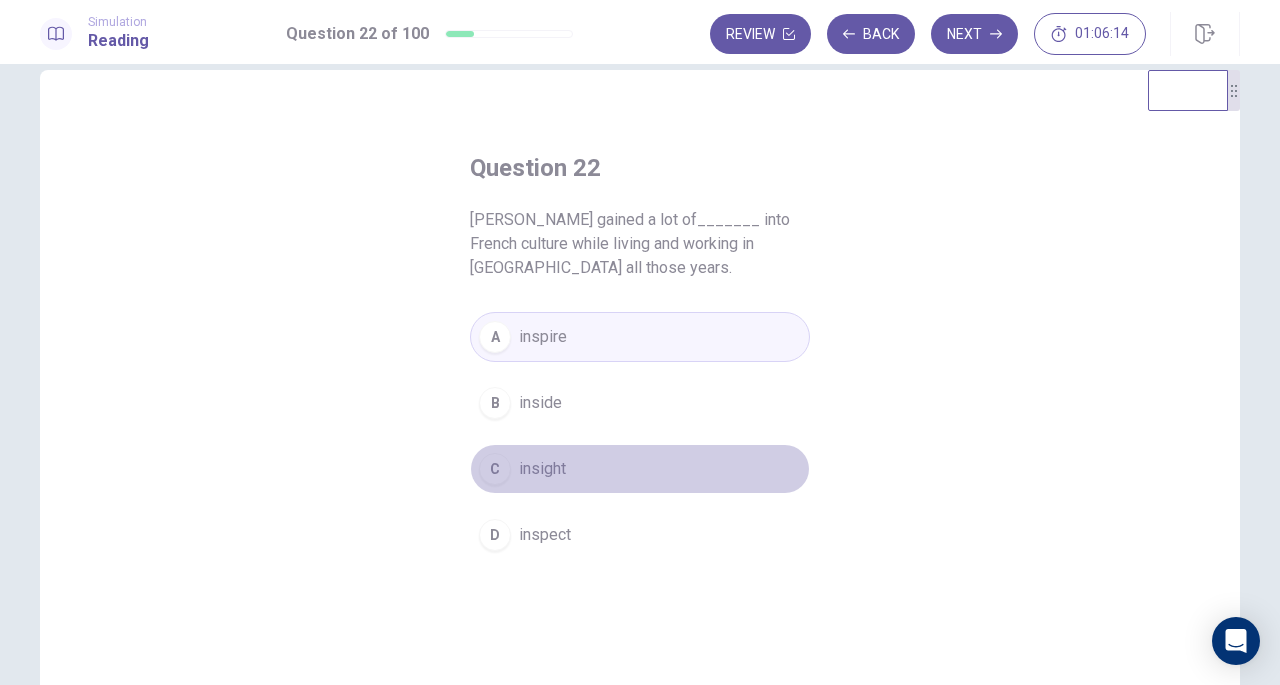 click on "insight" at bounding box center [542, 469] 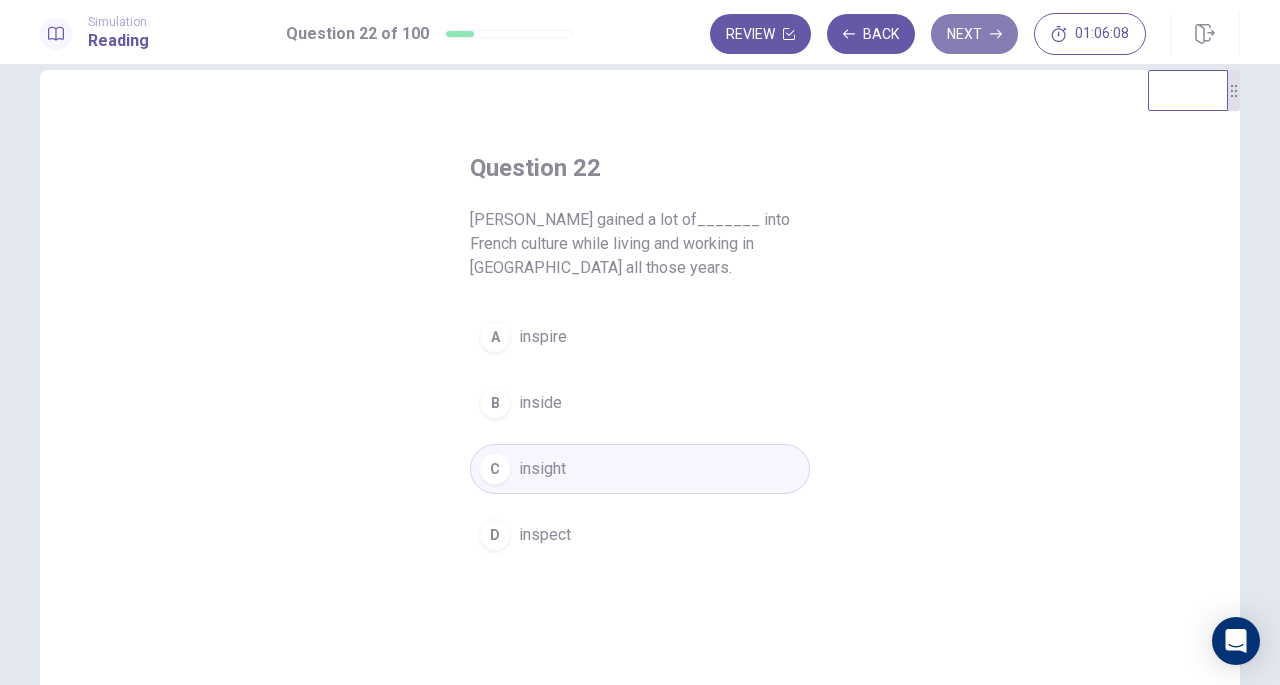click 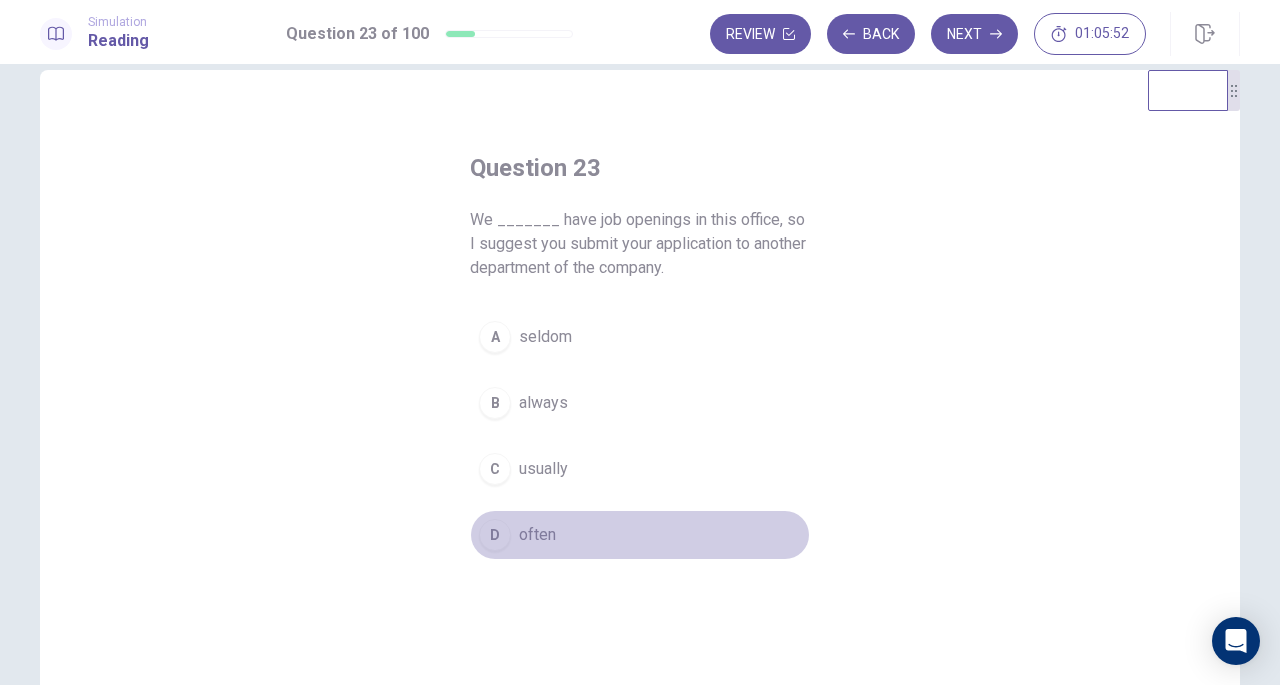 click on "often" at bounding box center (537, 535) 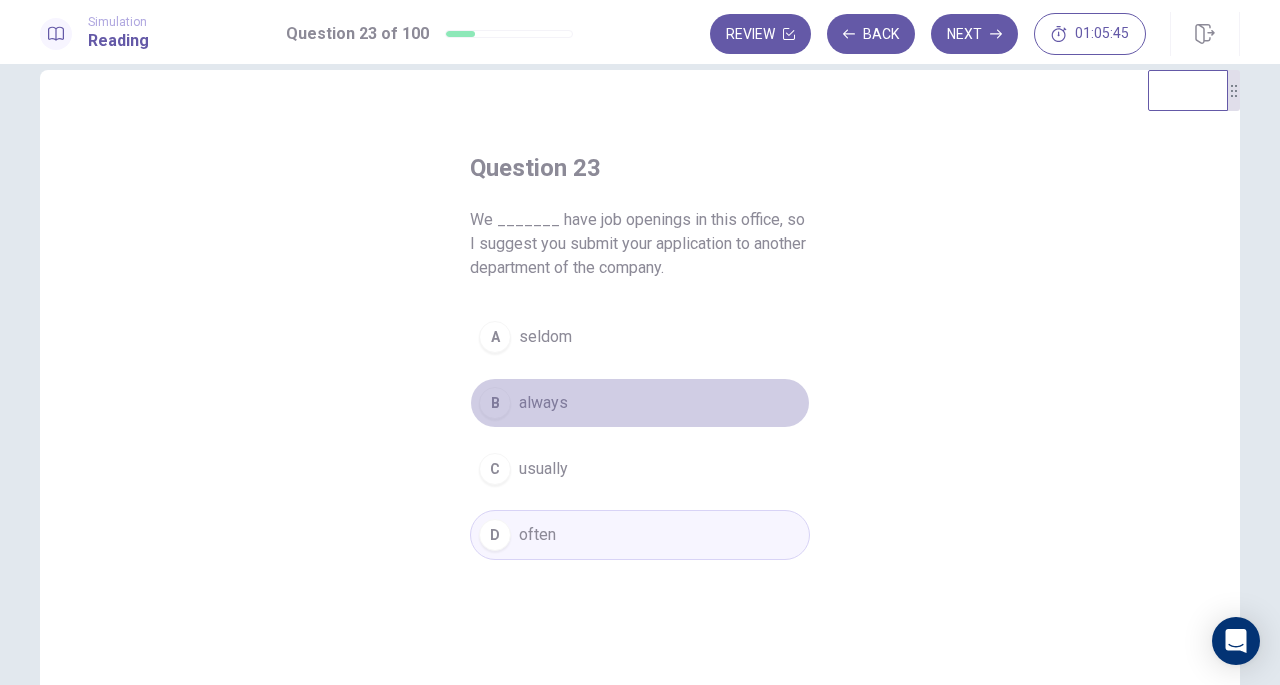 click on "always" at bounding box center (543, 403) 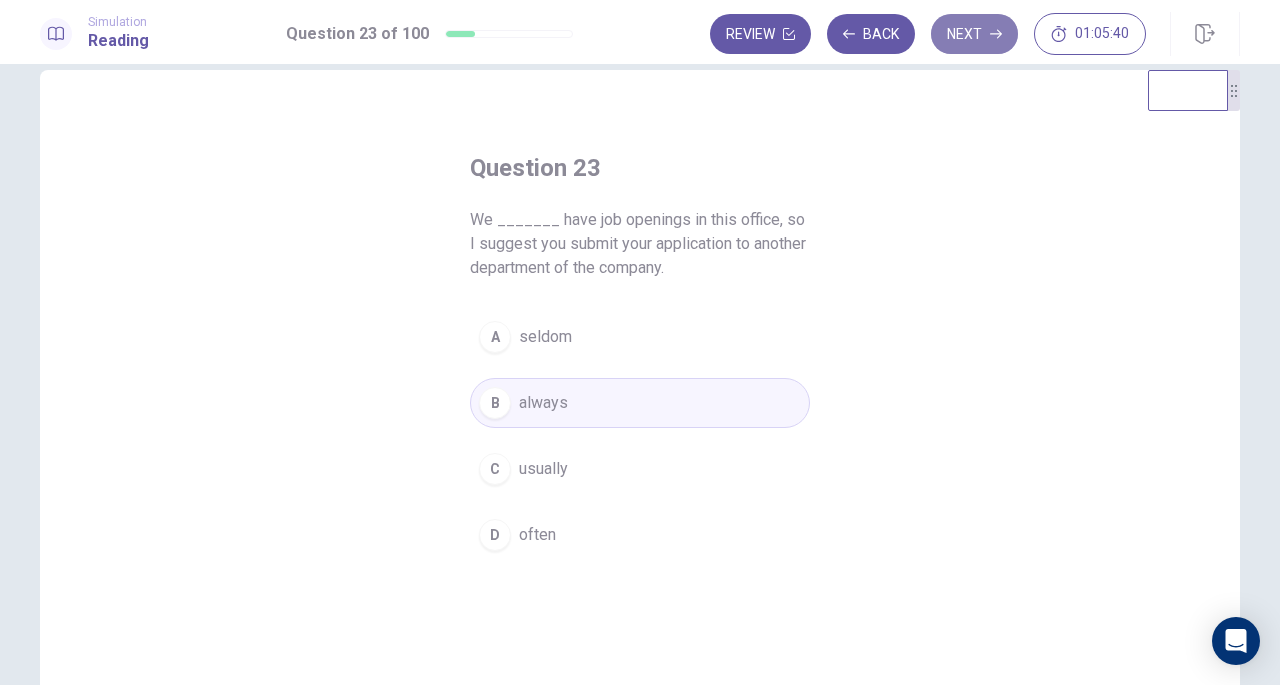 click on "Next" at bounding box center [974, 34] 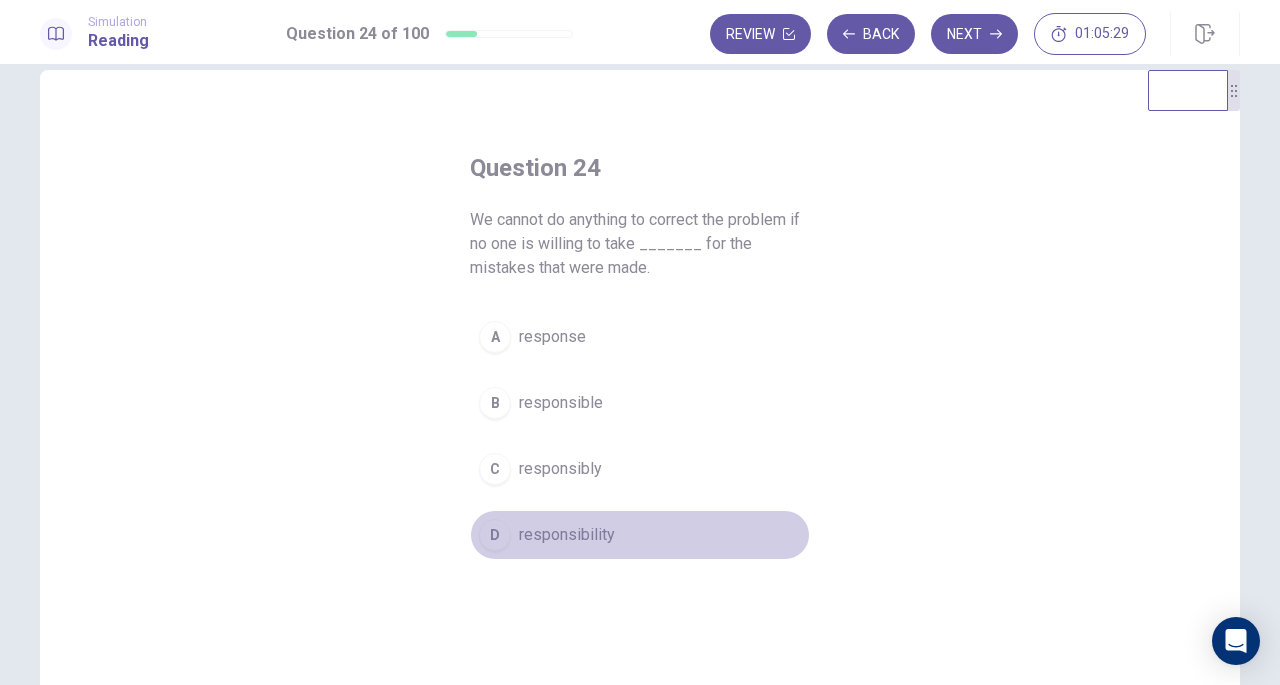 click on "responsibility" at bounding box center [567, 535] 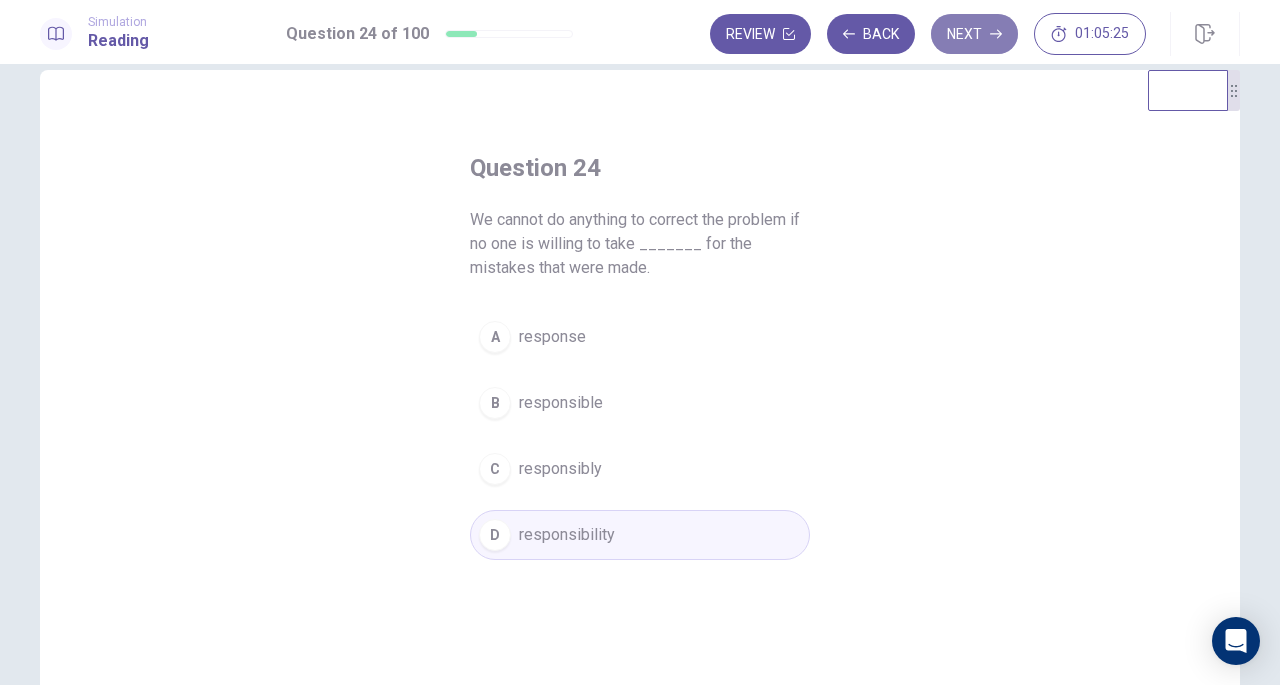 click on "Next" at bounding box center [974, 34] 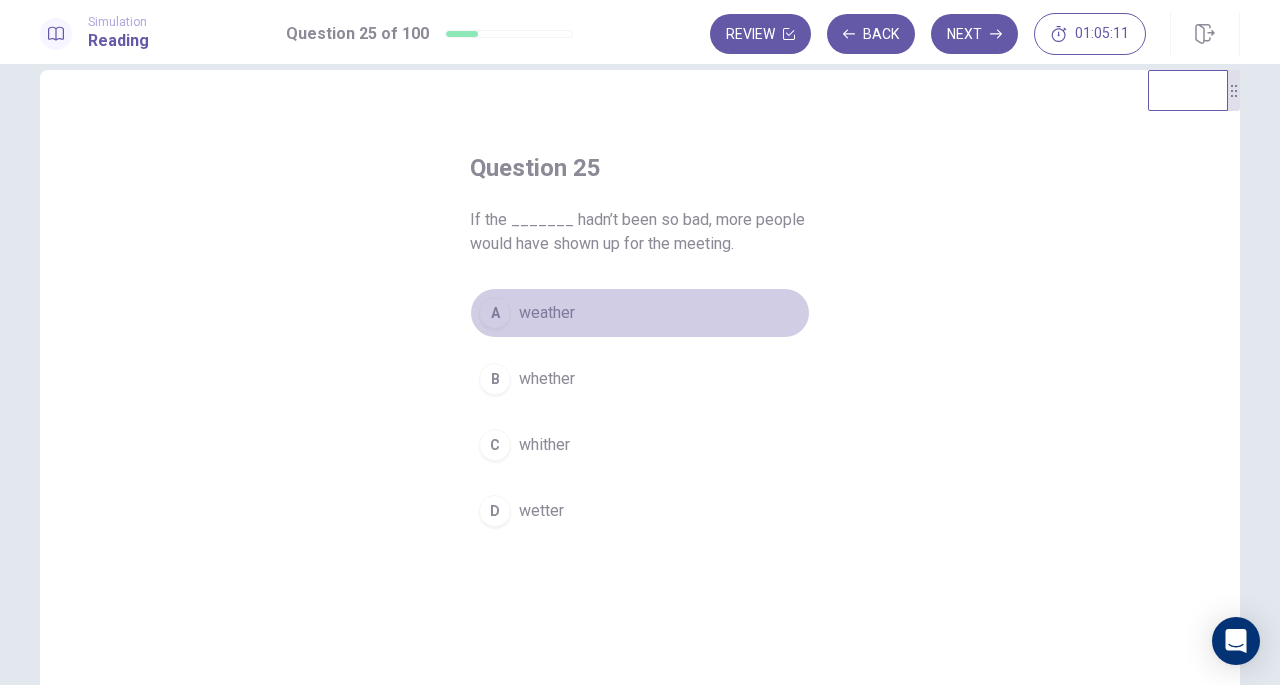 click on "weather" at bounding box center [547, 313] 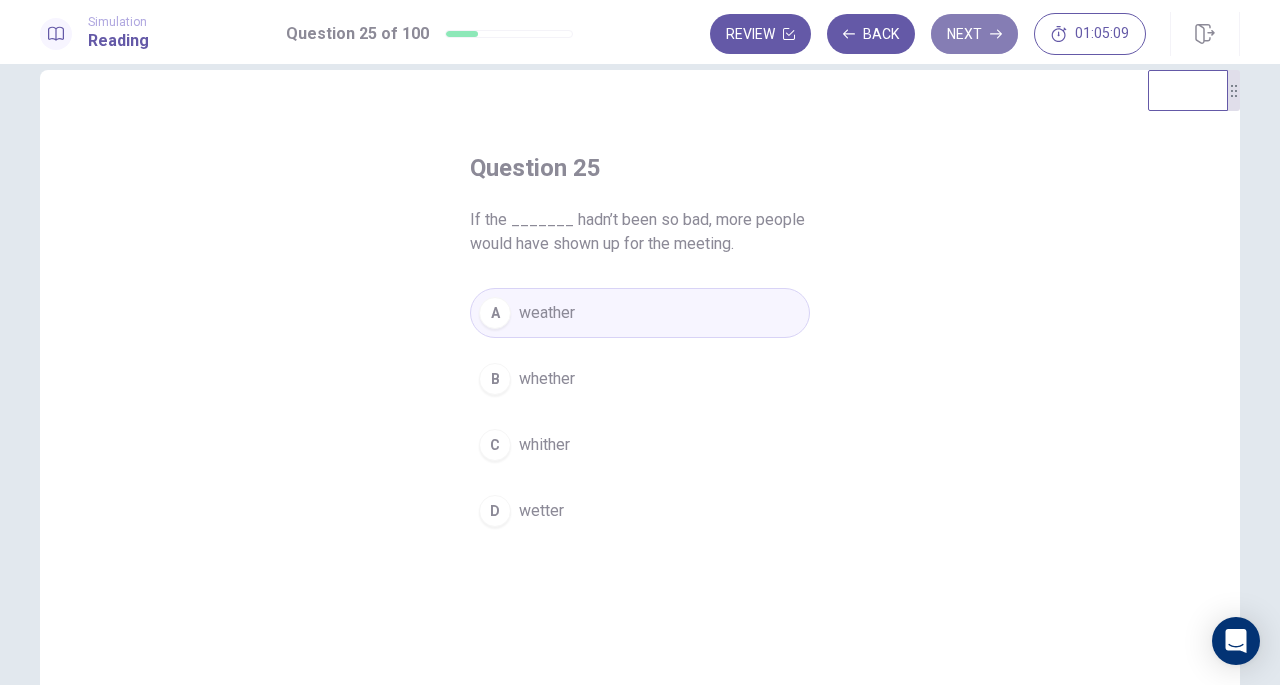 click on "Next" at bounding box center (974, 34) 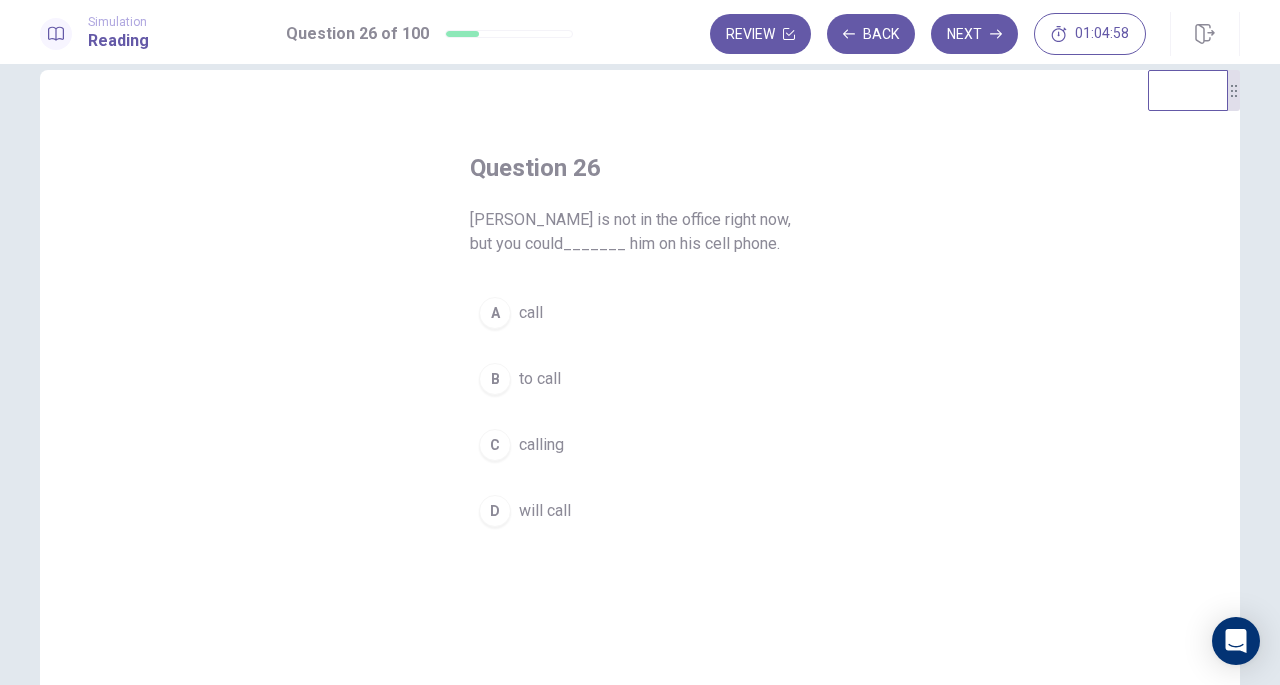 click on "A call" at bounding box center [640, 313] 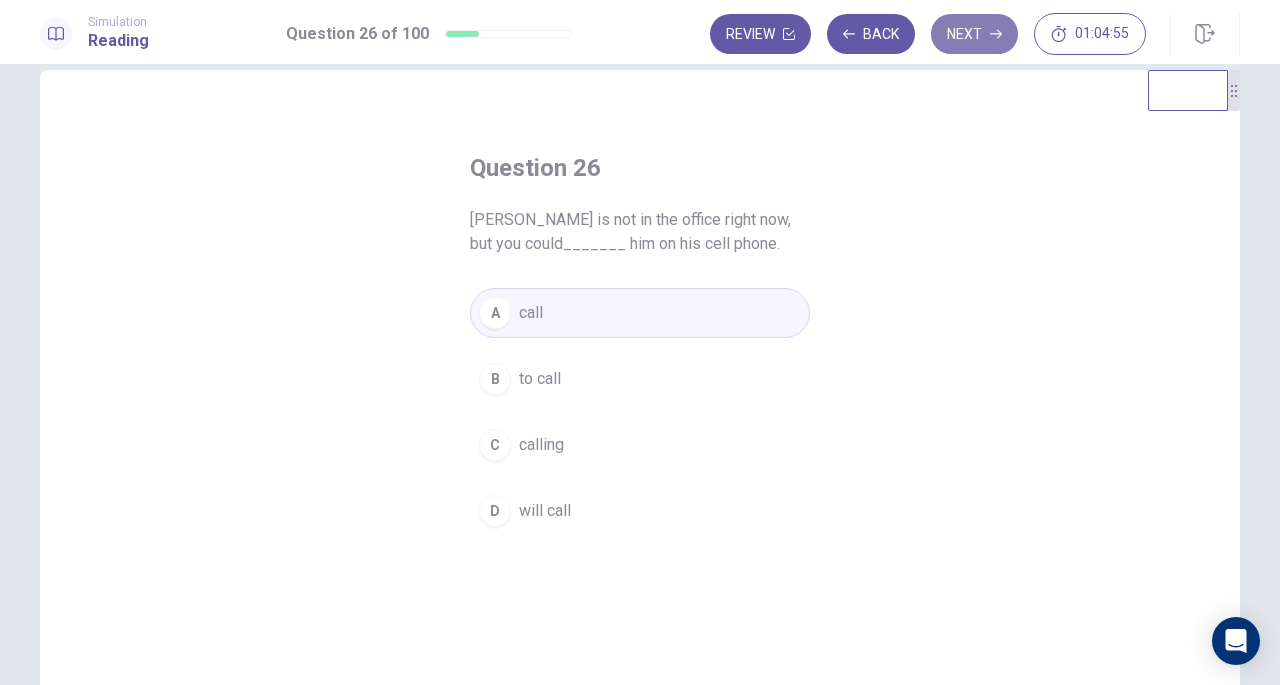 click on "Next" at bounding box center (974, 34) 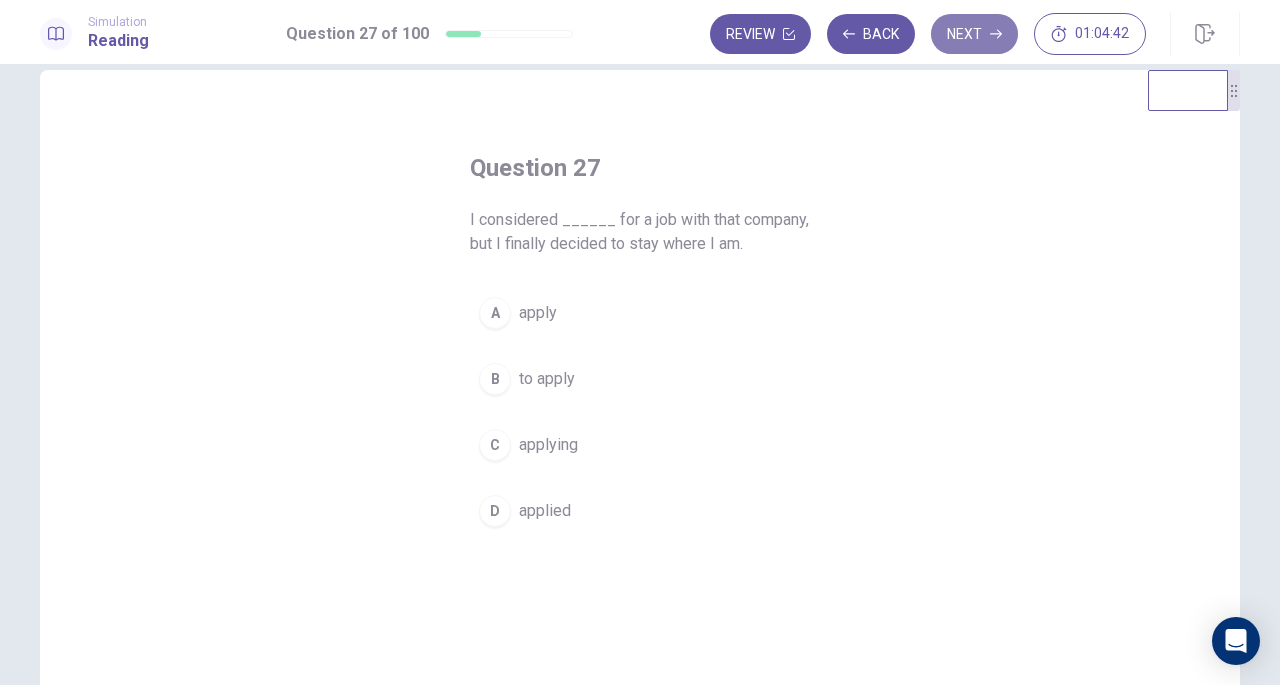 click on "Next" at bounding box center (974, 34) 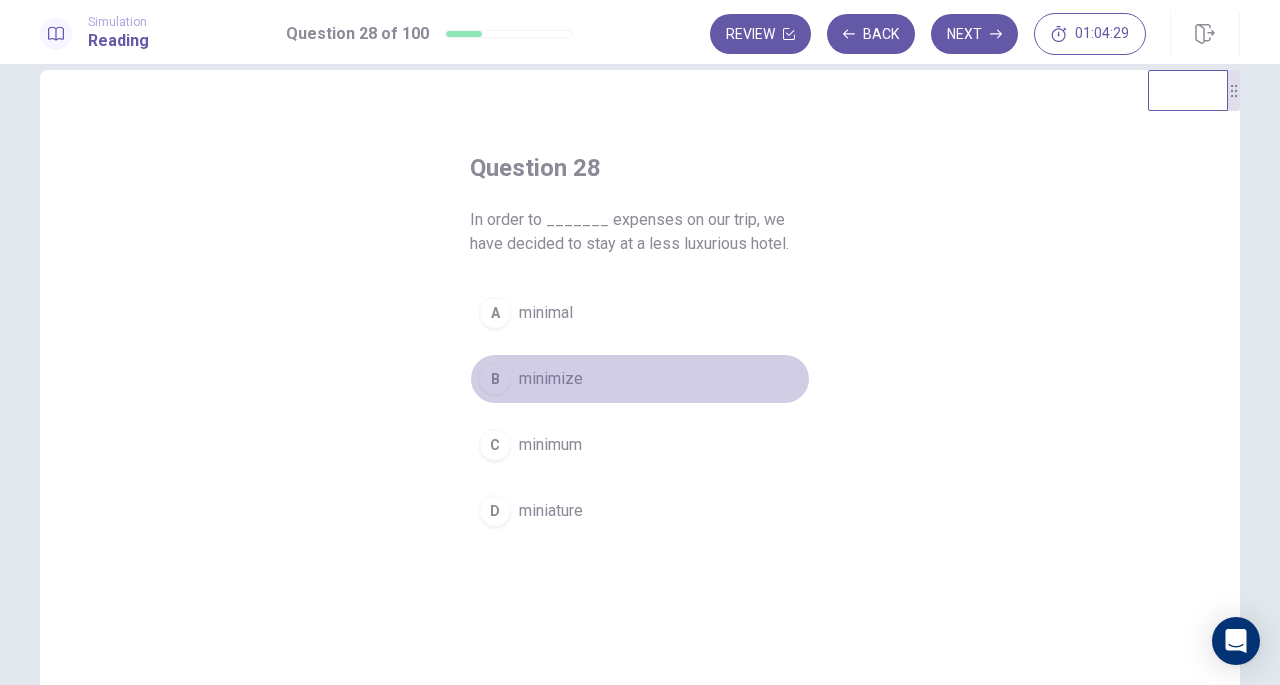 click on "minimize" at bounding box center [551, 379] 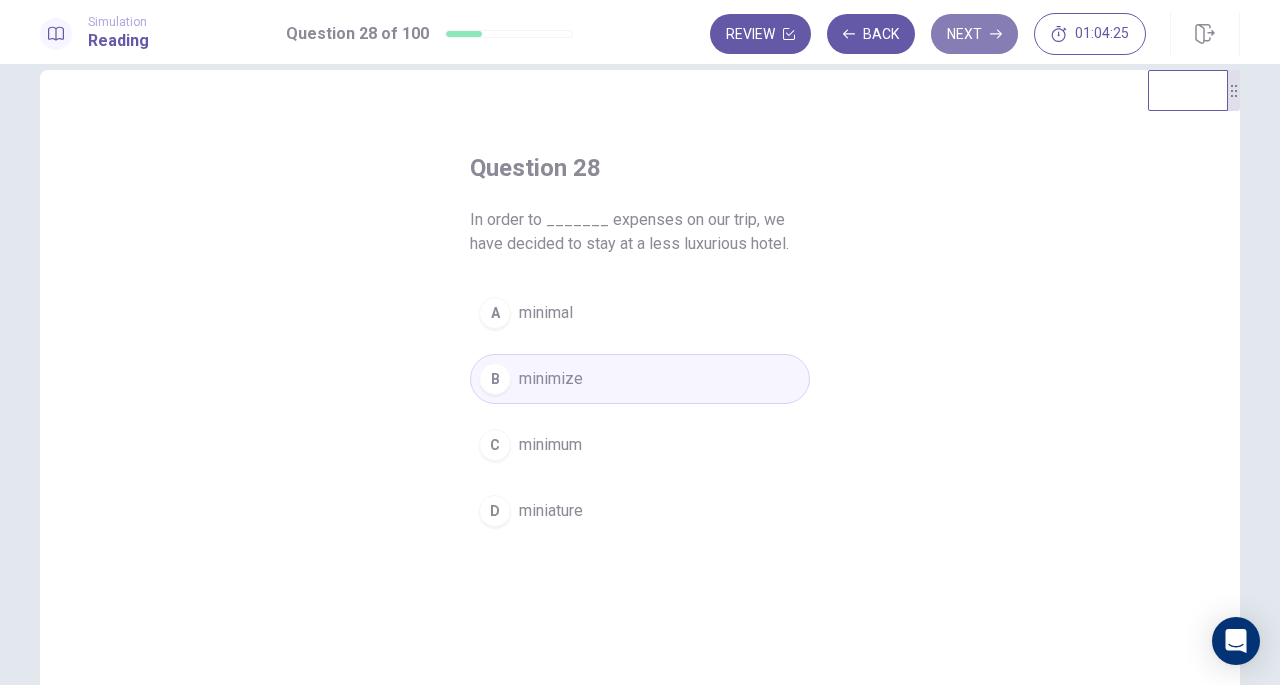 click on "Next" at bounding box center (974, 34) 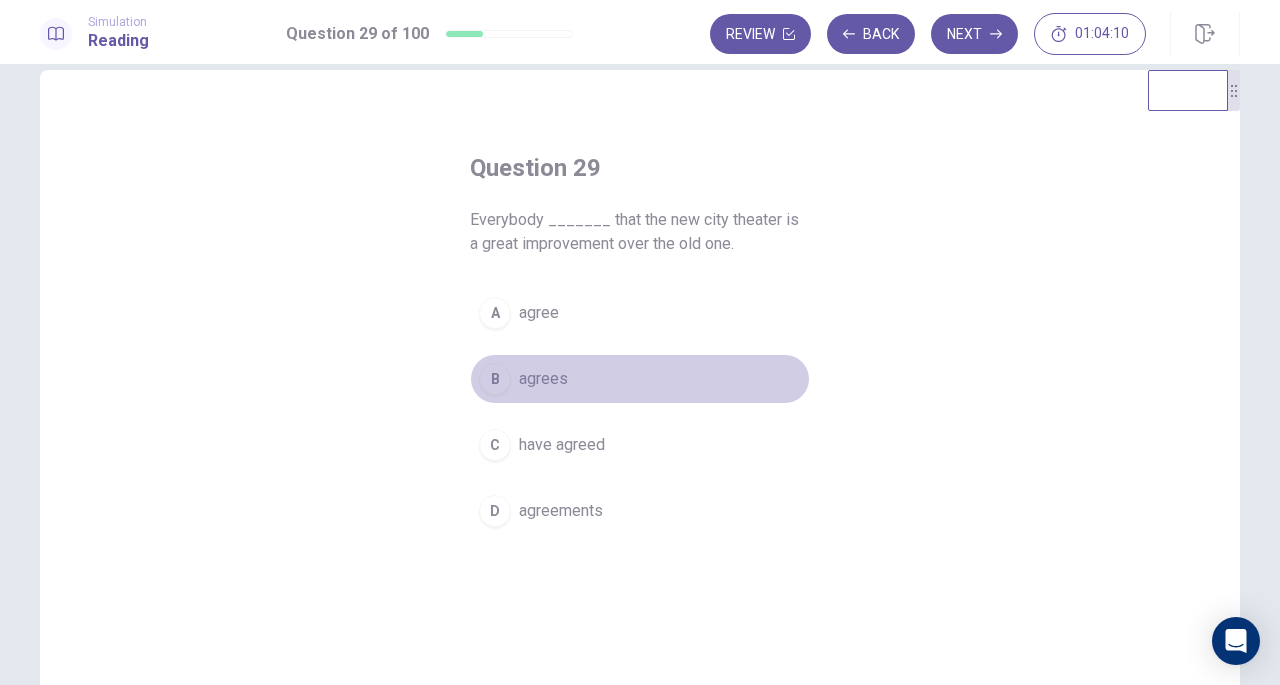 click on "agrees" at bounding box center [543, 379] 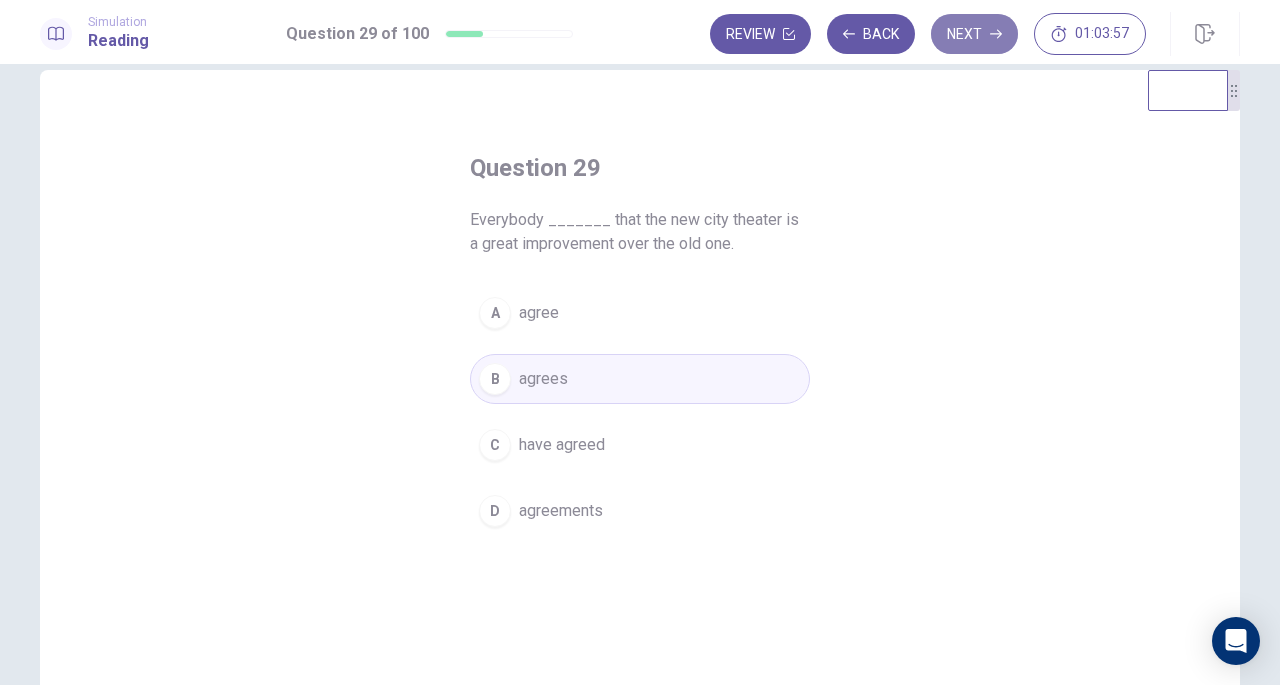 click on "Next" at bounding box center [974, 34] 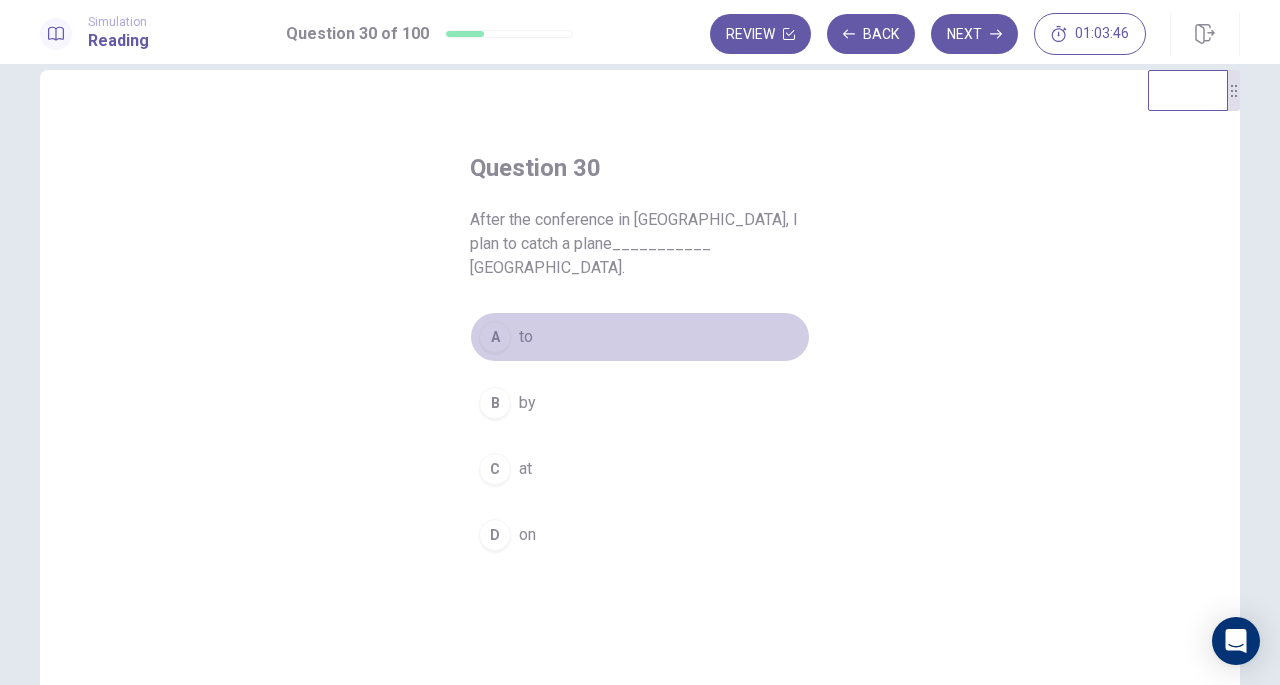 click on "to" at bounding box center (526, 337) 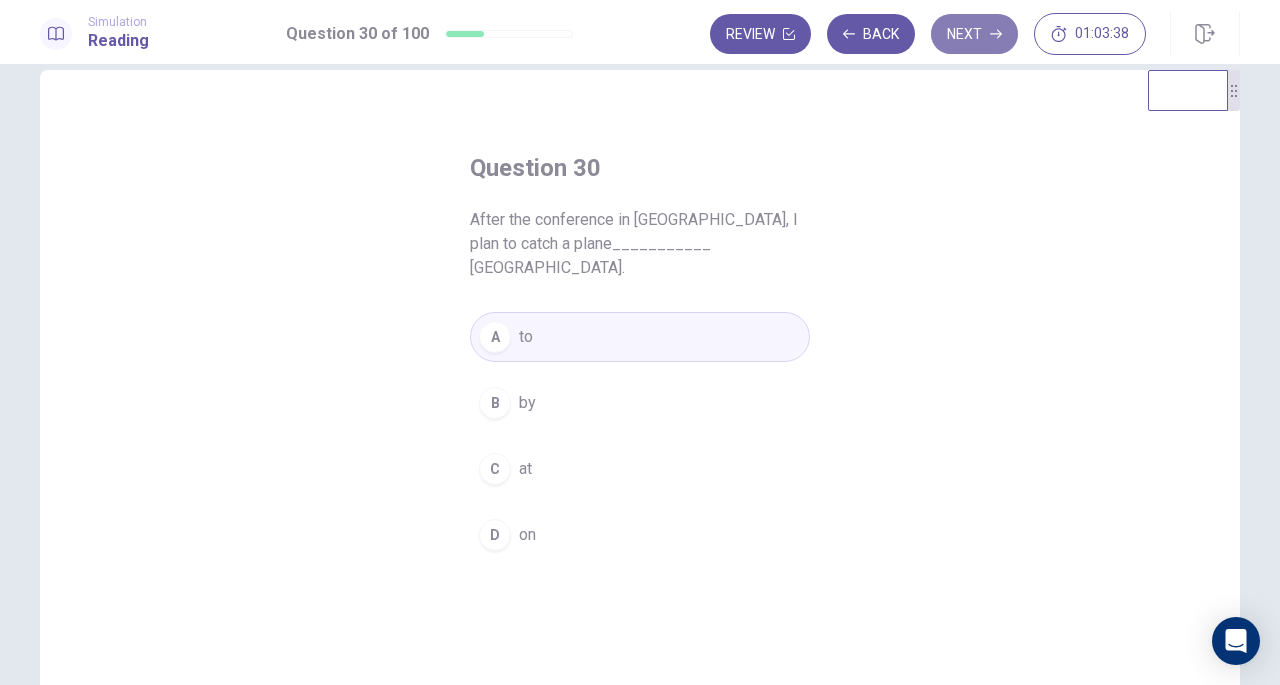 click on "Next" at bounding box center (974, 34) 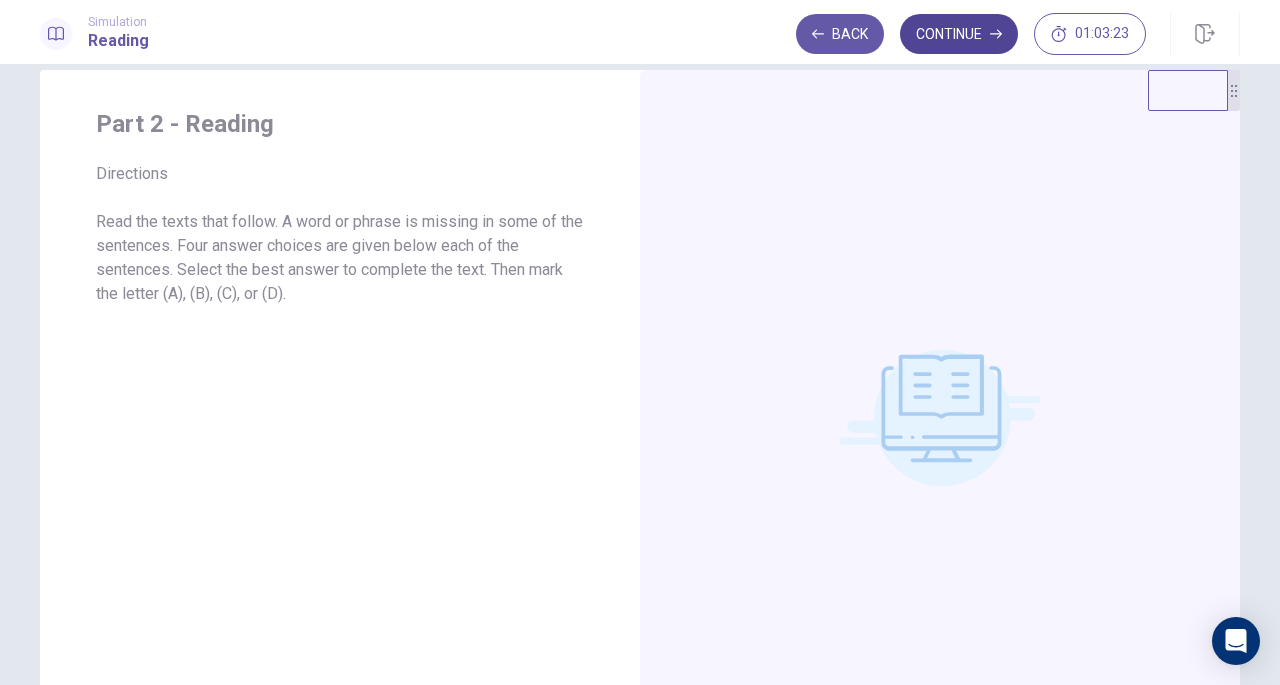 click on "Continue" at bounding box center [959, 34] 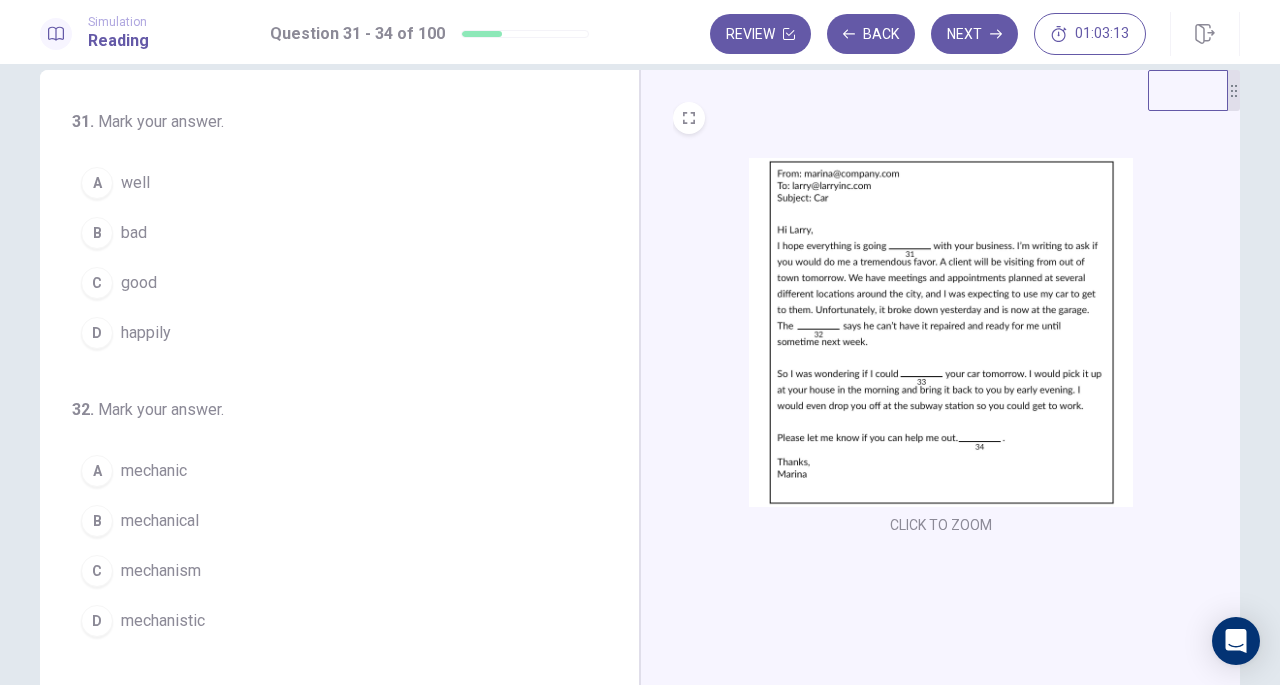 click on "A well" at bounding box center (327, 183) 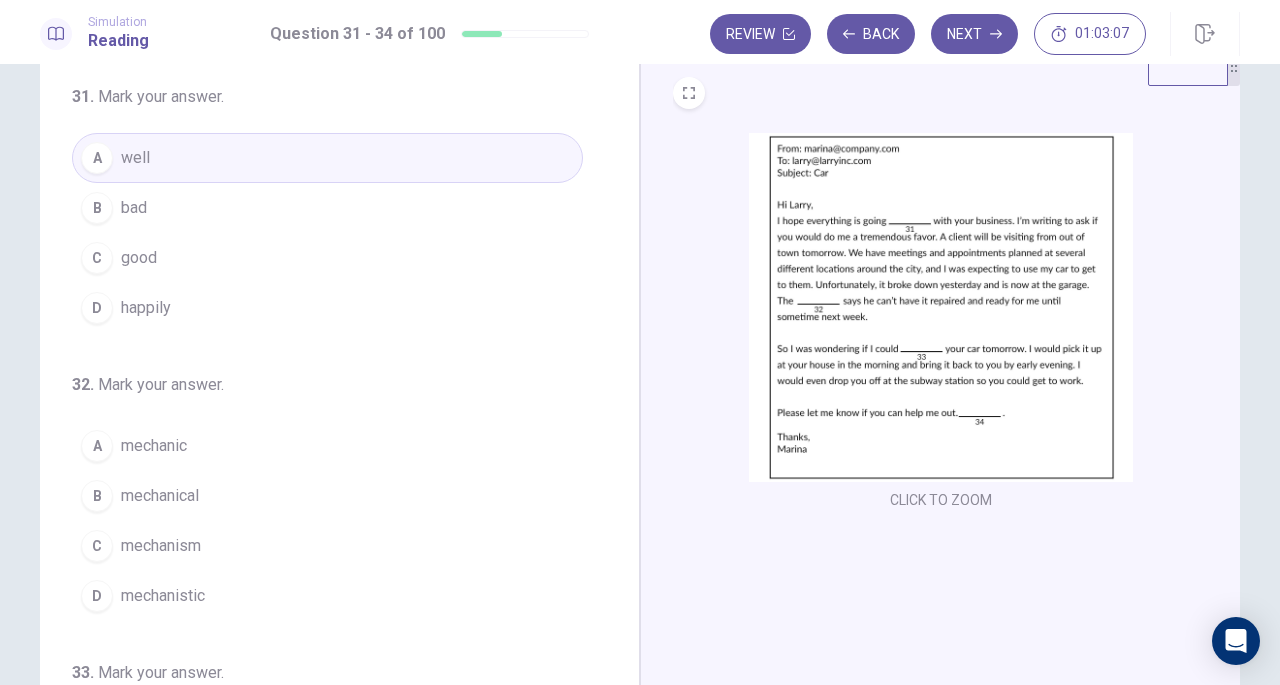 scroll, scrollTop: 58, scrollLeft: 0, axis: vertical 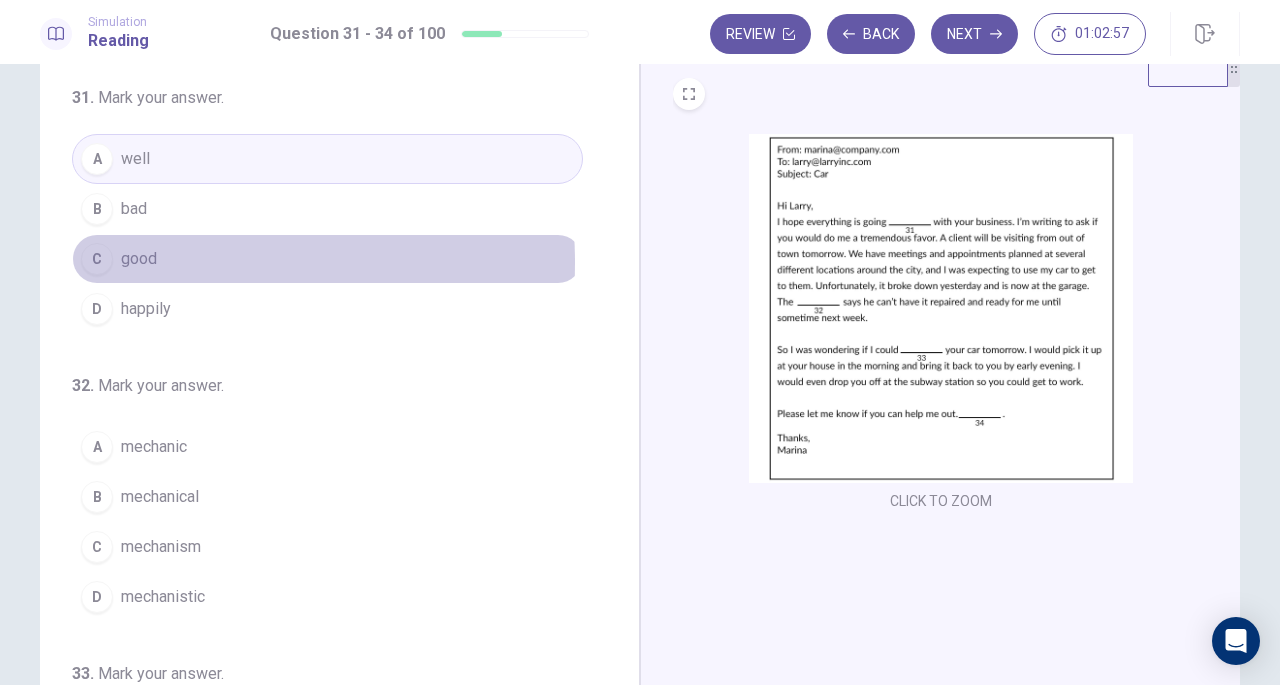 click on "good" at bounding box center [139, 259] 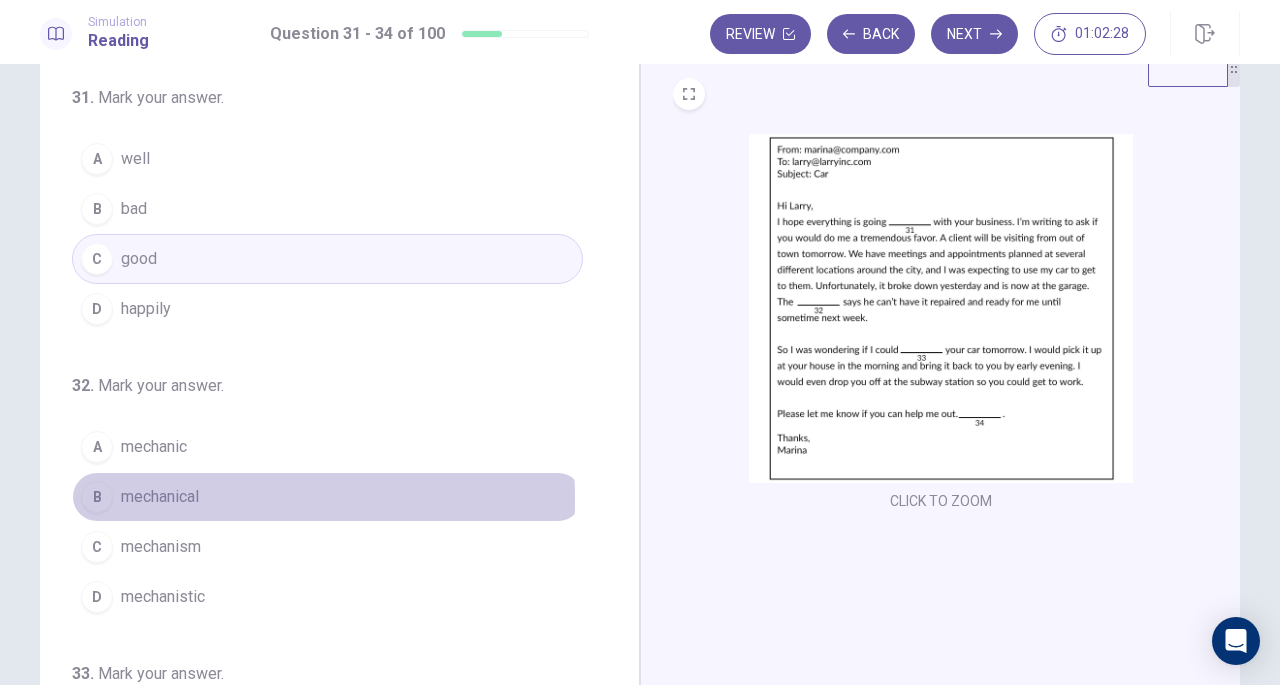 click on "mechanical" at bounding box center (160, 497) 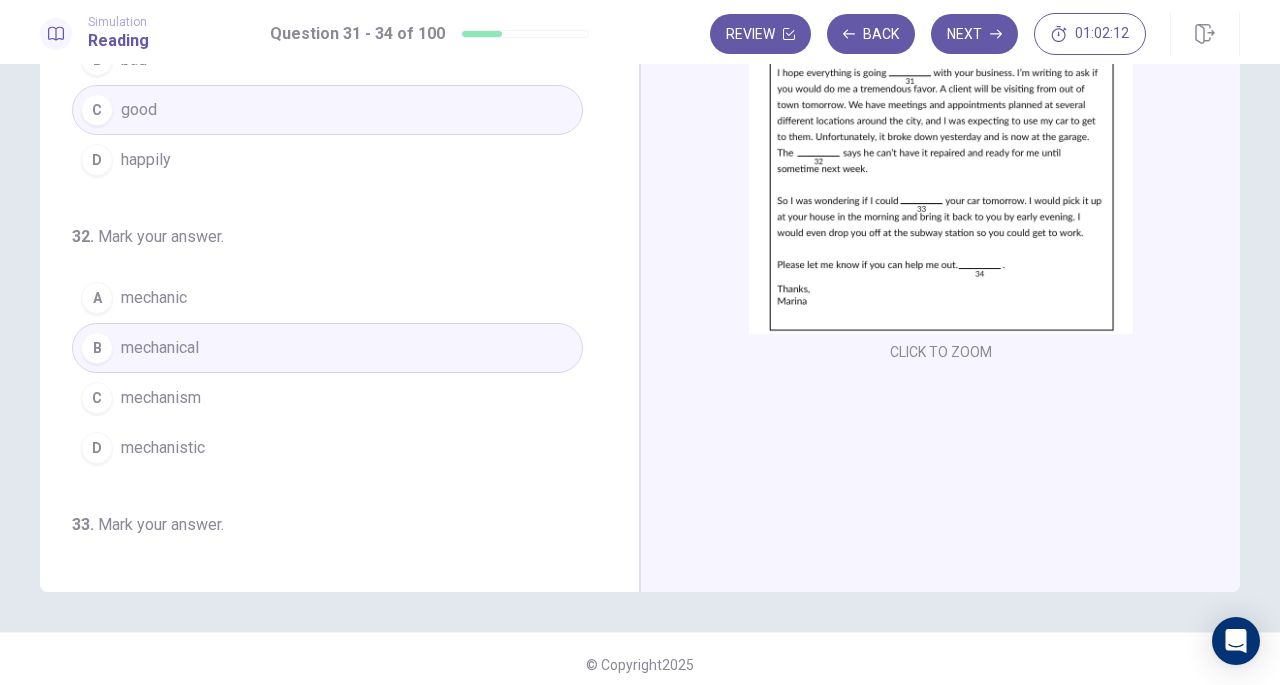 scroll, scrollTop: 218, scrollLeft: 0, axis: vertical 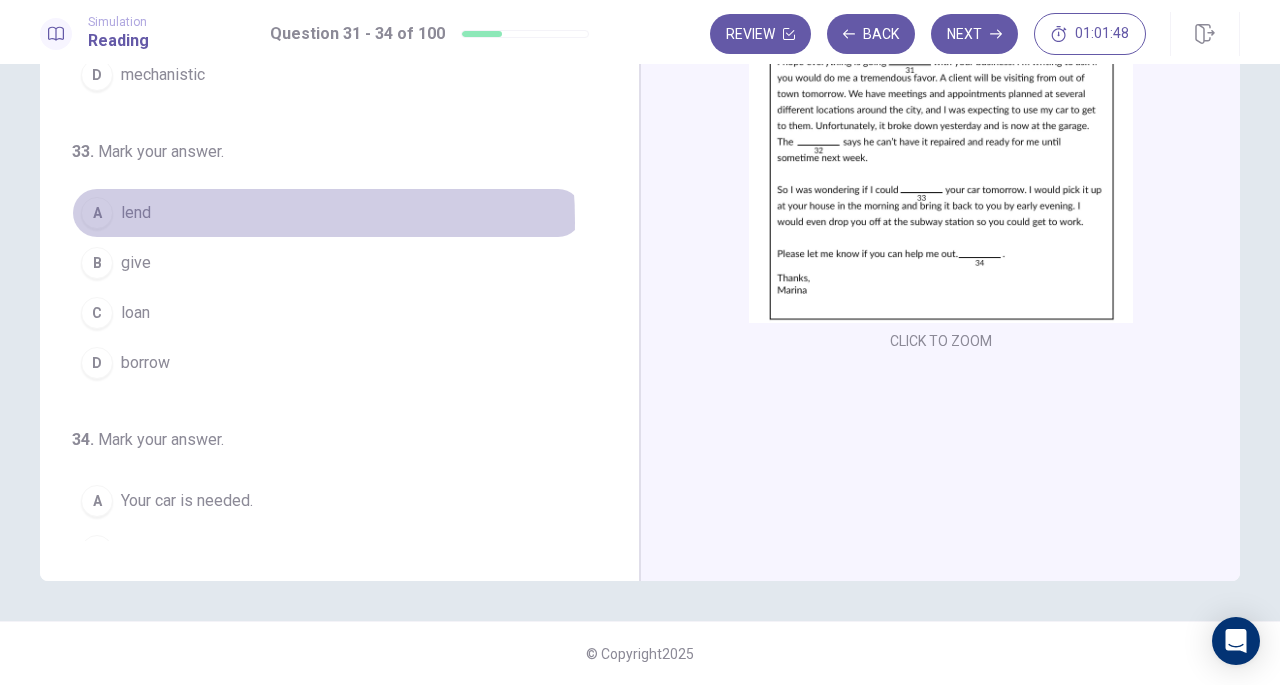click on "lend" at bounding box center (136, 213) 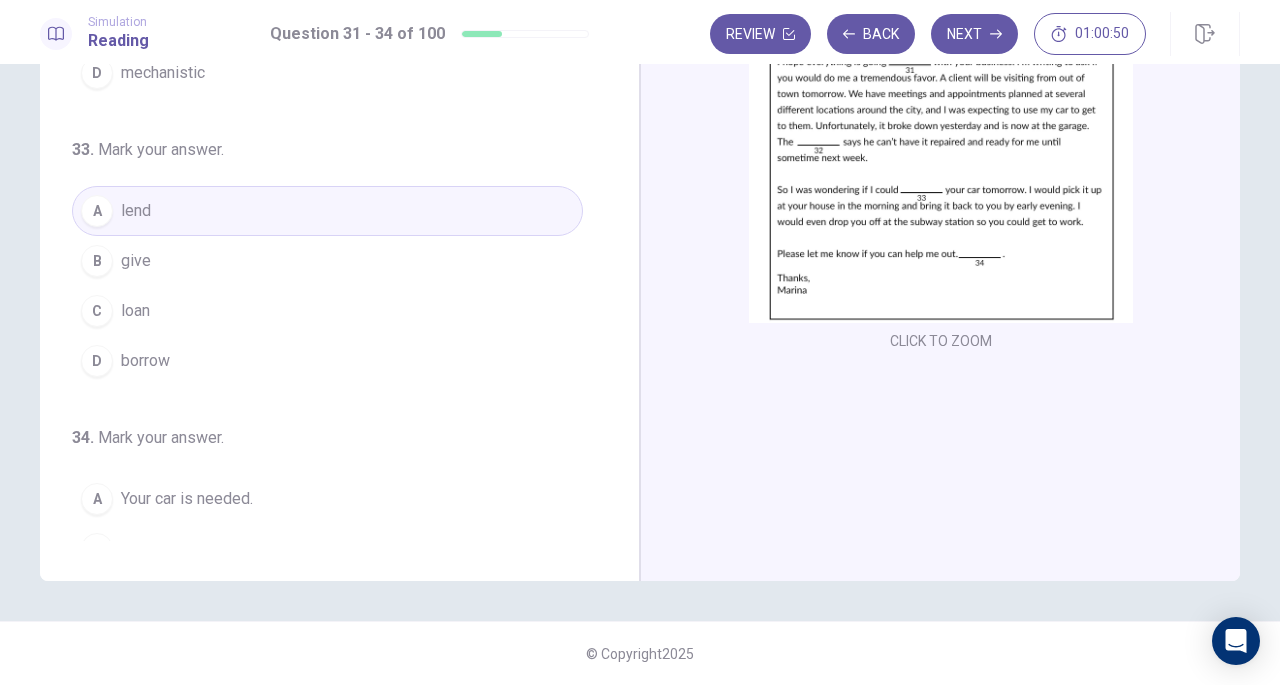 scroll, scrollTop: 362, scrollLeft: 0, axis: vertical 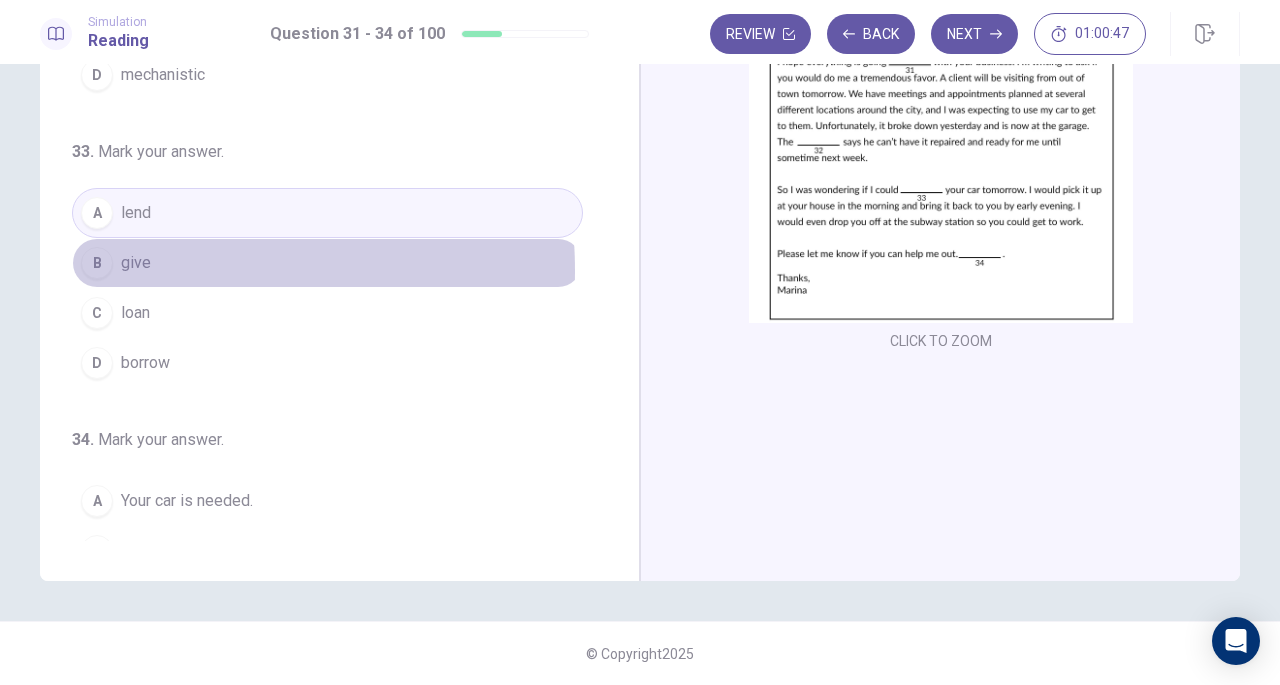 click on "give" at bounding box center [136, 263] 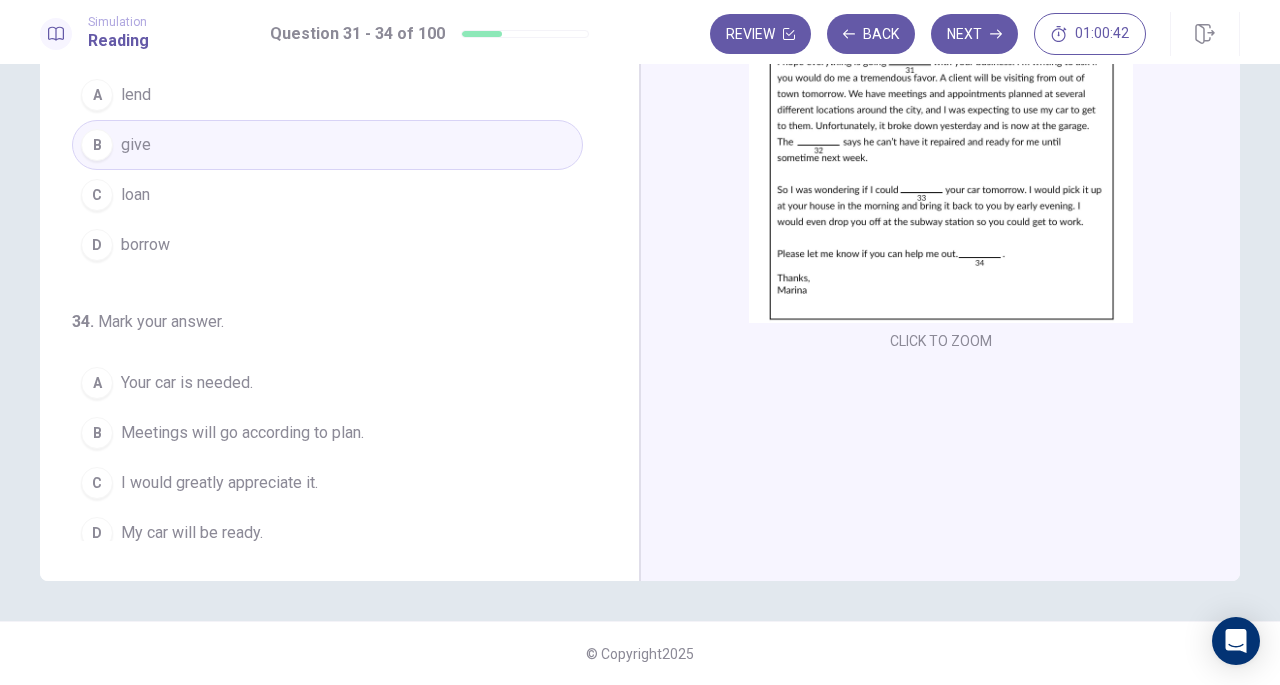 scroll, scrollTop: 486, scrollLeft: 0, axis: vertical 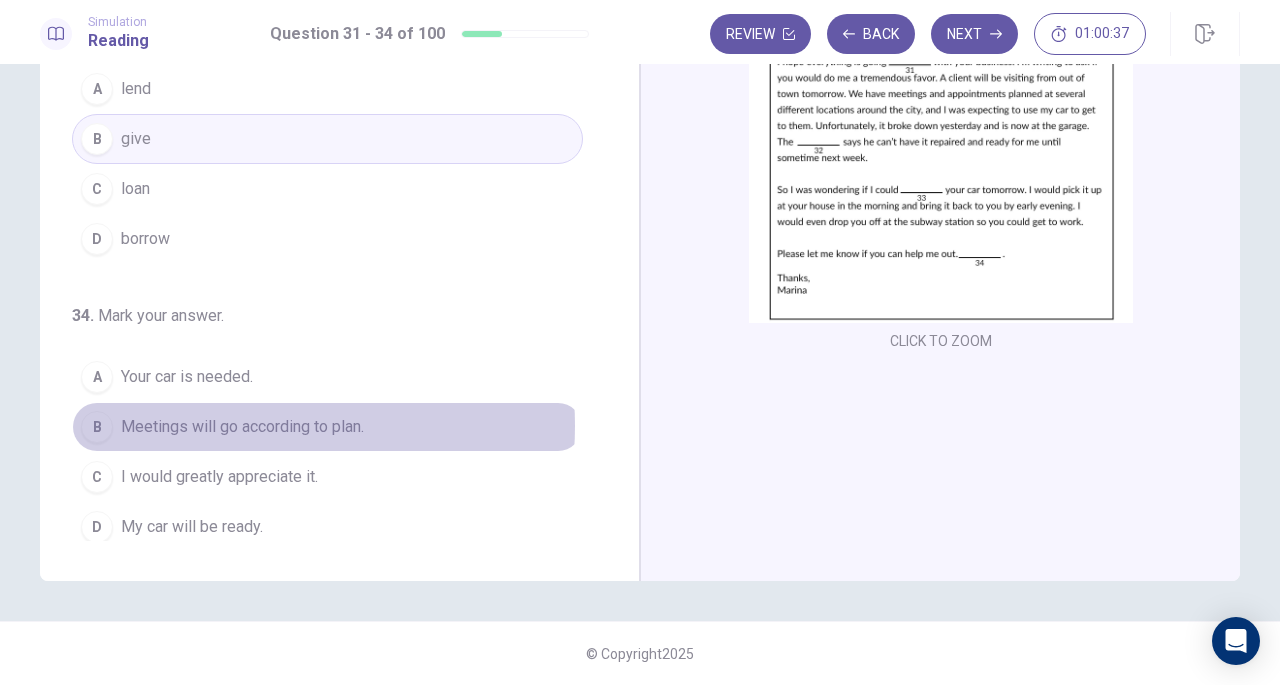click on "Meetings will go according to plan." at bounding box center (242, 427) 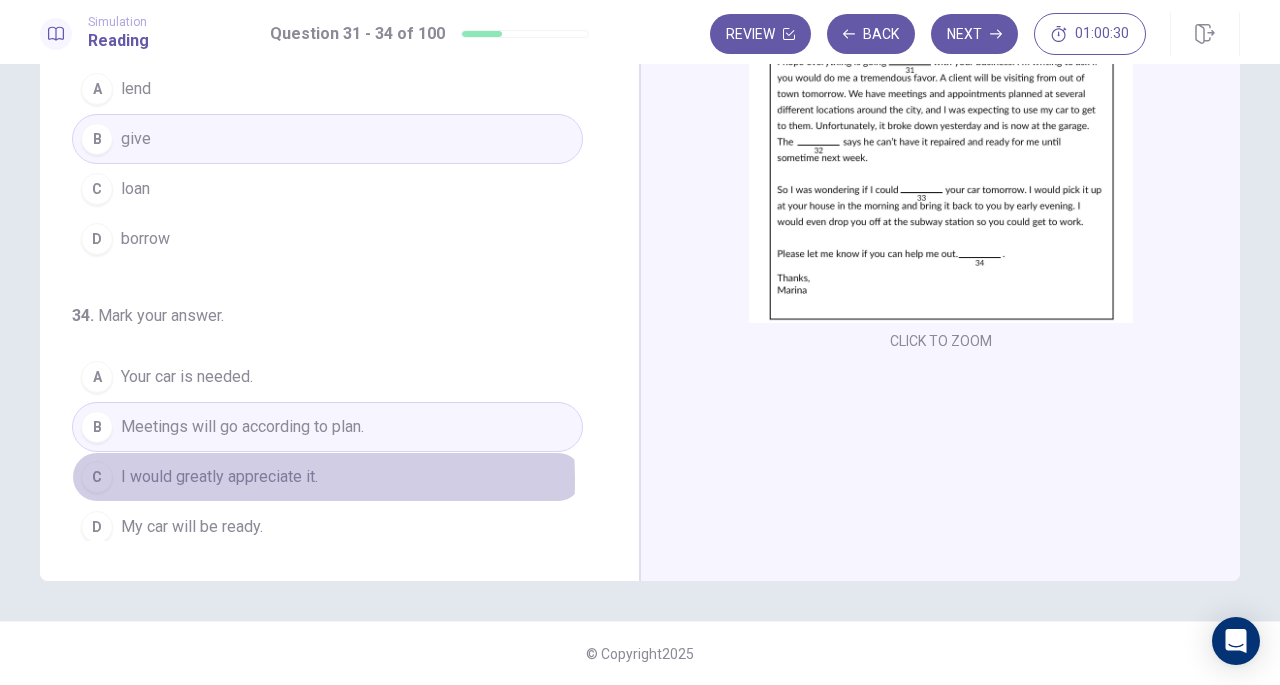 click on "I would greatly appreciate it." at bounding box center [219, 477] 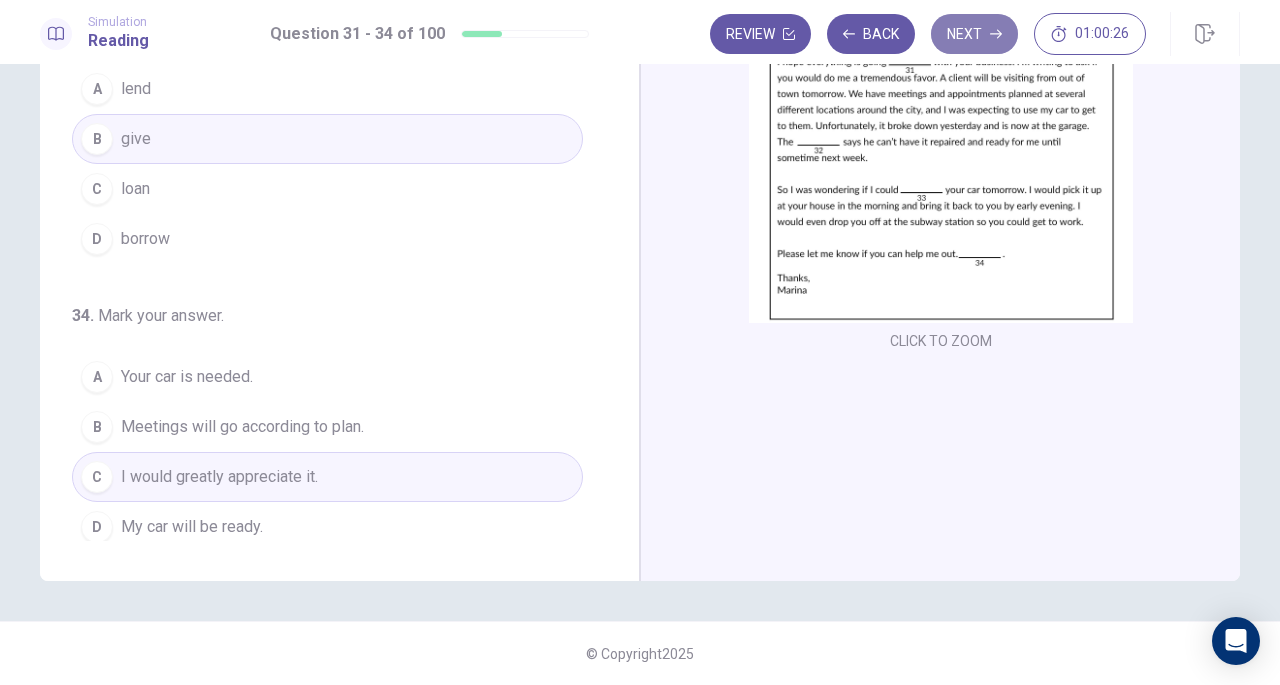 click on "Next" at bounding box center [974, 34] 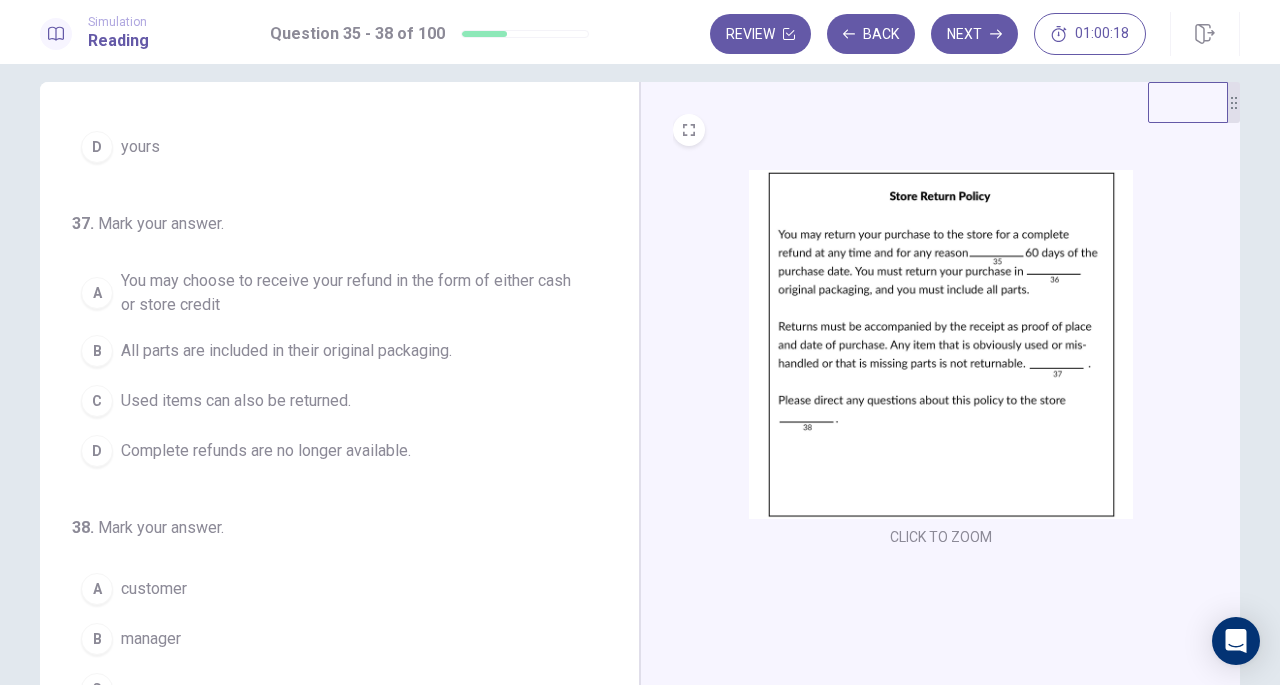 scroll, scrollTop: 23, scrollLeft: 0, axis: vertical 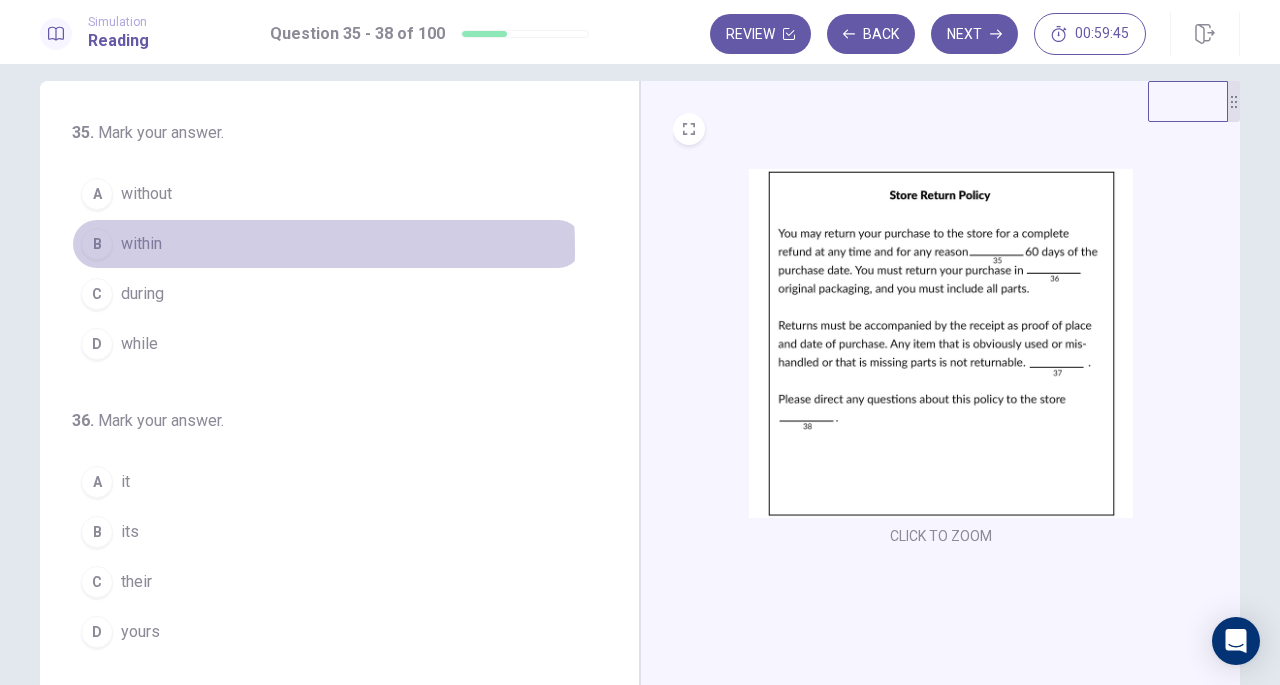 click on "within" at bounding box center [141, 244] 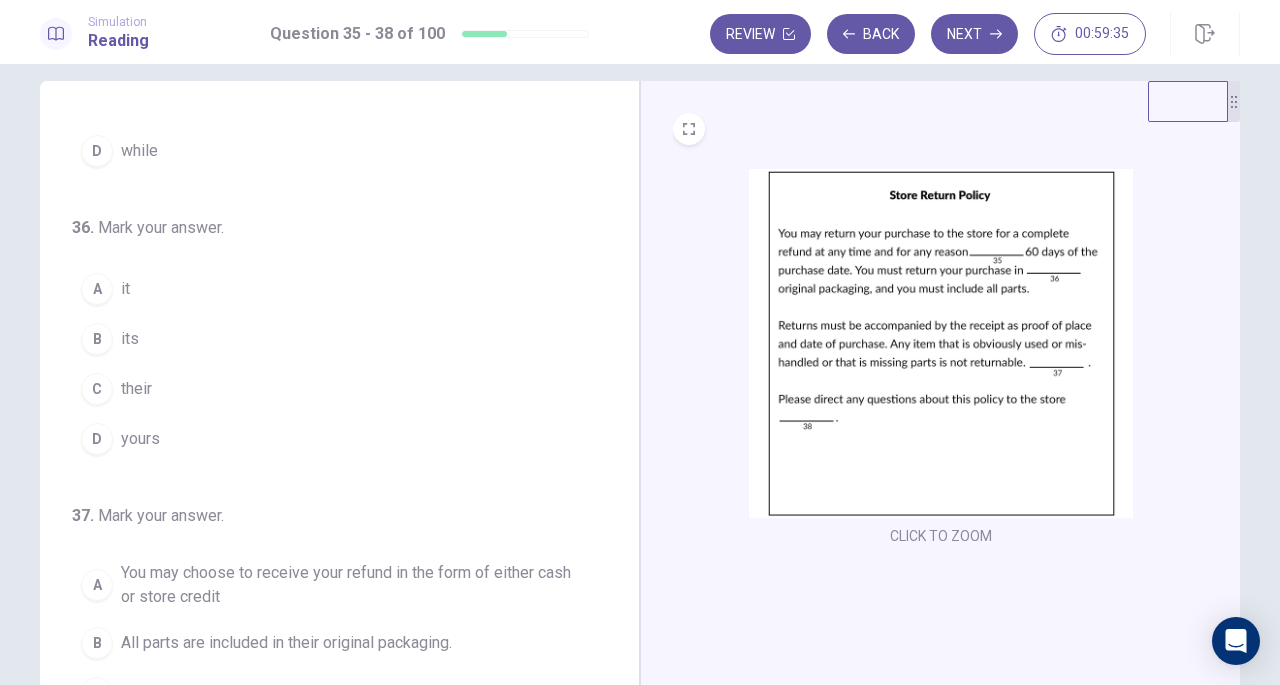 scroll, scrollTop: 192, scrollLeft: 0, axis: vertical 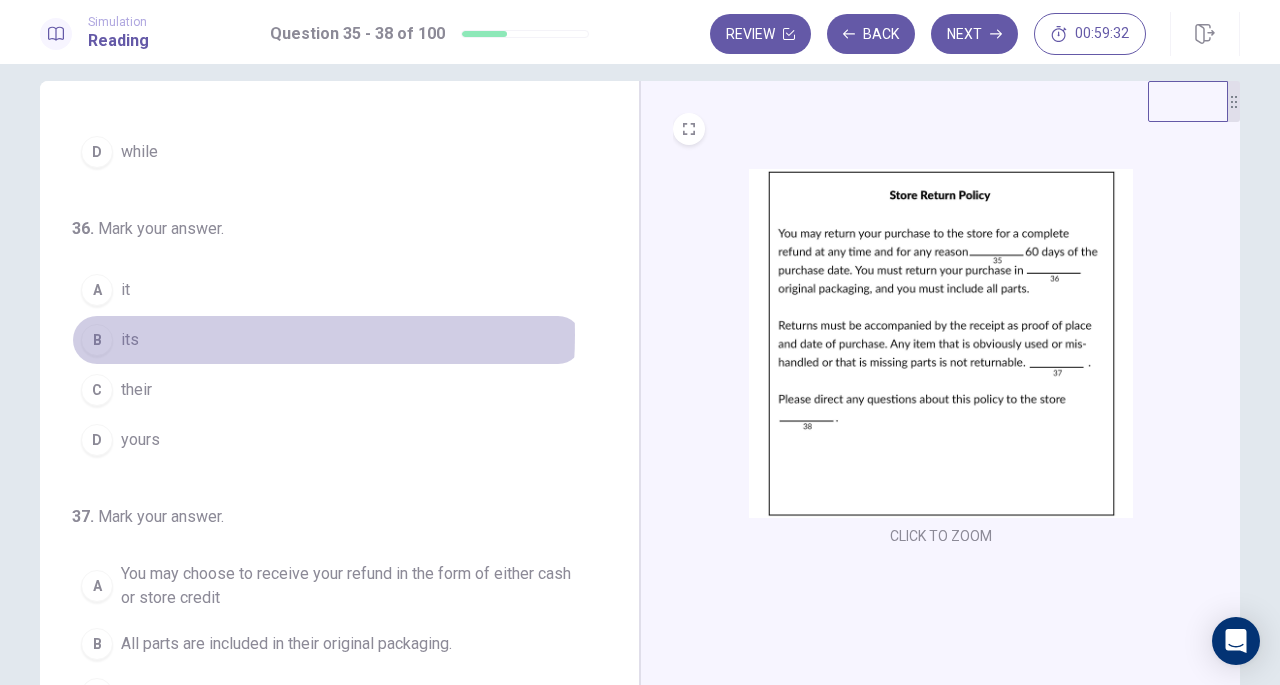 click on "B its" at bounding box center [327, 340] 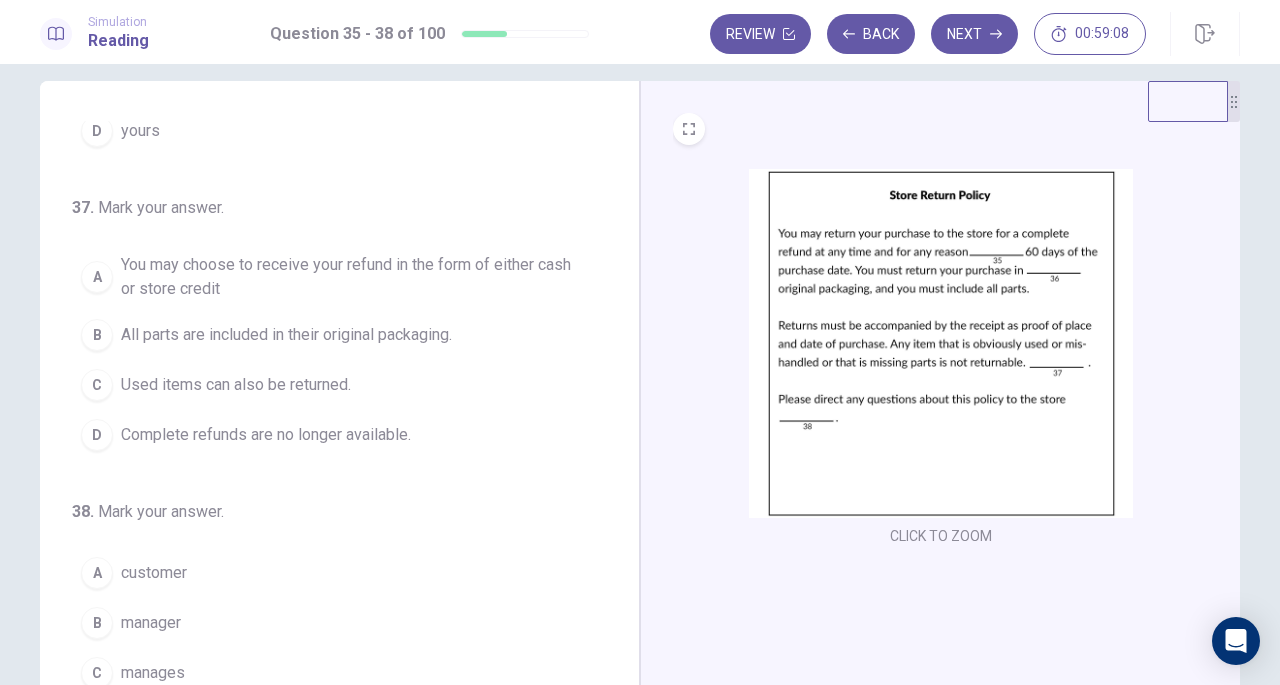 scroll, scrollTop: 502, scrollLeft: 0, axis: vertical 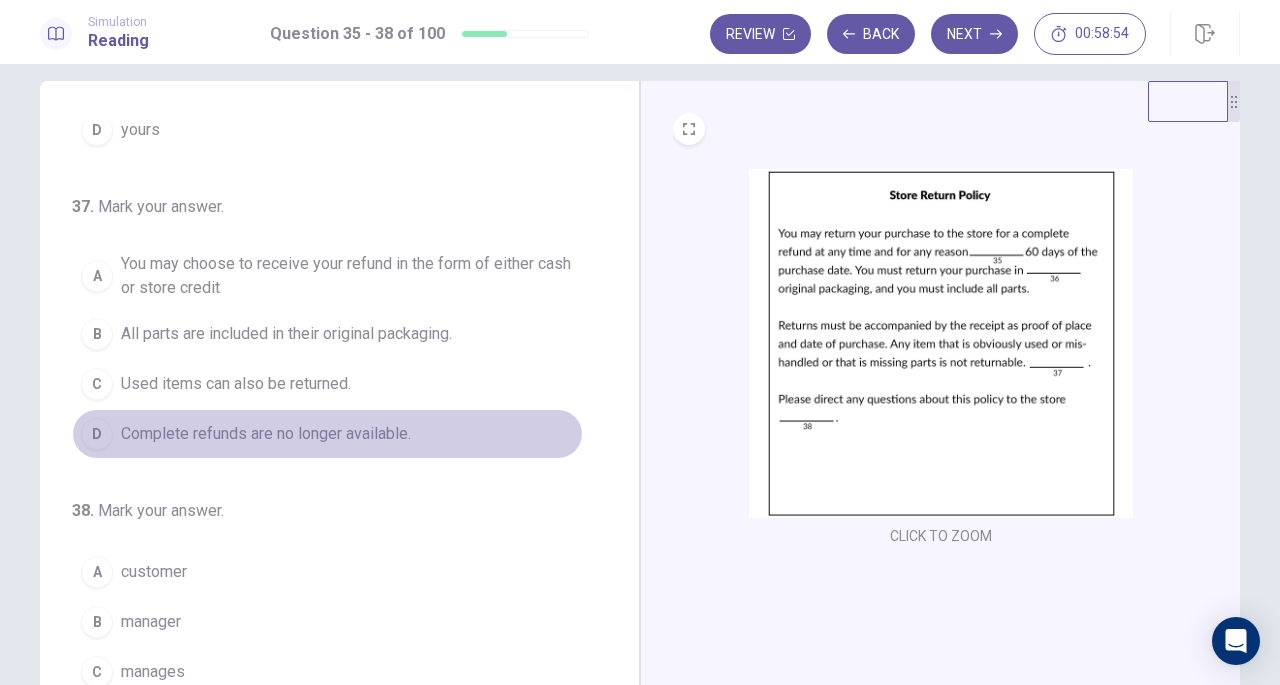 click on "Complete refunds are no longer available." at bounding box center (266, 434) 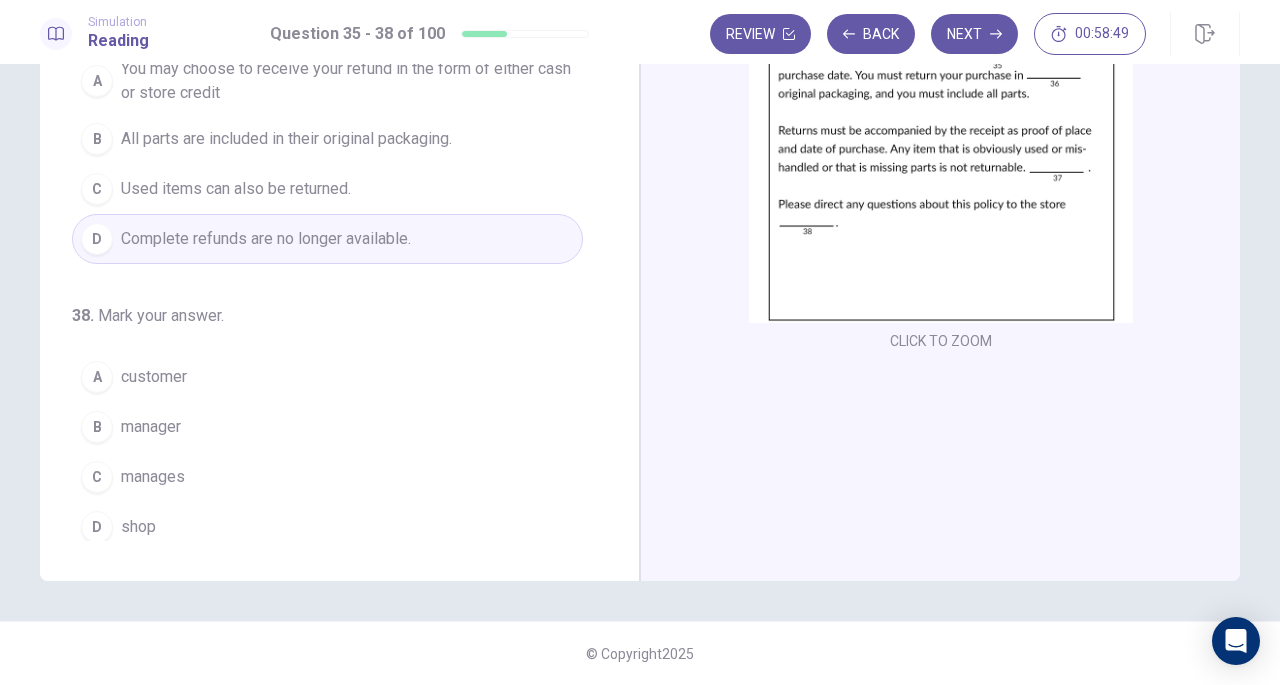scroll, scrollTop: 217, scrollLeft: 0, axis: vertical 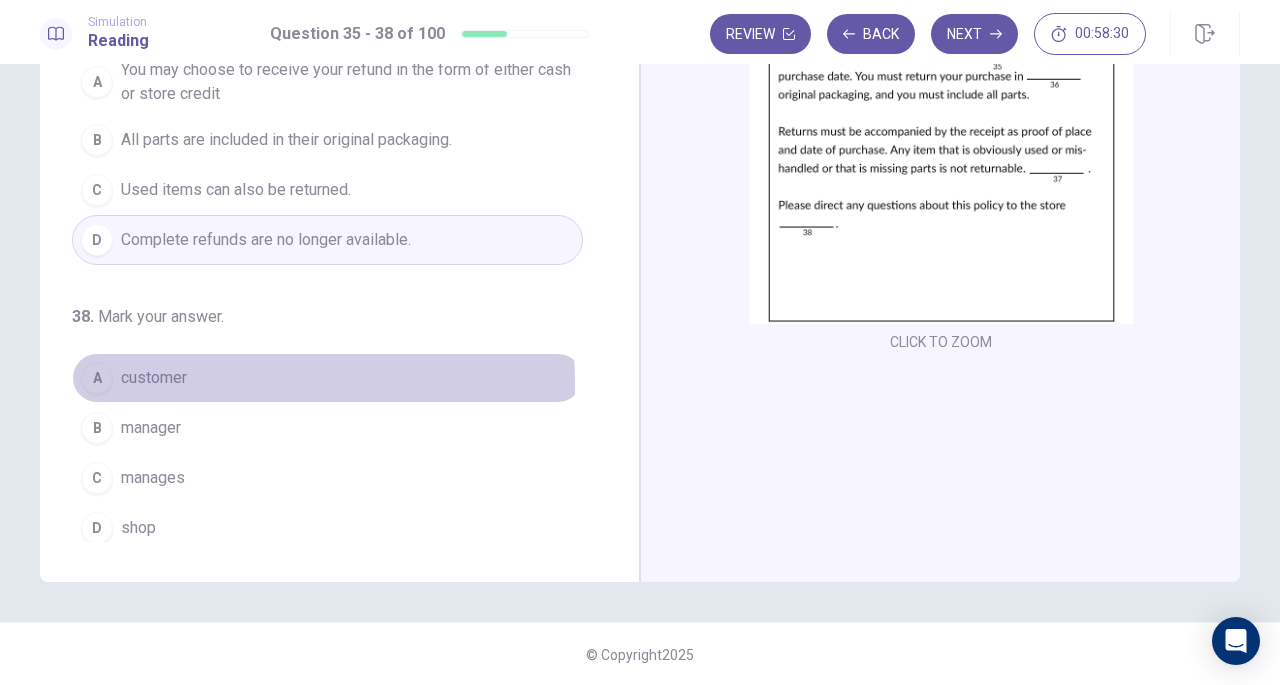 click on "customer" at bounding box center (154, 378) 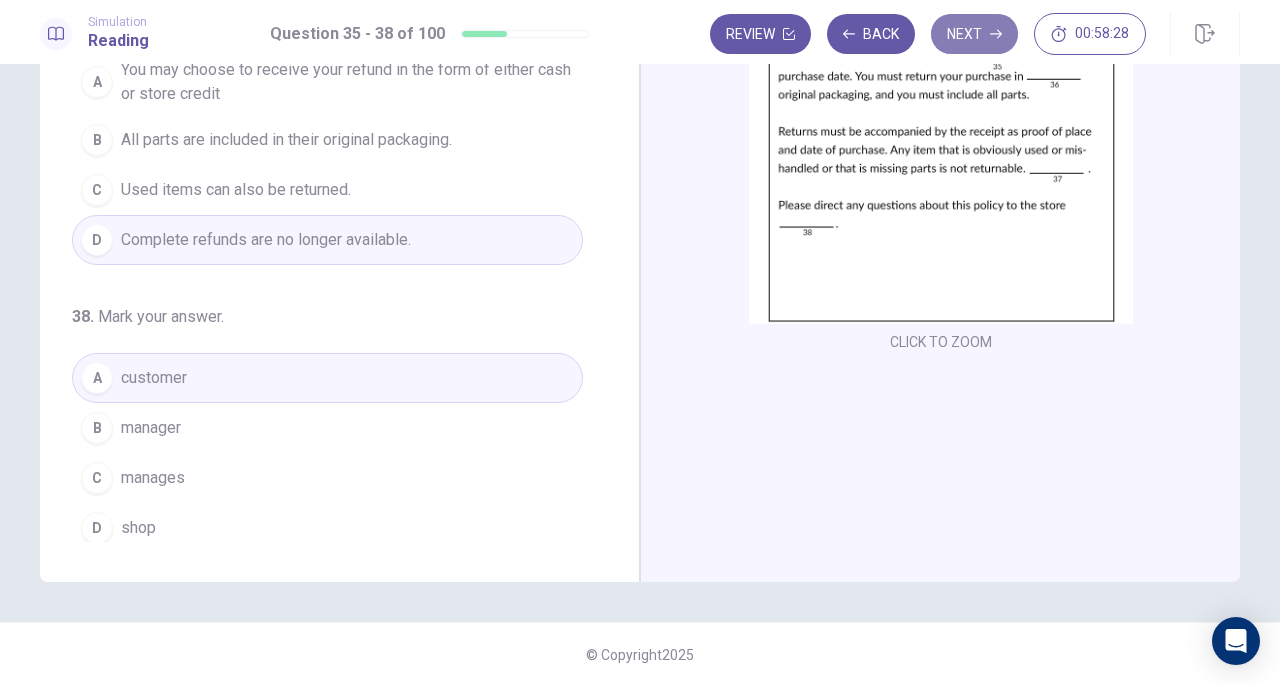 click on "Next" at bounding box center (974, 34) 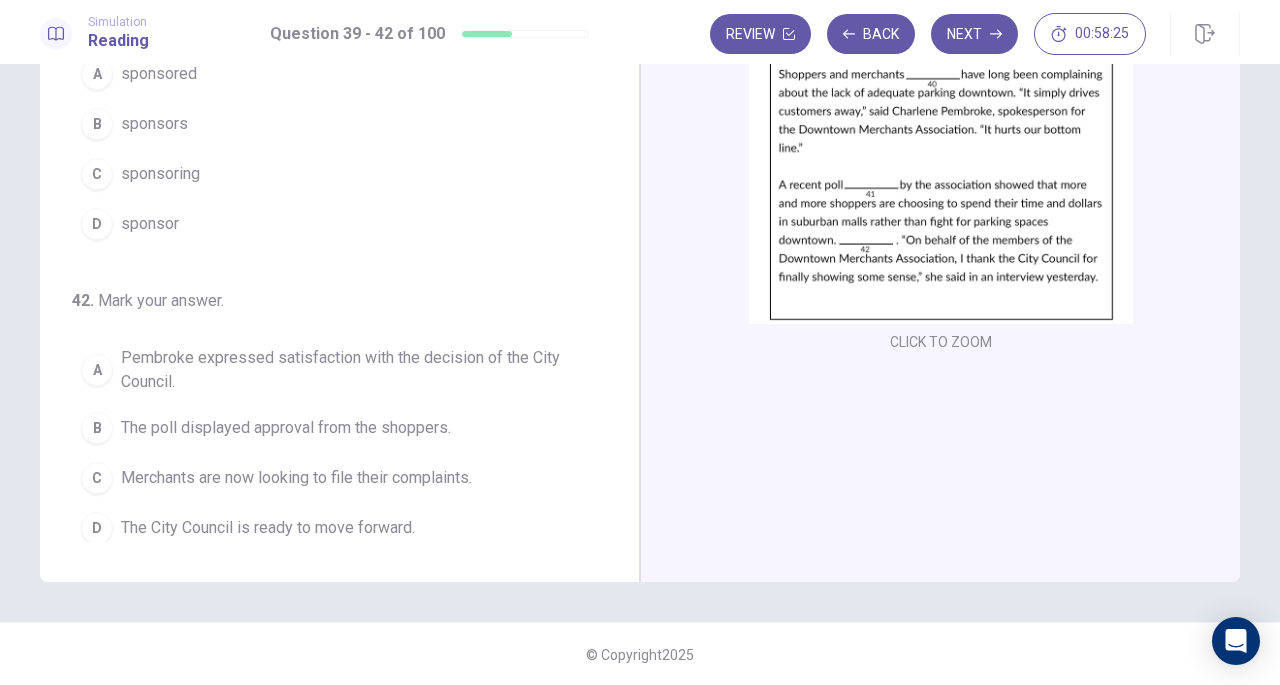 scroll, scrollTop: 0, scrollLeft: 0, axis: both 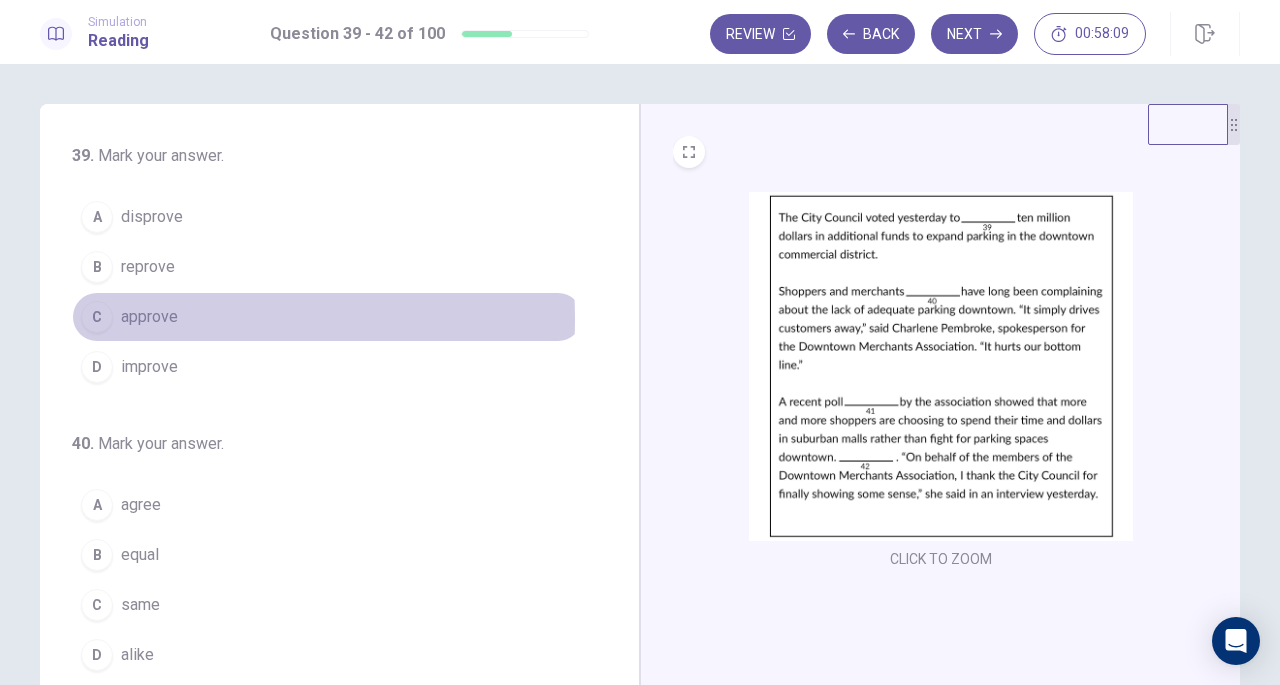 click on "approve" at bounding box center [149, 317] 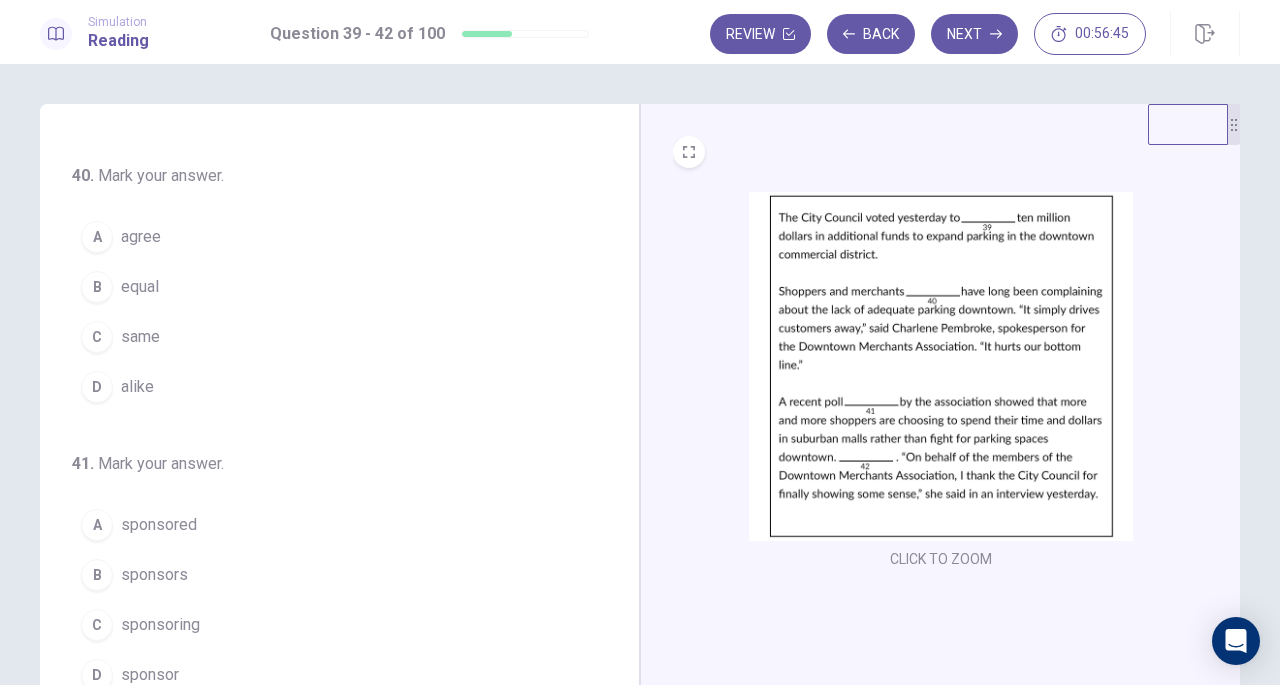 scroll, scrollTop: 267, scrollLeft: 0, axis: vertical 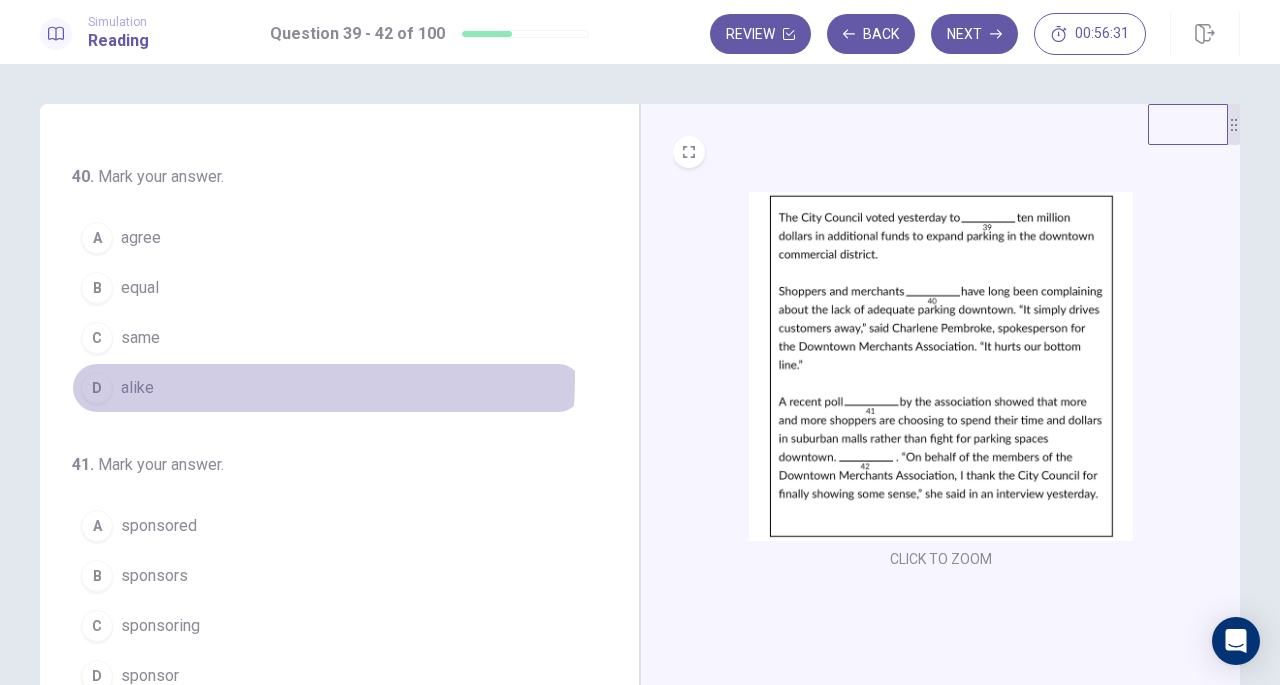 click on "alike" at bounding box center [137, 388] 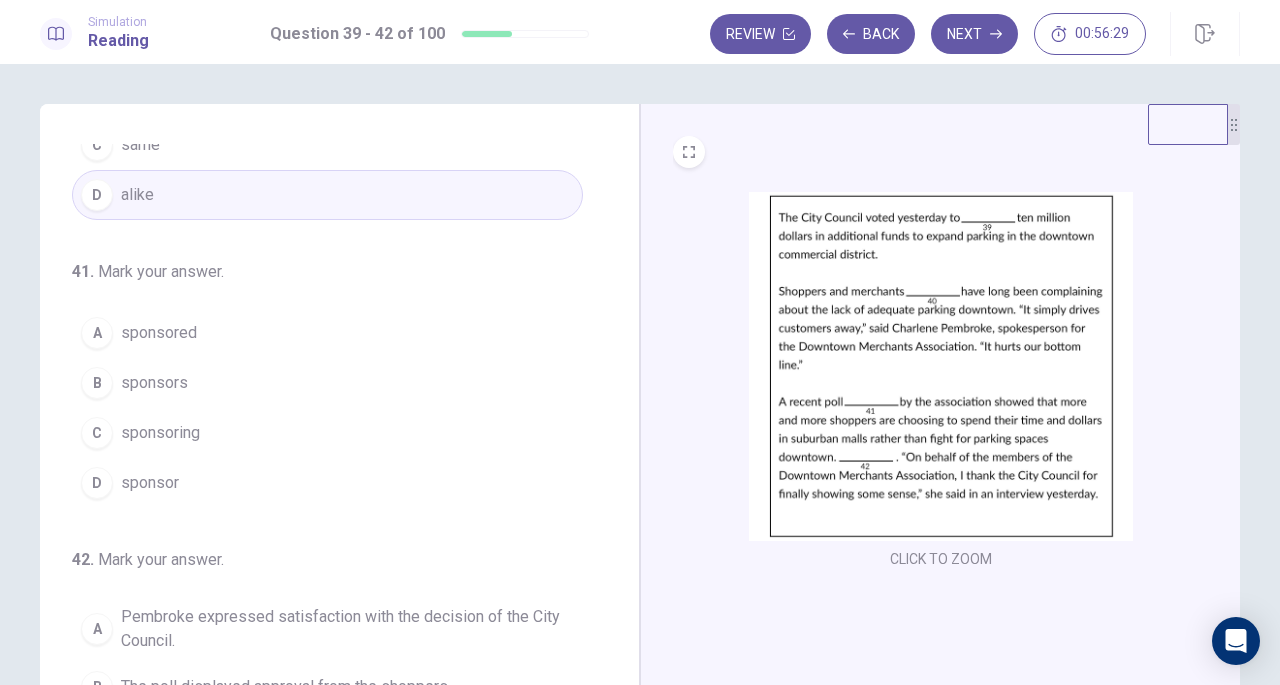 scroll, scrollTop: 463, scrollLeft: 0, axis: vertical 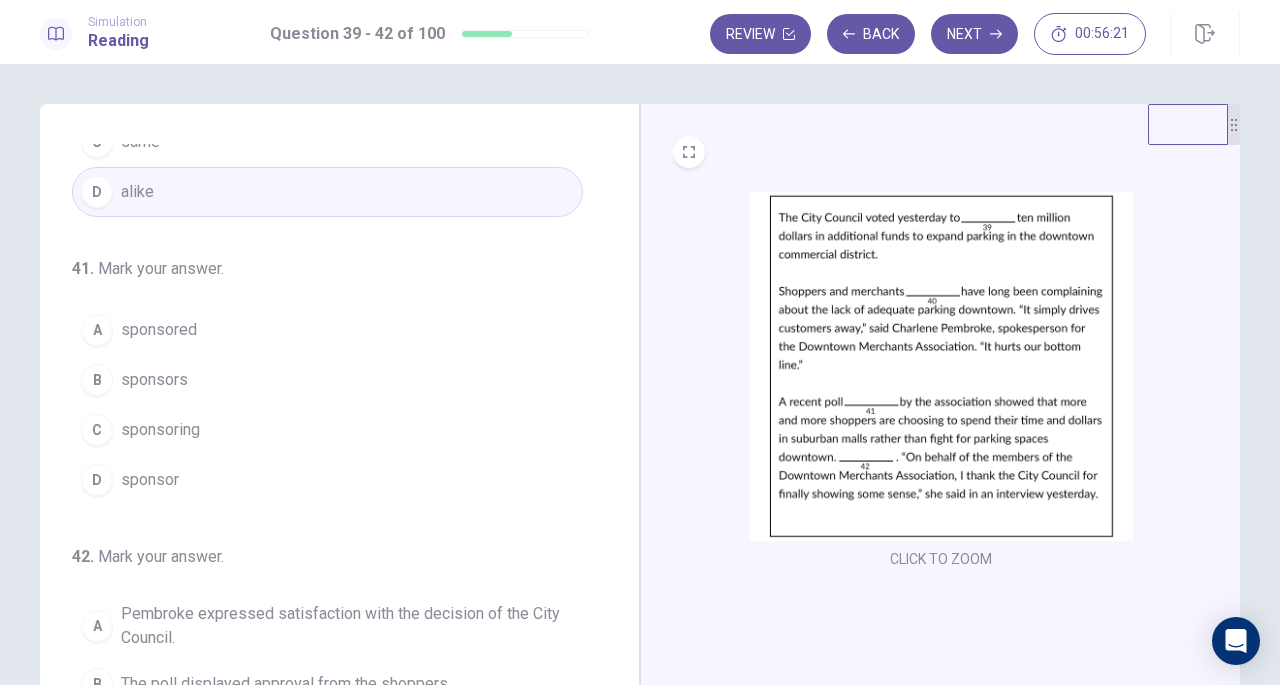 click on "sponsored" at bounding box center (159, 330) 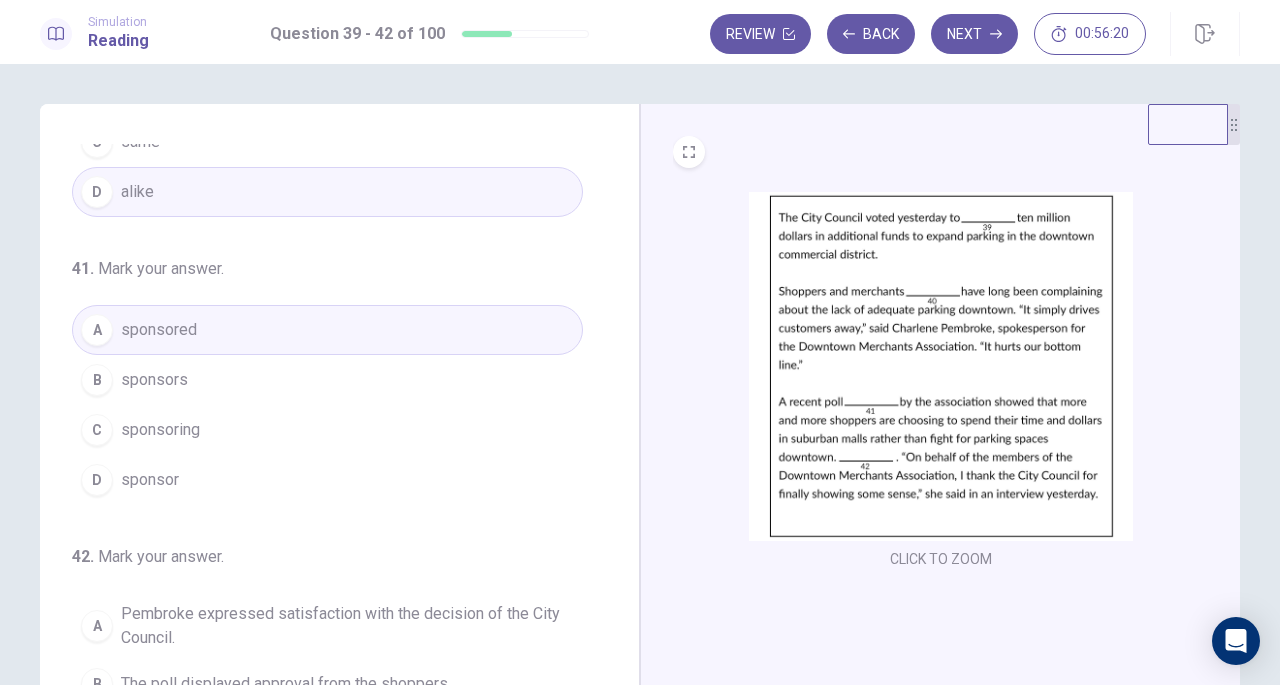 scroll, scrollTop: 502, scrollLeft: 0, axis: vertical 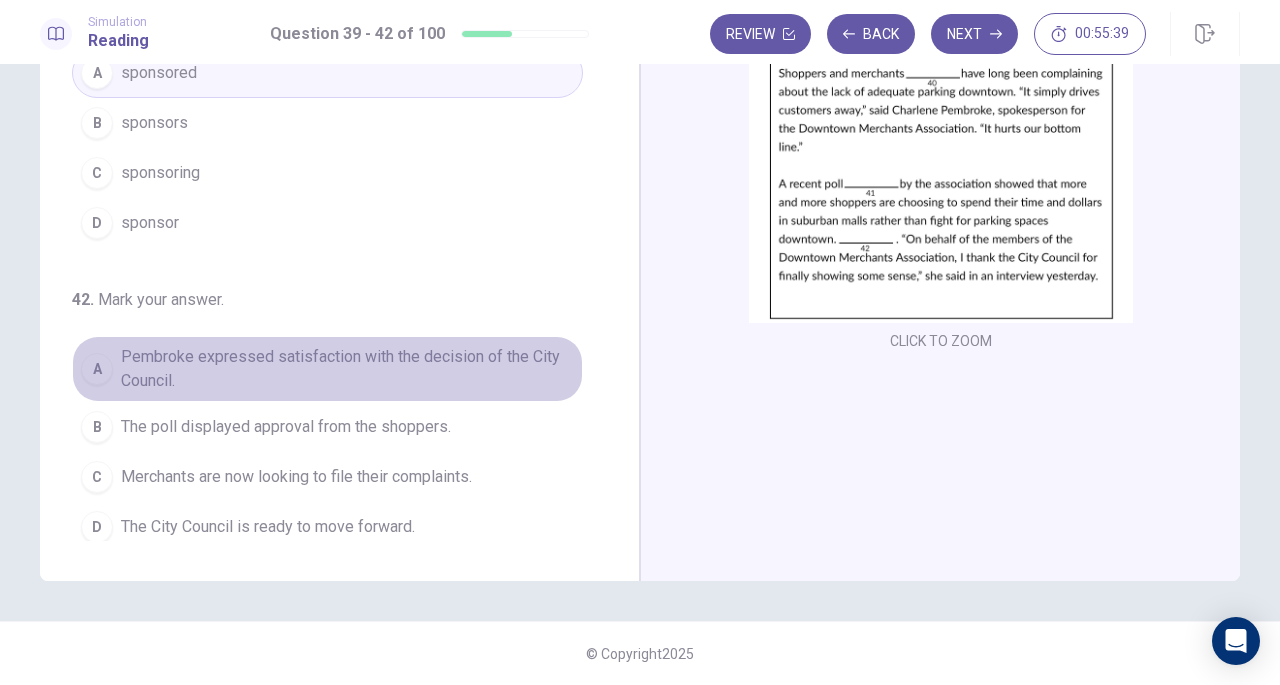 click on "Pembroke expressed satisfaction with the decision of the City Council." at bounding box center [347, 369] 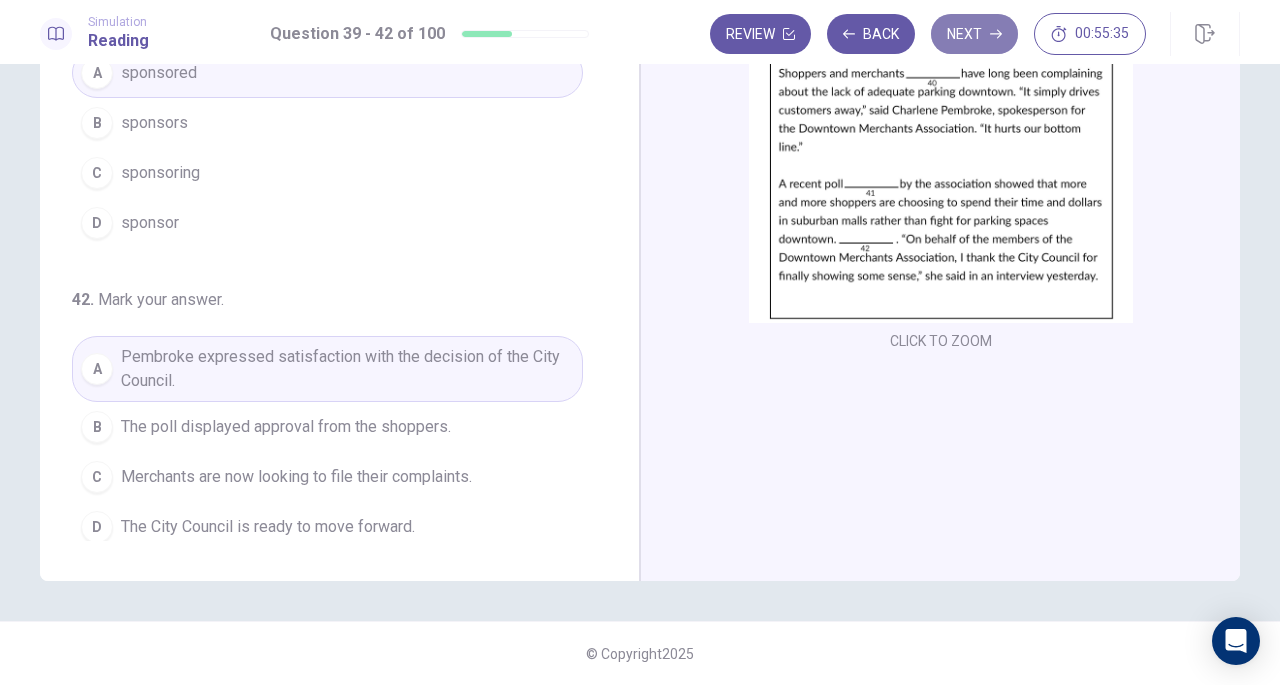click on "Next" at bounding box center (974, 34) 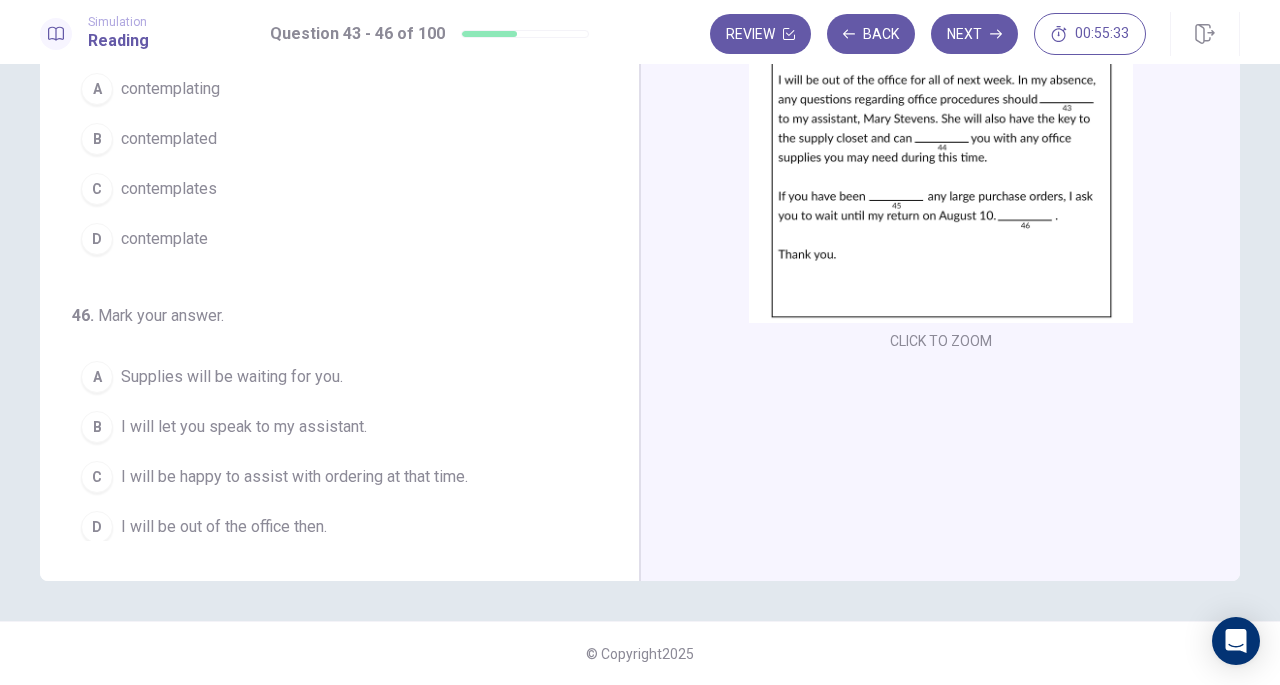 scroll, scrollTop: 0, scrollLeft: 0, axis: both 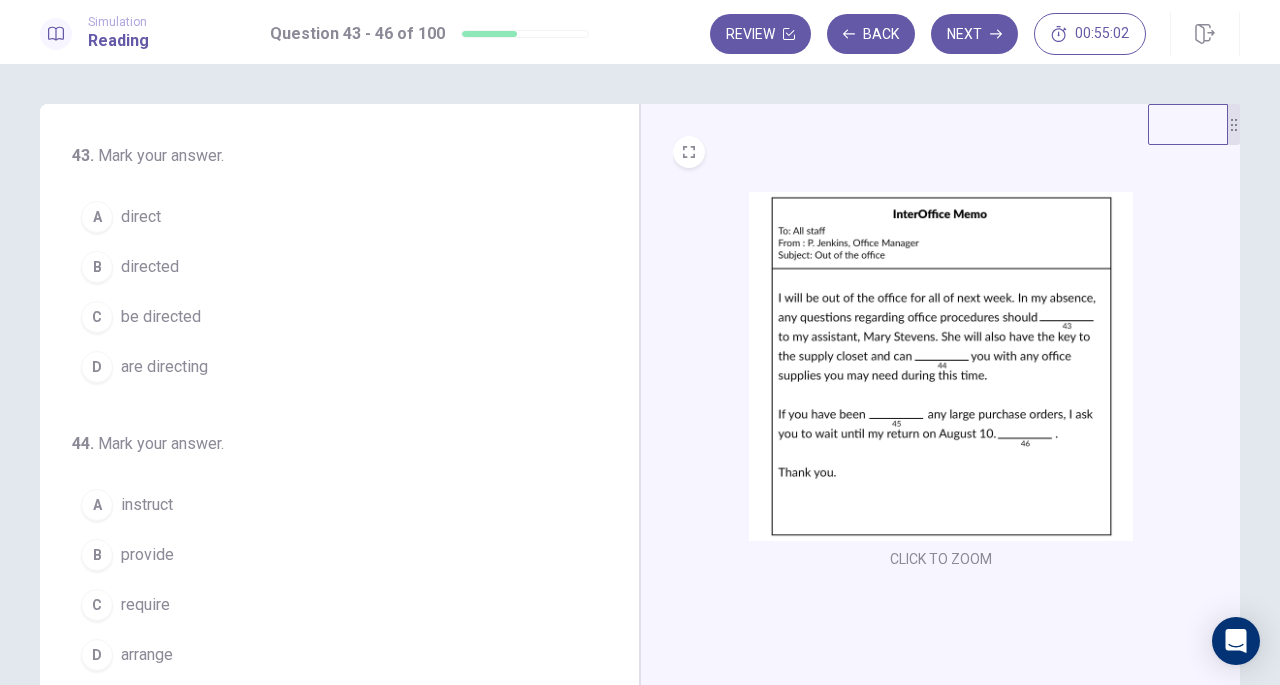 click on "direct" at bounding box center (141, 217) 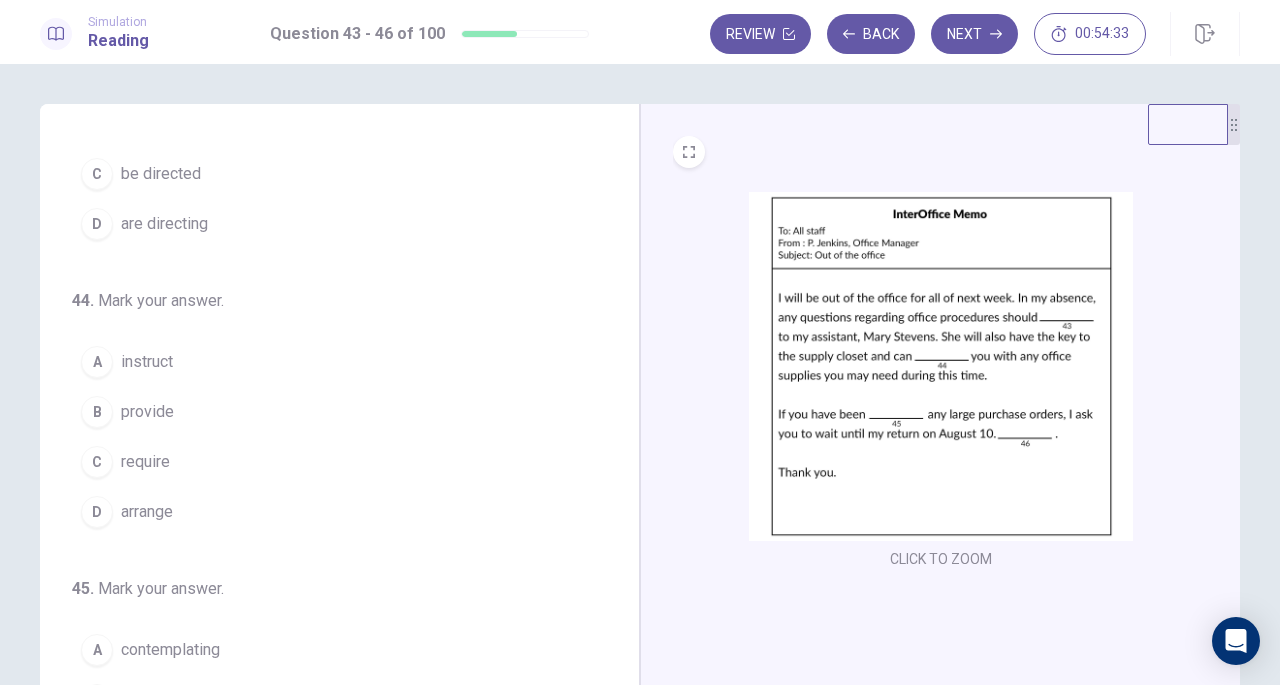 scroll, scrollTop: 142, scrollLeft: 0, axis: vertical 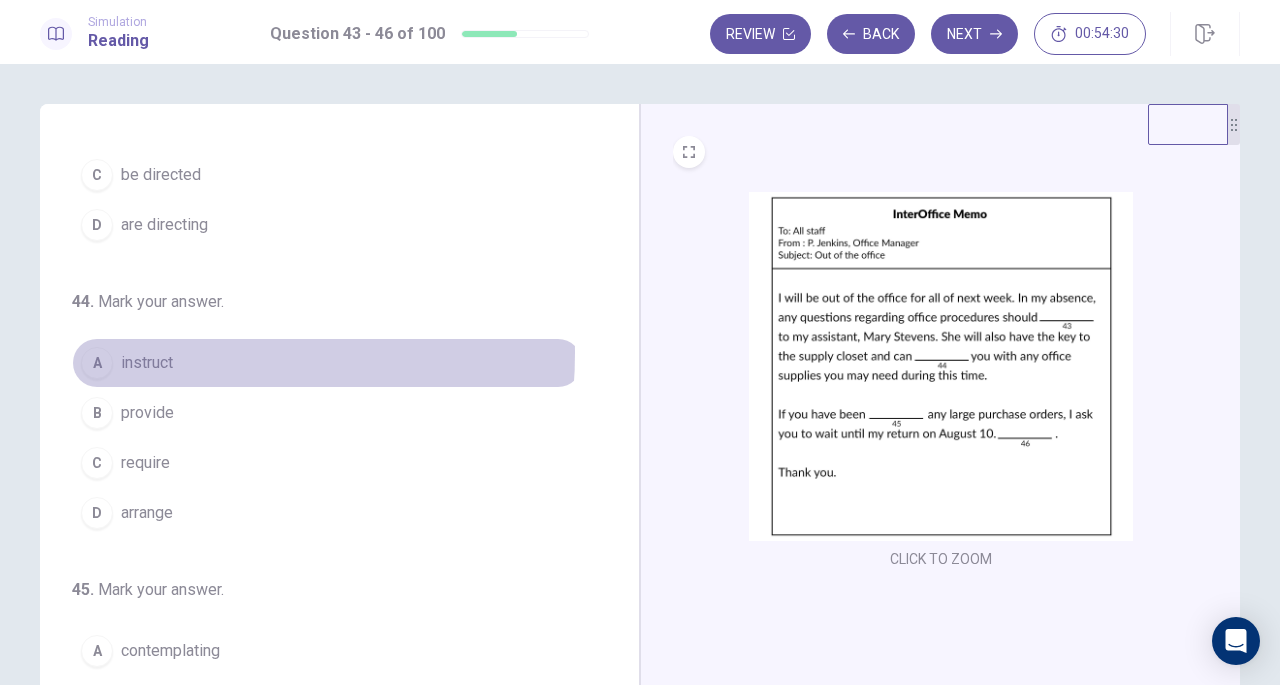 click on "instruct" at bounding box center [147, 363] 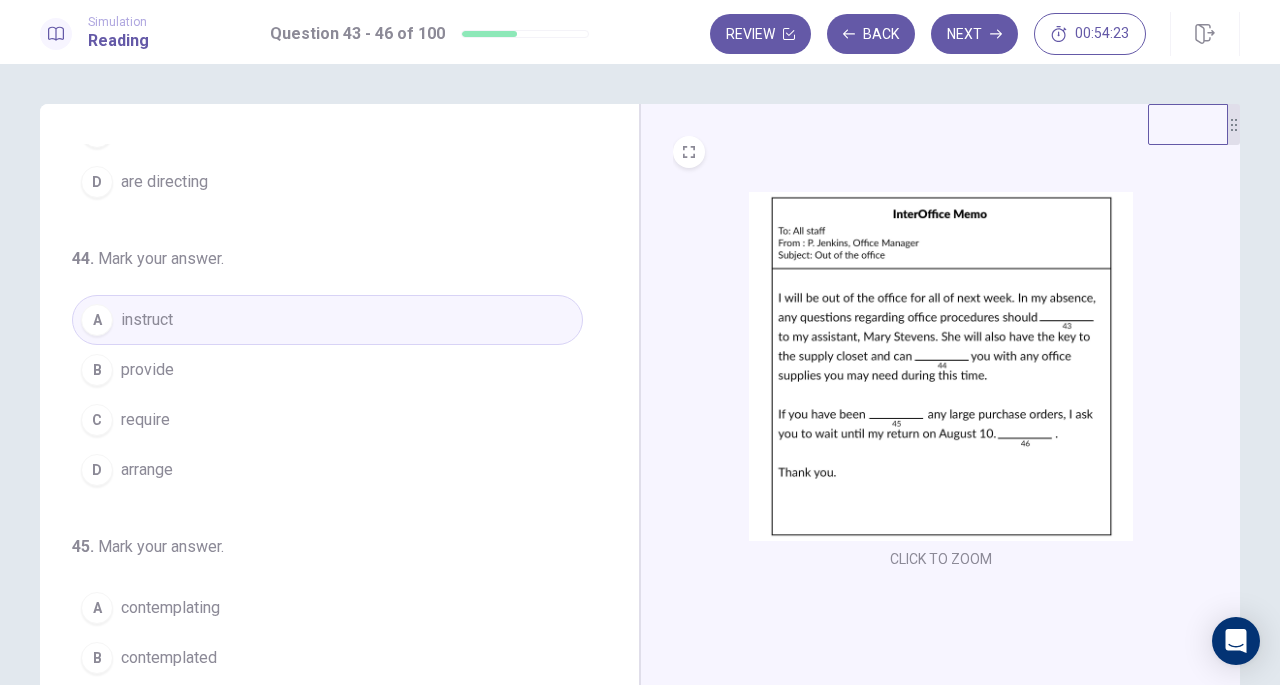 scroll, scrollTop: 186, scrollLeft: 0, axis: vertical 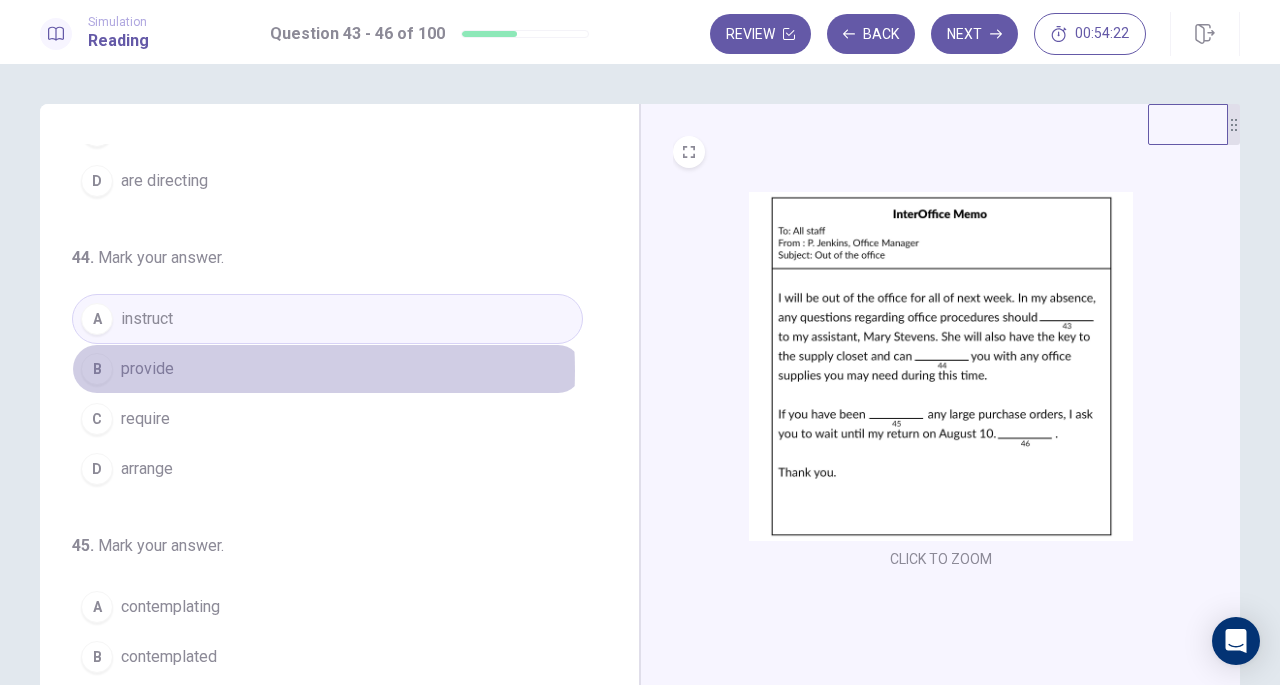 click on "B provide" at bounding box center (327, 369) 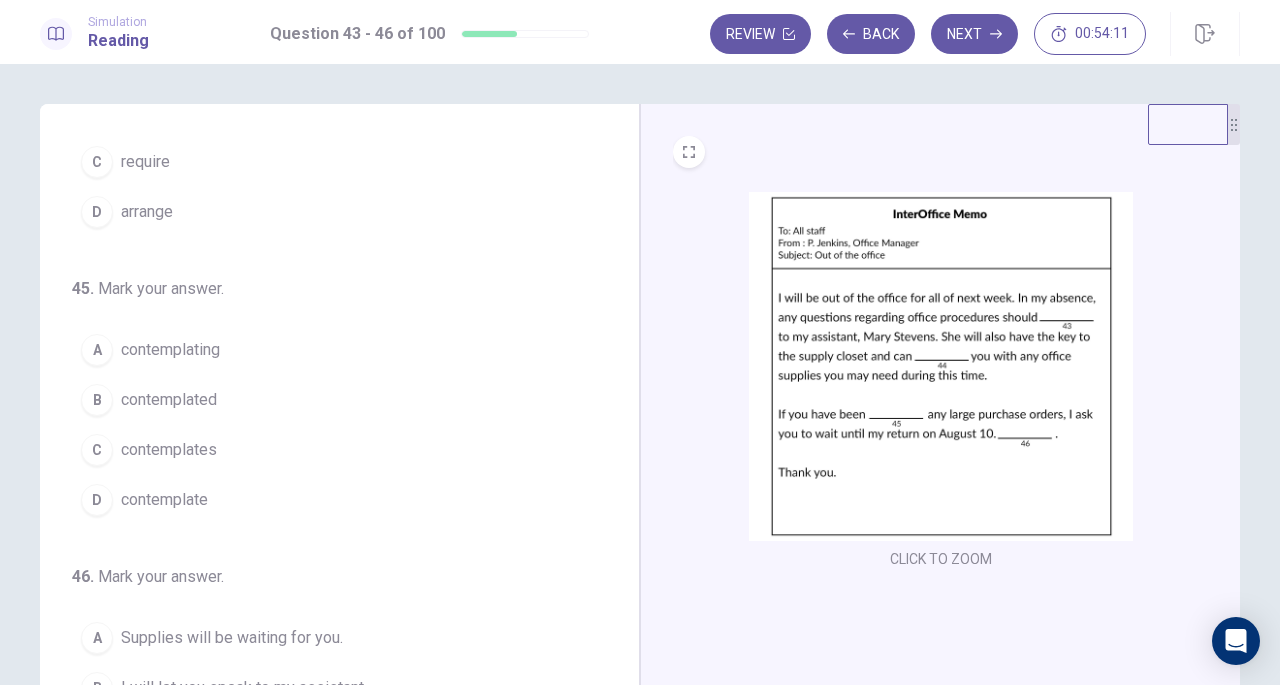 scroll, scrollTop: 442, scrollLeft: 0, axis: vertical 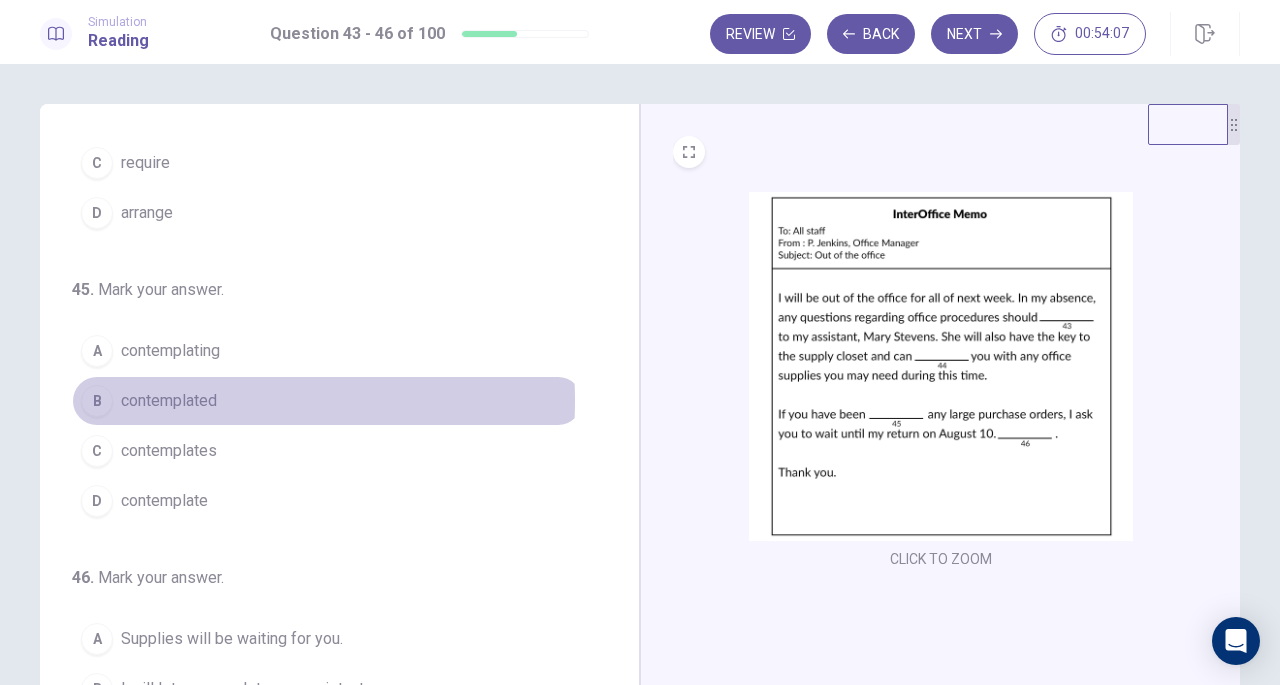 click on "contemplated" at bounding box center [169, 401] 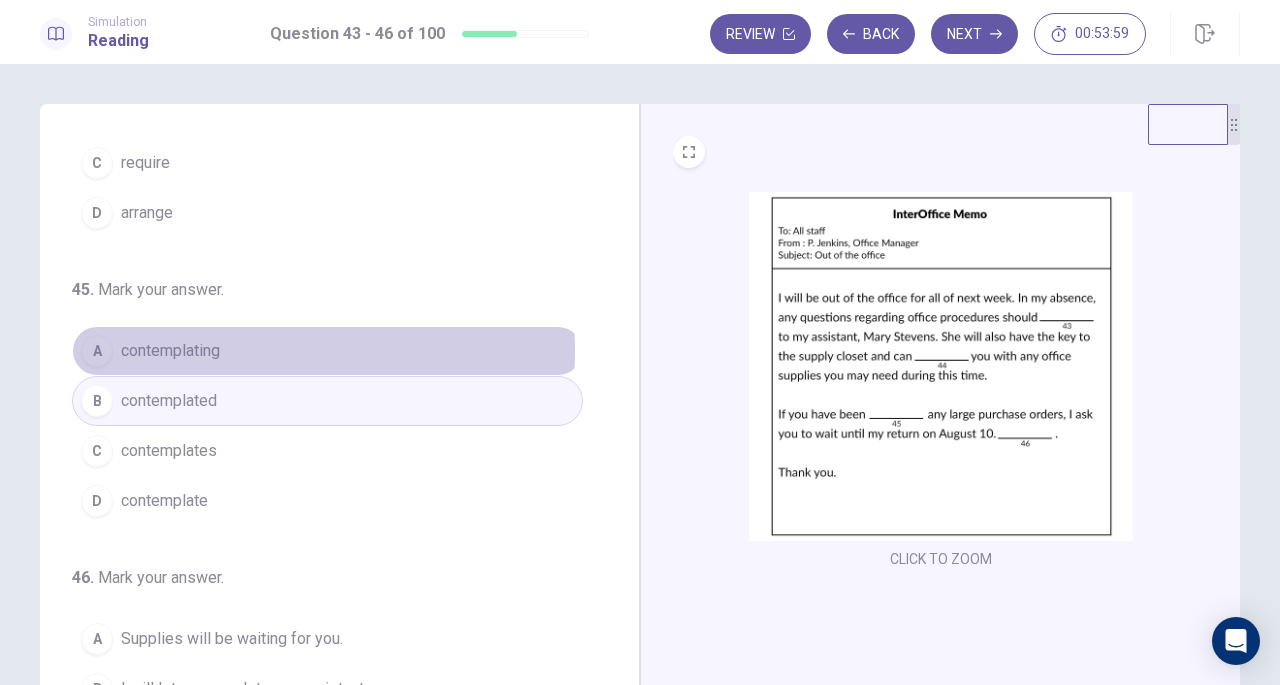click on "A contemplating" at bounding box center (327, 351) 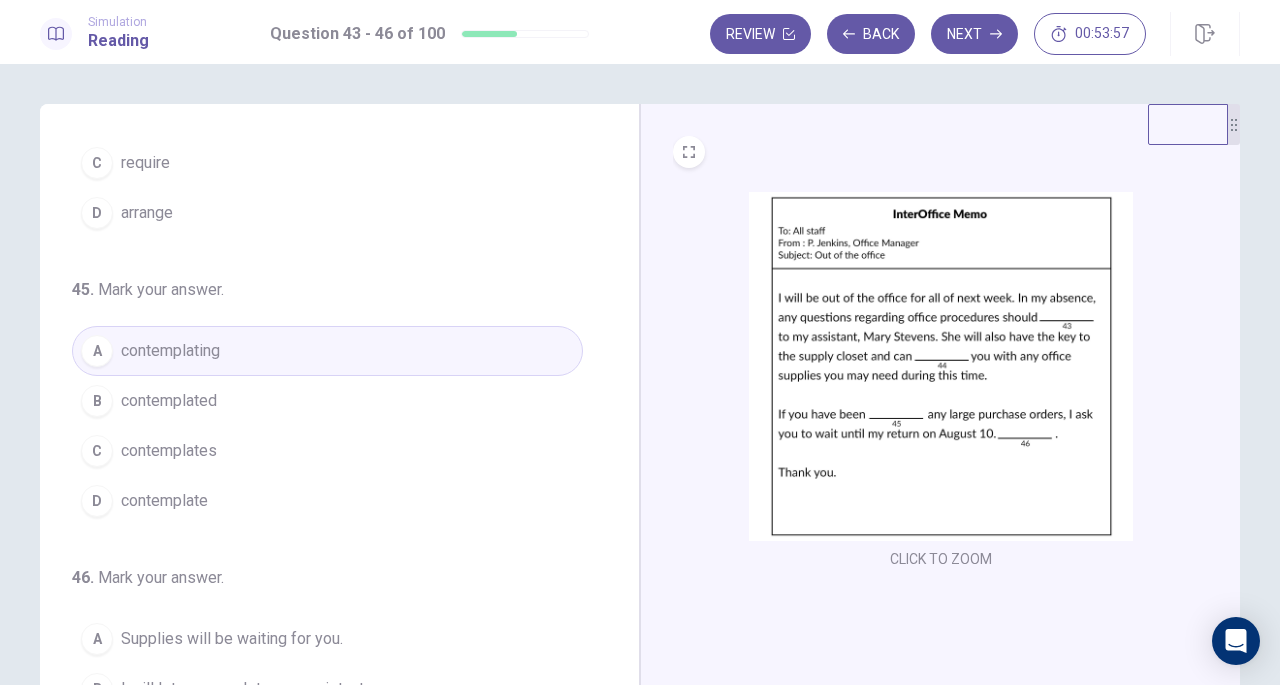 scroll, scrollTop: 486, scrollLeft: 0, axis: vertical 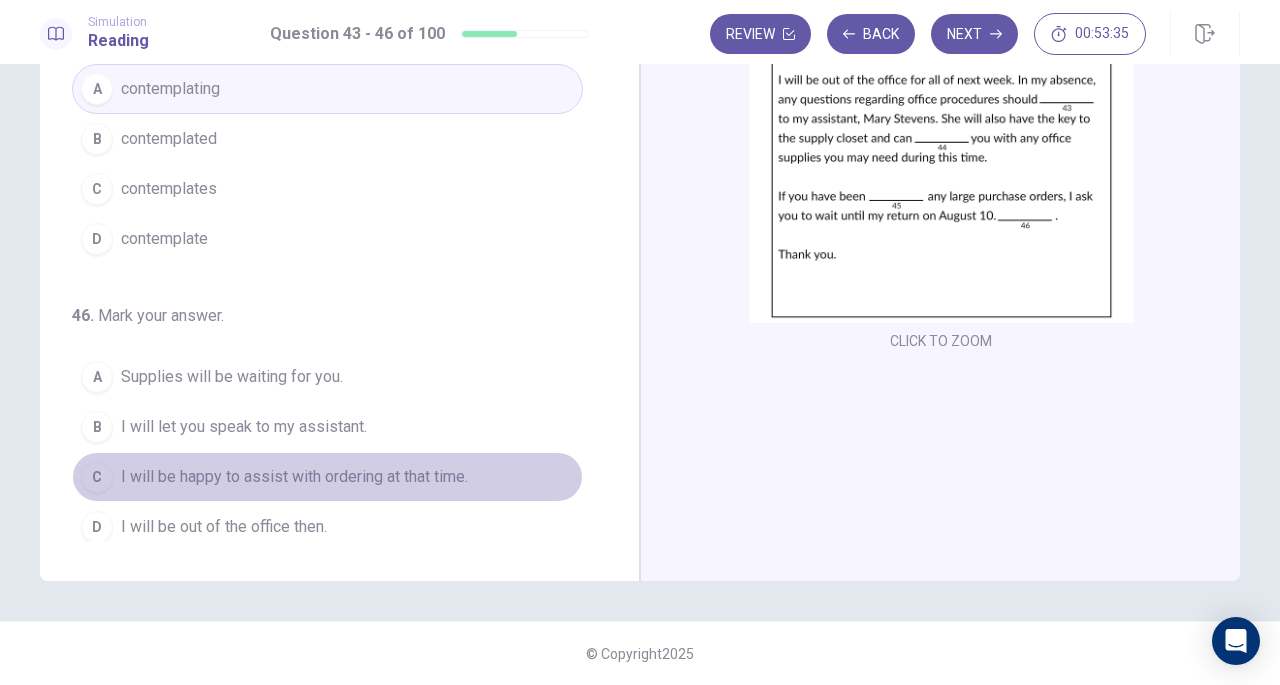 click on "I will be happy to assist with ordering at that time." at bounding box center [294, 477] 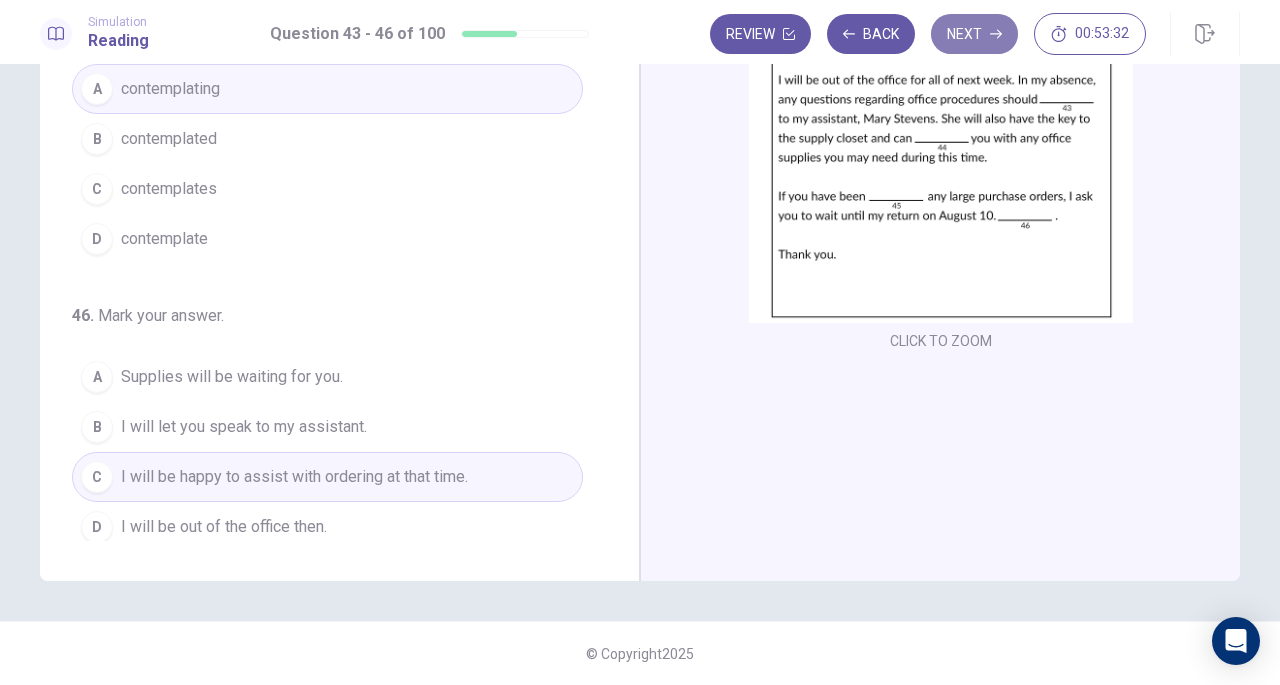 click on "Next" at bounding box center [974, 34] 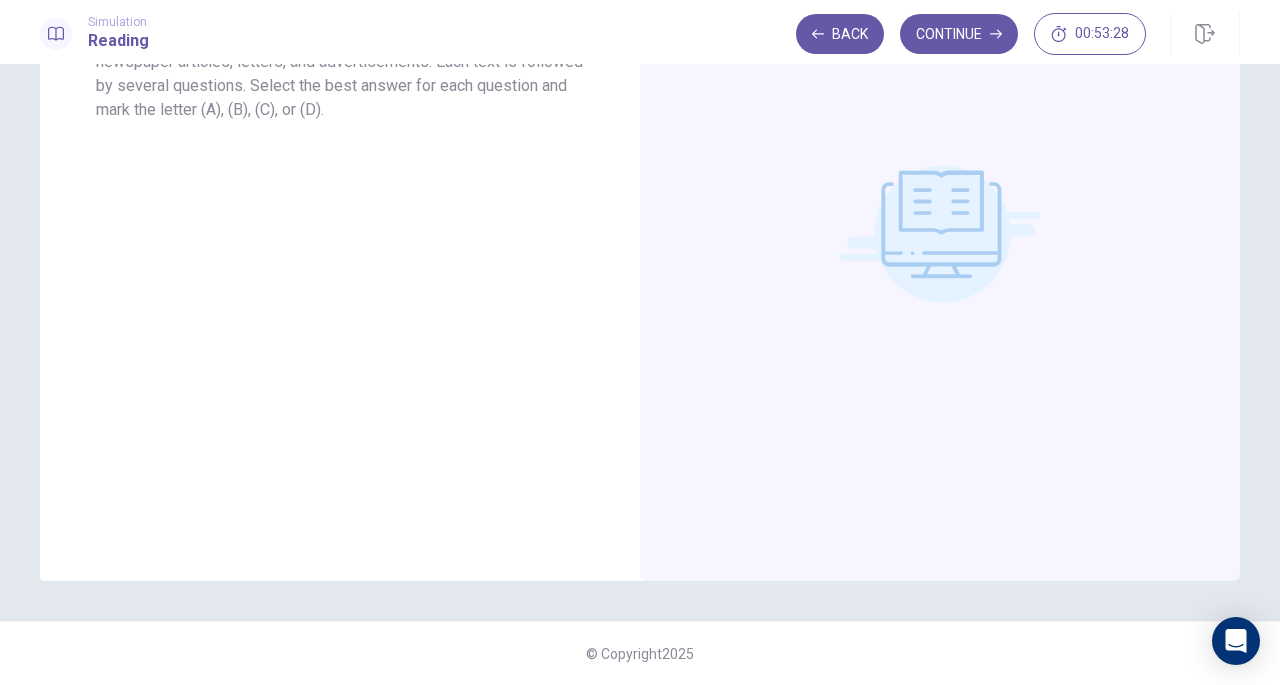 scroll, scrollTop: 0, scrollLeft: 0, axis: both 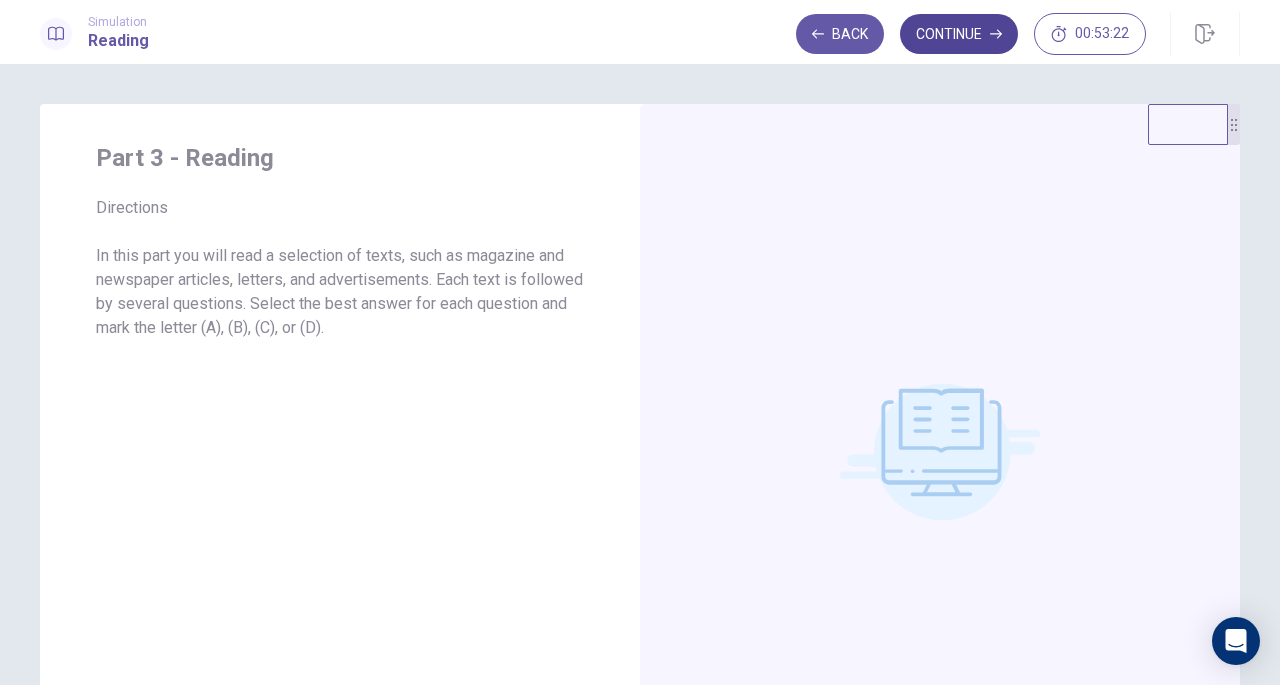 click on "Continue" at bounding box center (959, 34) 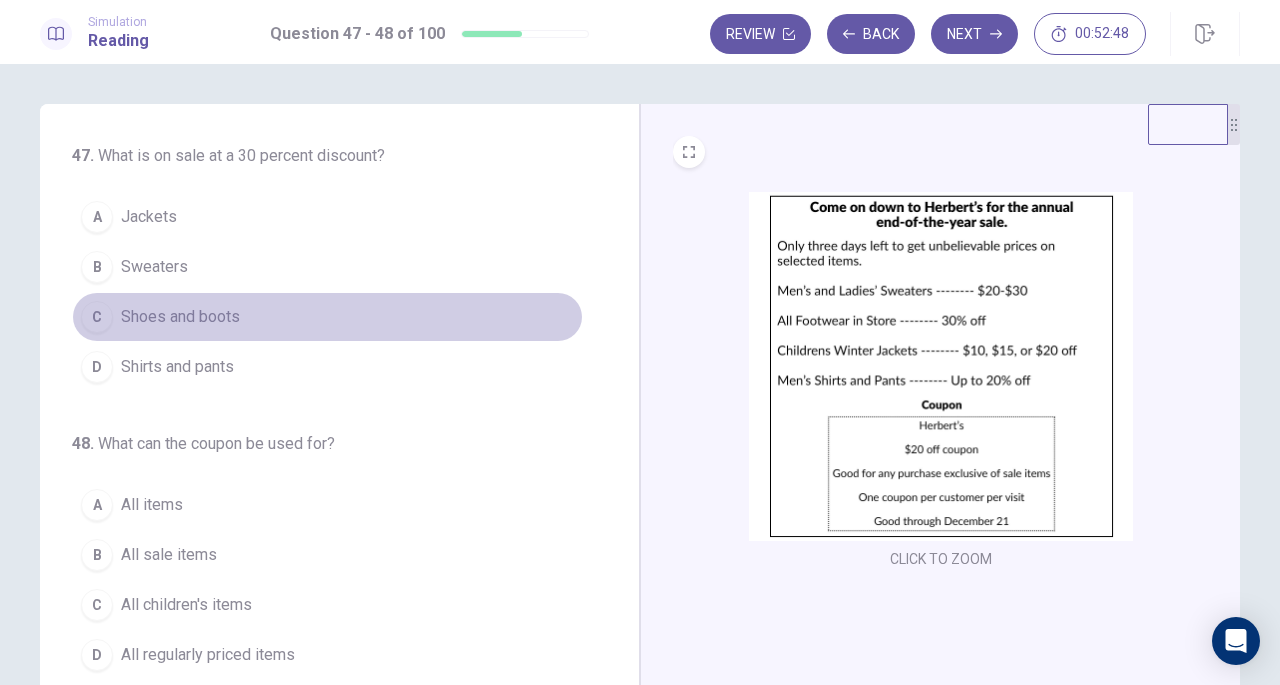 click on "Shoes and boots" at bounding box center (180, 317) 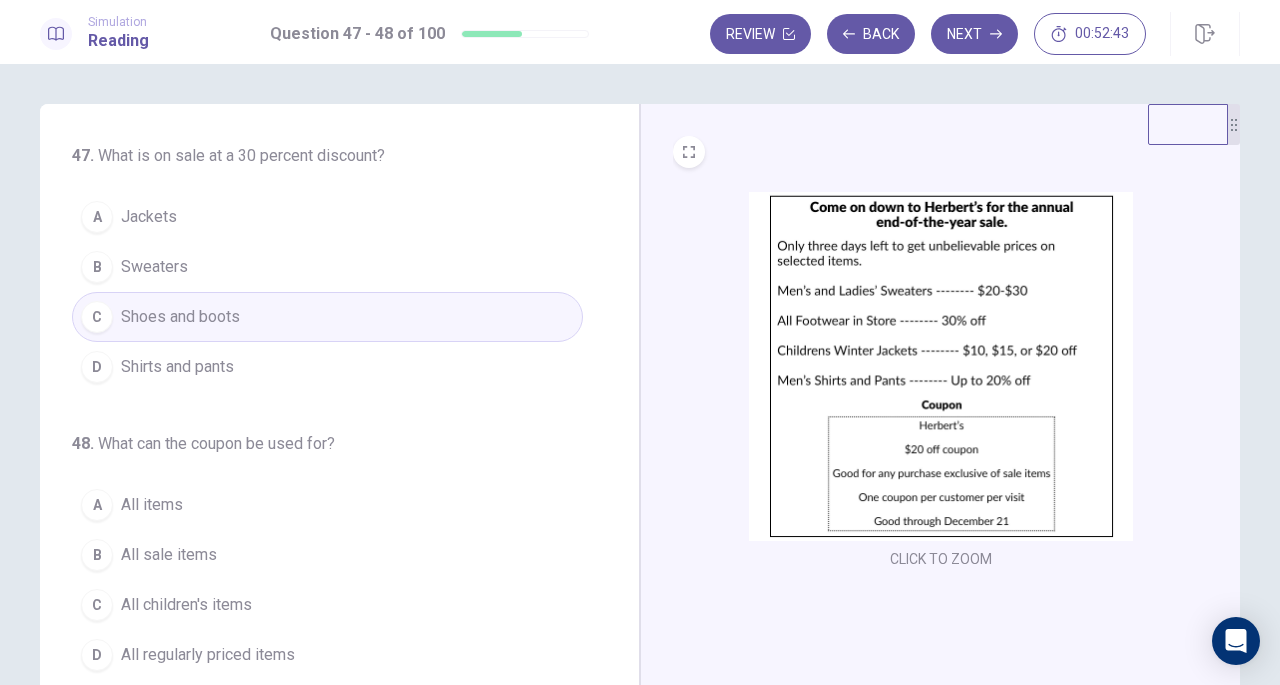 drag, startPoint x: 498, startPoint y: 397, endPoint x: 568, endPoint y: 229, distance: 182 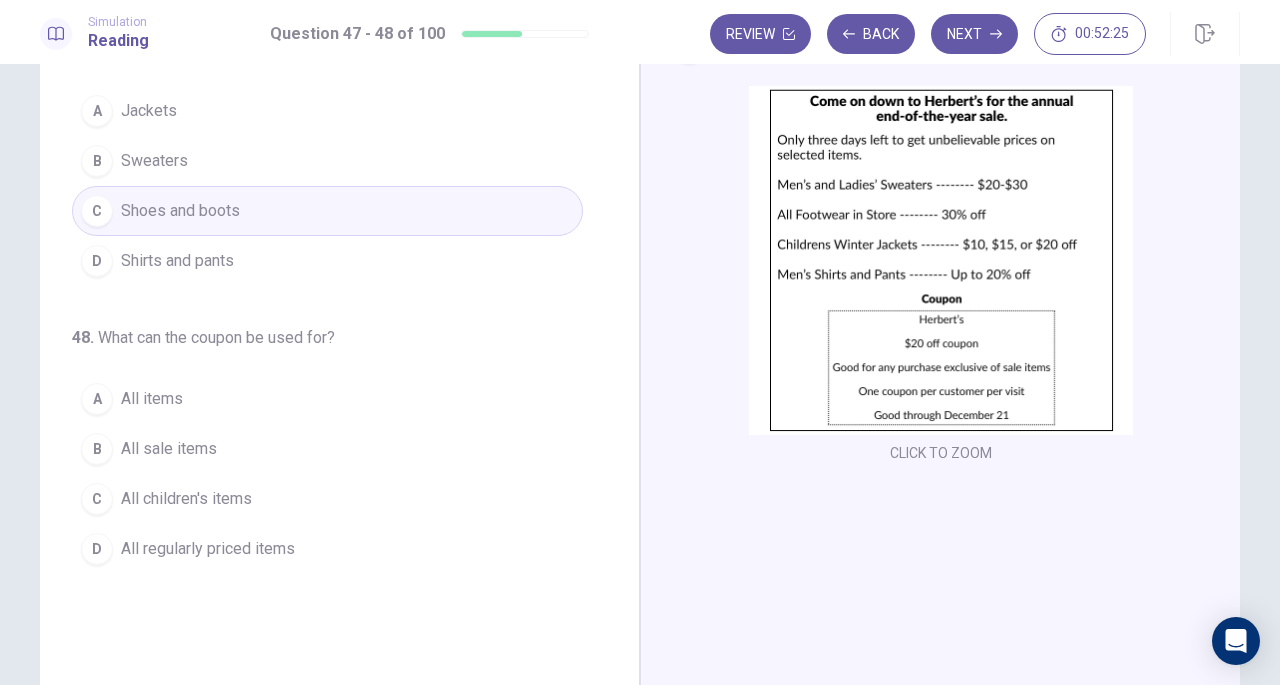 scroll, scrollTop: 107, scrollLeft: 0, axis: vertical 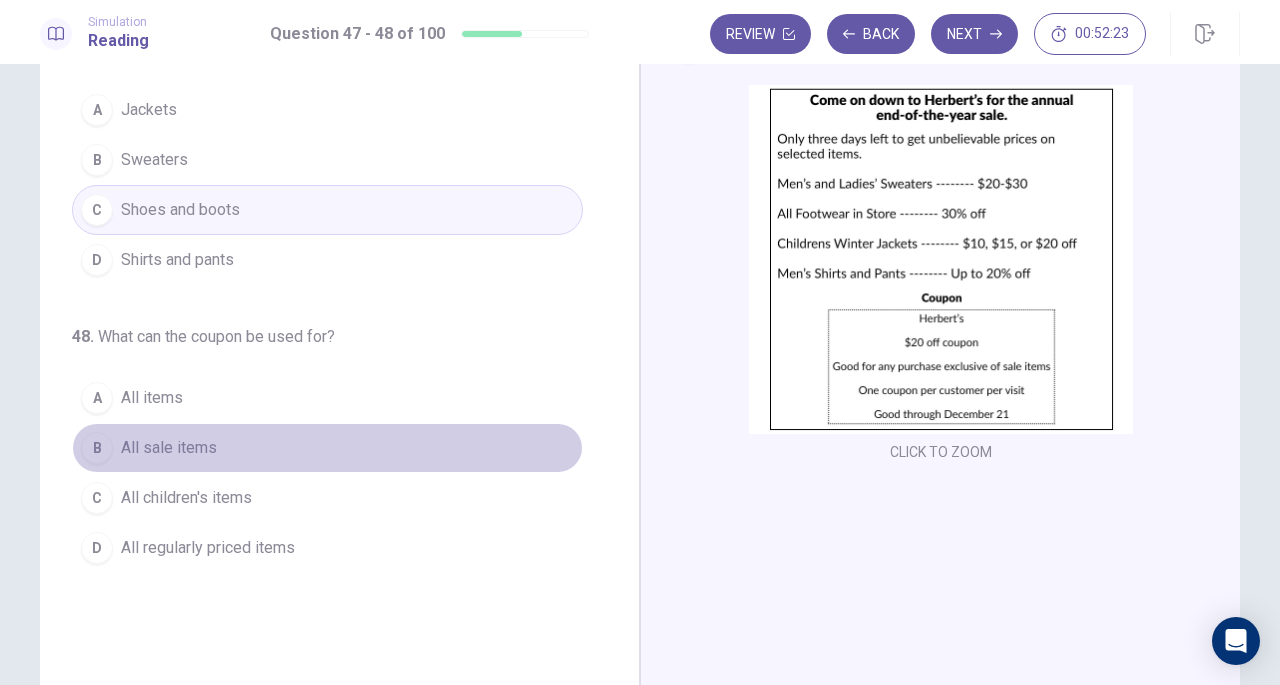 click on "All sale items" at bounding box center [169, 448] 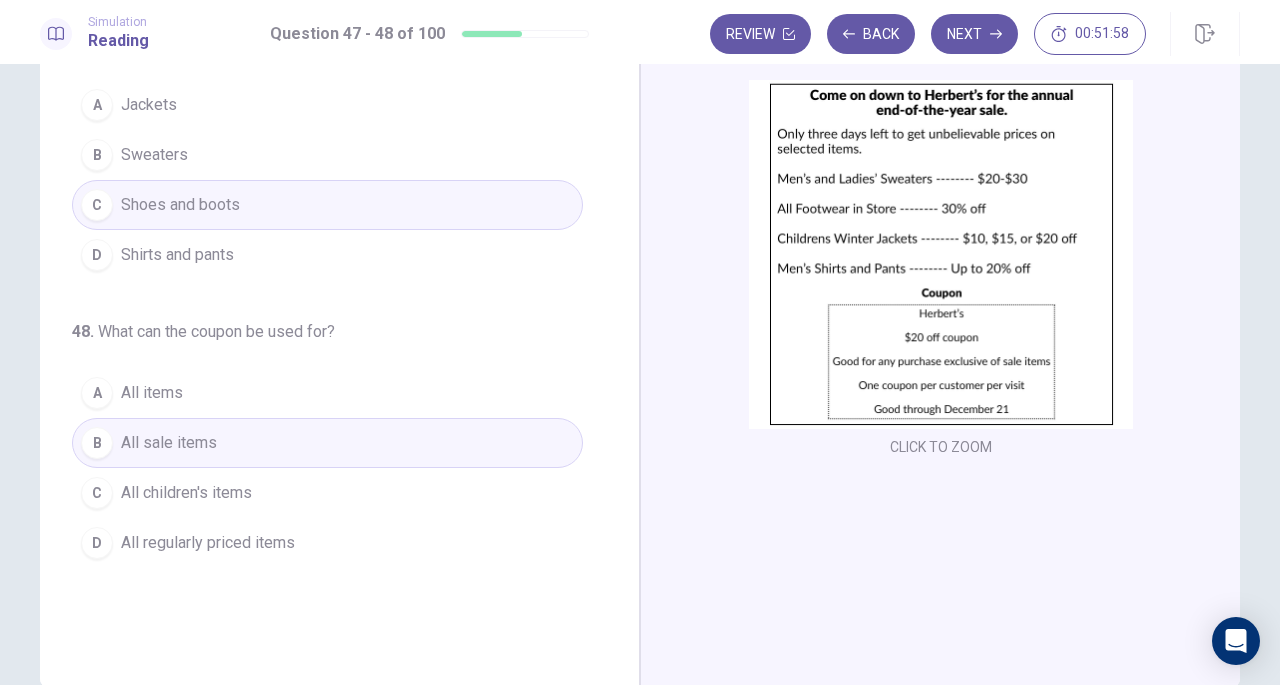 scroll, scrollTop: 218, scrollLeft: 0, axis: vertical 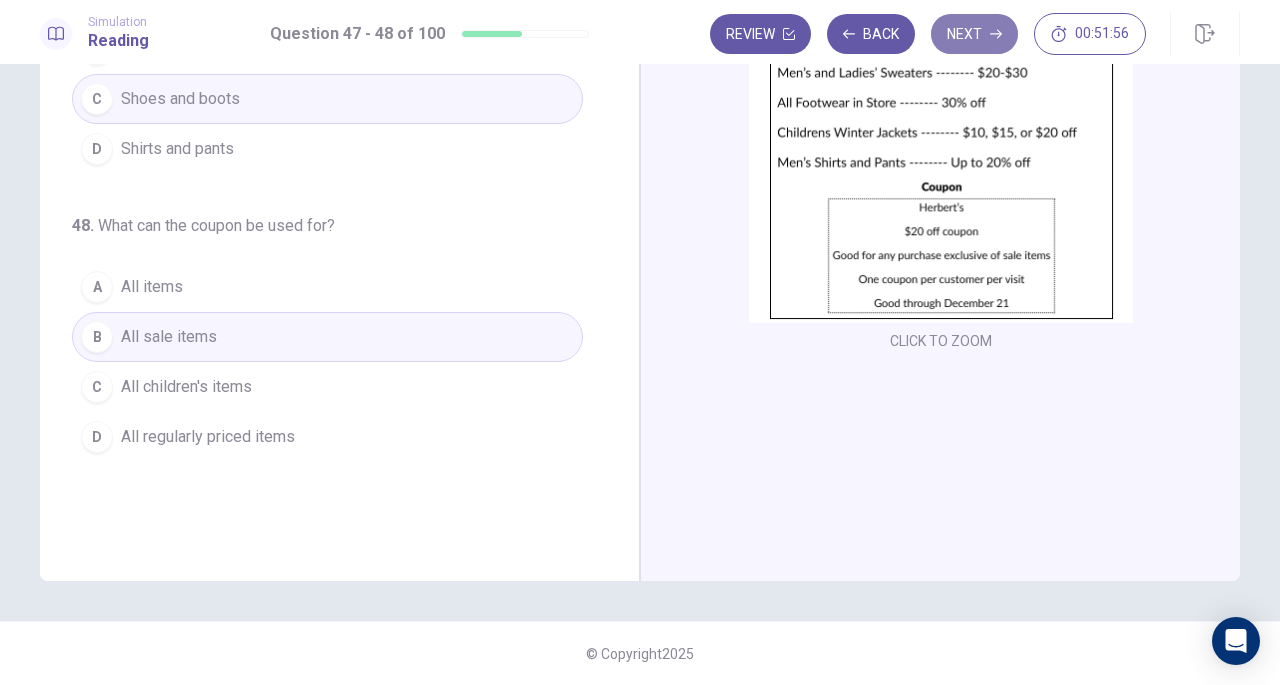 click on "Next" at bounding box center (974, 34) 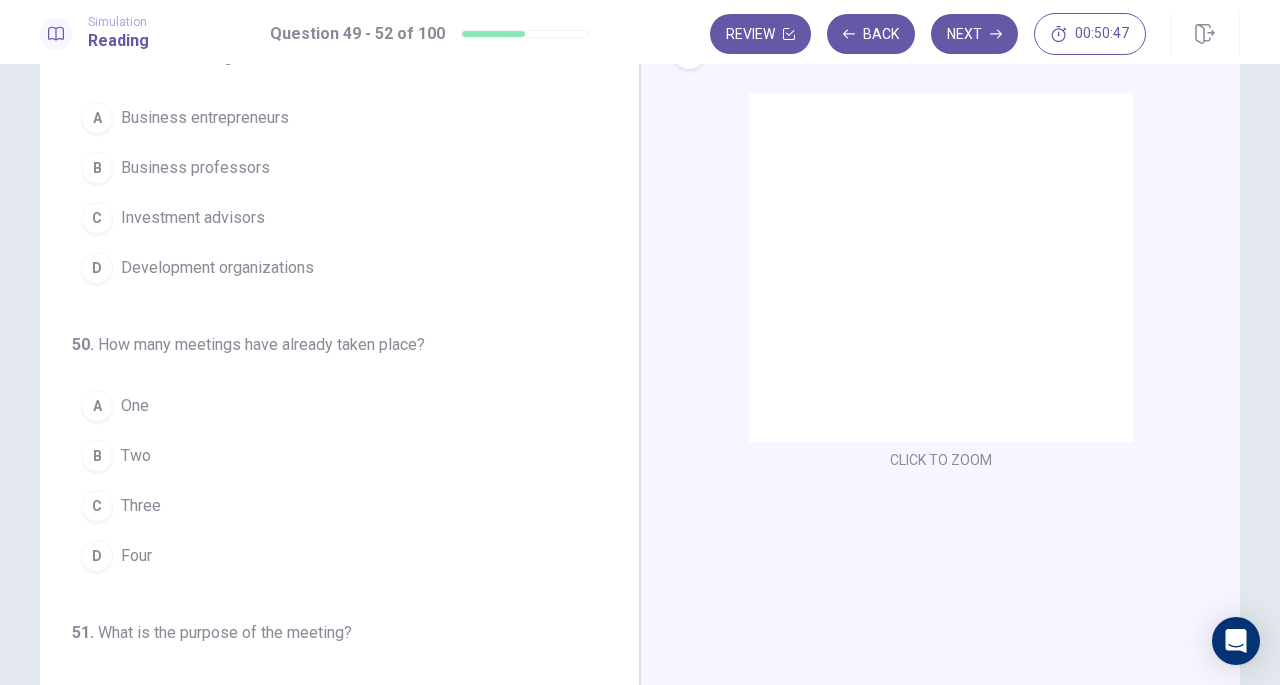 scroll, scrollTop: 124, scrollLeft: 0, axis: vertical 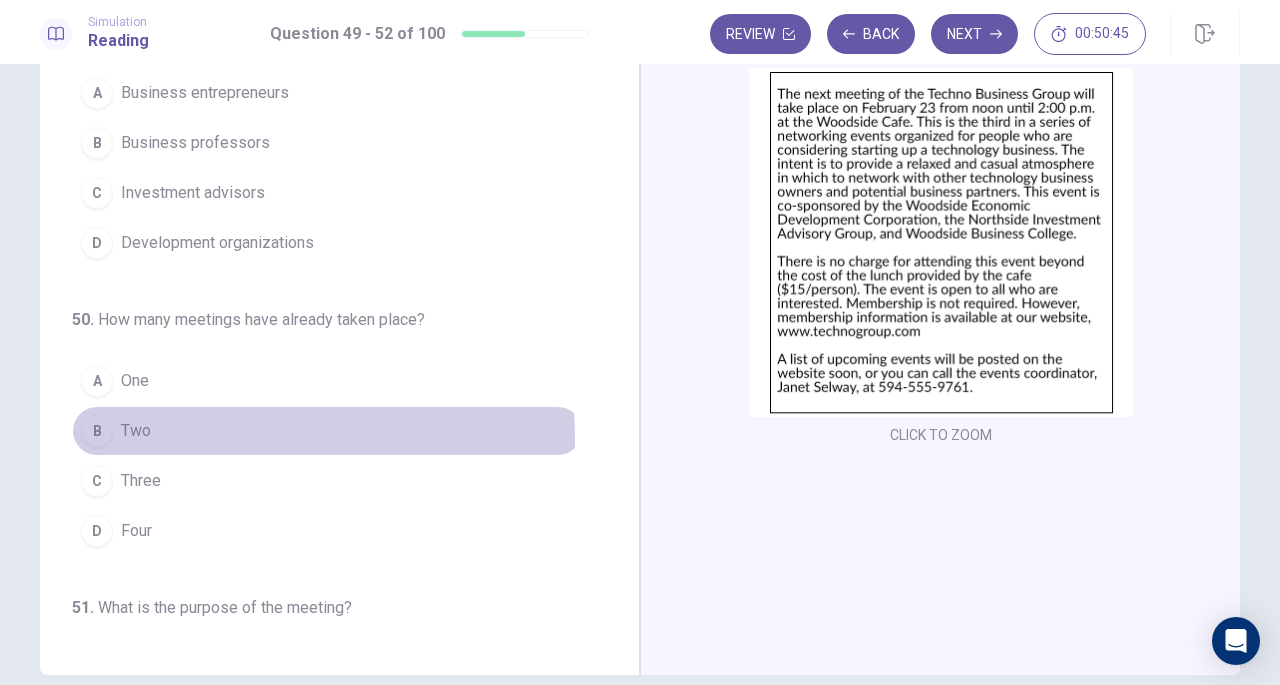 click on "Two" at bounding box center [136, 431] 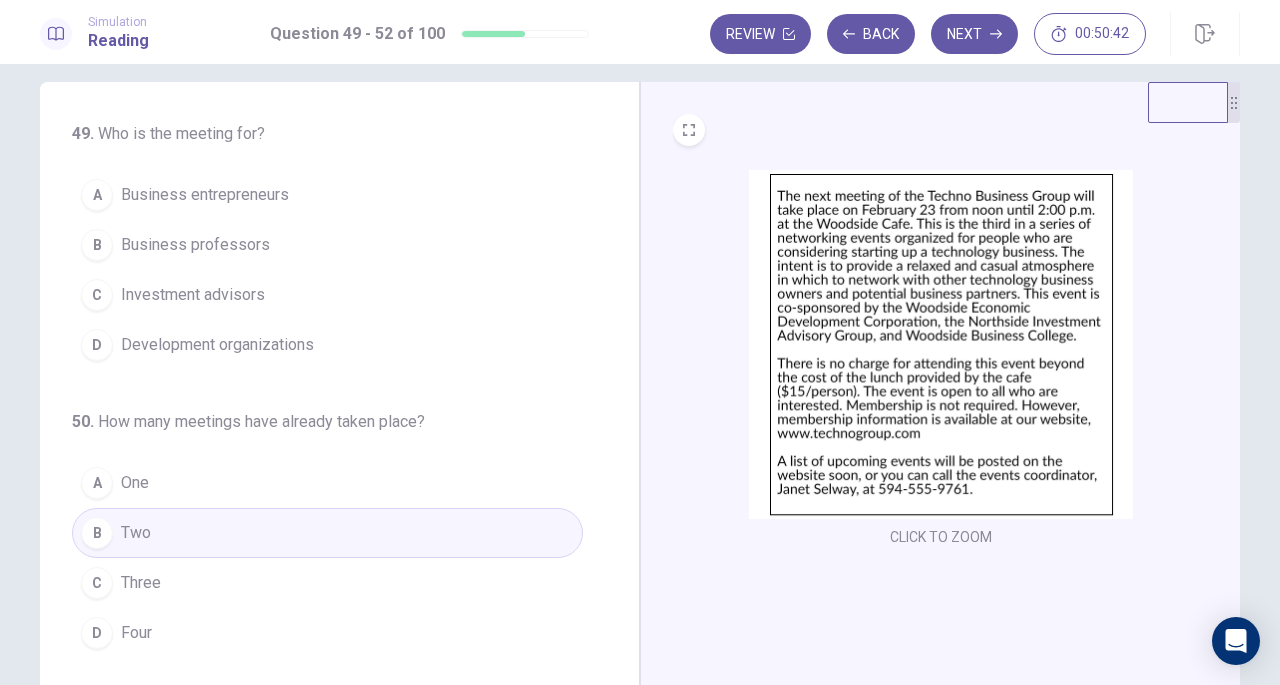 scroll, scrollTop: 23, scrollLeft: 0, axis: vertical 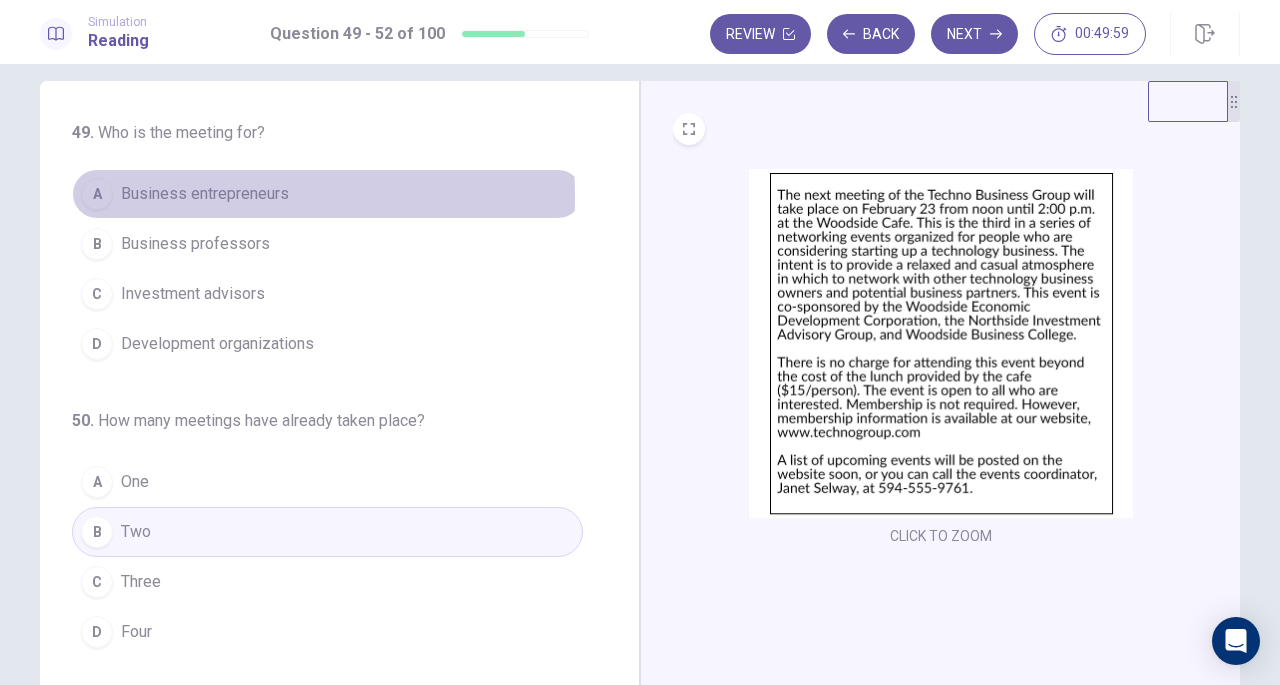 click on "Business entrepreneurs" at bounding box center [205, 194] 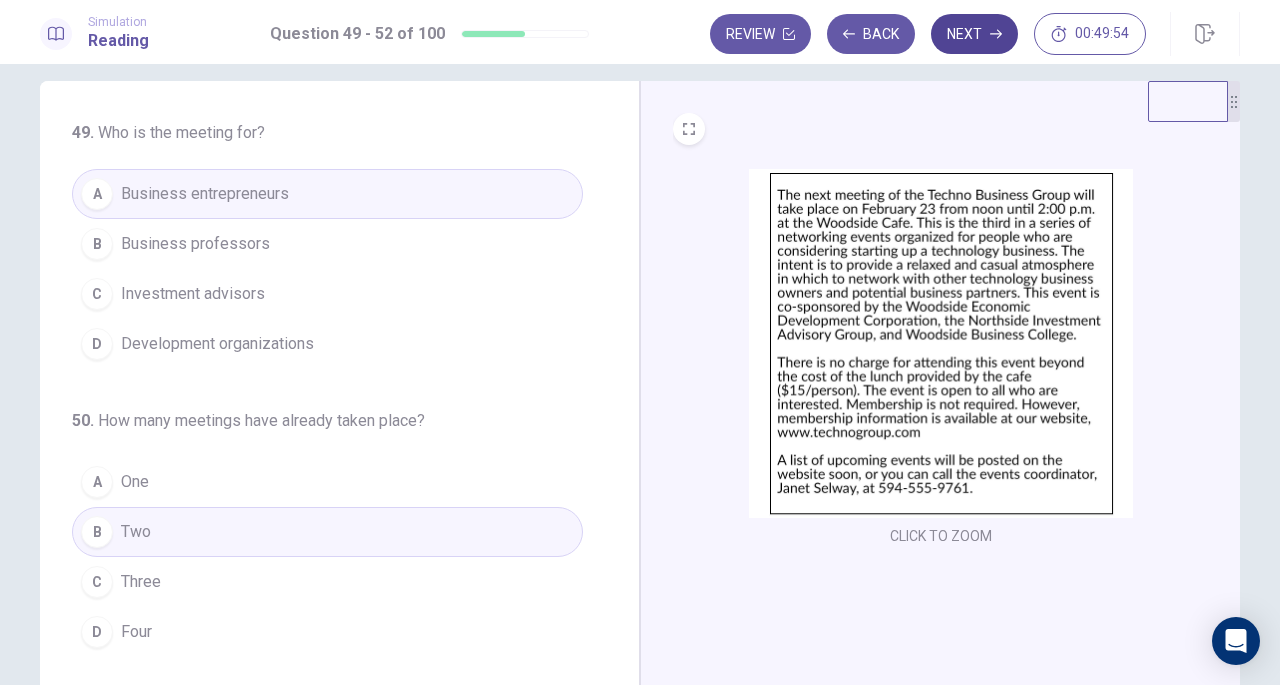 click on "Next" at bounding box center [974, 34] 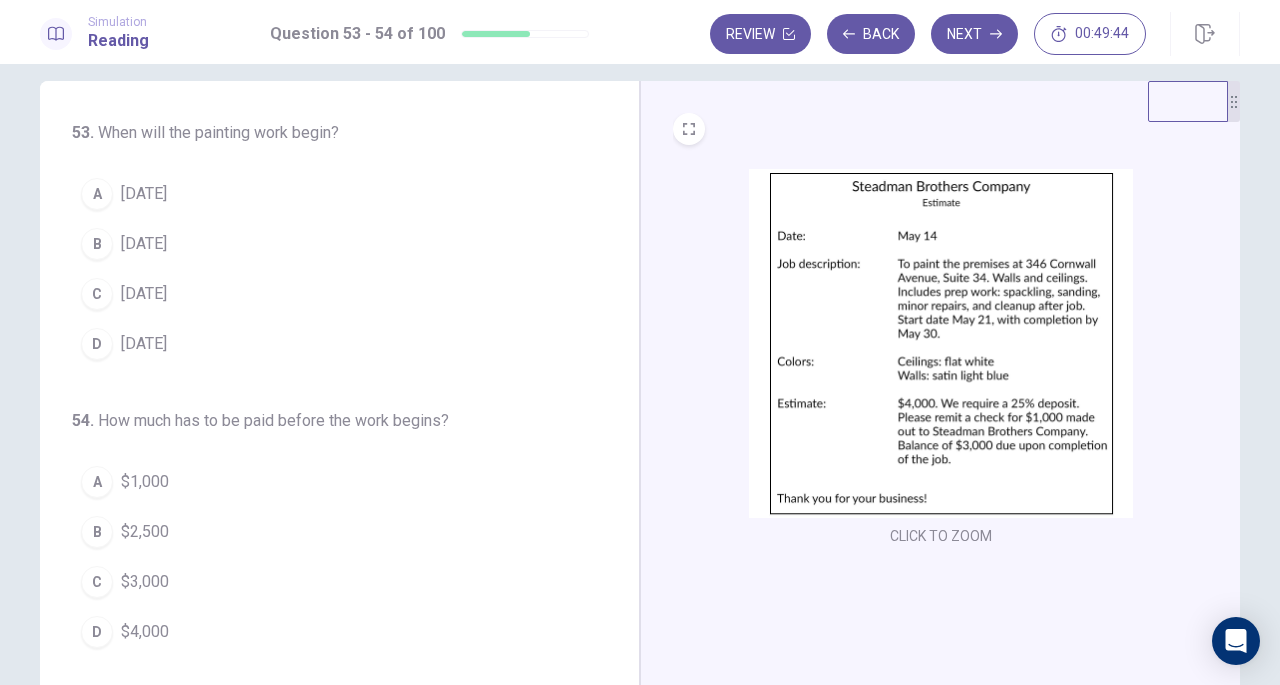 click on "[DATE]" at bounding box center [144, 194] 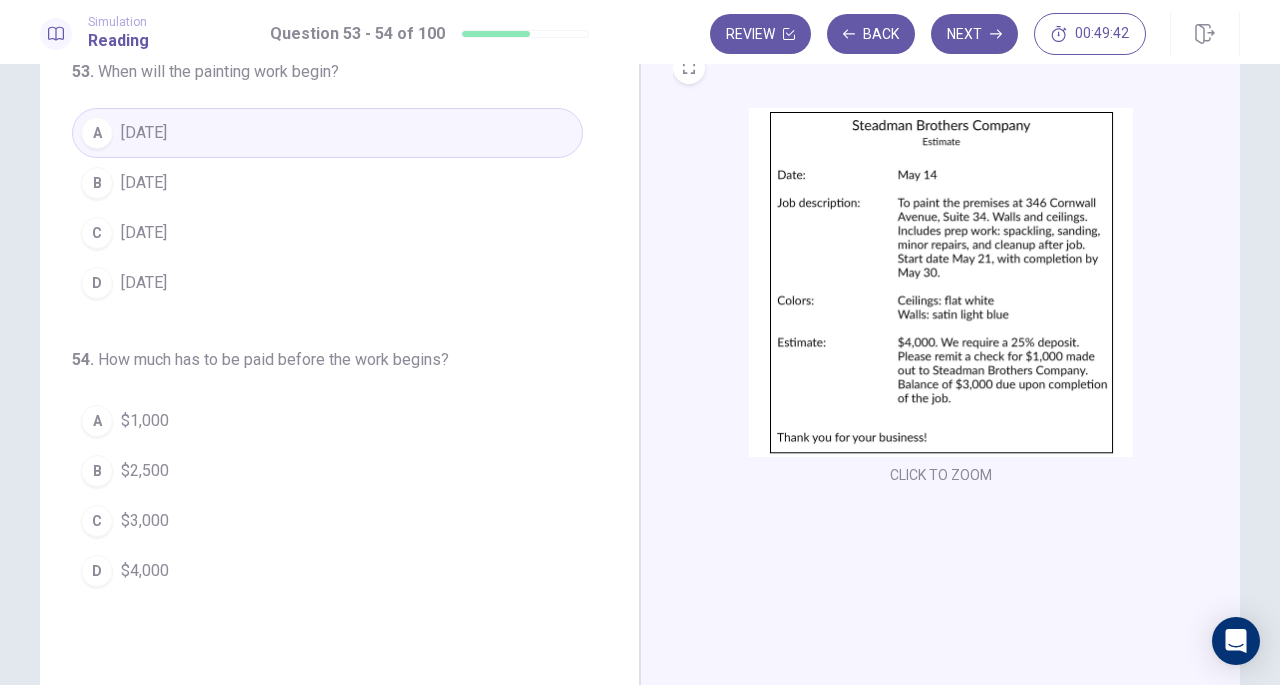 scroll, scrollTop: 85, scrollLeft: 0, axis: vertical 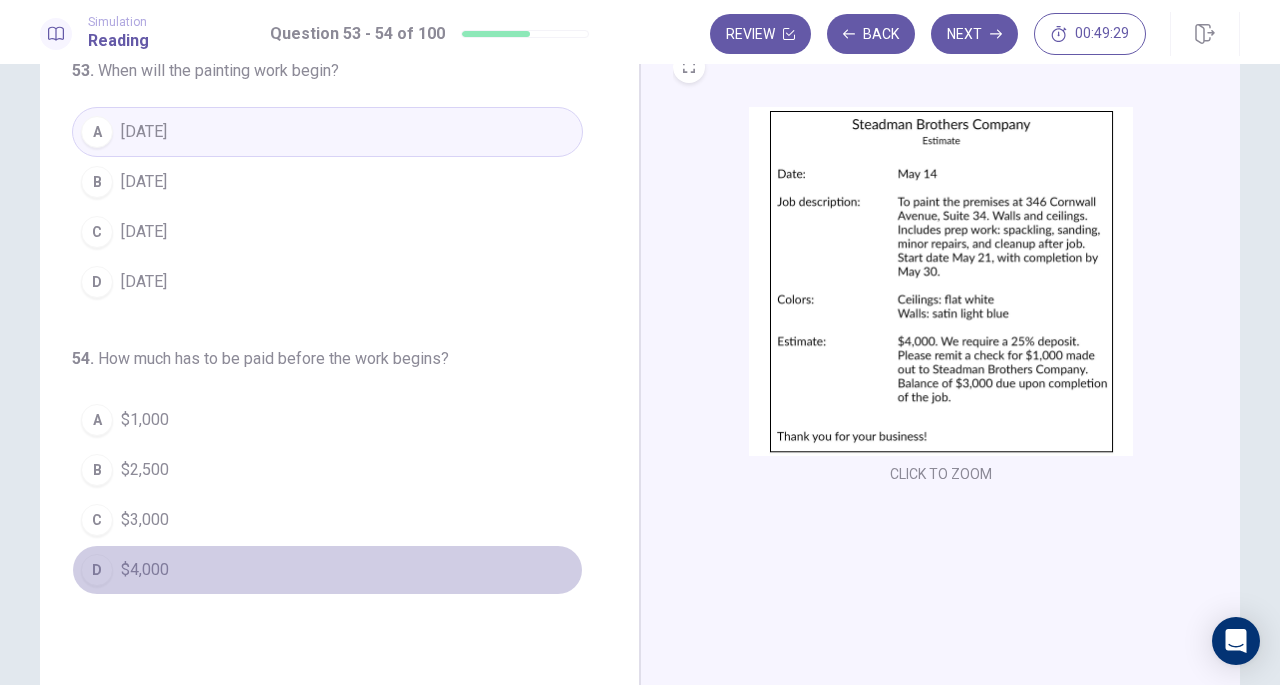 click on "$4,000" at bounding box center [145, 570] 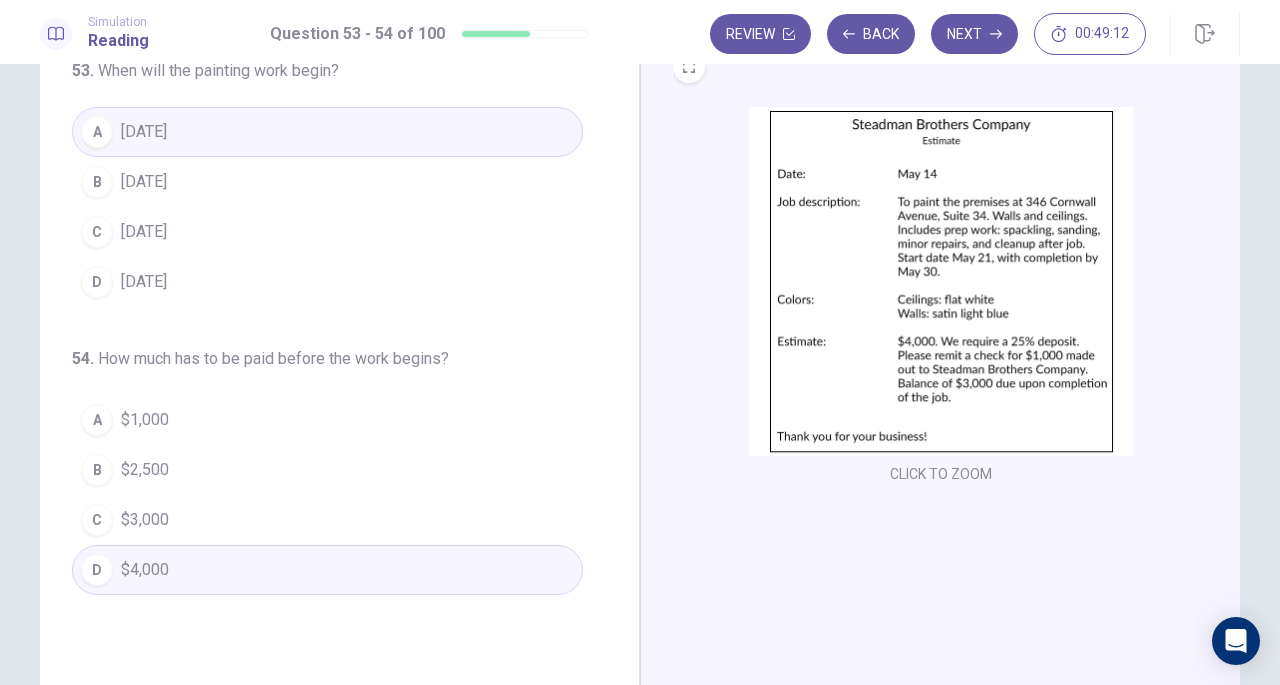 click on "A $1,000" at bounding box center [327, 420] 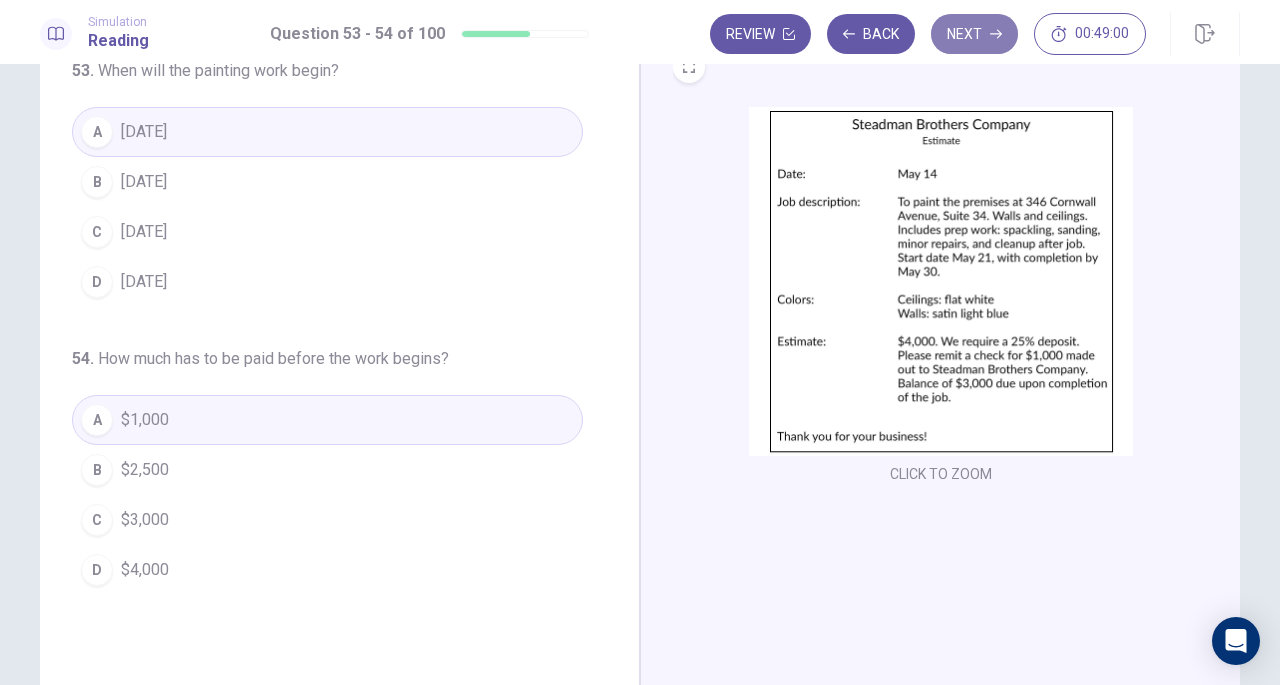 click on "Next" at bounding box center (974, 34) 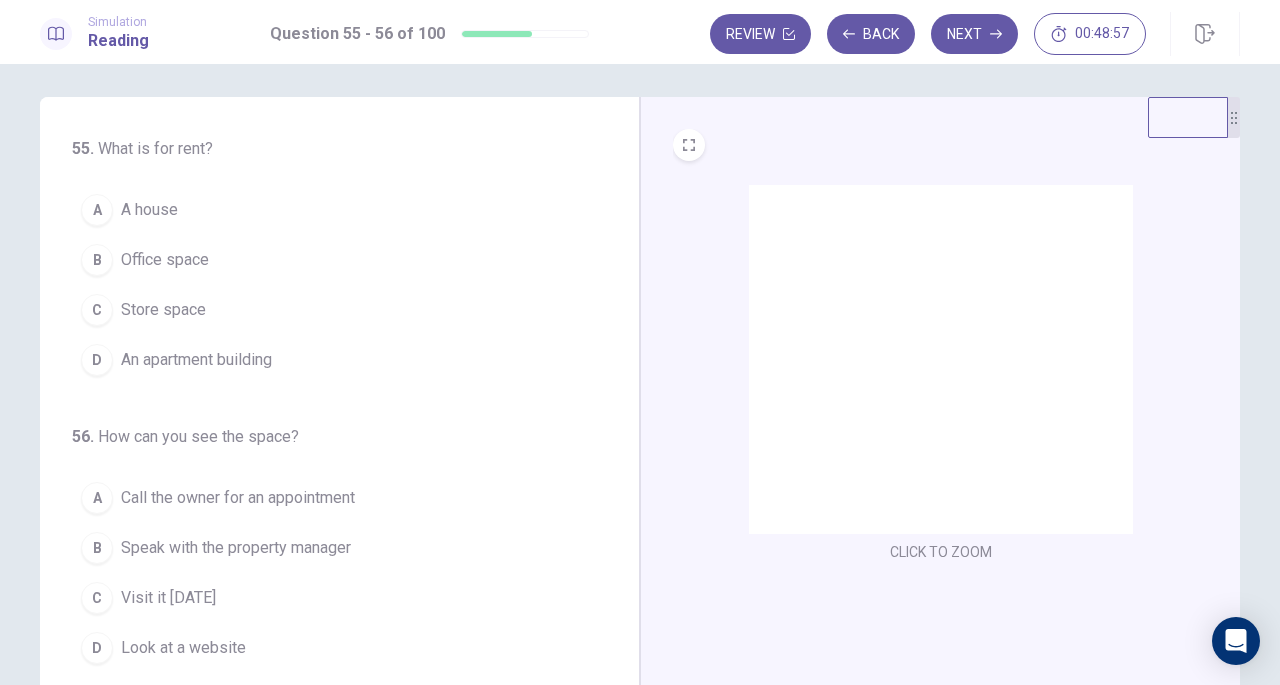 scroll, scrollTop: 0, scrollLeft: 0, axis: both 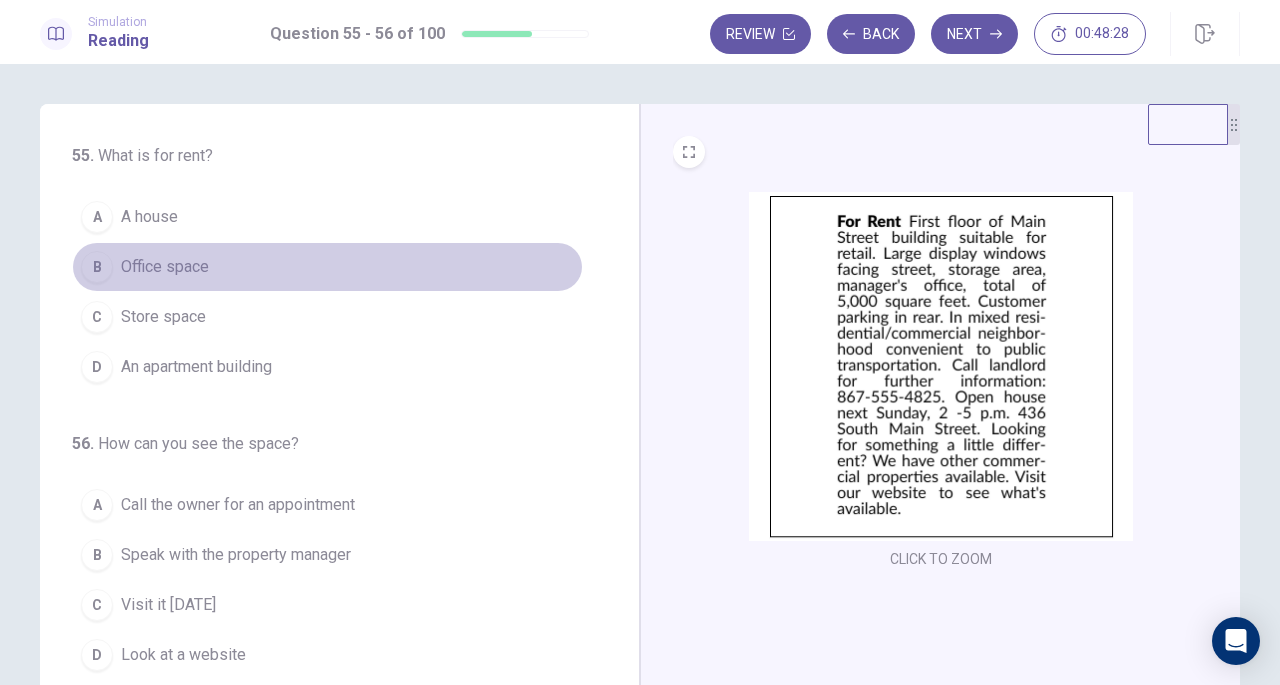 click on "Office space" at bounding box center (165, 267) 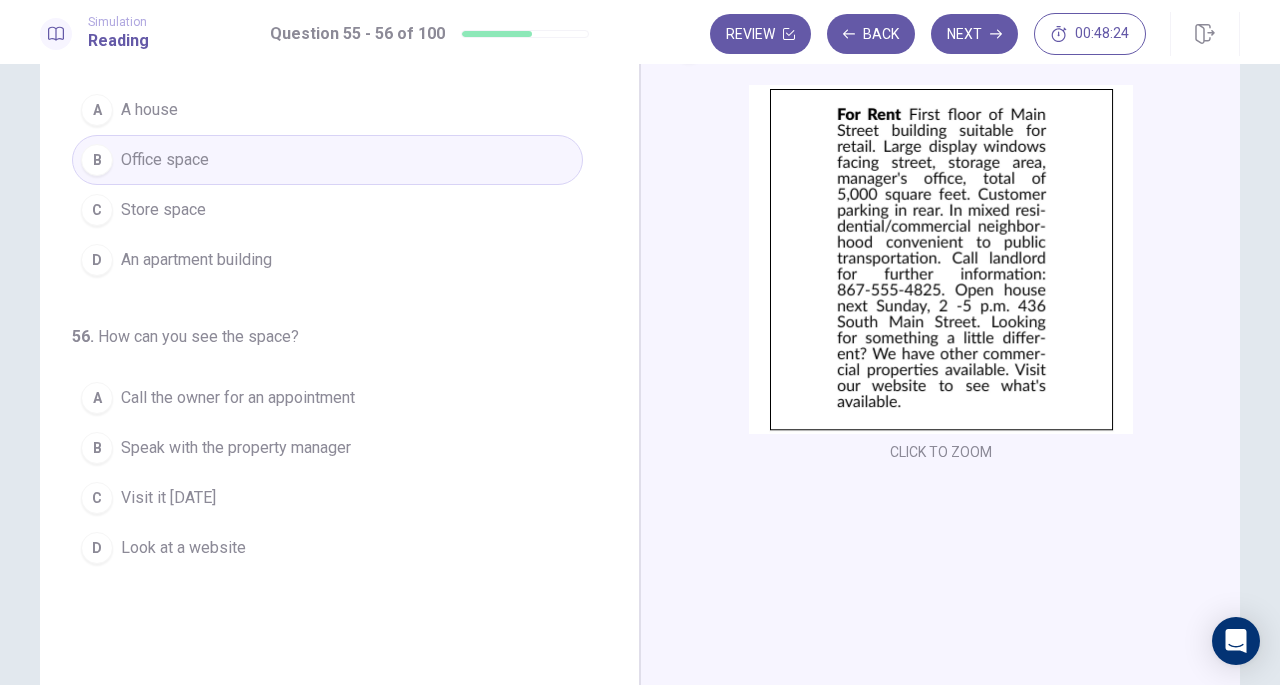 scroll, scrollTop: 106, scrollLeft: 0, axis: vertical 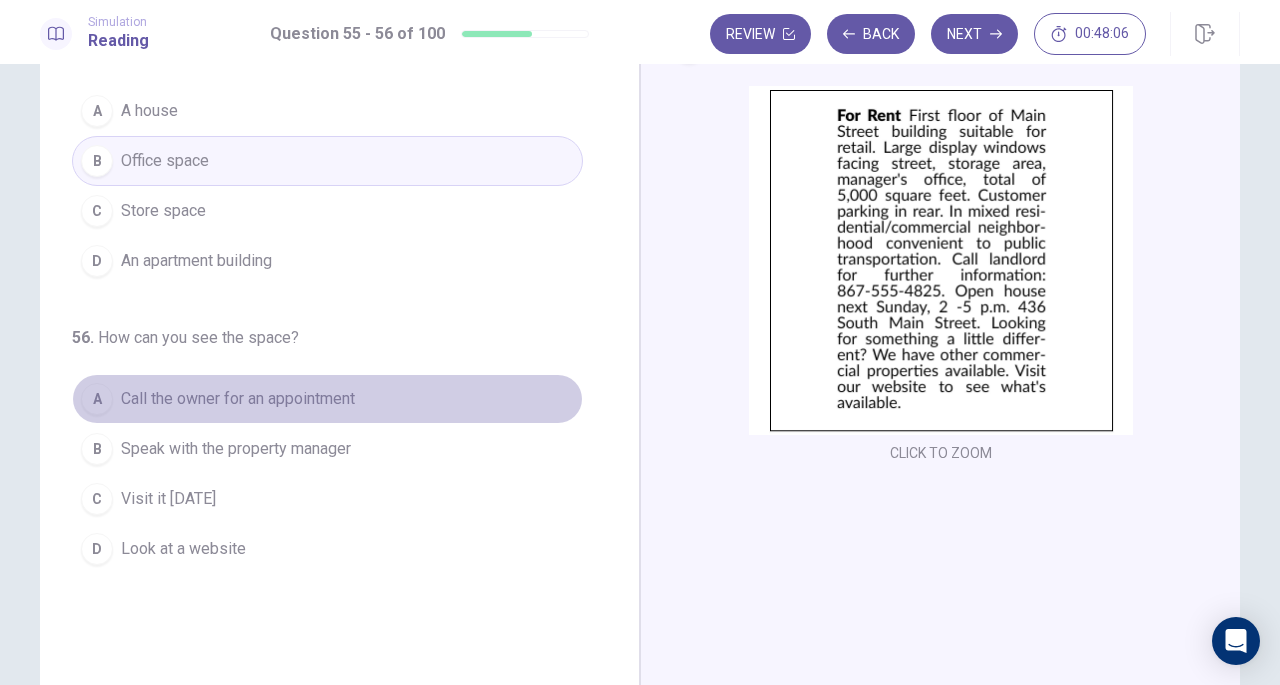 click on "Call the owner for an appointment" at bounding box center (238, 399) 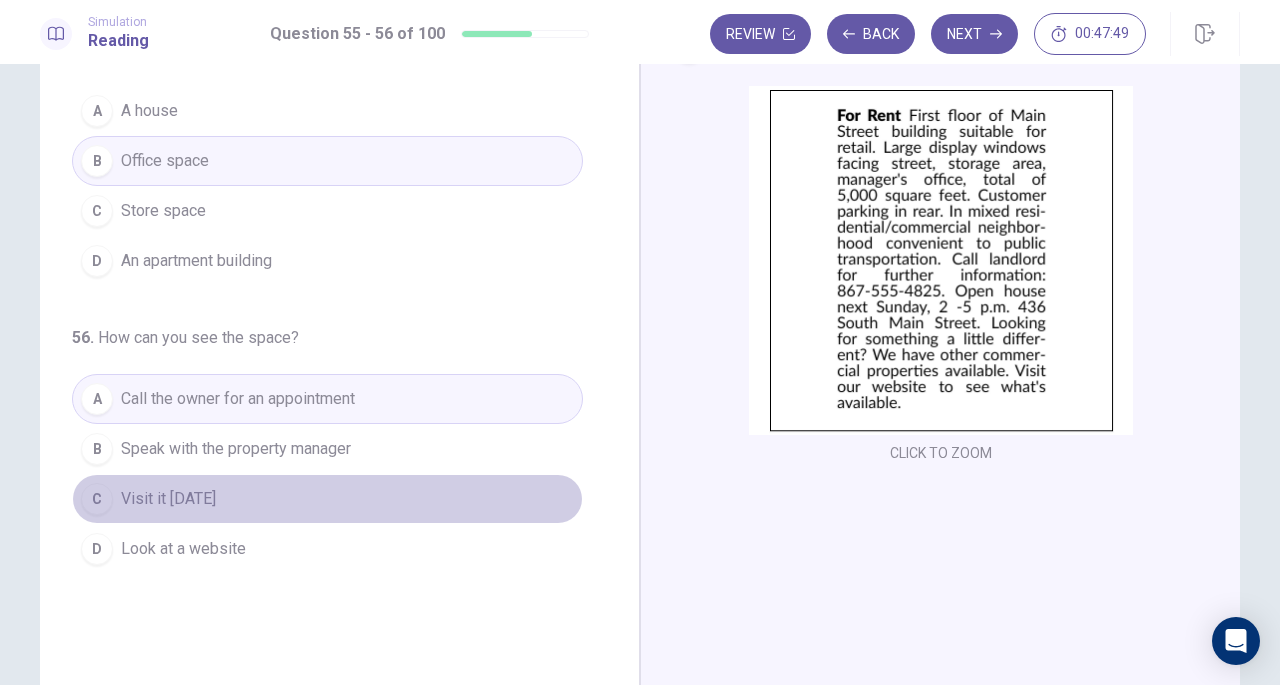 click on "Visit it [DATE]" at bounding box center (168, 499) 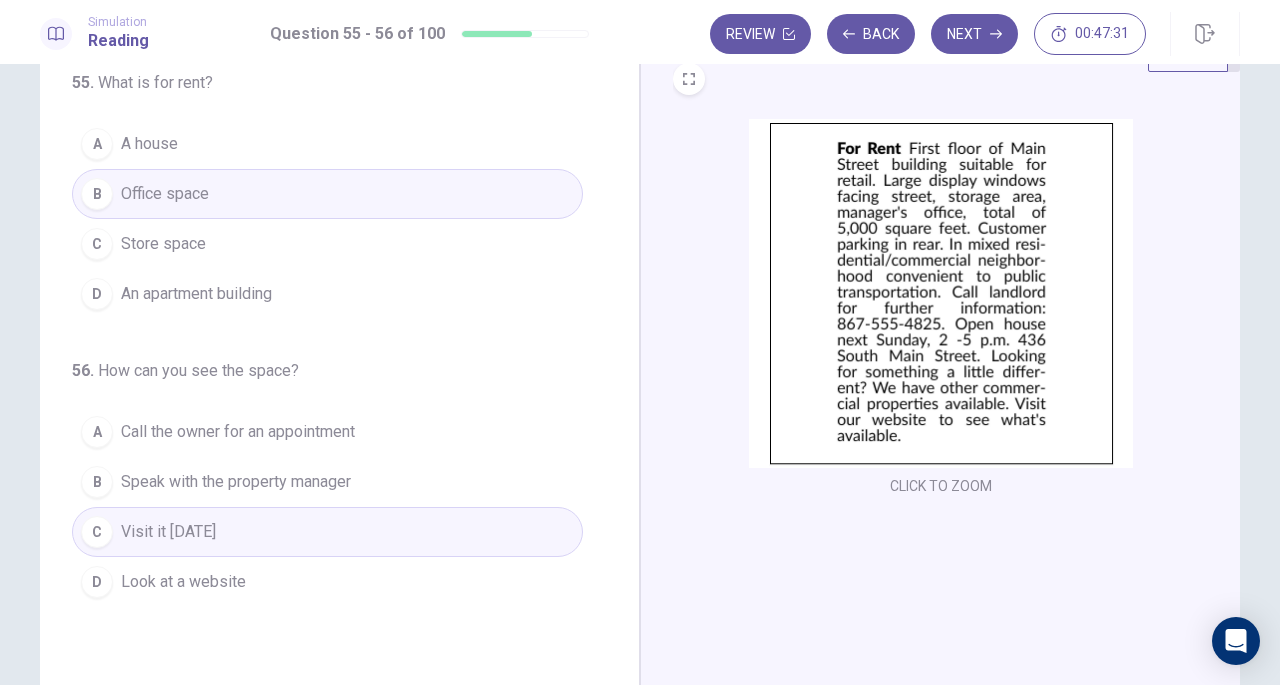 scroll, scrollTop: 74, scrollLeft: 0, axis: vertical 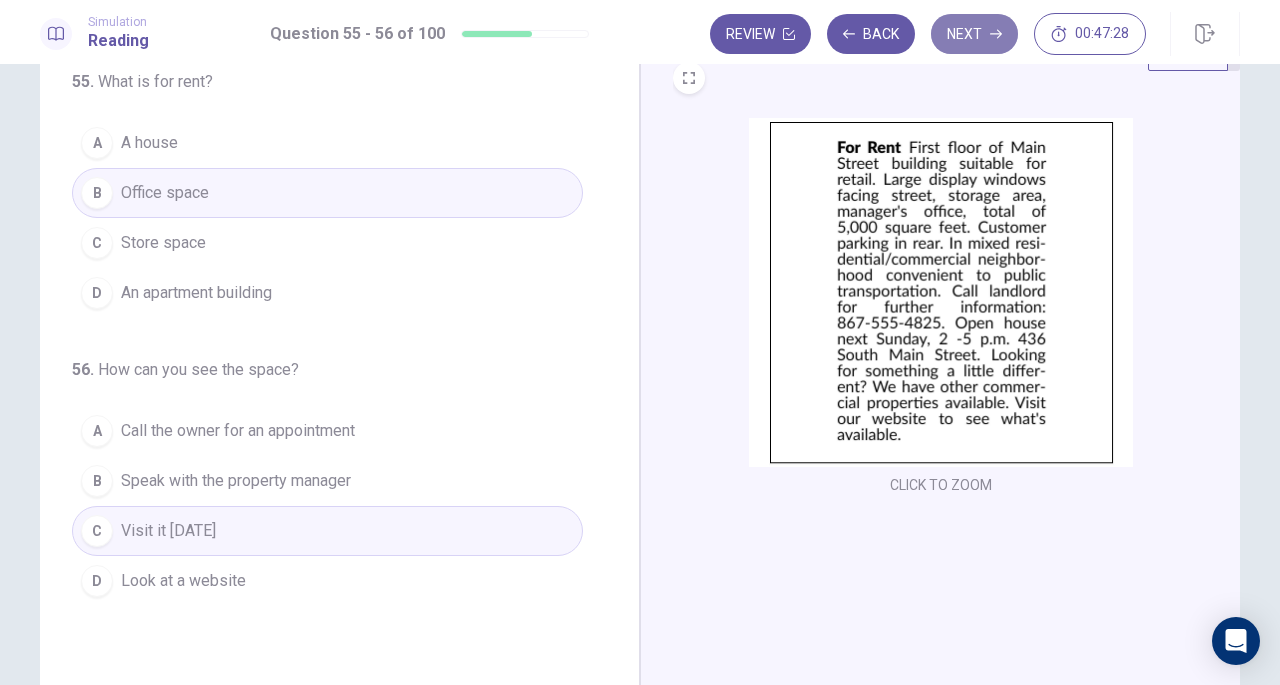 click on "Next" at bounding box center [974, 34] 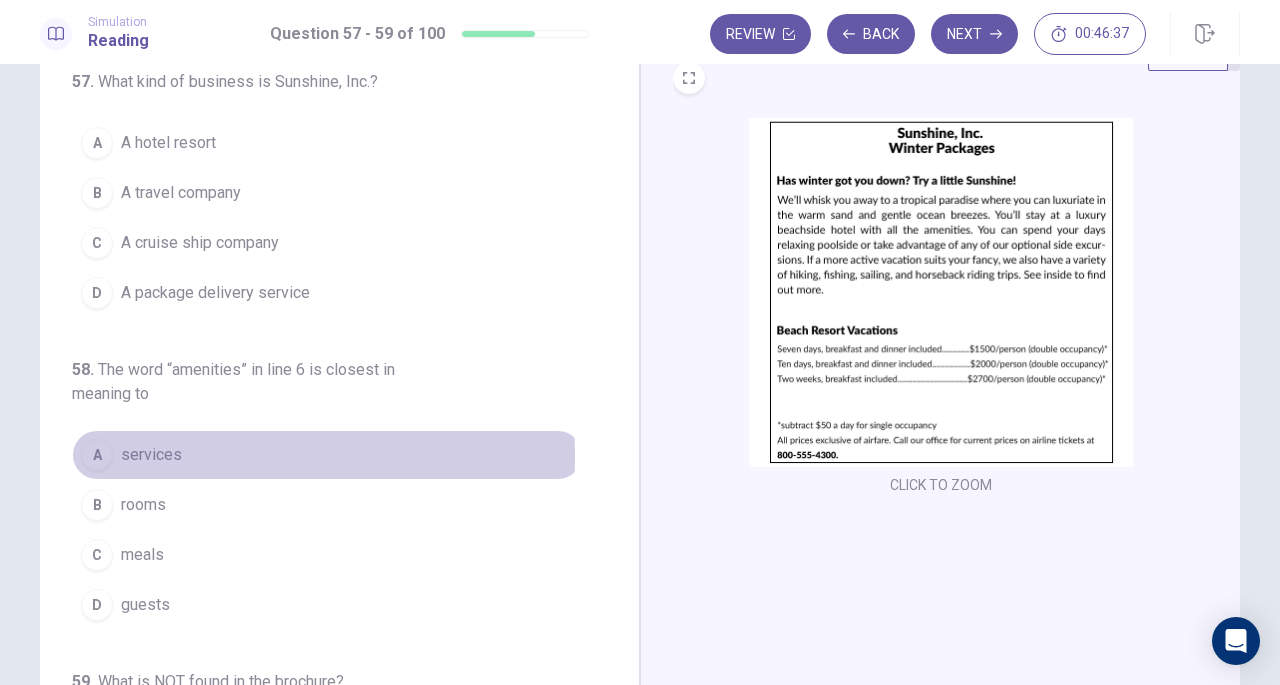 click on "services" at bounding box center (151, 455) 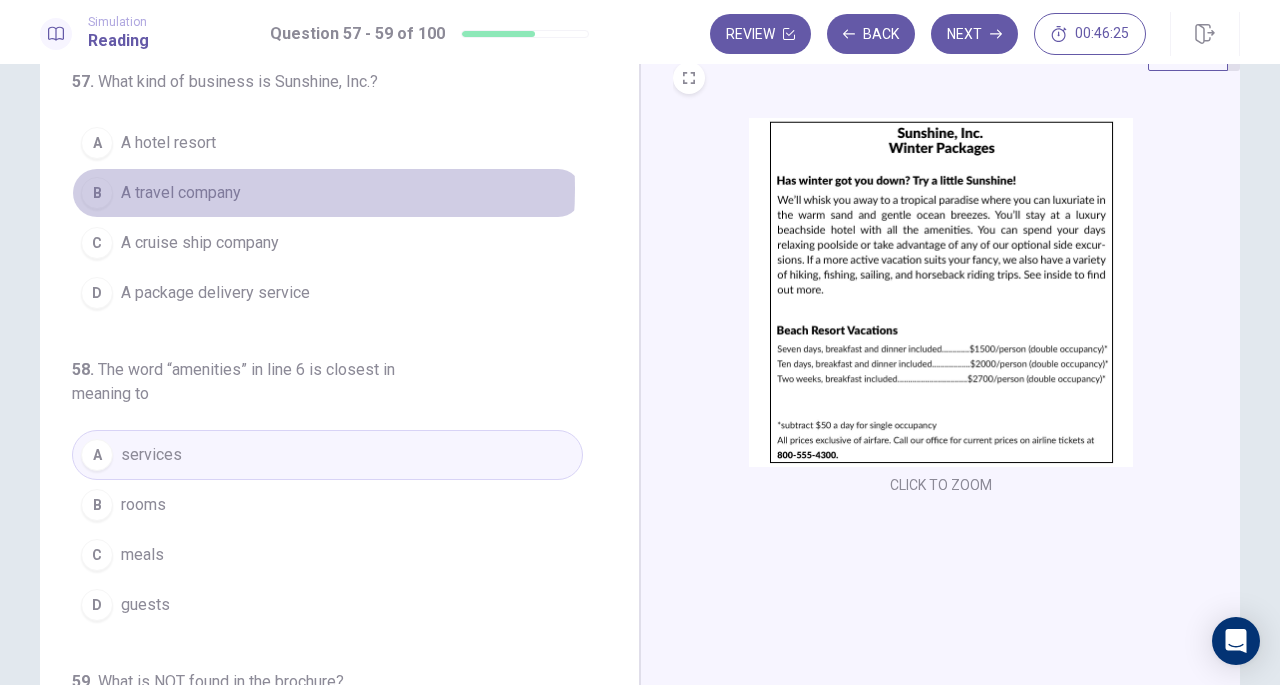 click on "A travel company" at bounding box center (181, 193) 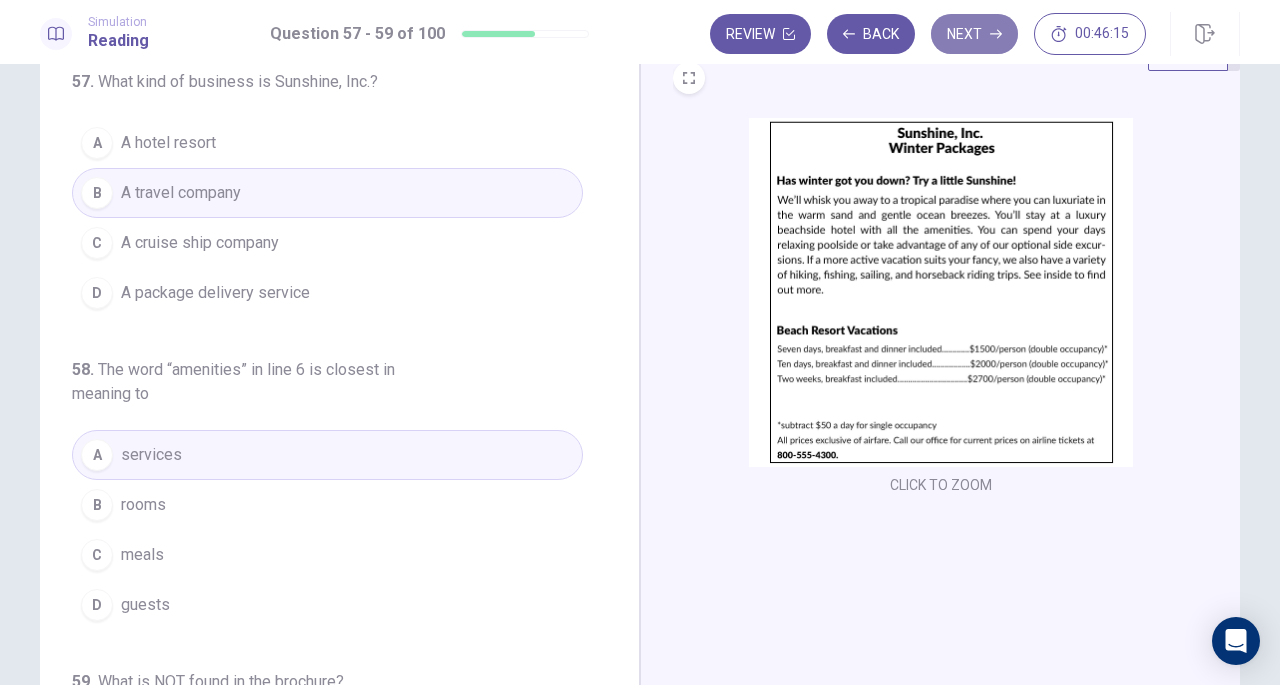 click on "Next" at bounding box center (974, 34) 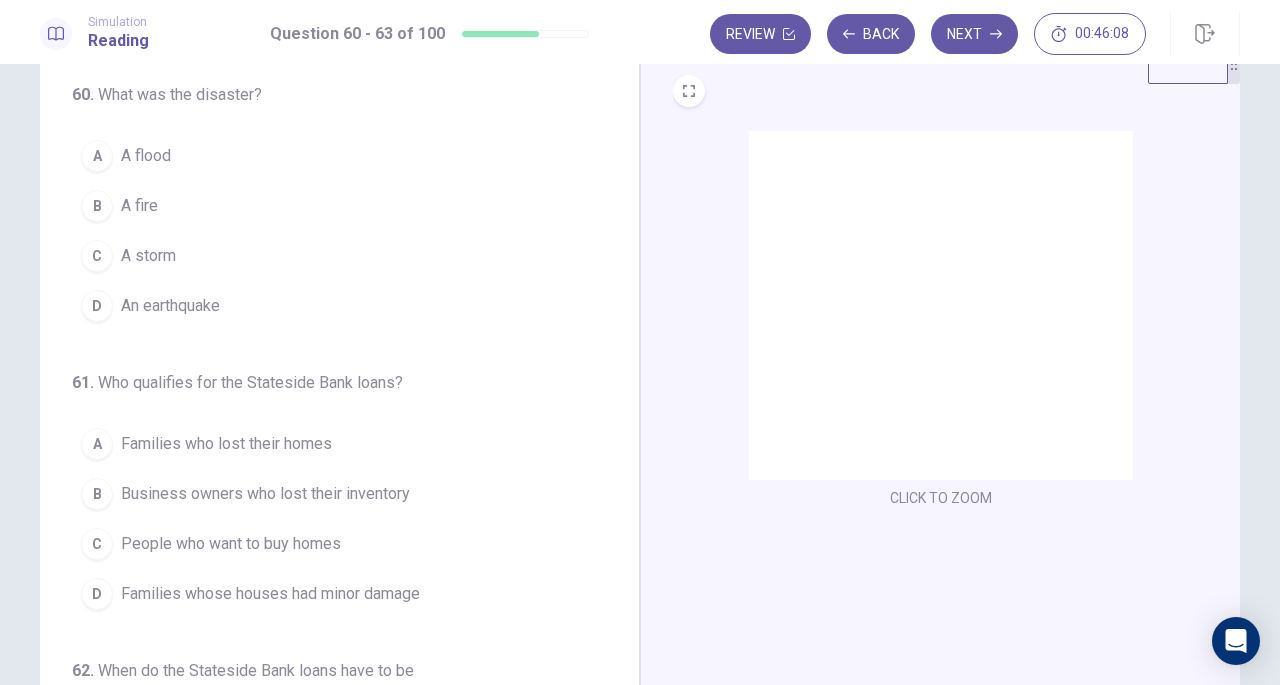 scroll, scrollTop: 60, scrollLeft: 0, axis: vertical 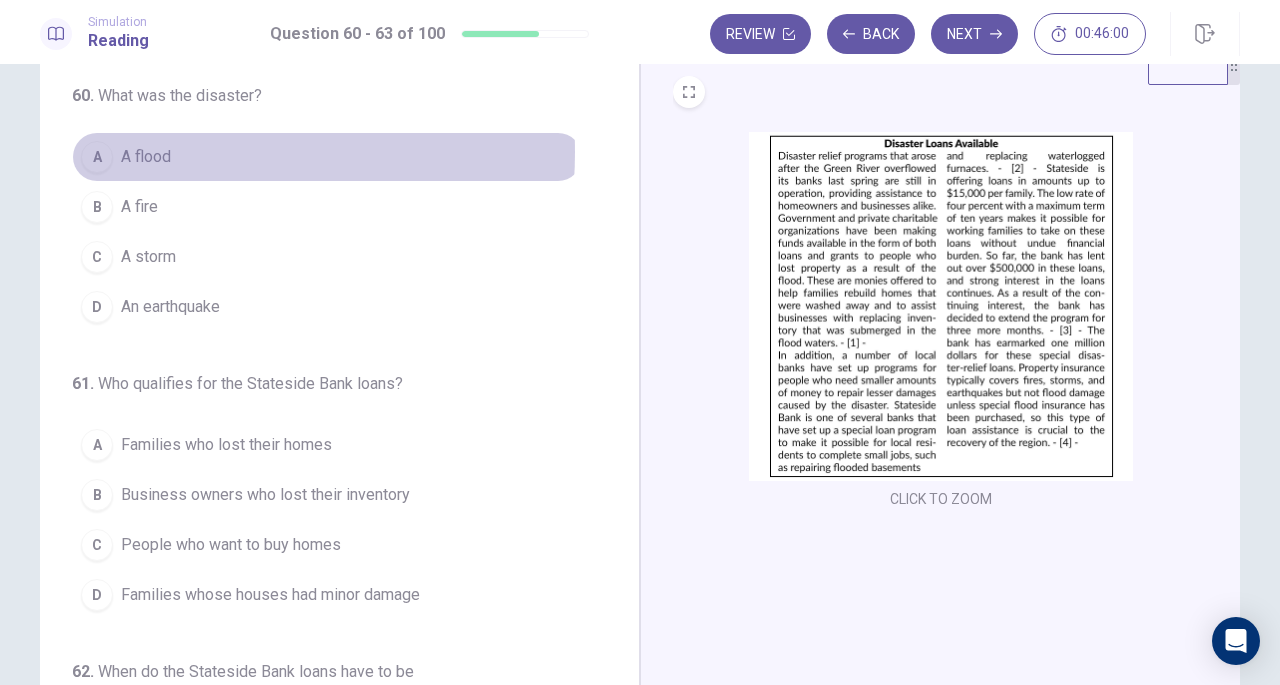click on "A flood" at bounding box center [146, 157] 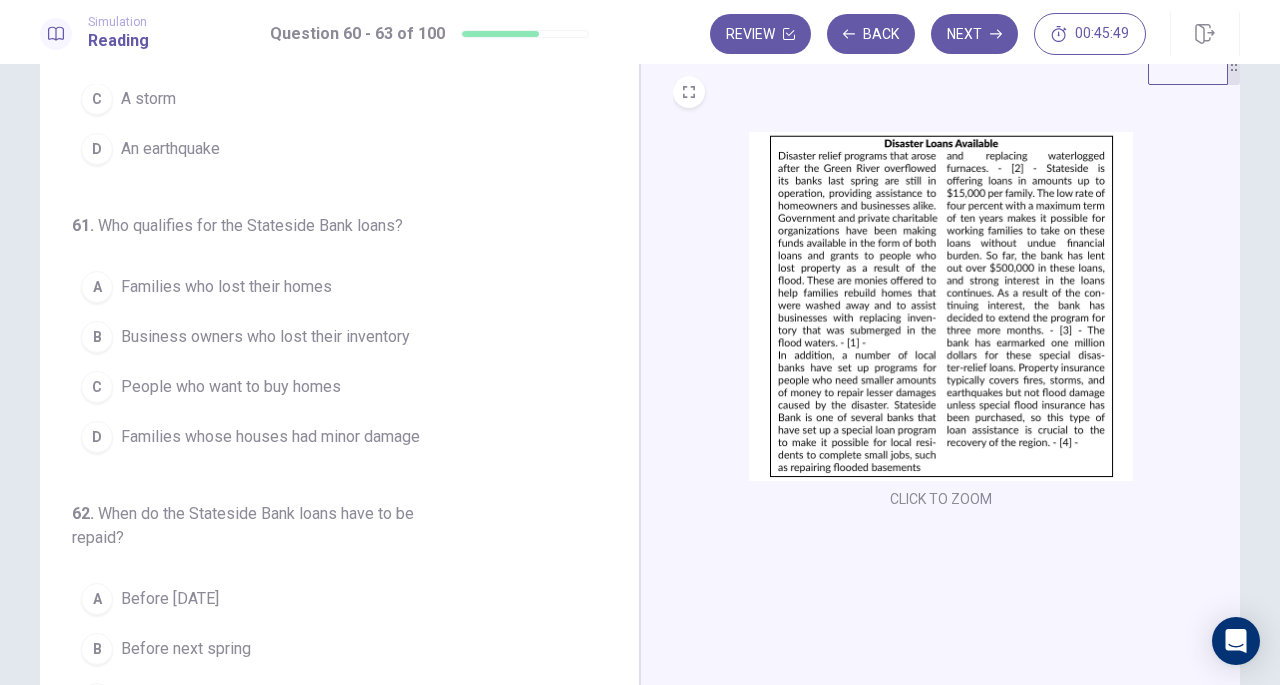 scroll, scrollTop: 160, scrollLeft: 0, axis: vertical 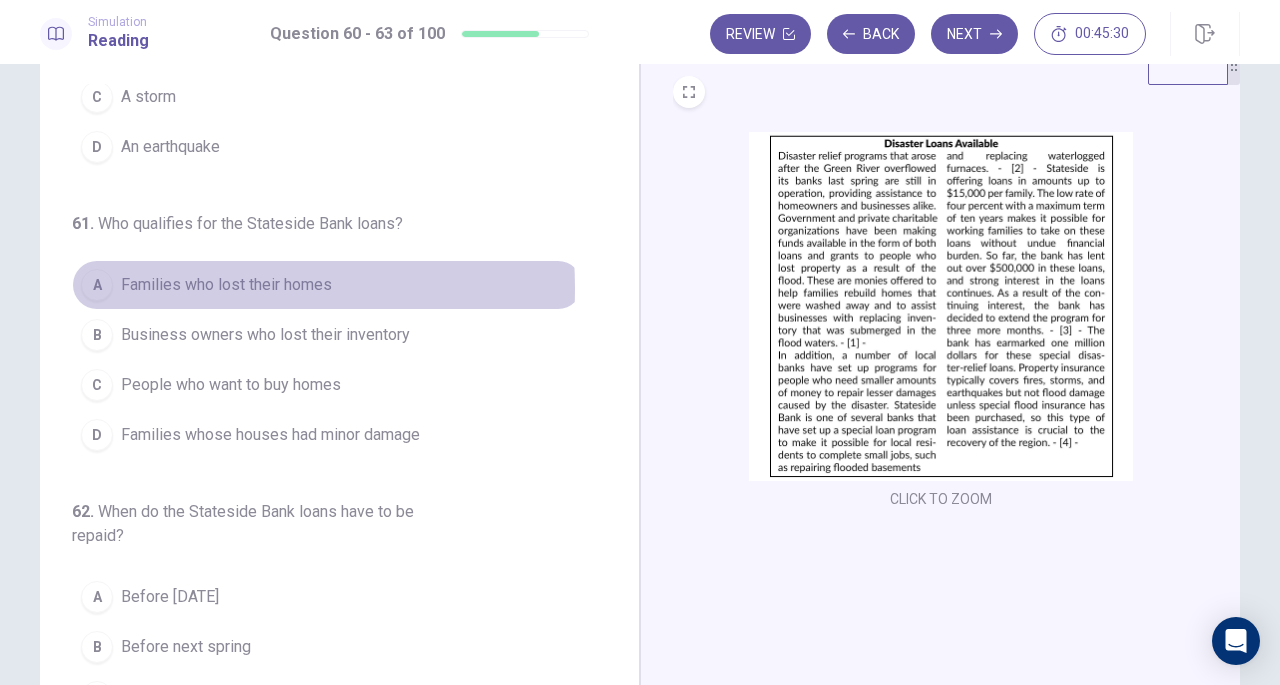 click on "Families who lost their homes" at bounding box center (226, 285) 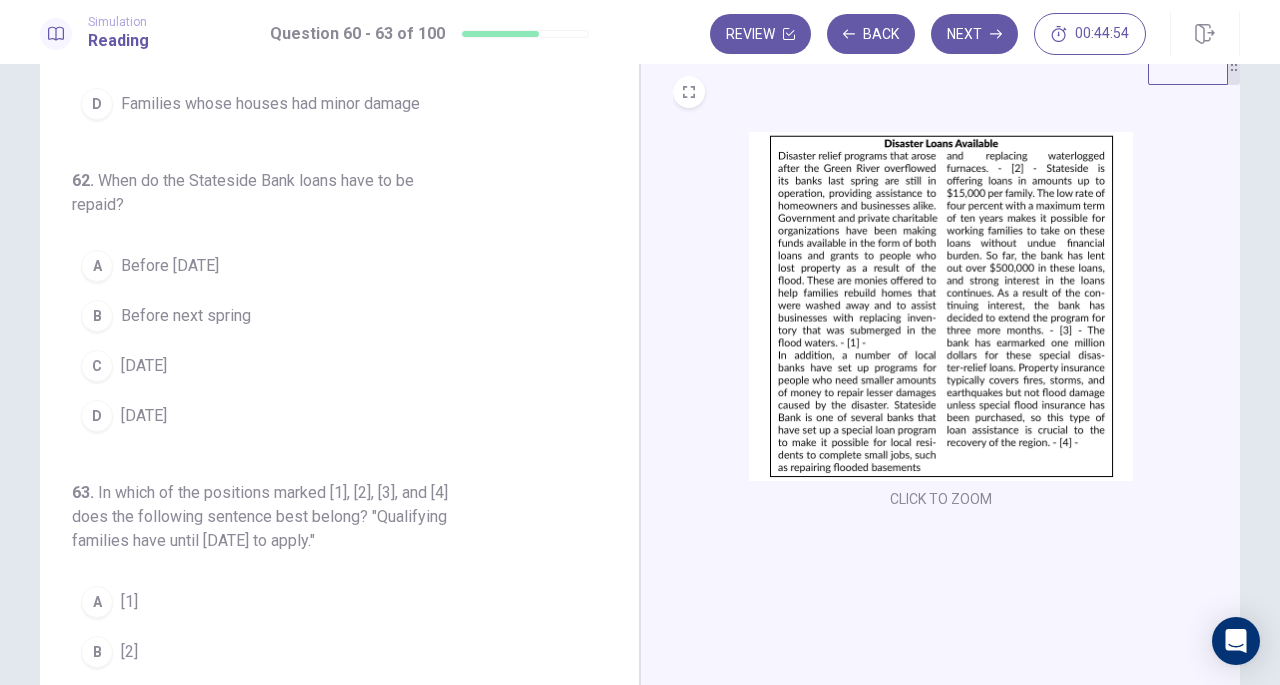 scroll, scrollTop: 492, scrollLeft: 0, axis: vertical 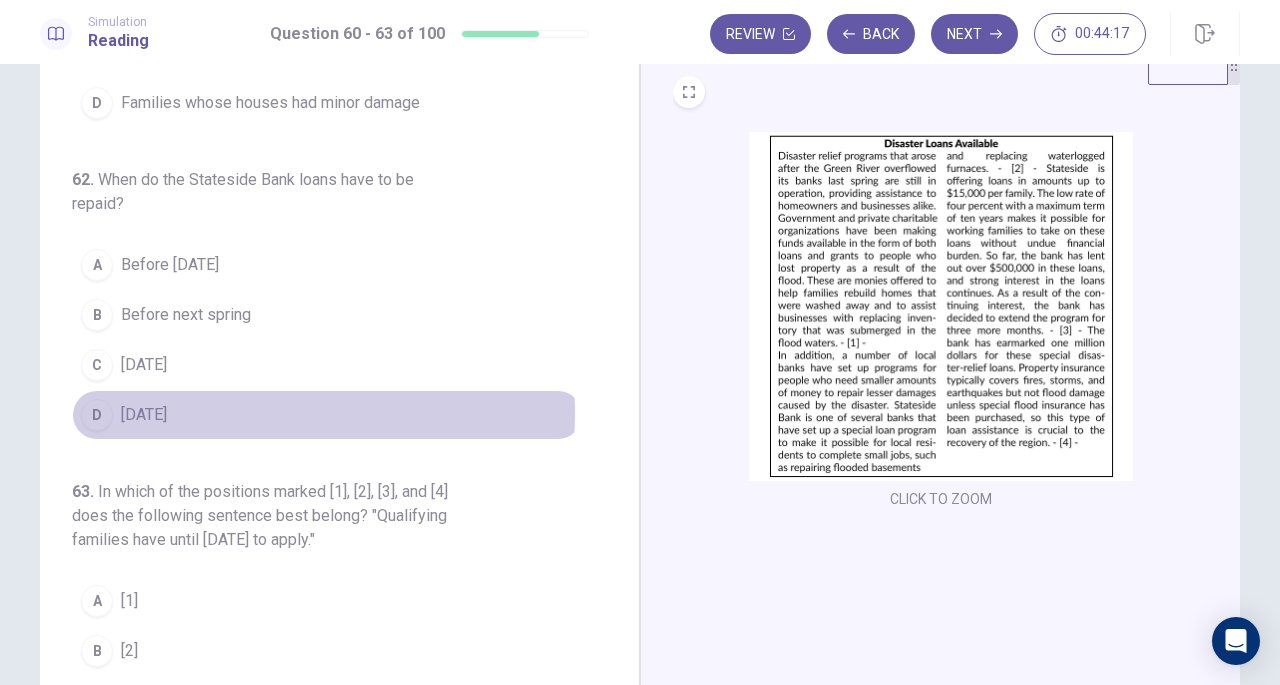 click on "[DATE]" at bounding box center (144, 415) 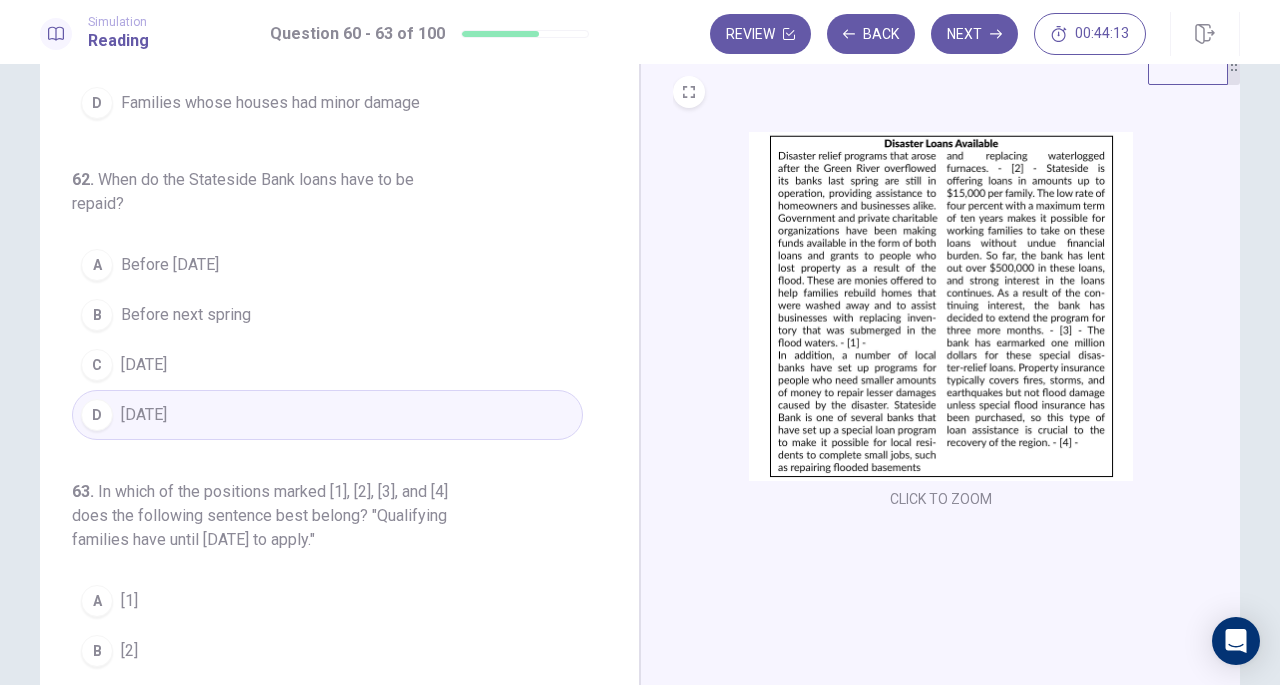 scroll, scrollTop: 558, scrollLeft: 0, axis: vertical 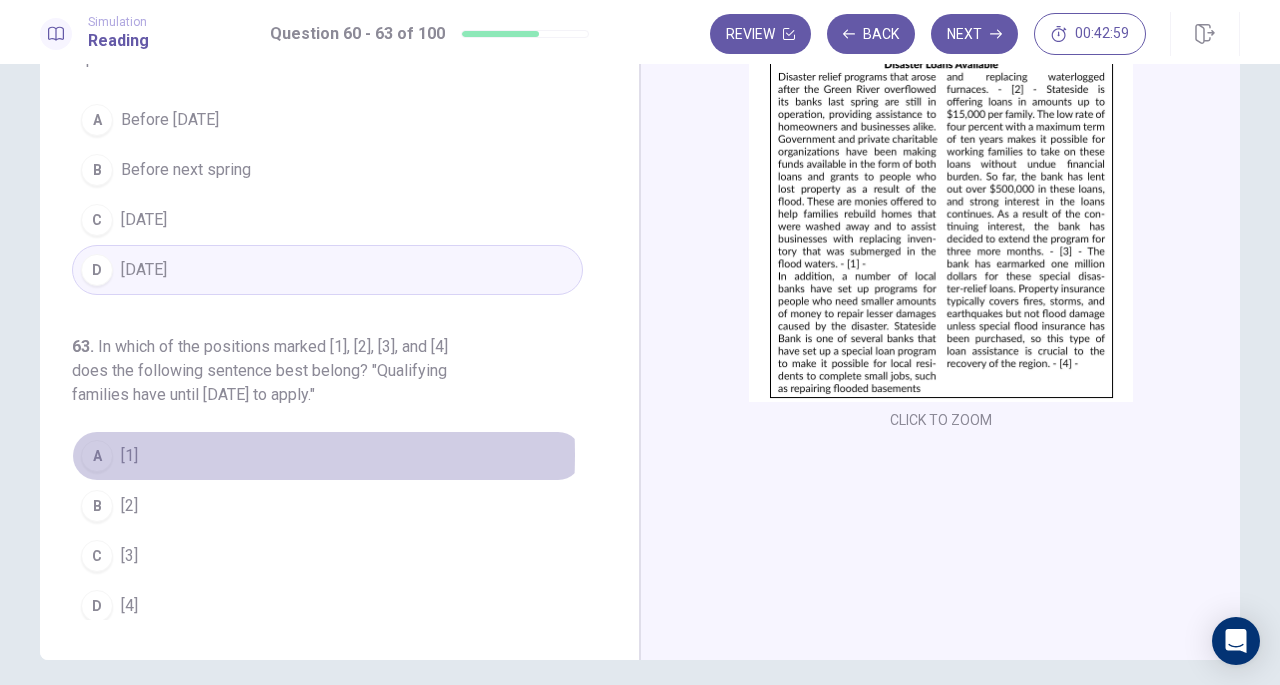 click on "[1]" at bounding box center [129, 456] 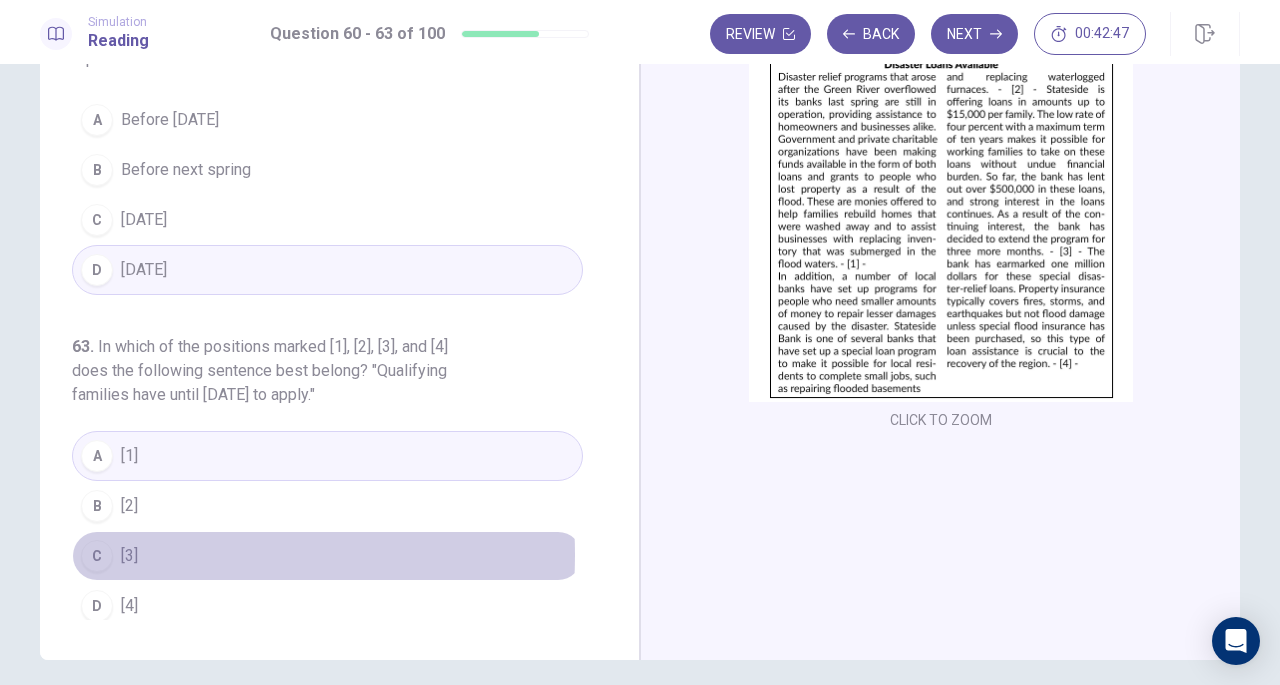 click on "[3]" at bounding box center (129, 556) 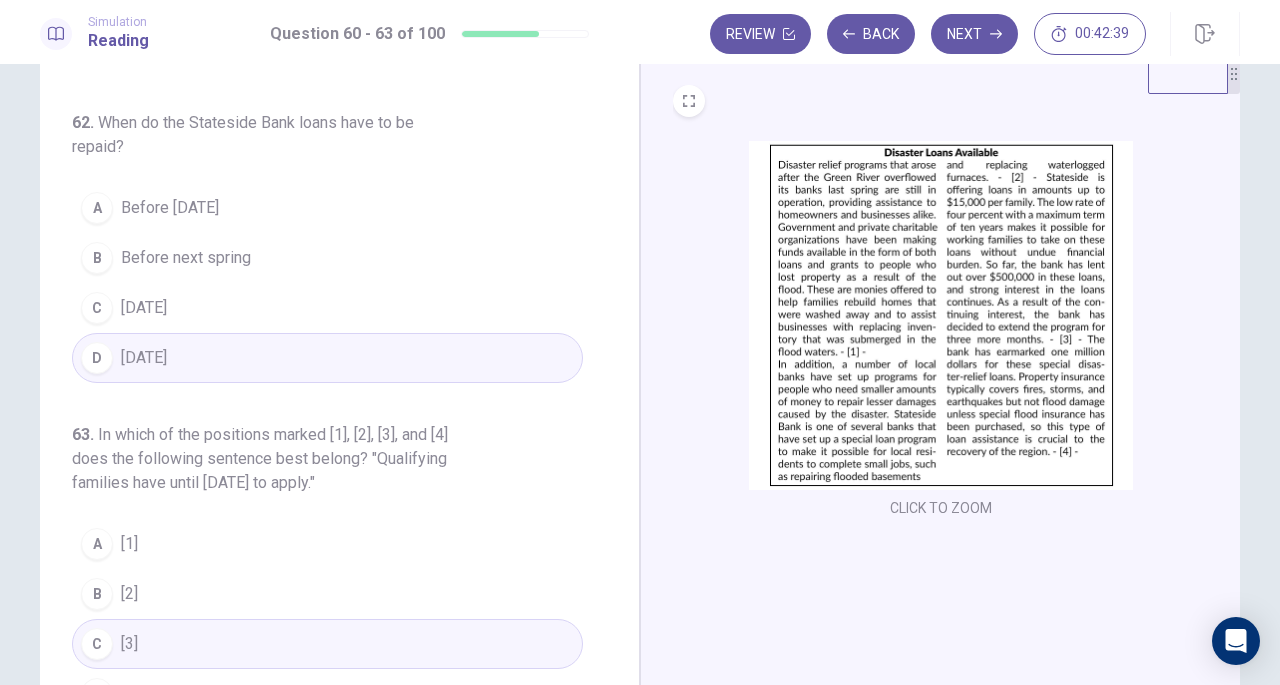 scroll, scrollTop: 56, scrollLeft: 0, axis: vertical 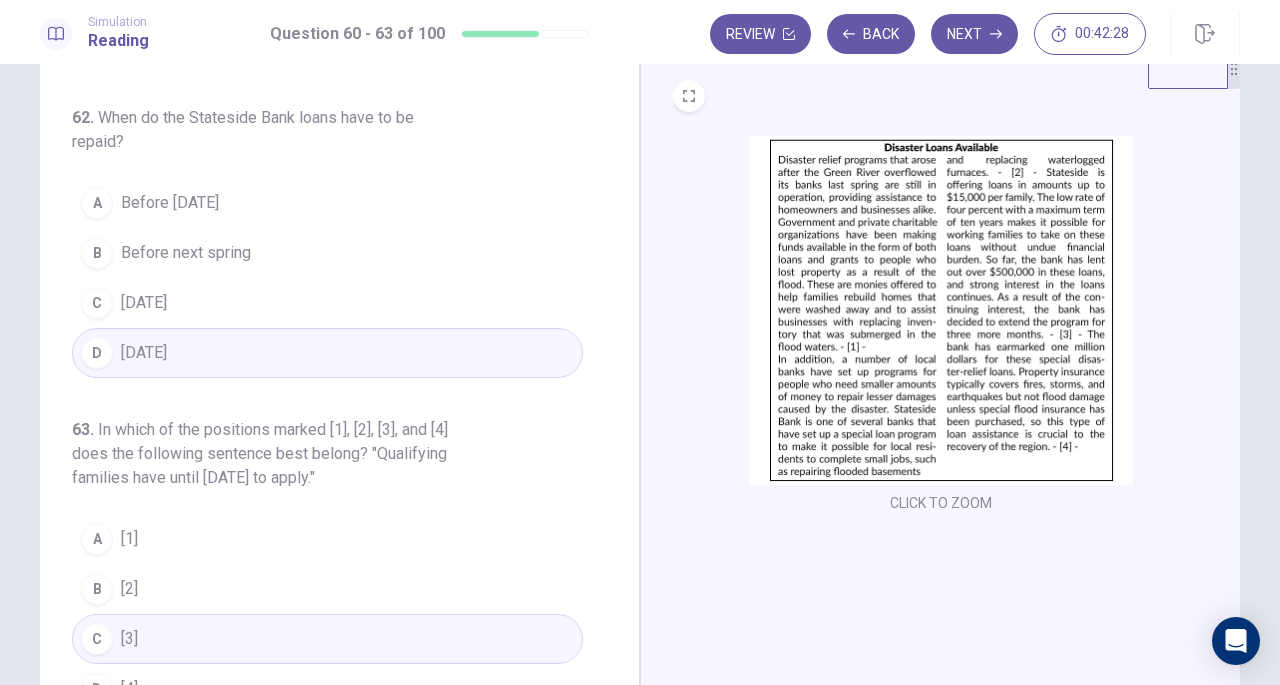 click on "Review Back Next 00:42:28" at bounding box center (975, 34) 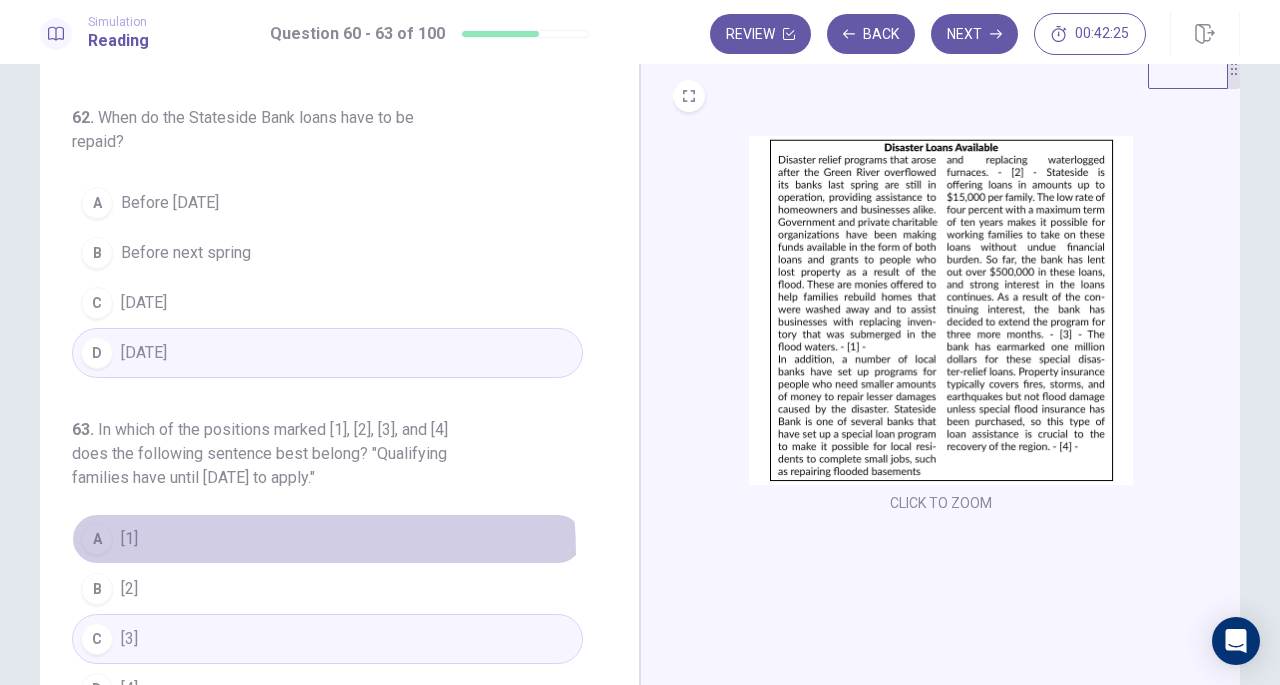click on "A [1]" at bounding box center (327, 539) 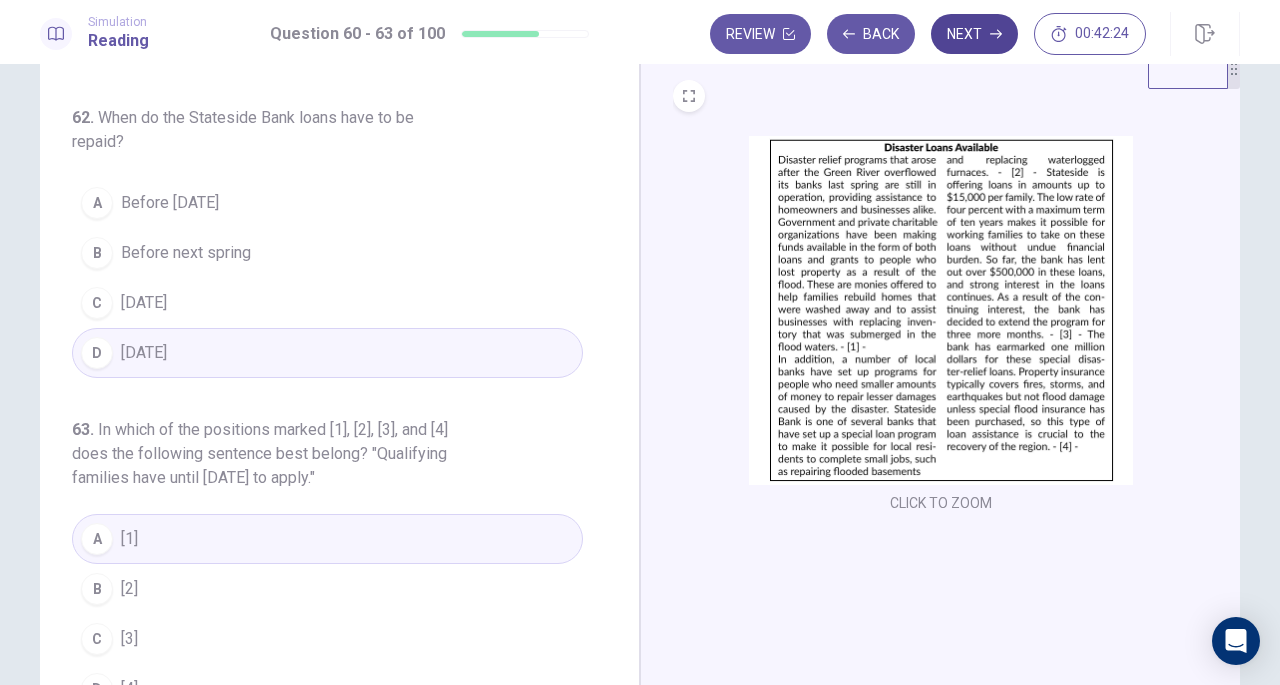 click on "Next" at bounding box center [974, 34] 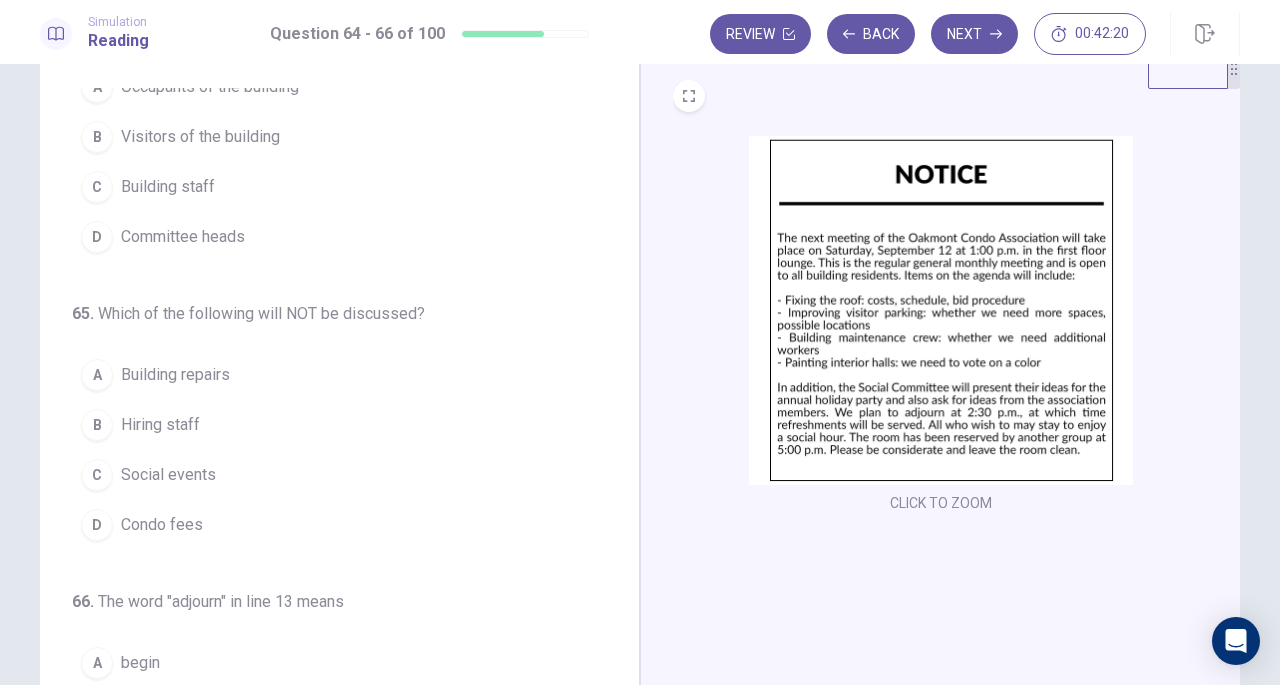 scroll, scrollTop: 0, scrollLeft: 0, axis: both 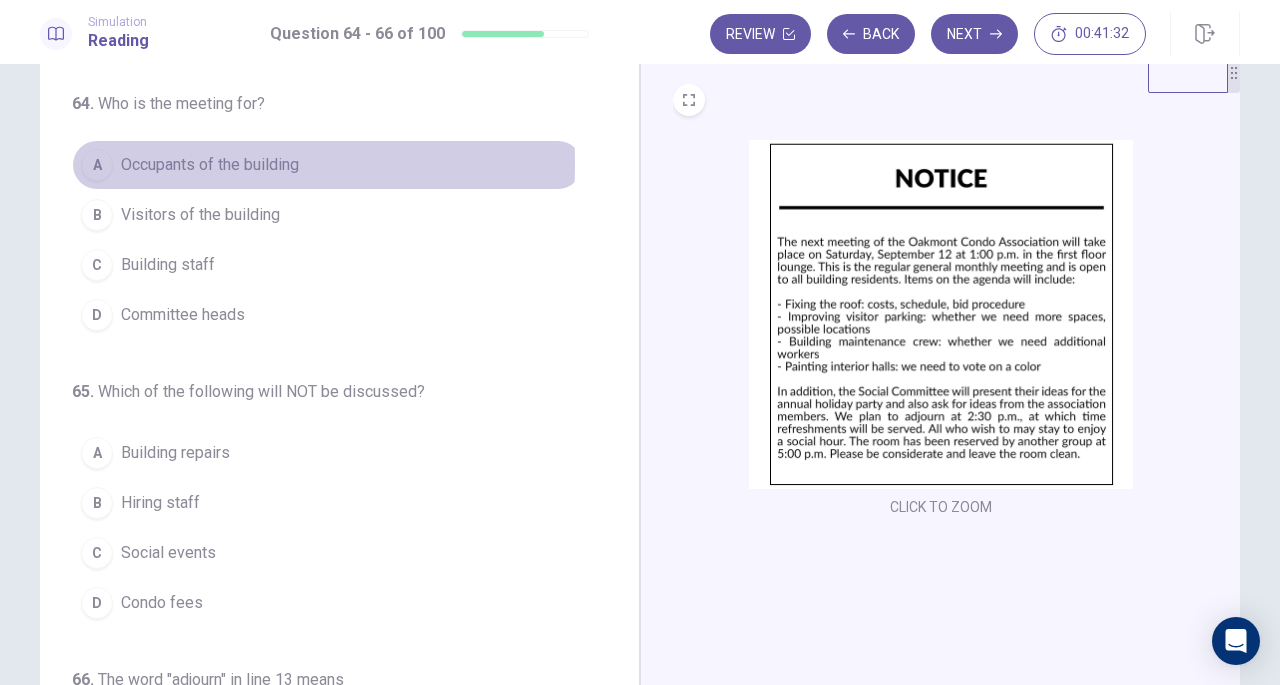 click on "Occupants of the building" at bounding box center (210, 165) 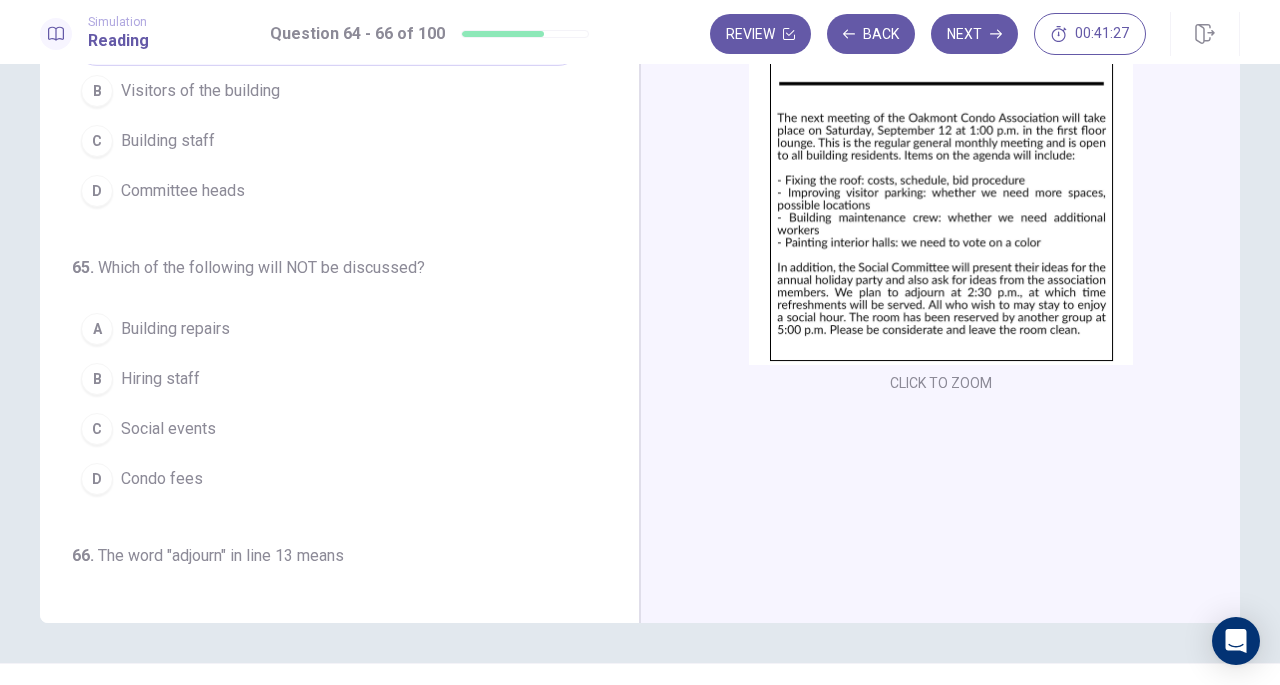 scroll, scrollTop: 175, scrollLeft: 0, axis: vertical 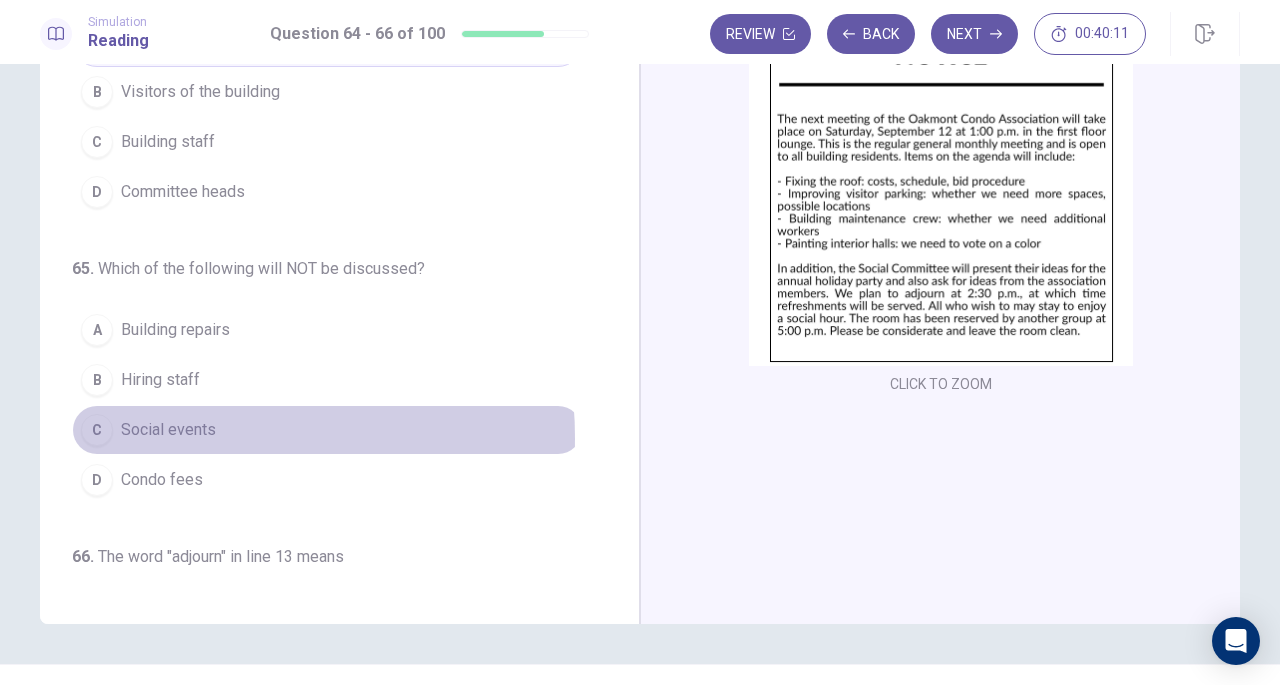 click on "Social events" at bounding box center (168, 430) 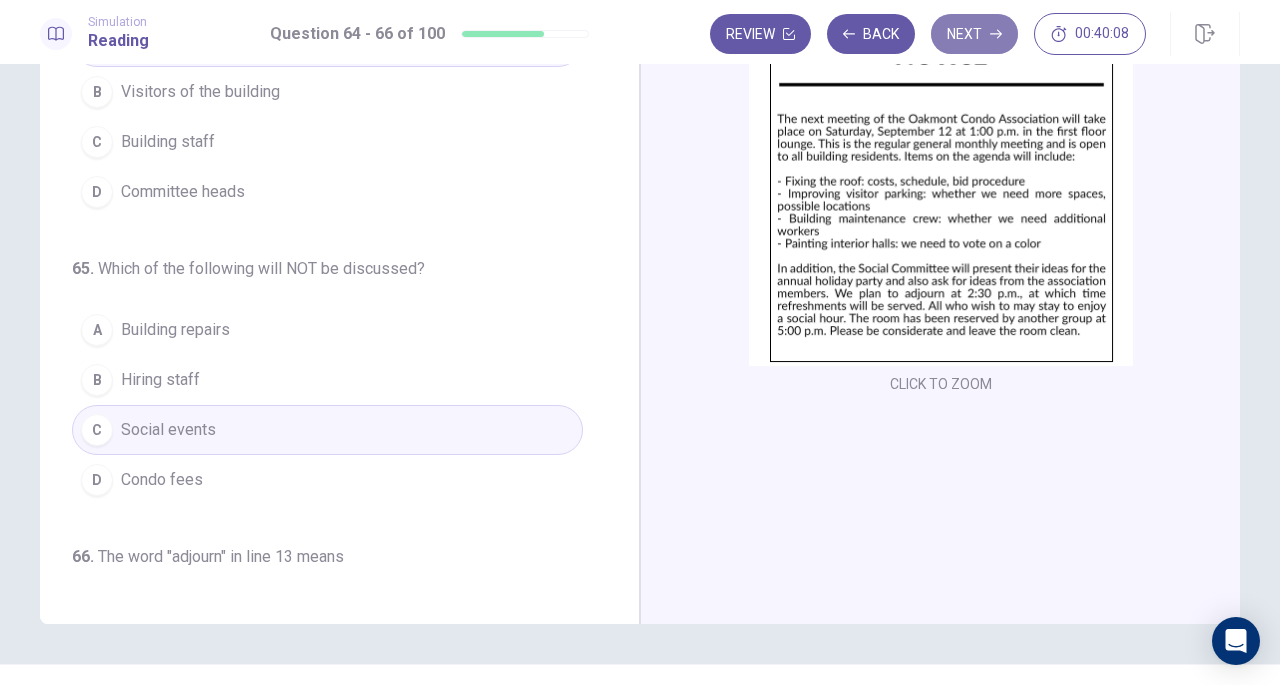 click on "Next" at bounding box center (974, 34) 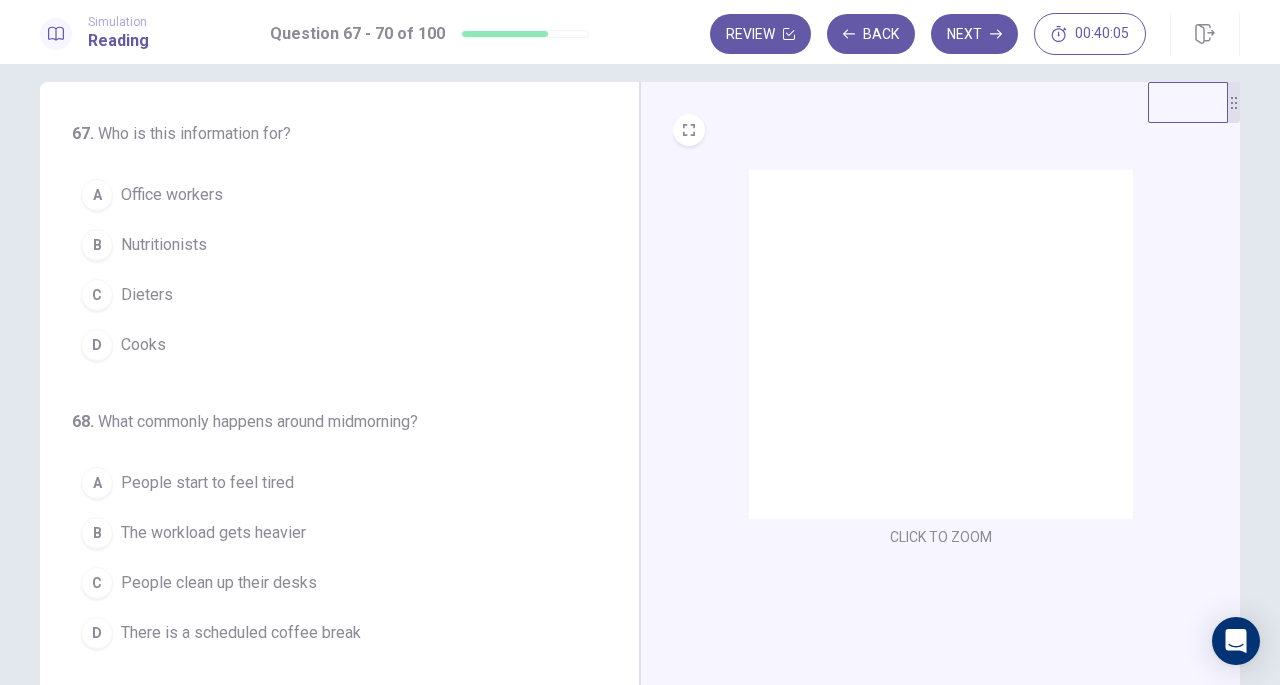 scroll, scrollTop: 23, scrollLeft: 0, axis: vertical 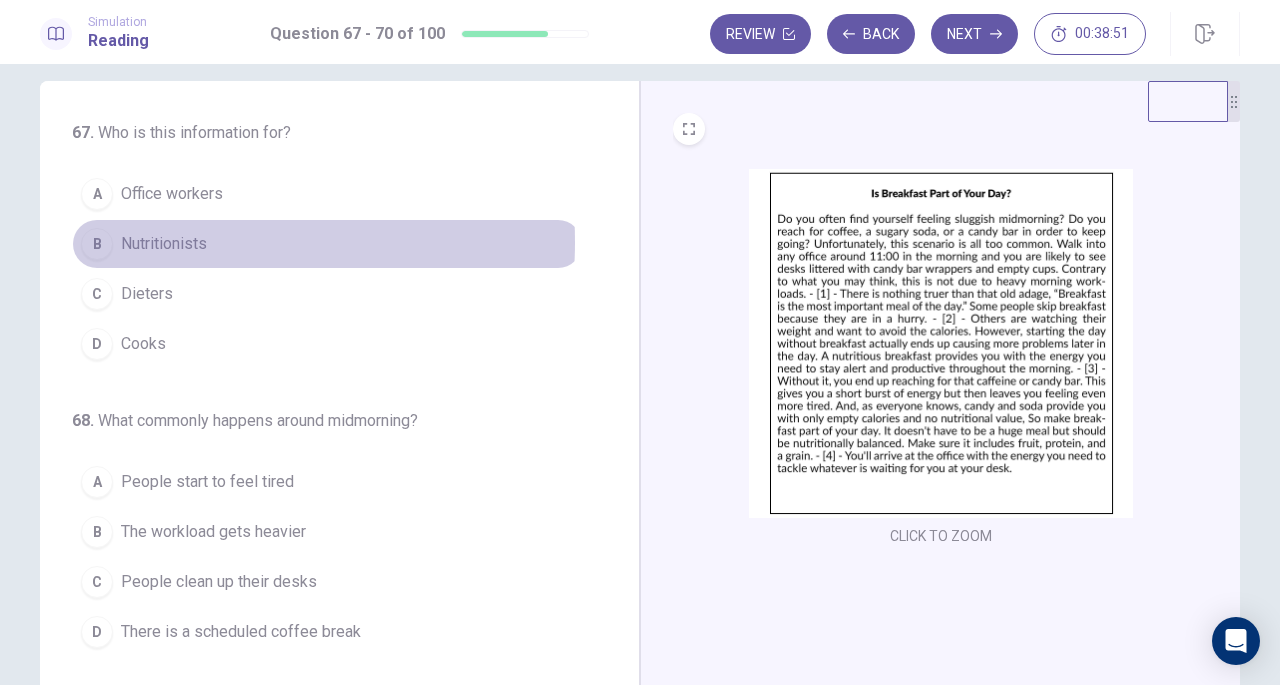 click on "Nutritionists" at bounding box center [164, 244] 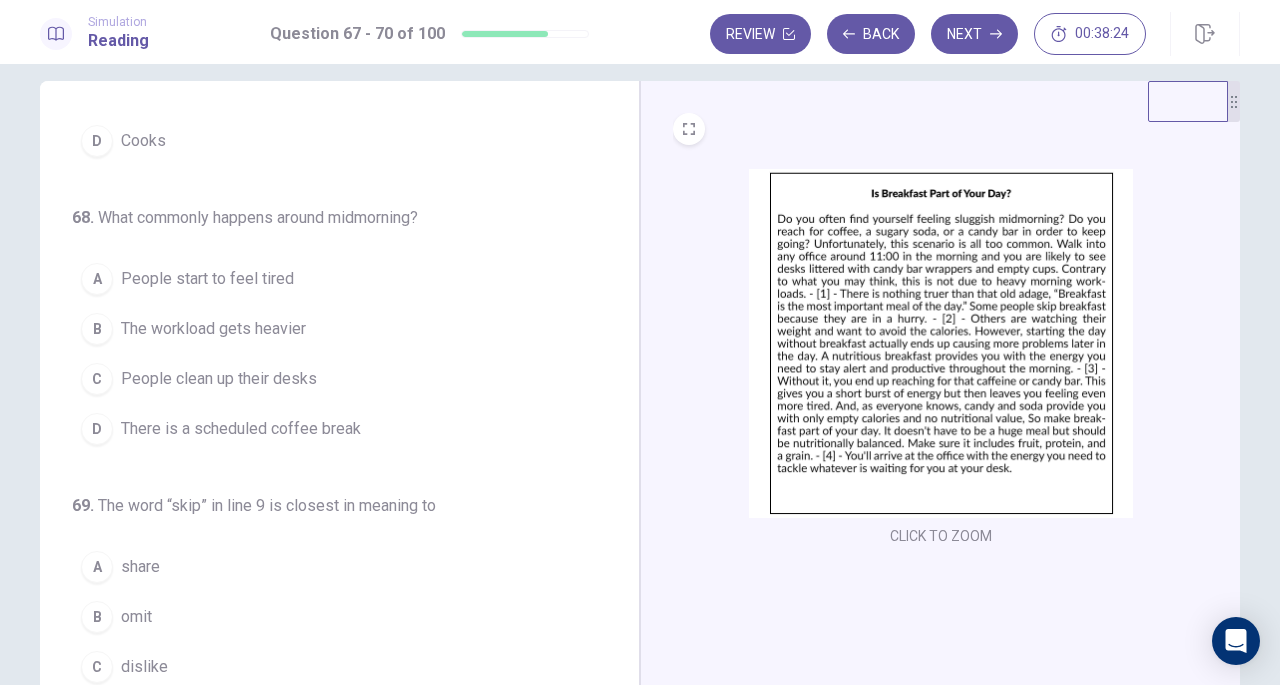 scroll, scrollTop: 204, scrollLeft: 0, axis: vertical 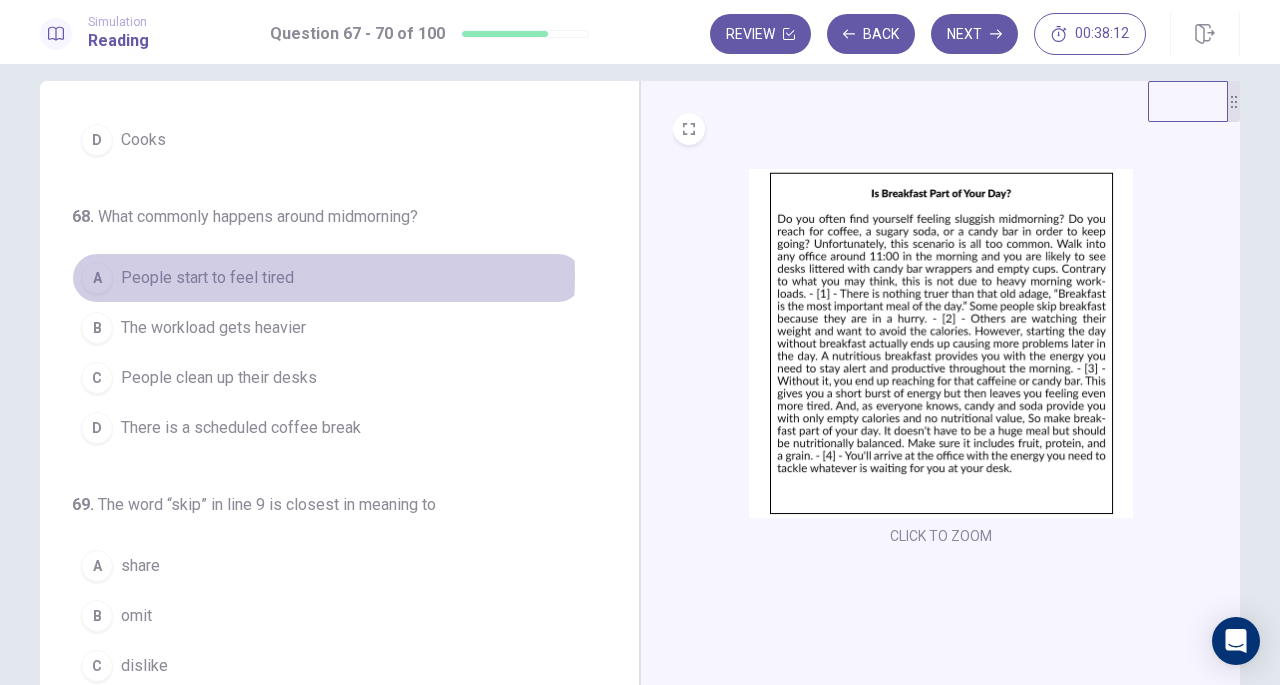 click on "People start to feel tired" at bounding box center (207, 278) 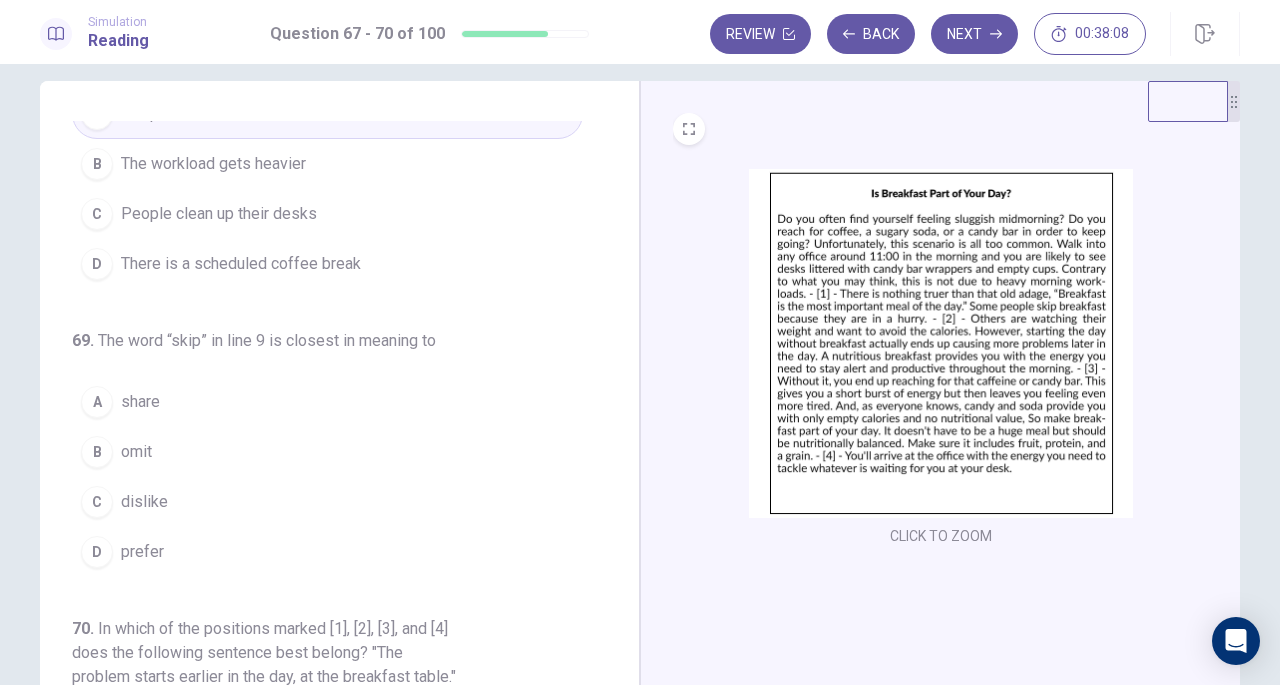 scroll, scrollTop: 372, scrollLeft: 0, axis: vertical 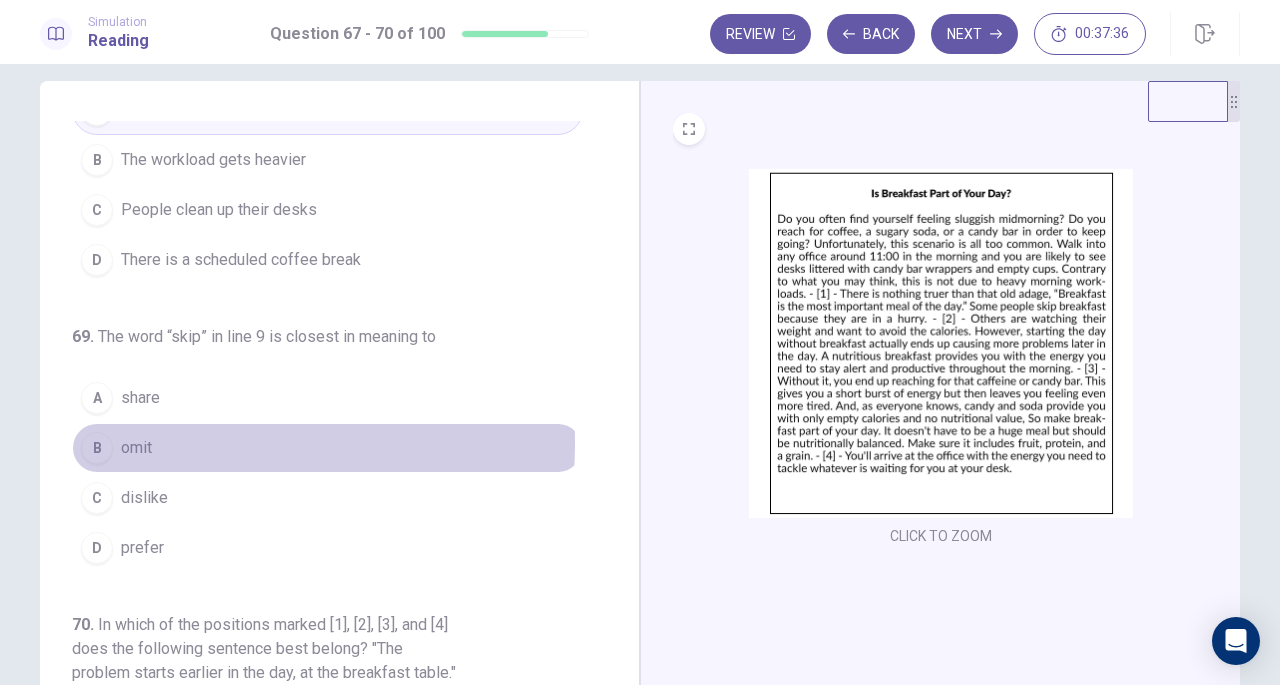 click on "omit" at bounding box center [136, 448] 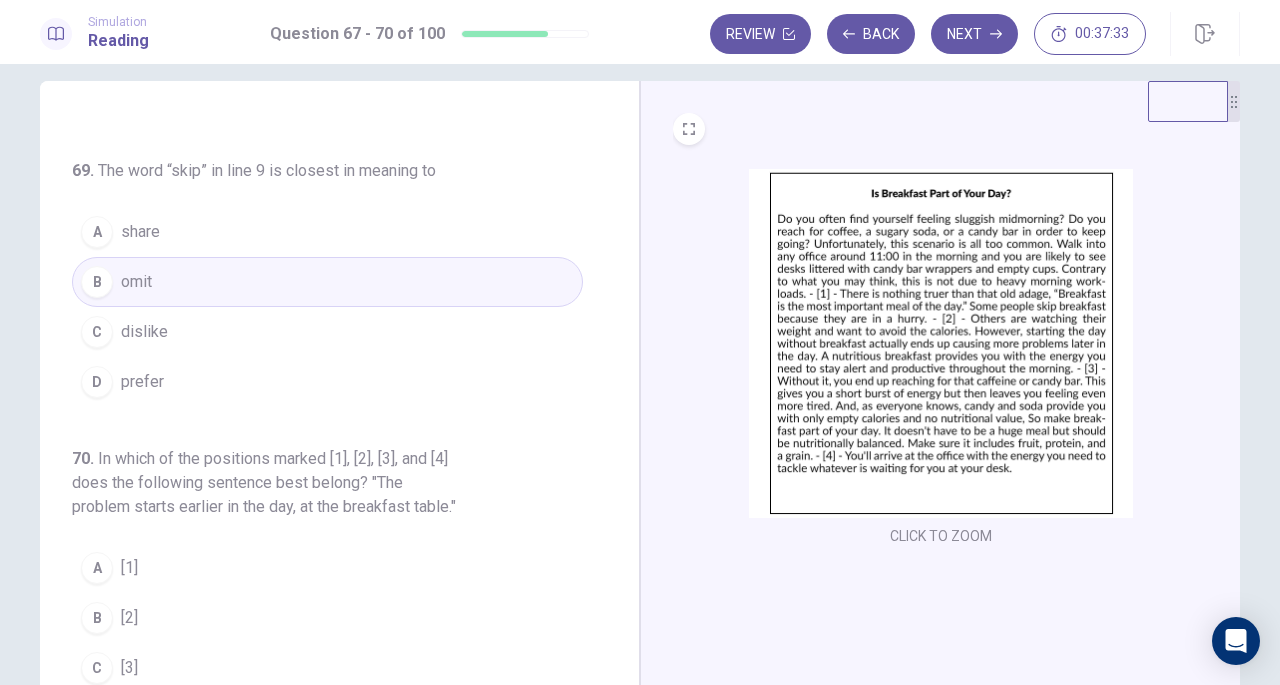scroll, scrollTop: 558, scrollLeft: 0, axis: vertical 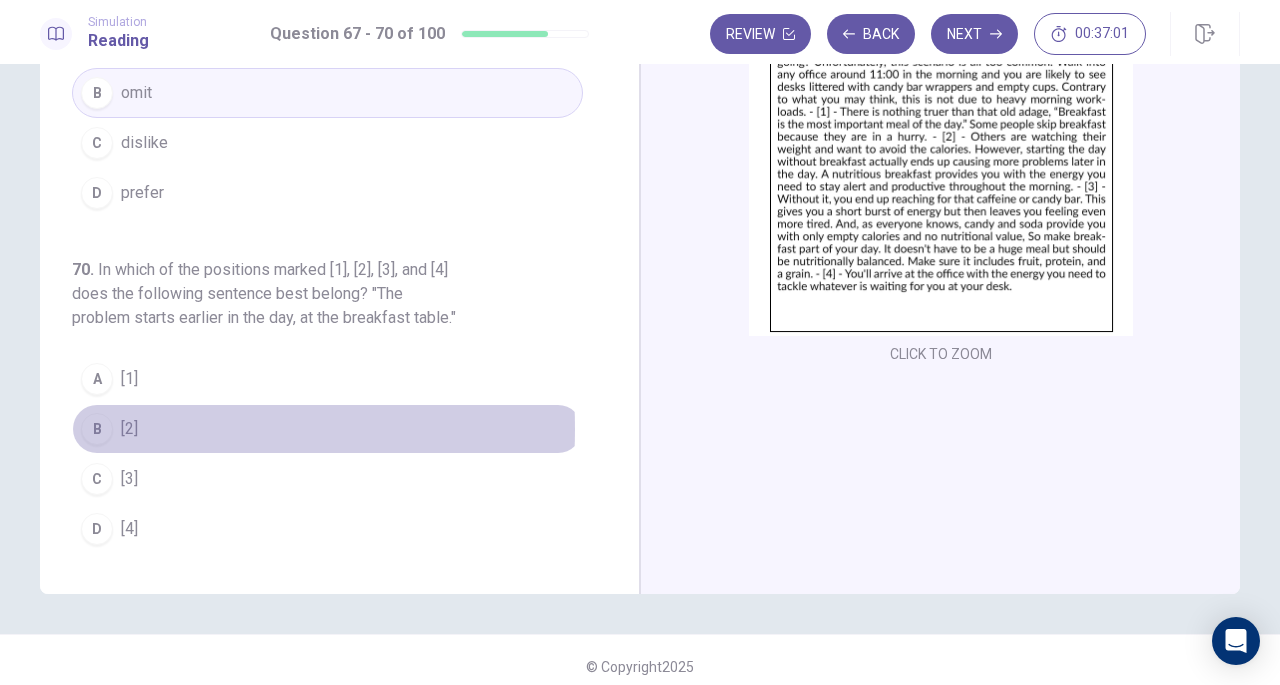 click on "B" at bounding box center (97, 429) 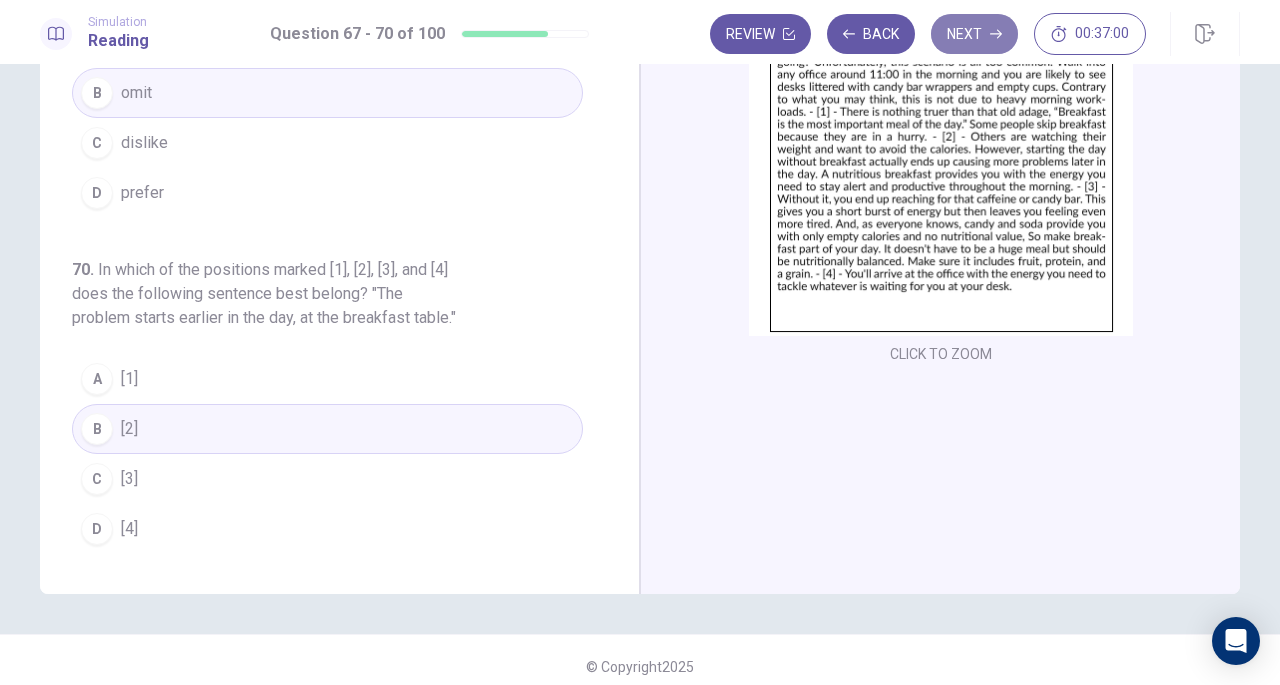 click on "Next" at bounding box center [974, 34] 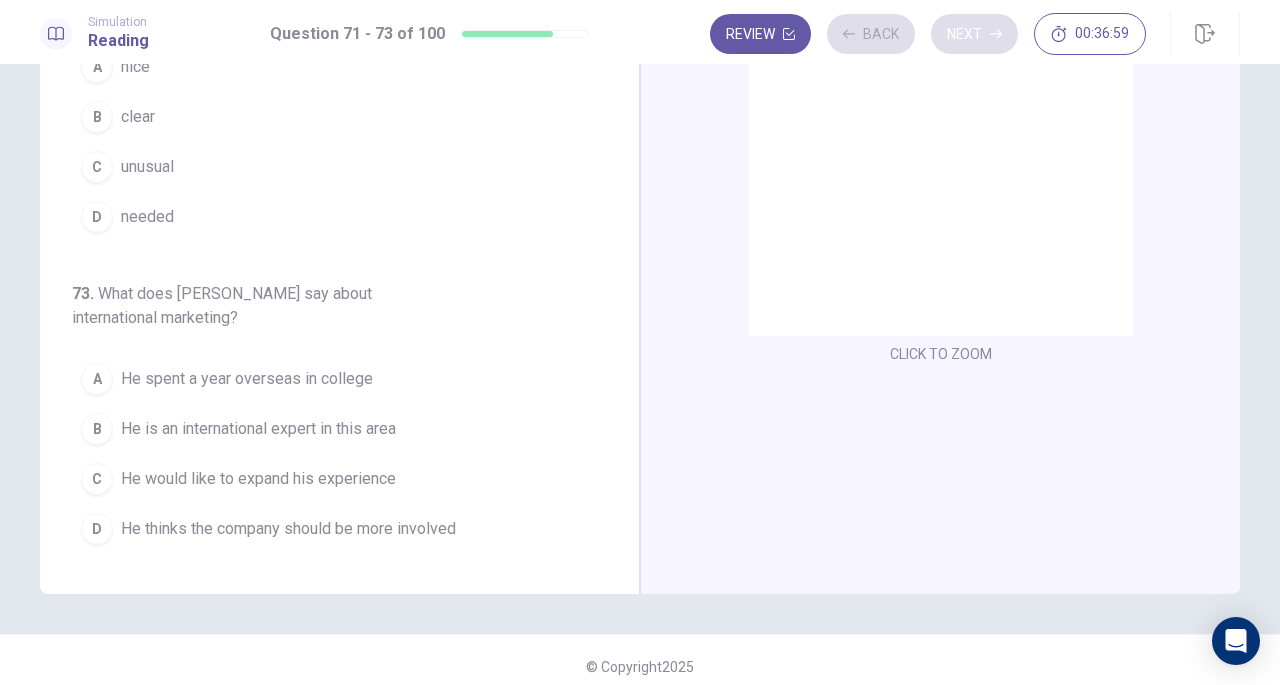scroll, scrollTop: 248, scrollLeft: 0, axis: vertical 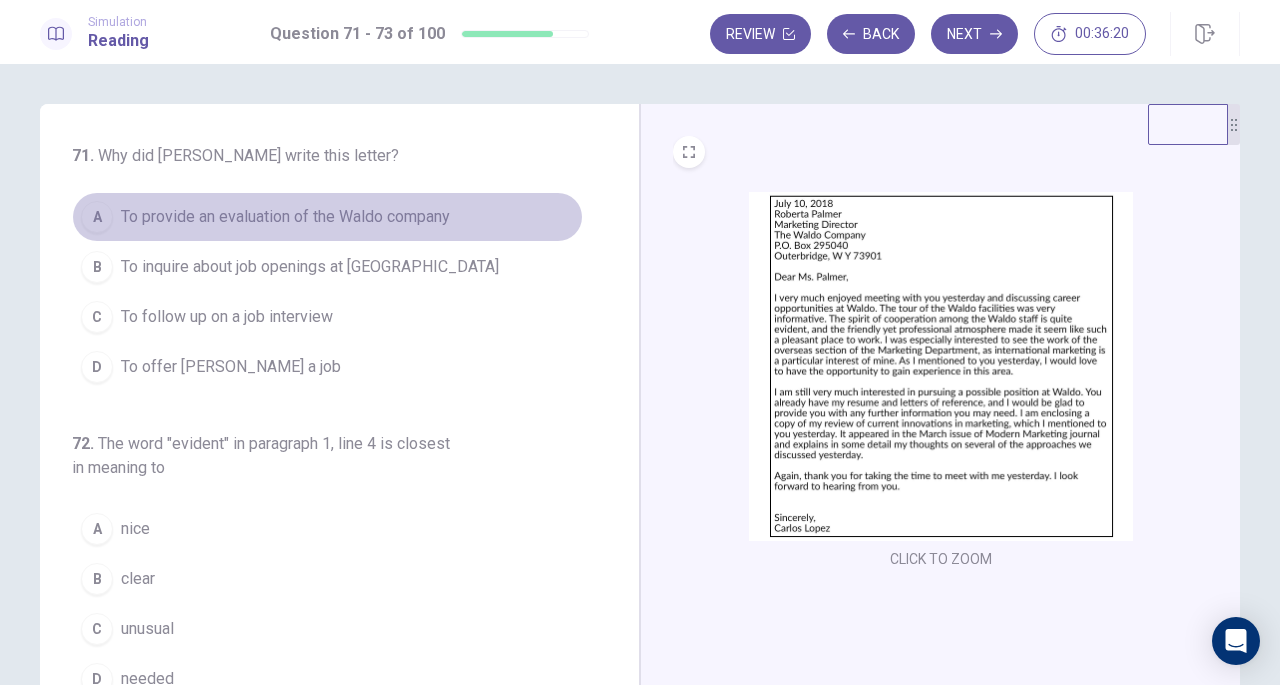 click on "To provide an evaluation of the Waldo company" at bounding box center [285, 217] 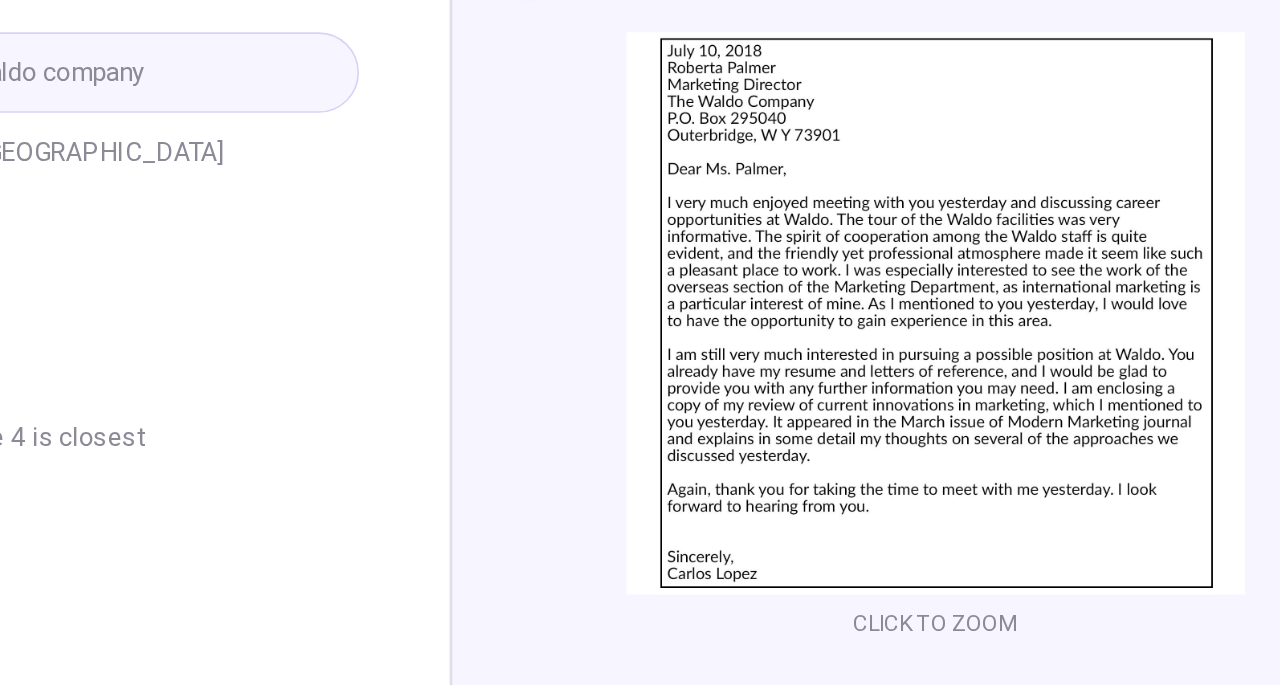 scroll, scrollTop: 0, scrollLeft: 0, axis: both 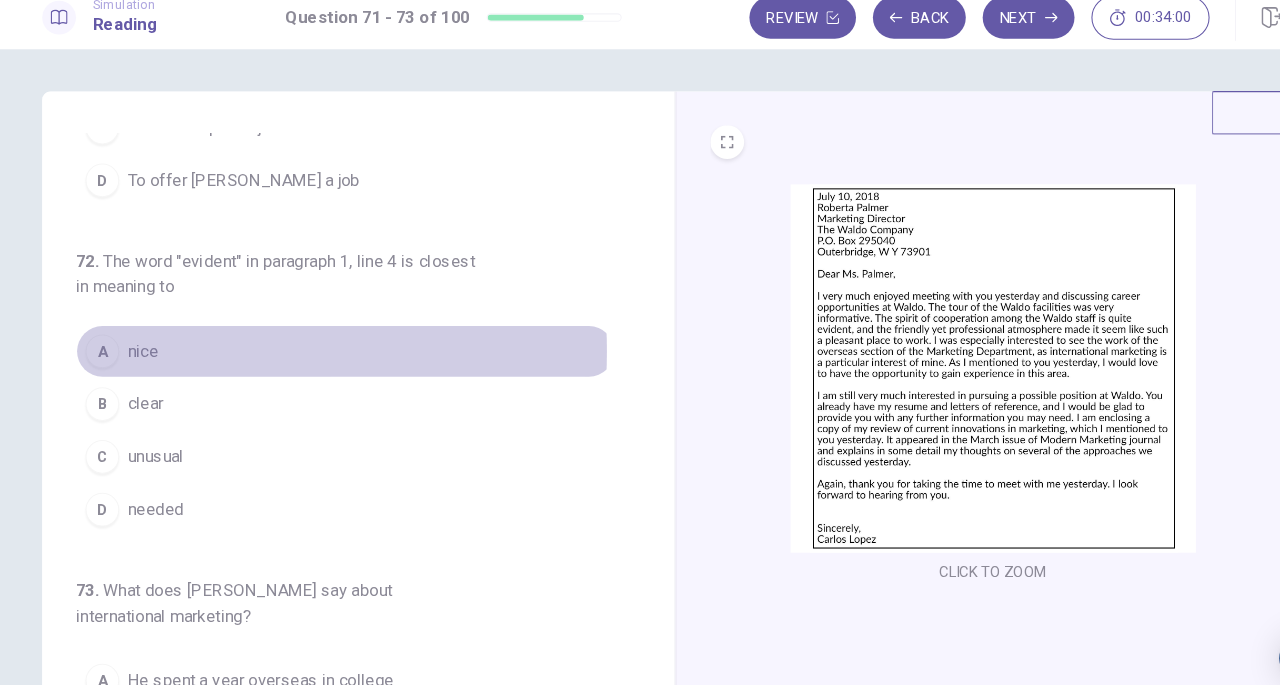 click on "A" at bounding box center [97, 350] 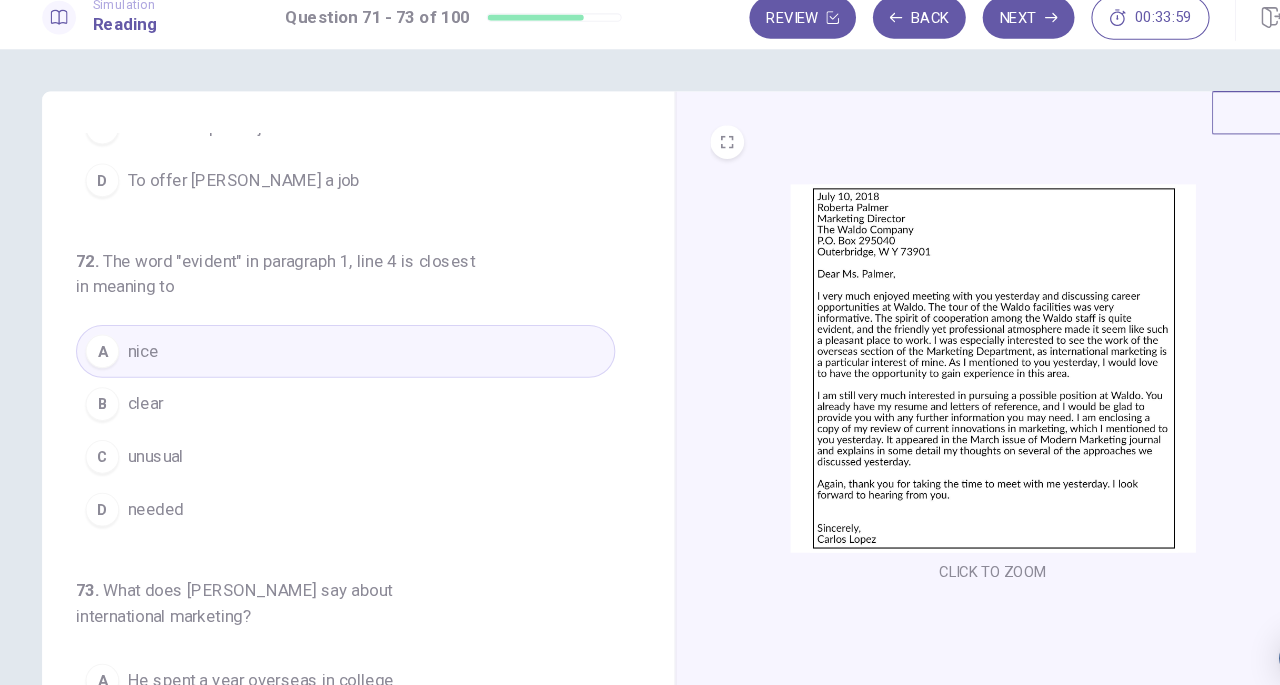 scroll, scrollTop: 248, scrollLeft: 0, axis: vertical 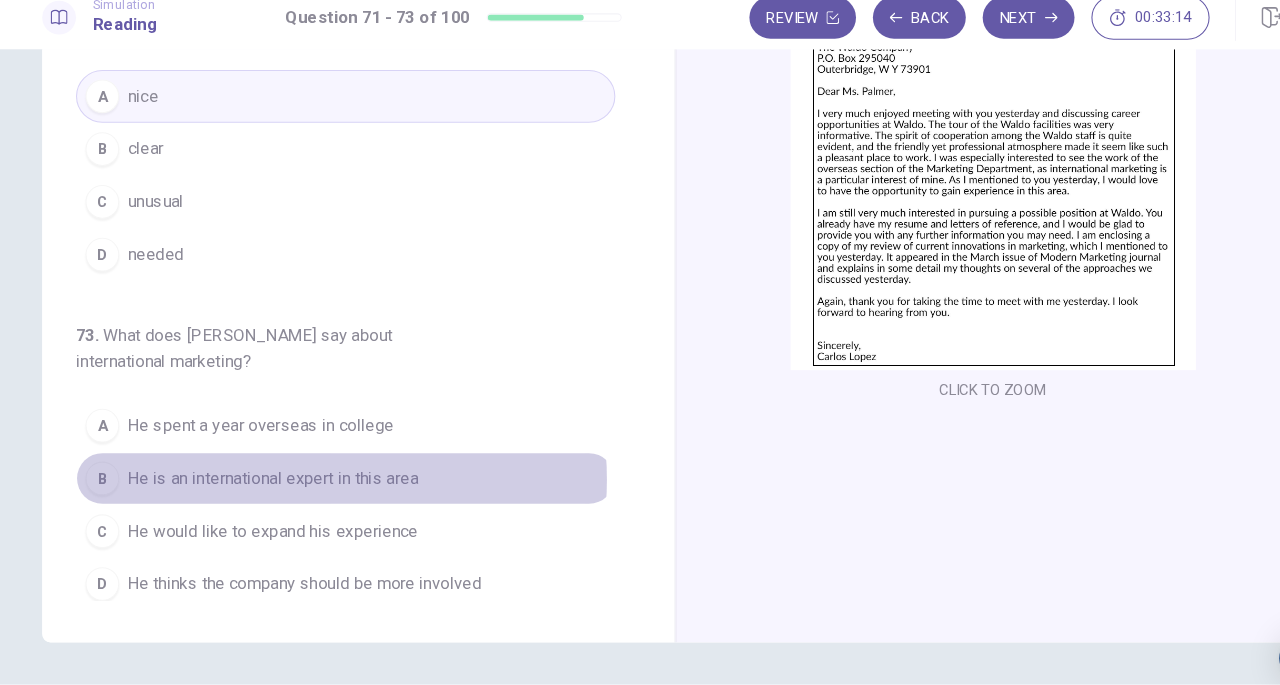 click on "He is an international expert in this area" at bounding box center [258, 470] 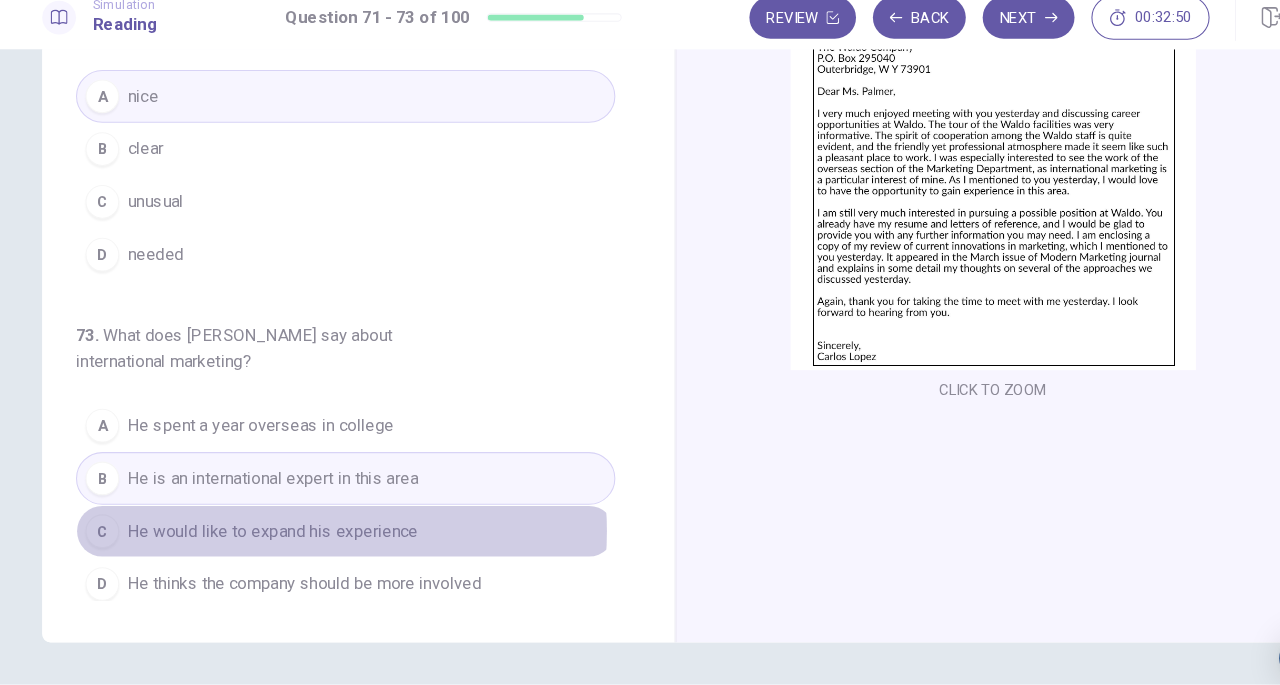 click on "He would like to expand his experience" at bounding box center [258, 520] 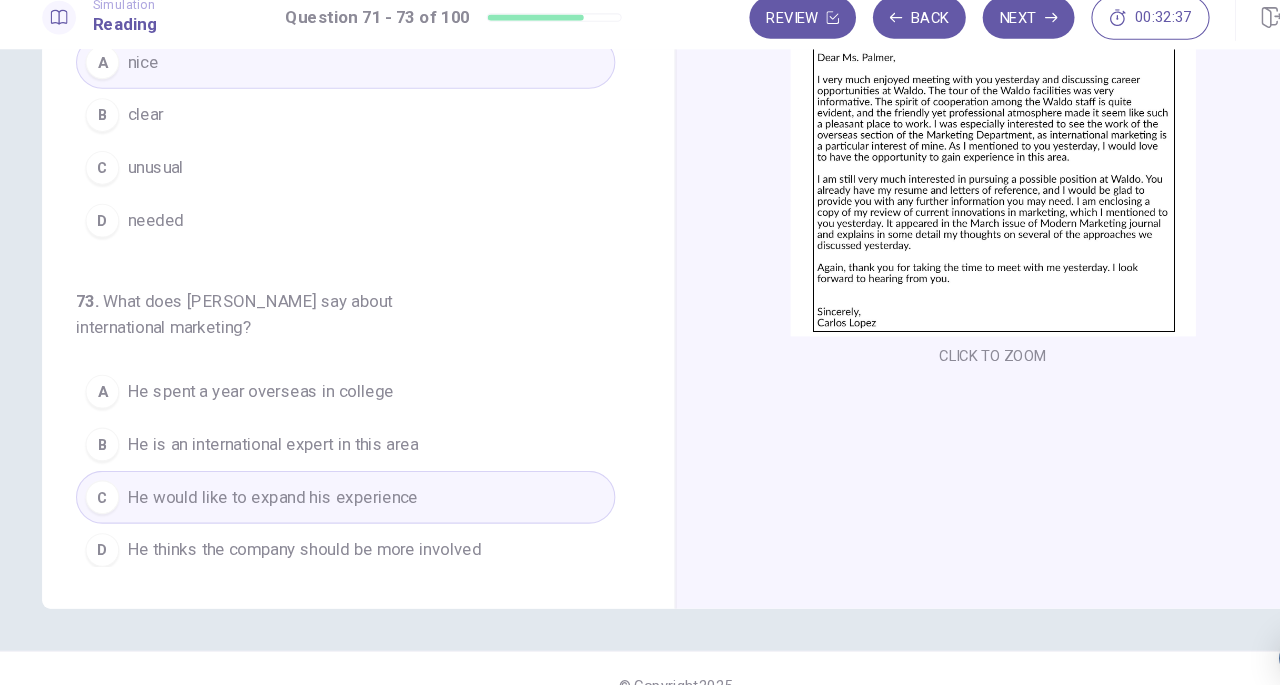 scroll, scrollTop: 218, scrollLeft: 0, axis: vertical 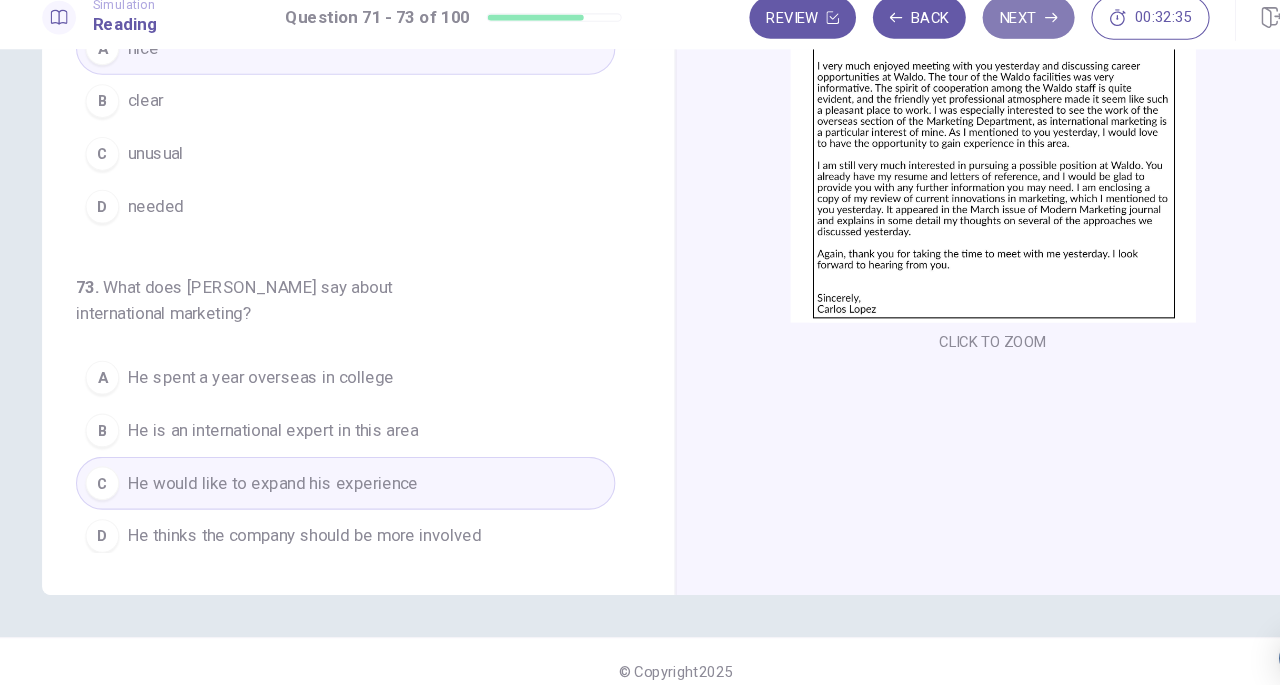 click on "Next" at bounding box center [974, 34] 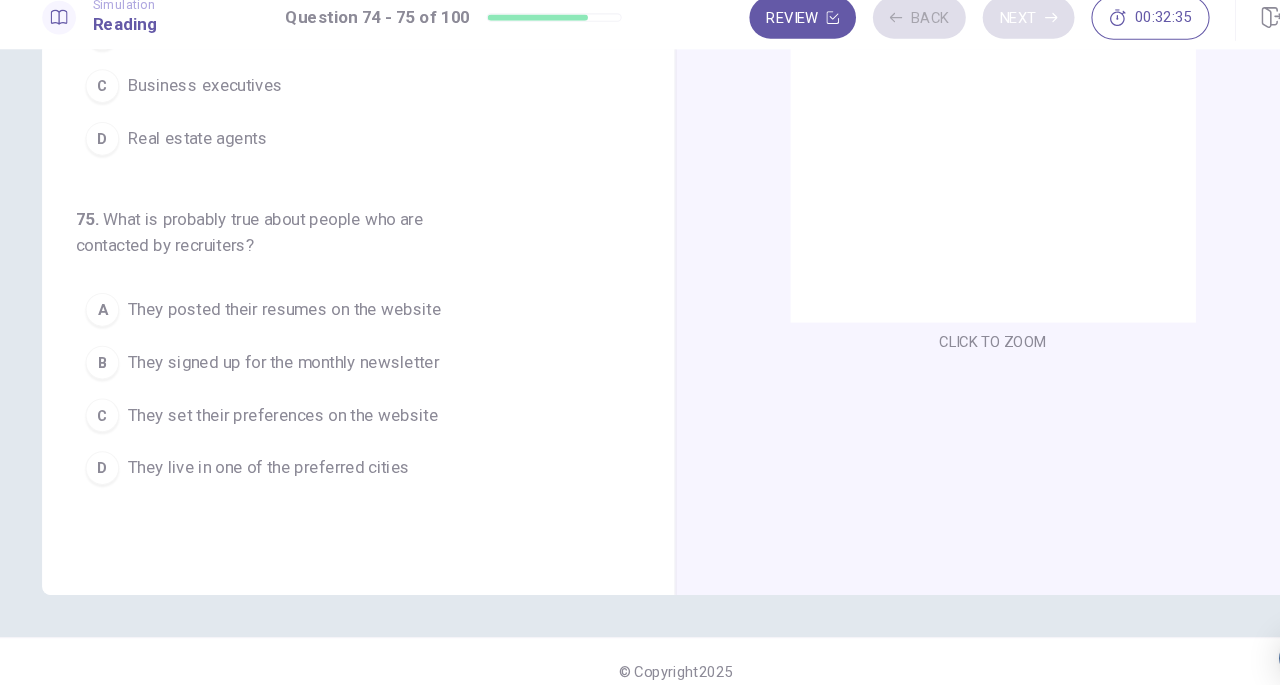 scroll, scrollTop: 0, scrollLeft: 0, axis: both 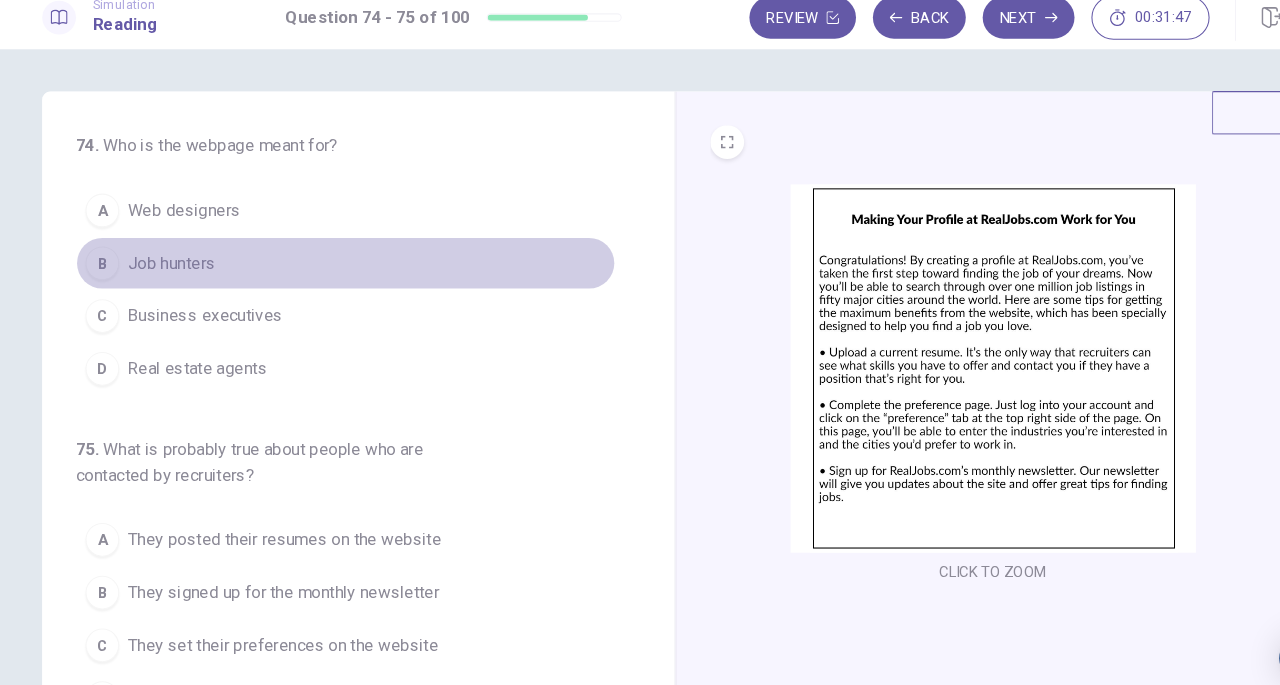 click on "Job hunters" at bounding box center (162, 267) 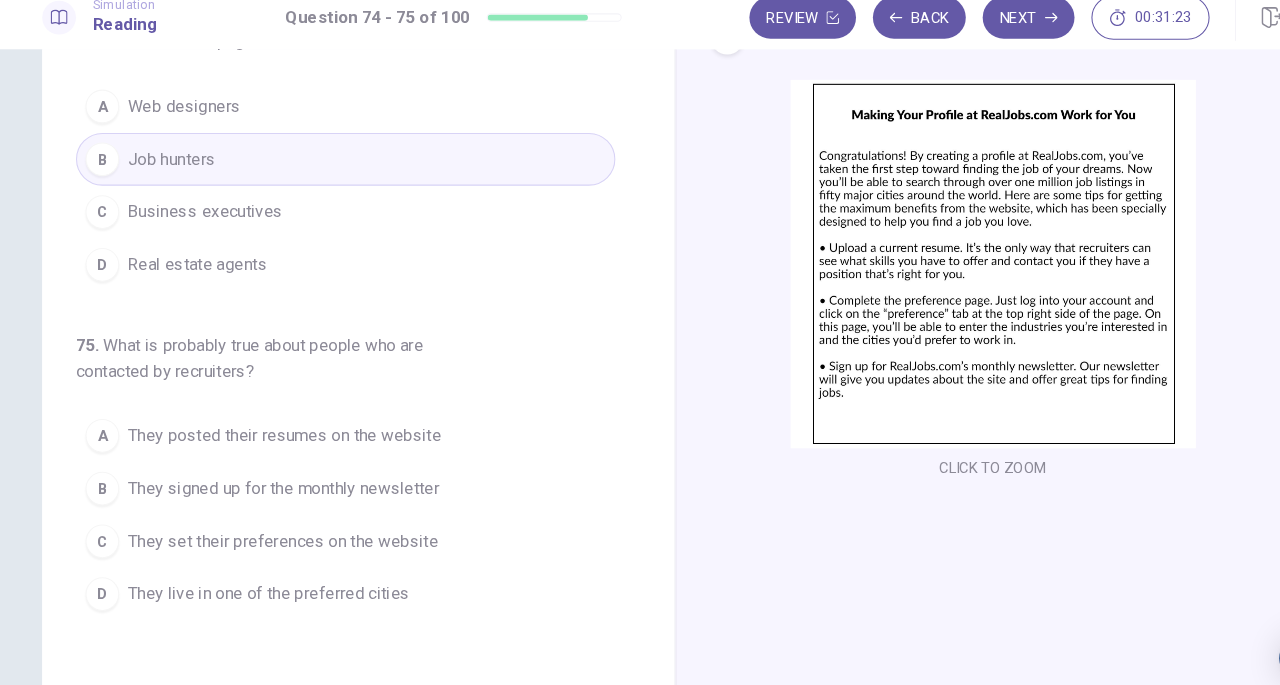 scroll, scrollTop: 100, scrollLeft: 0, axis: vertical 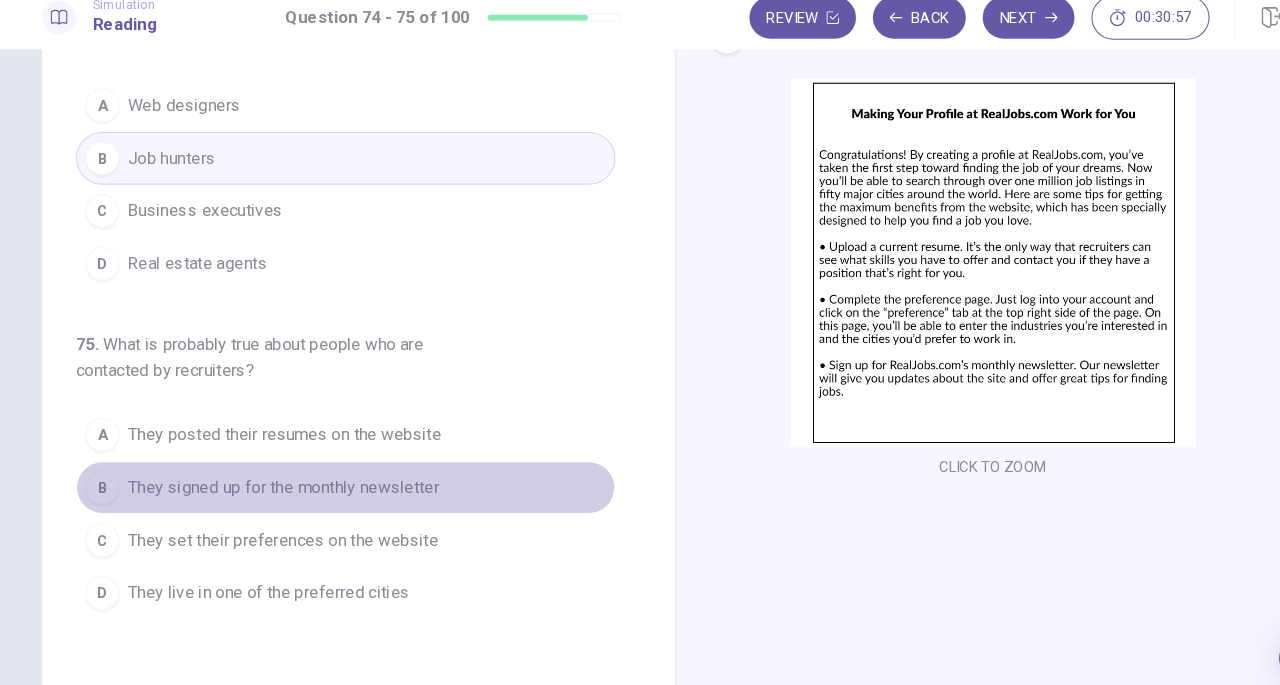 click on "They signed up for the monthly newsletter" at bounding box center [268, 479] 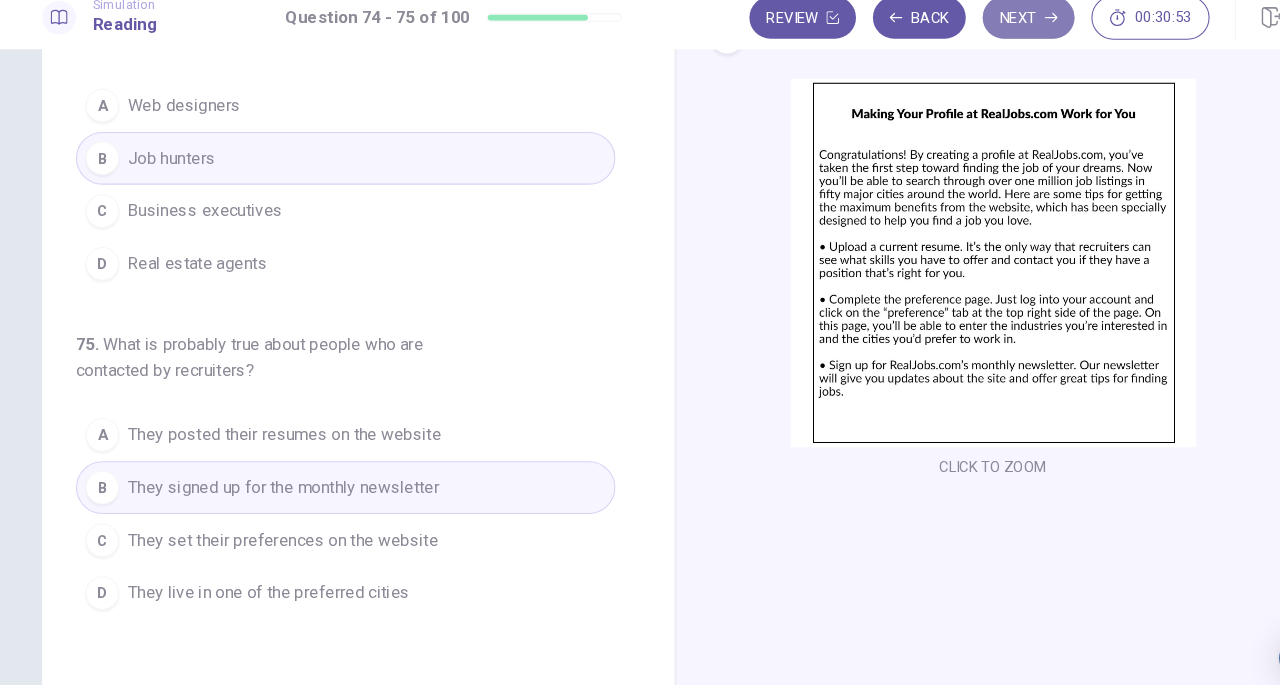 click on "Next" at bounding box center [974, 34] 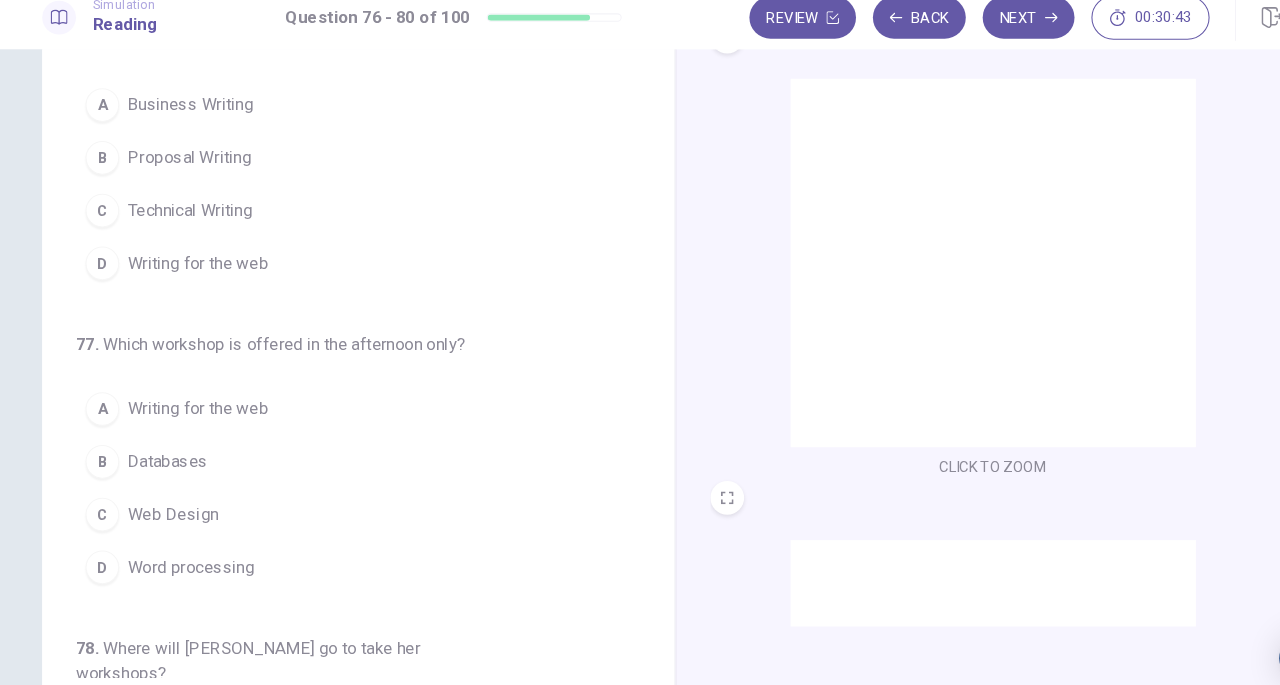 scroll, scrollTop: 0, scrollLeft: 0, axis: both 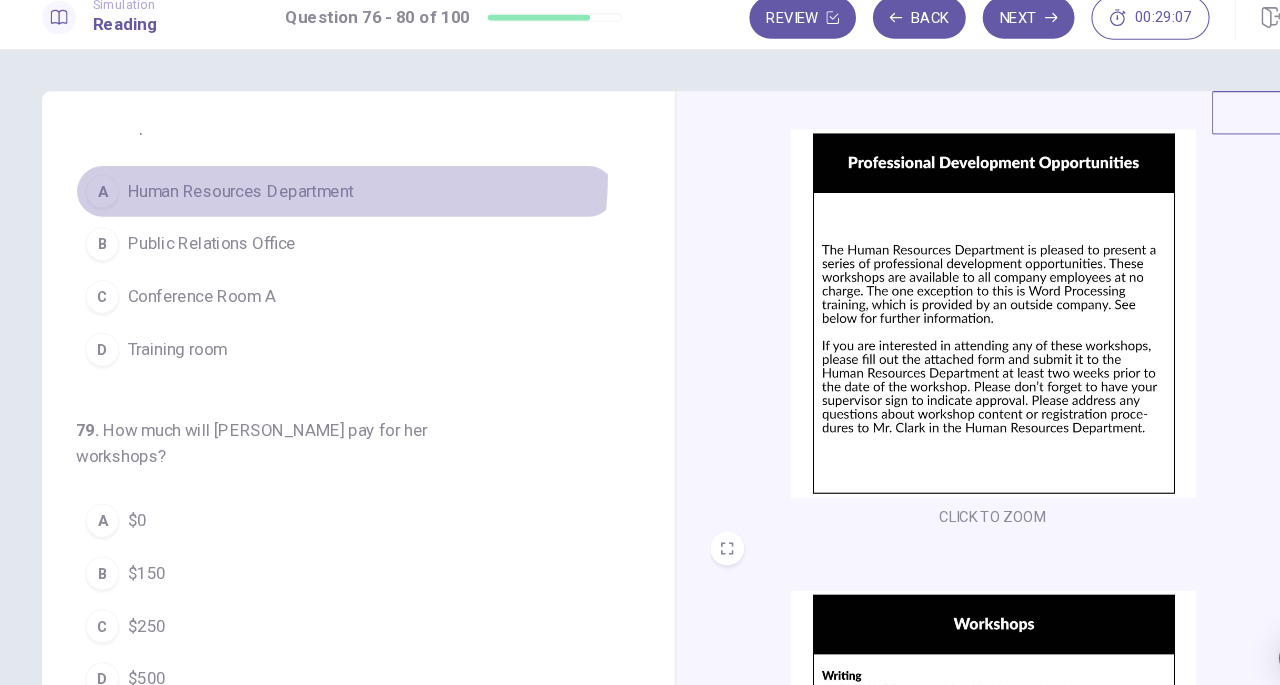 click on "A Human Resources Department" at bounding box center (327, 199) 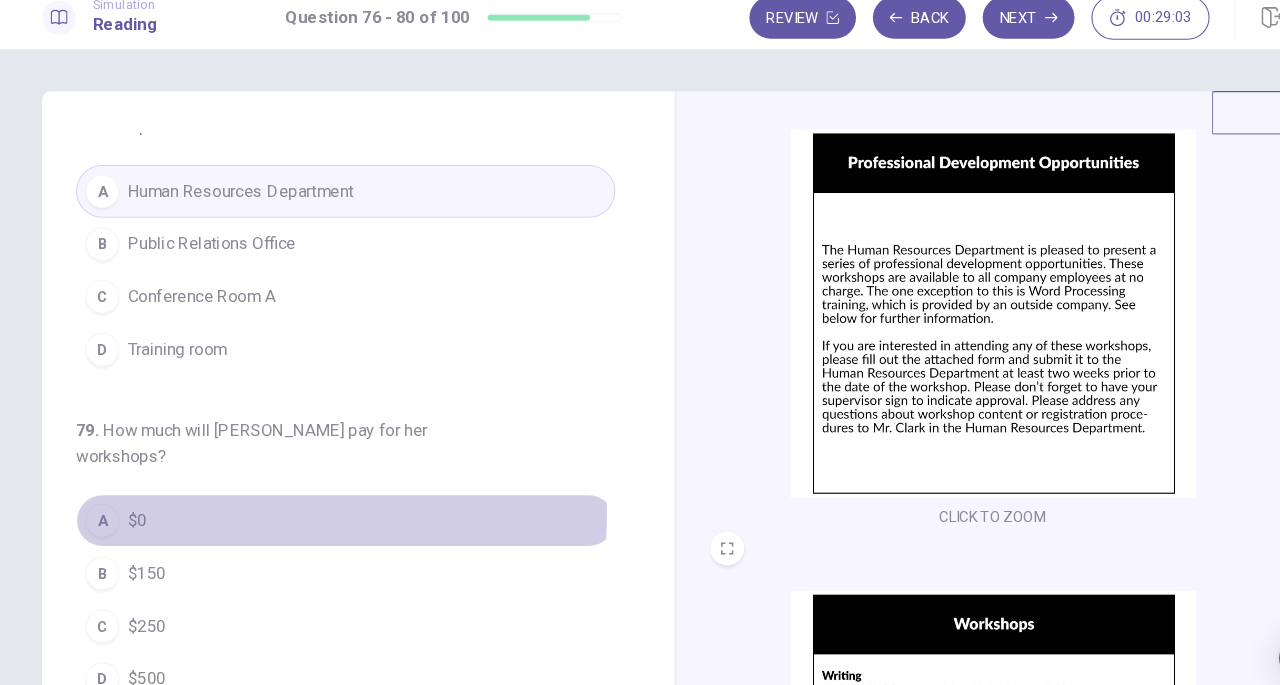 click on "A $0" at bounding box center (327, 511) 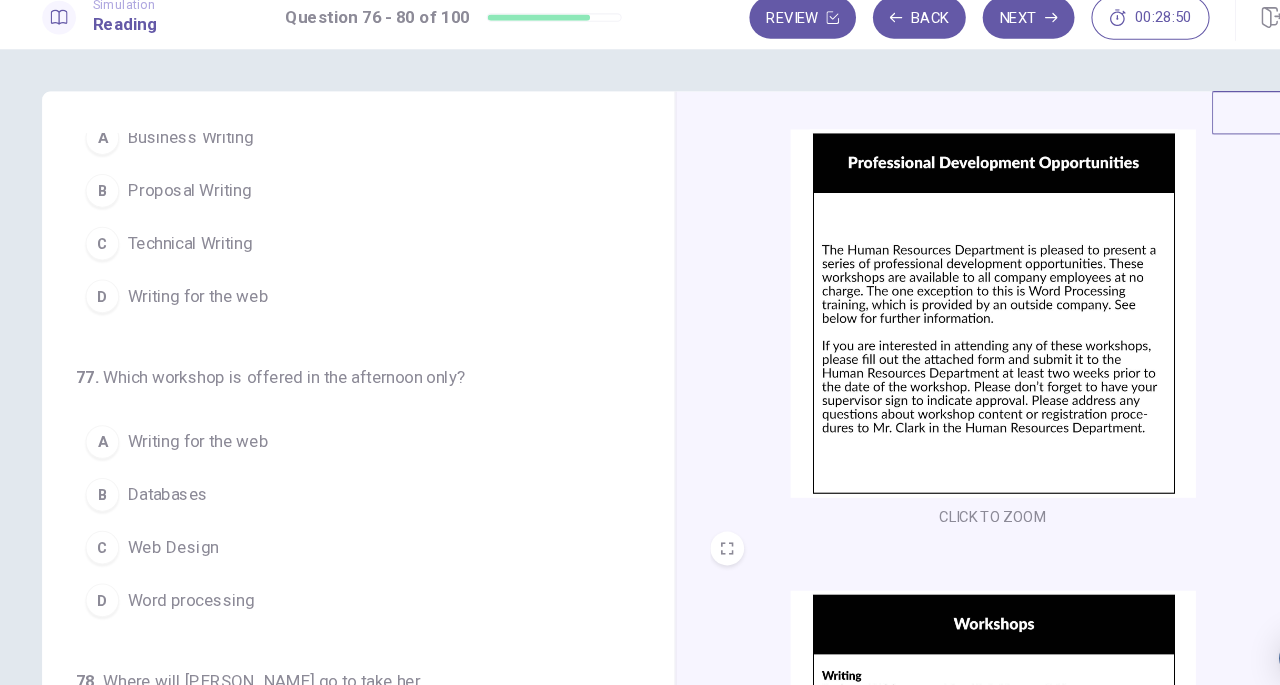 scroll, scrollTop: 68, scrollLeft: 0, axis: vertical 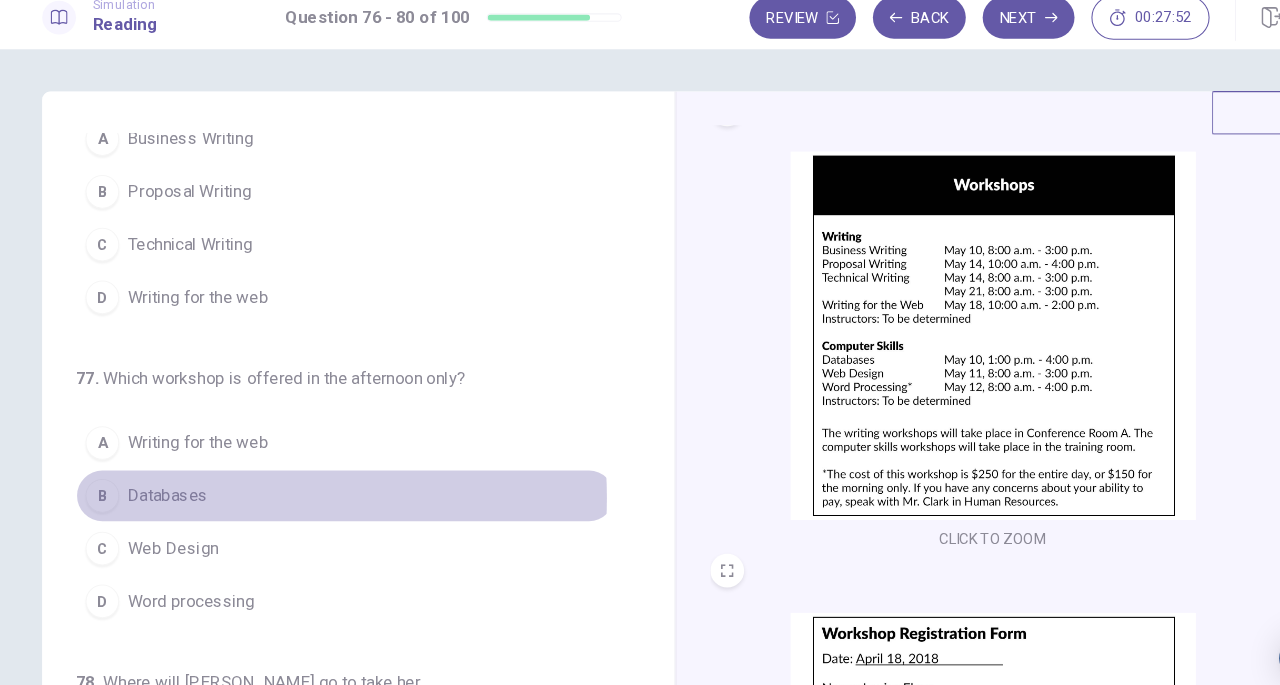 click on "Databases" at bounding box center (159, 487) 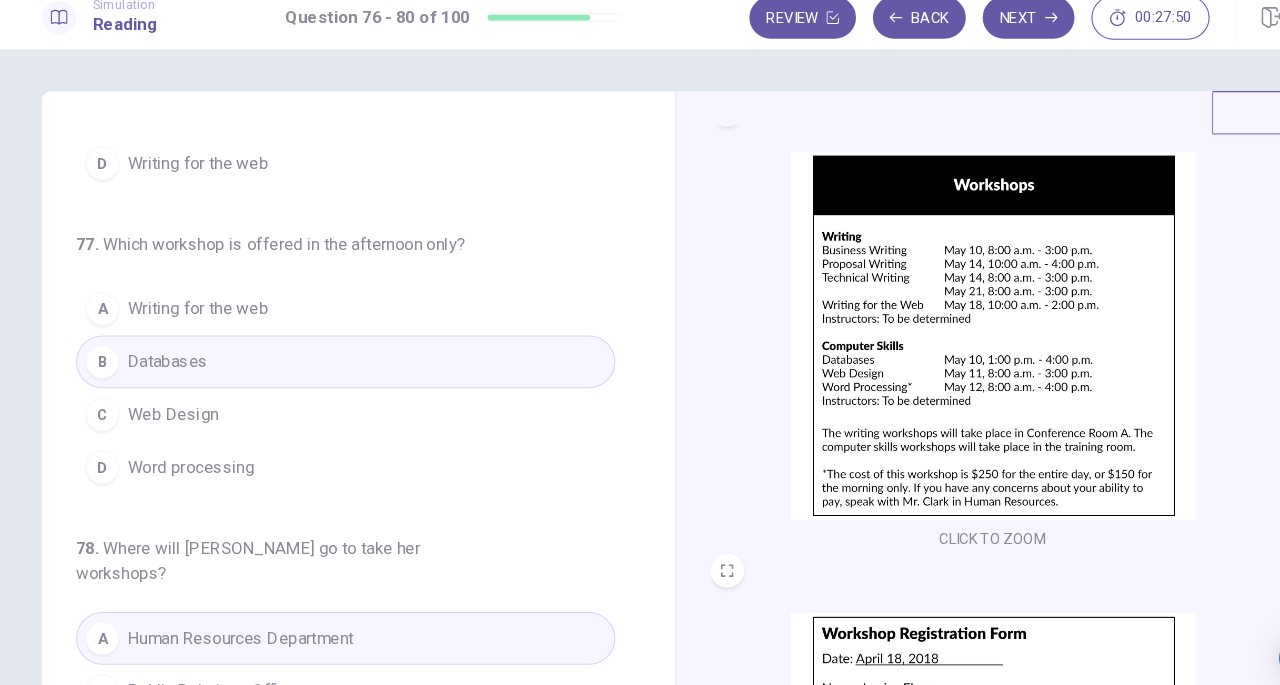 scroll, scrollTop: 310, scrollLeft: 0, axis: vertical 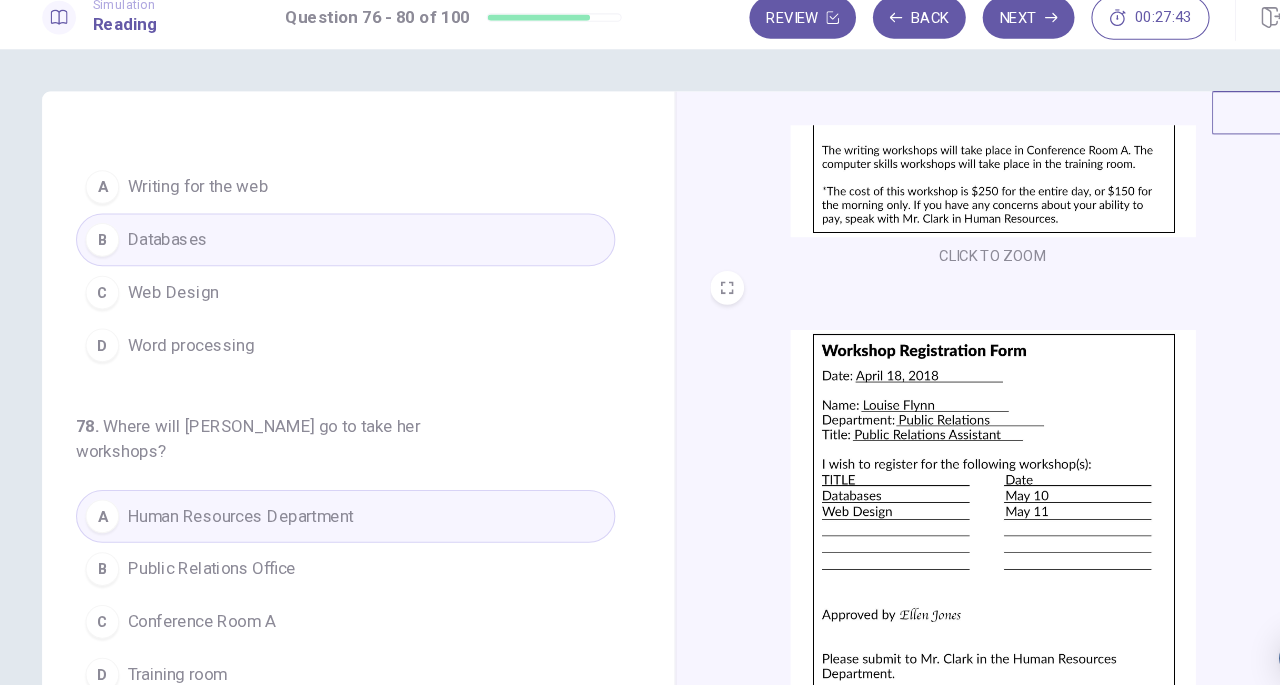 click on "Public Relations Office" at bounding box center [200, 557] 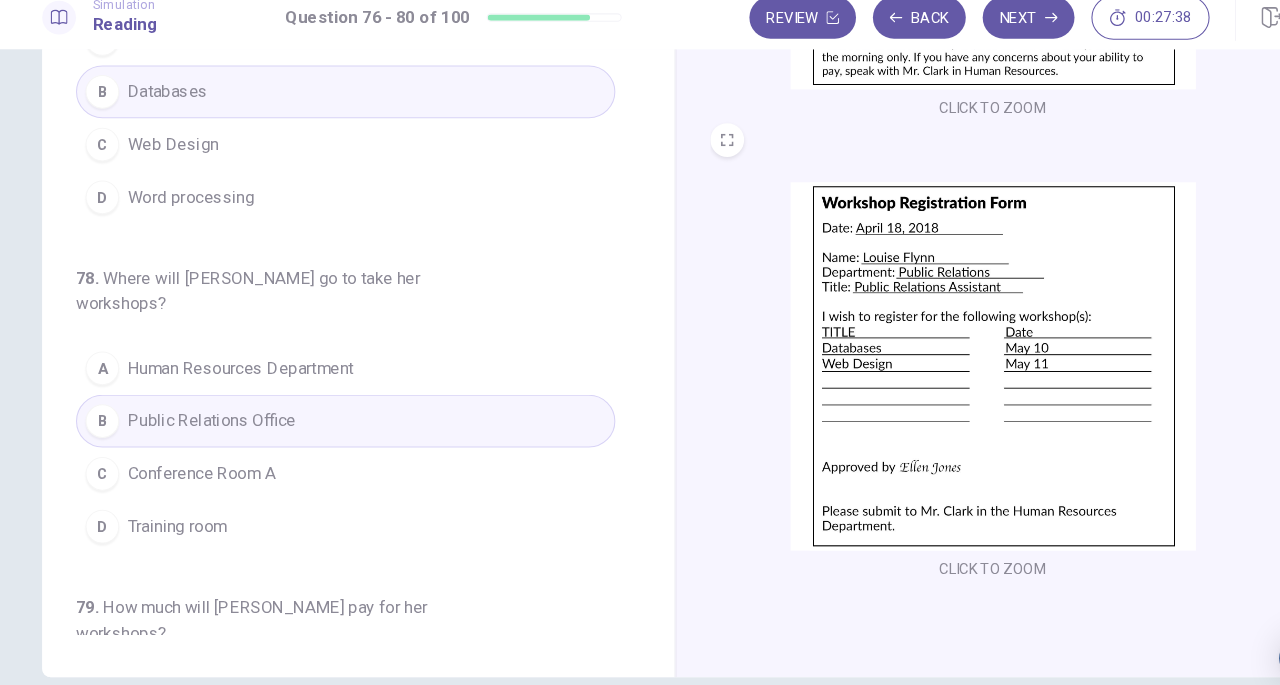 scroll, scrollTop: 0, scrollLeft: 0, axis: both 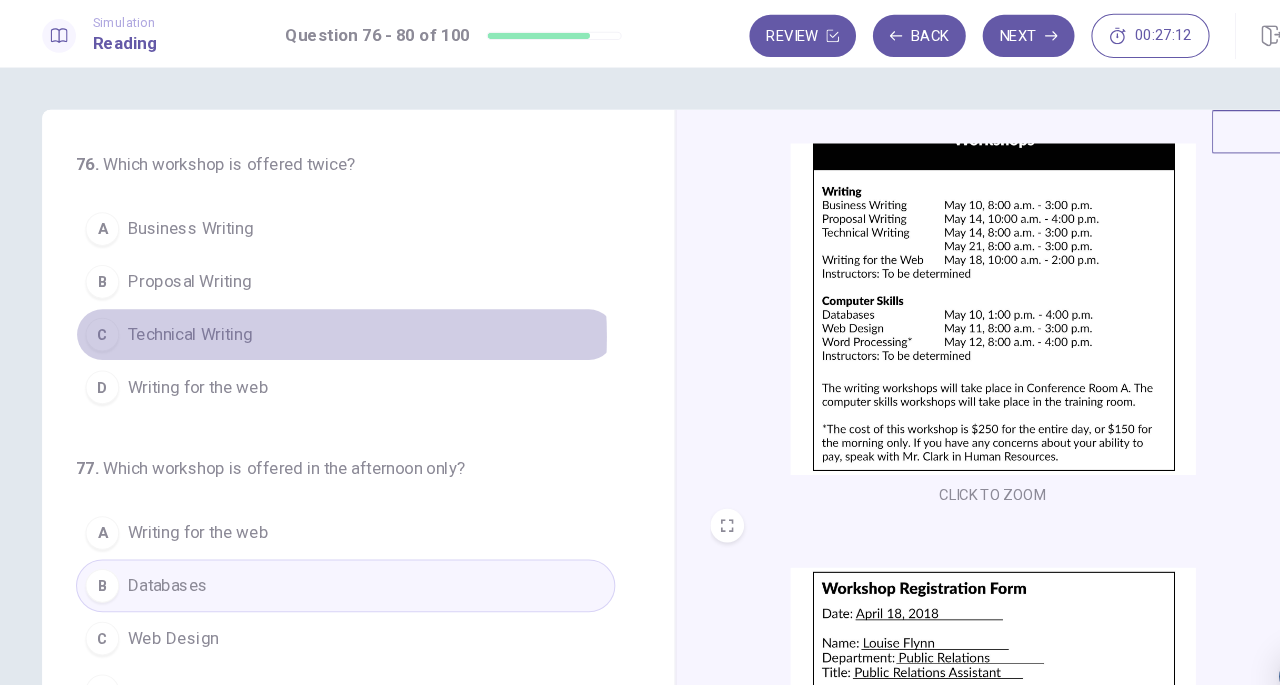 click on "Technical Writing" at bounding box center (180, 317) 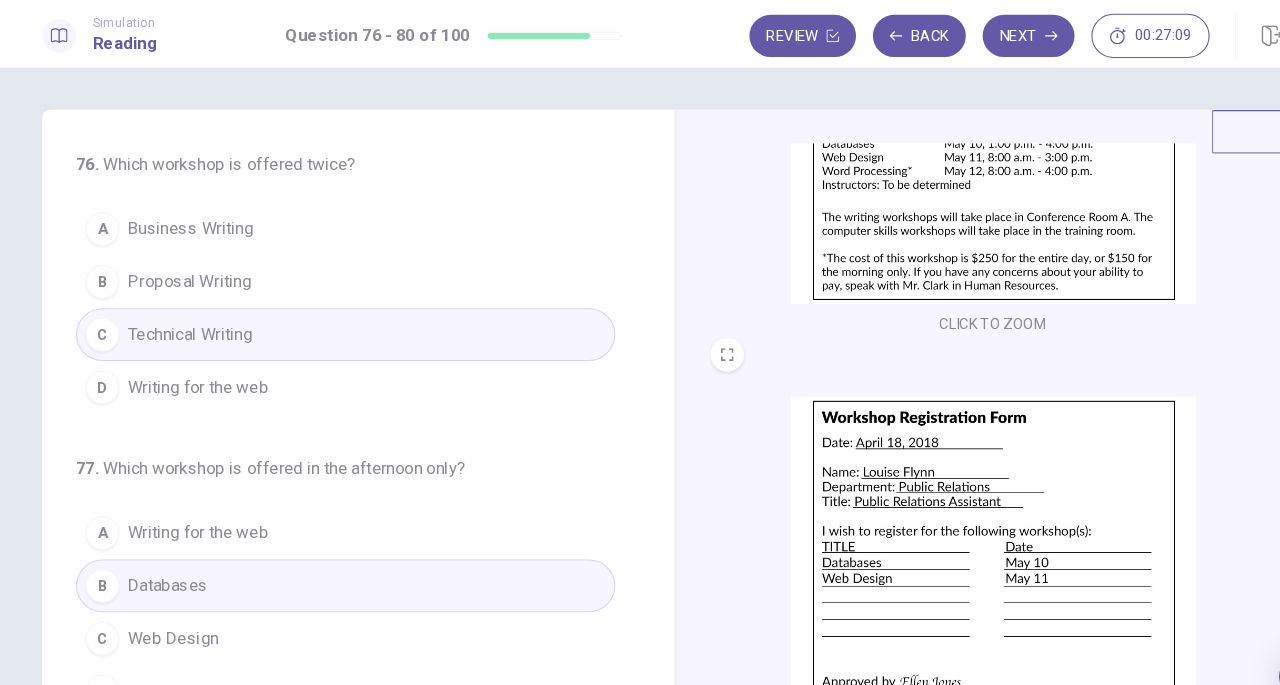 scroll, scrollTop: 736, scrollLeft: 0, axis: vertical 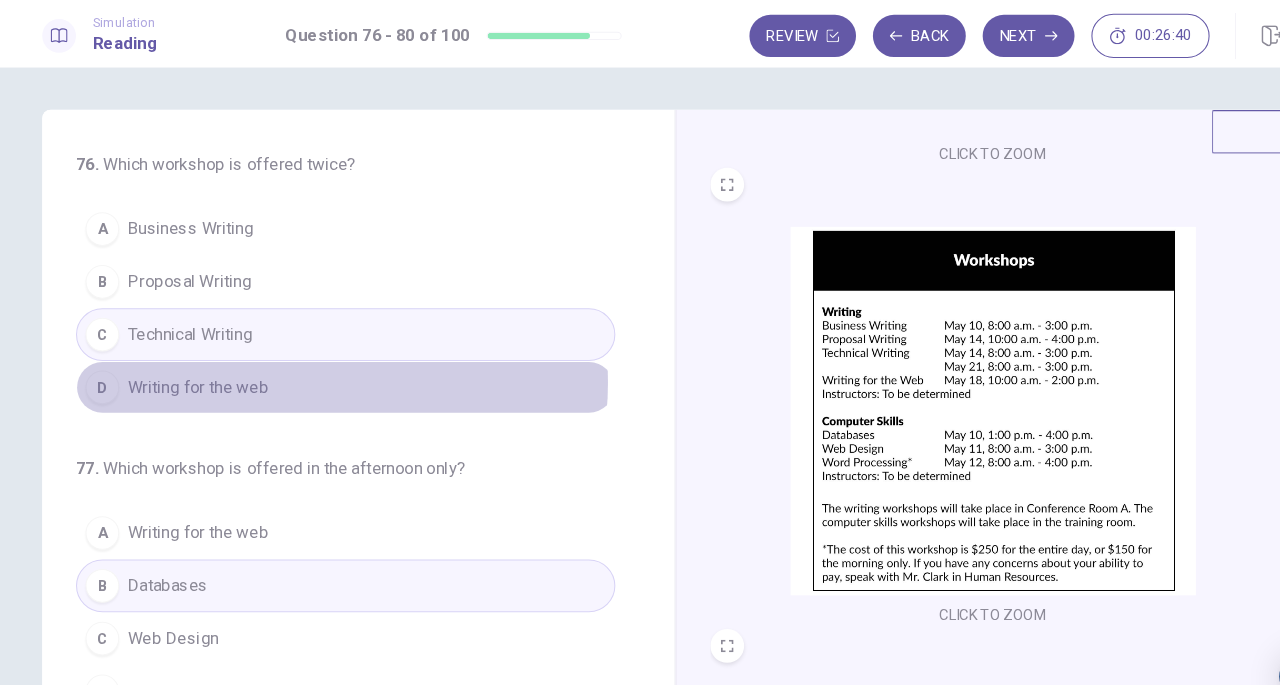 click on "D Writing for the web" at bounding box center (327, 367) 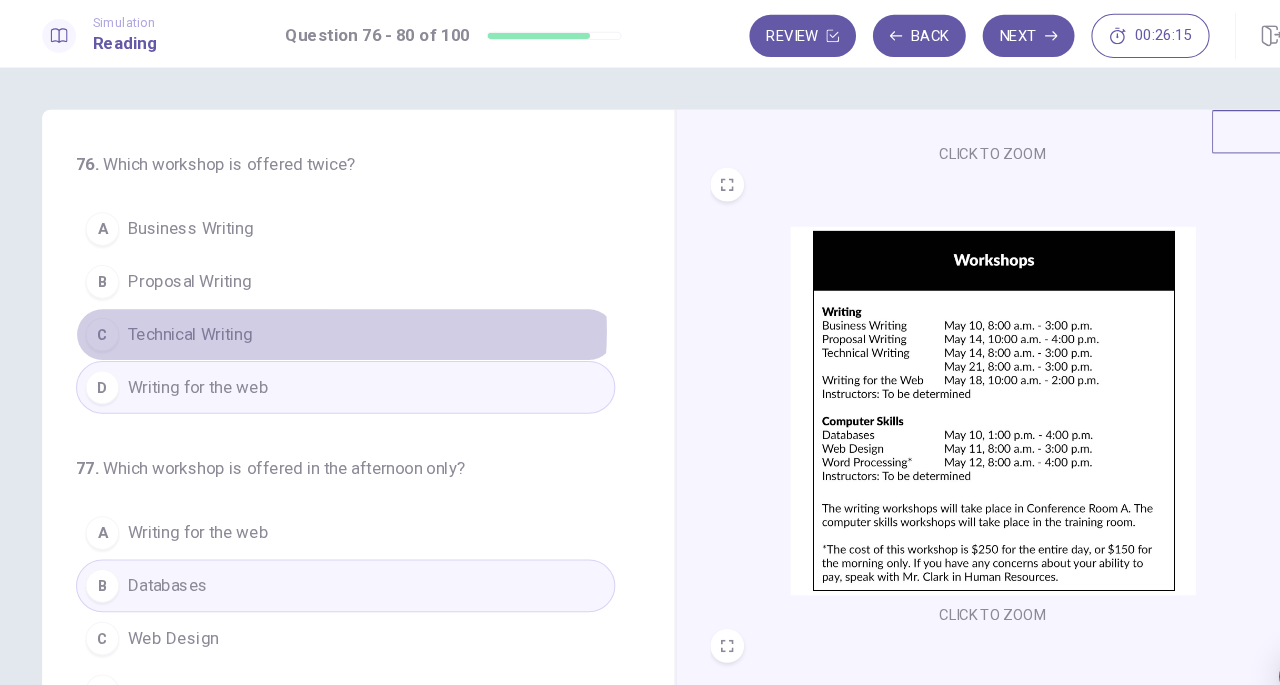 click on "C Technical Writing" at bounding box center (327, 317) 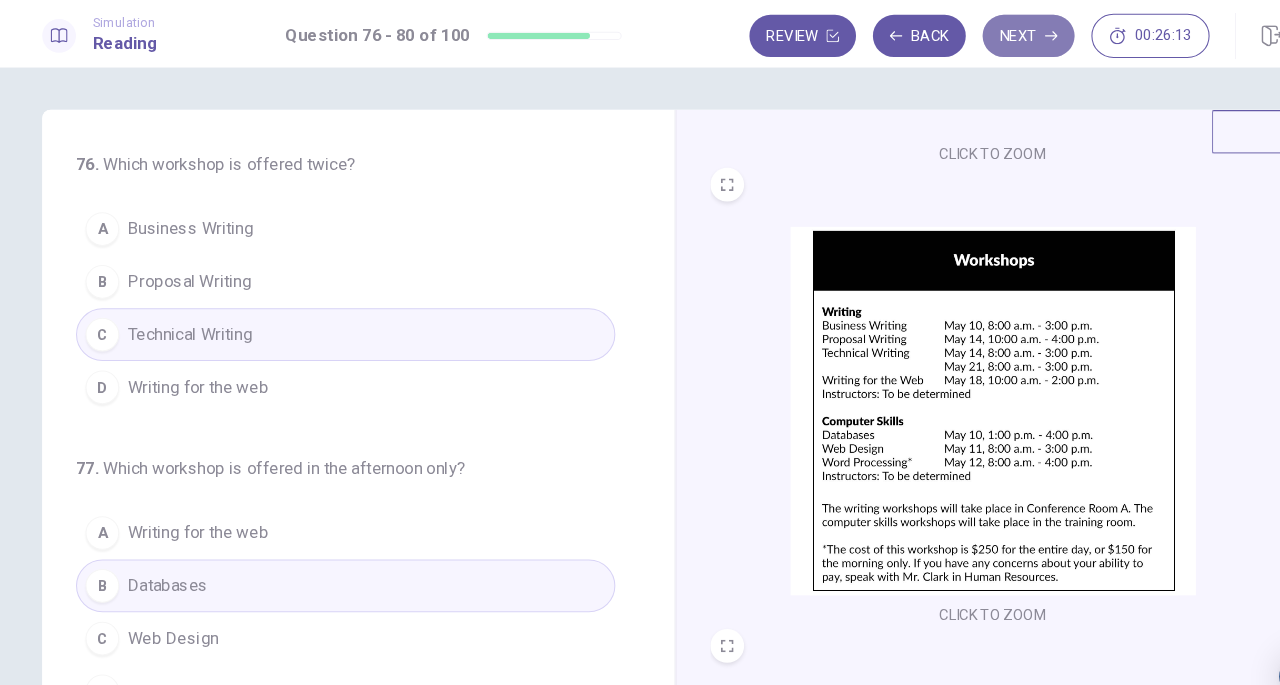 click on "Next" at bounding box center [974, 34] 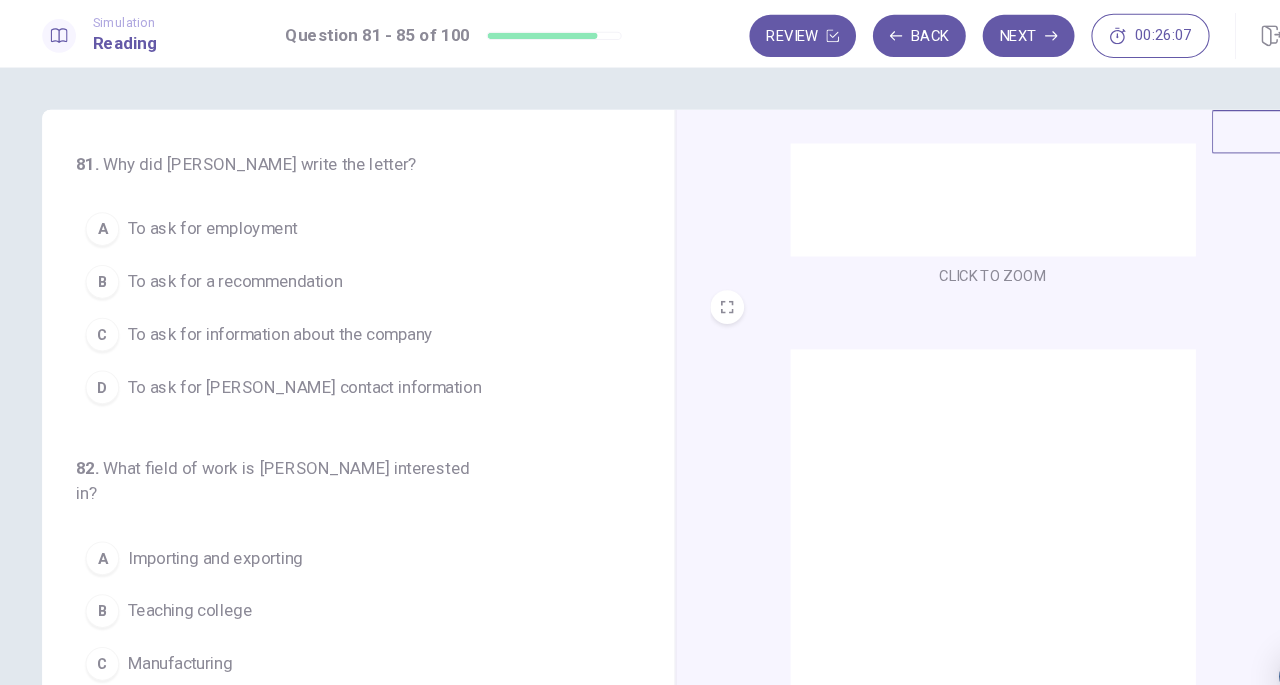 scroll, scrollTop: 0, scrollLeft: 0, axis: both 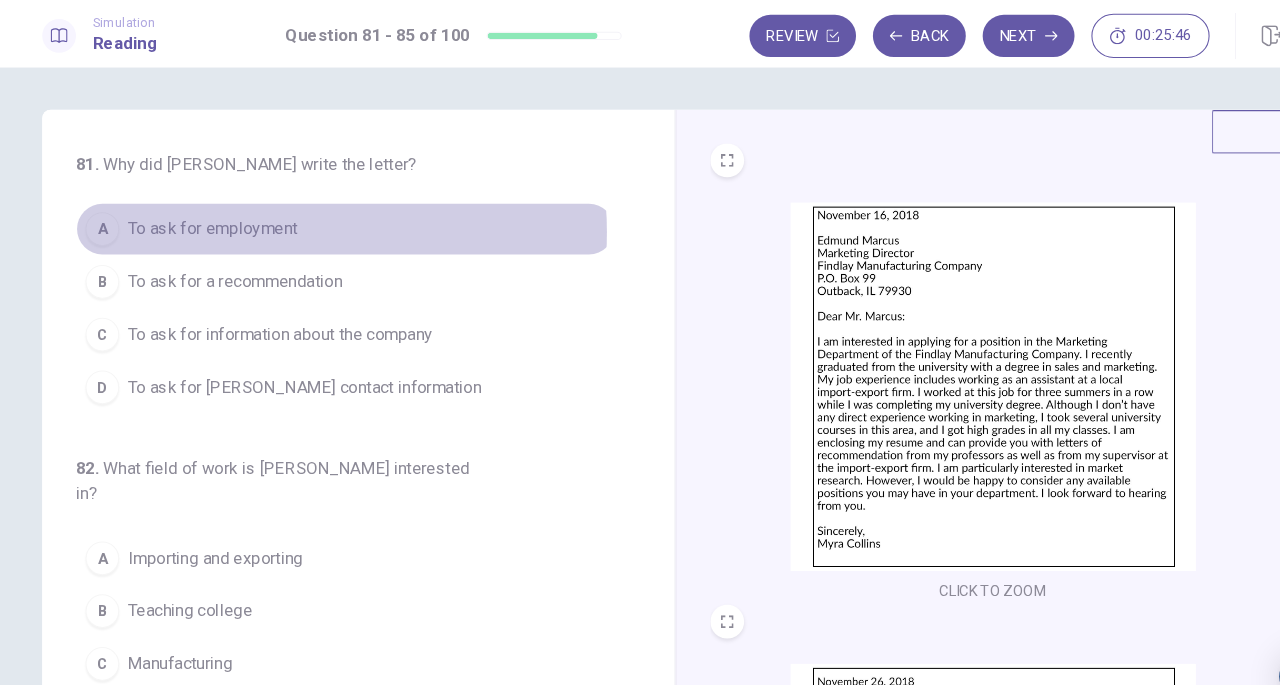 click on "To ask for employment" at bounding box center (201, 217) 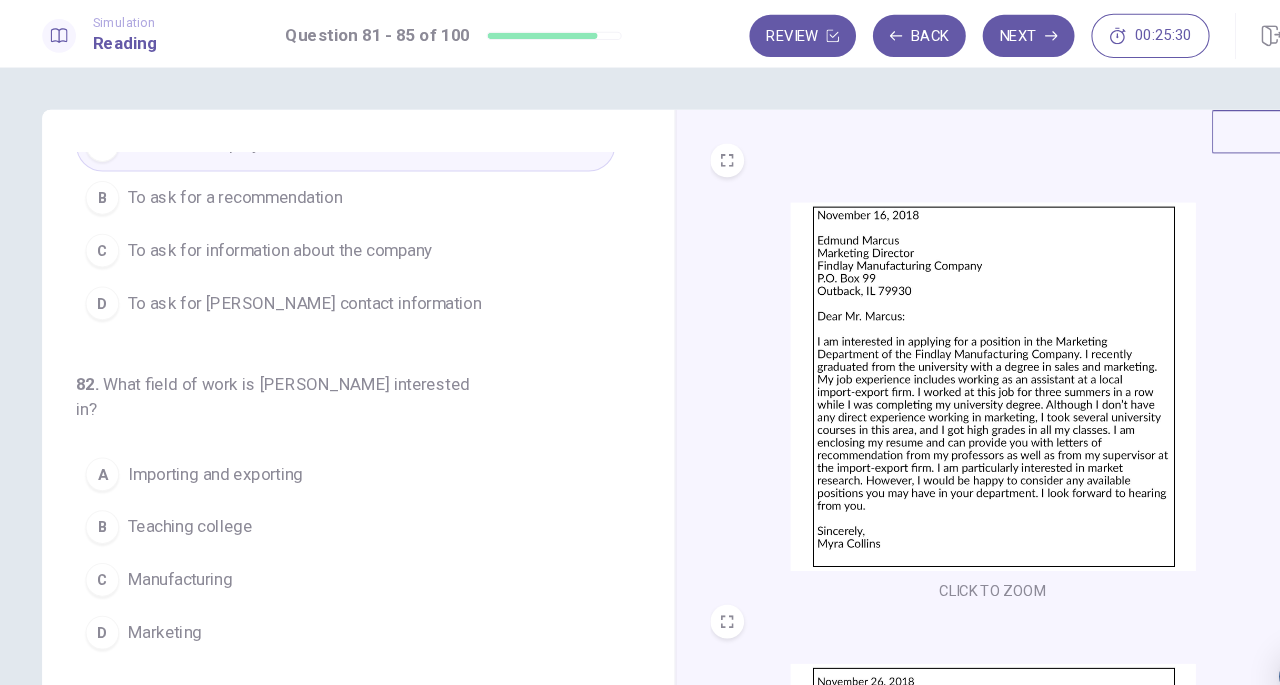 scroll, scrollTop: 81, scrollLeft: 0, axis: vertical 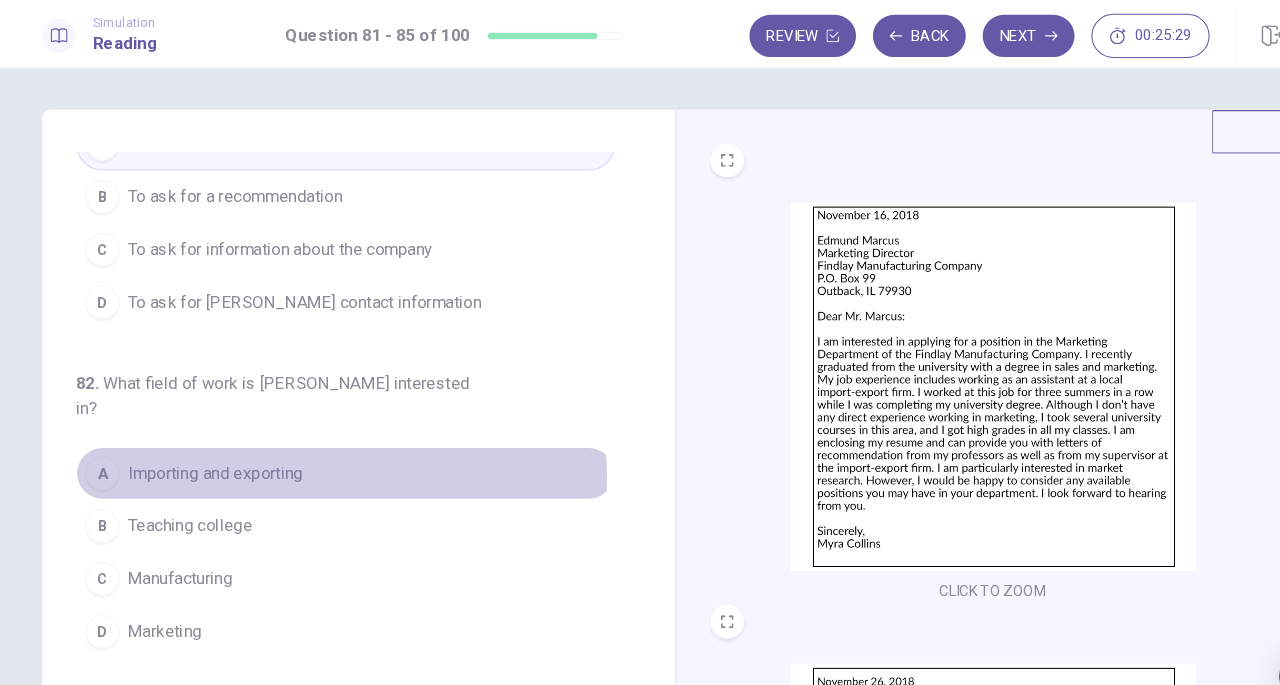 click on "Importing and exporting" at bounding box center (204, 448) 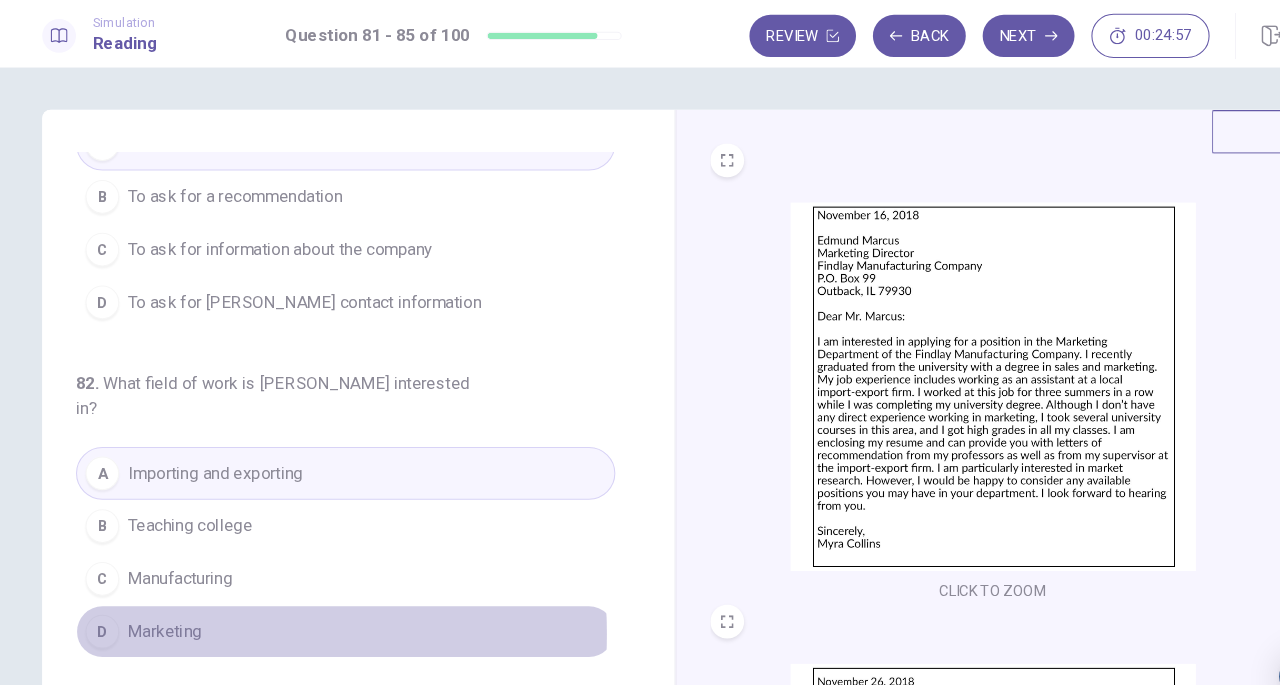 click on "Marketing" at bounding box center (156, 598) 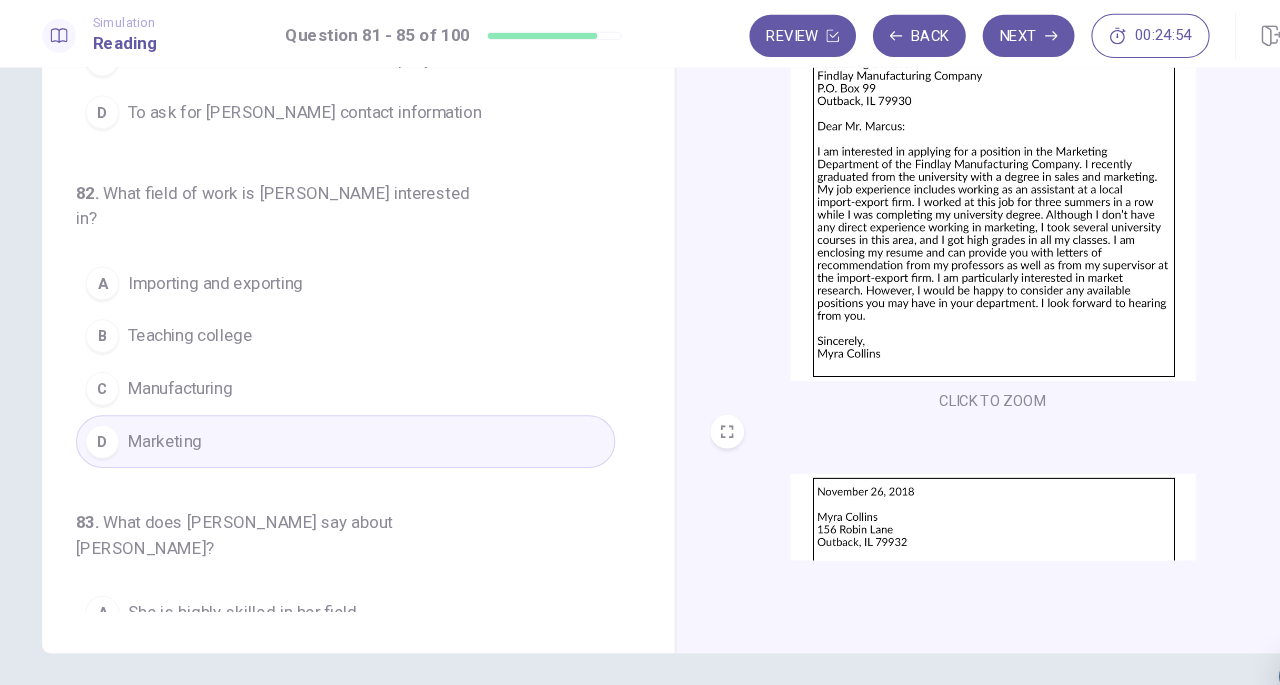 scroll, scrollTop: 218, scrollLeft: 0, axis: vertical 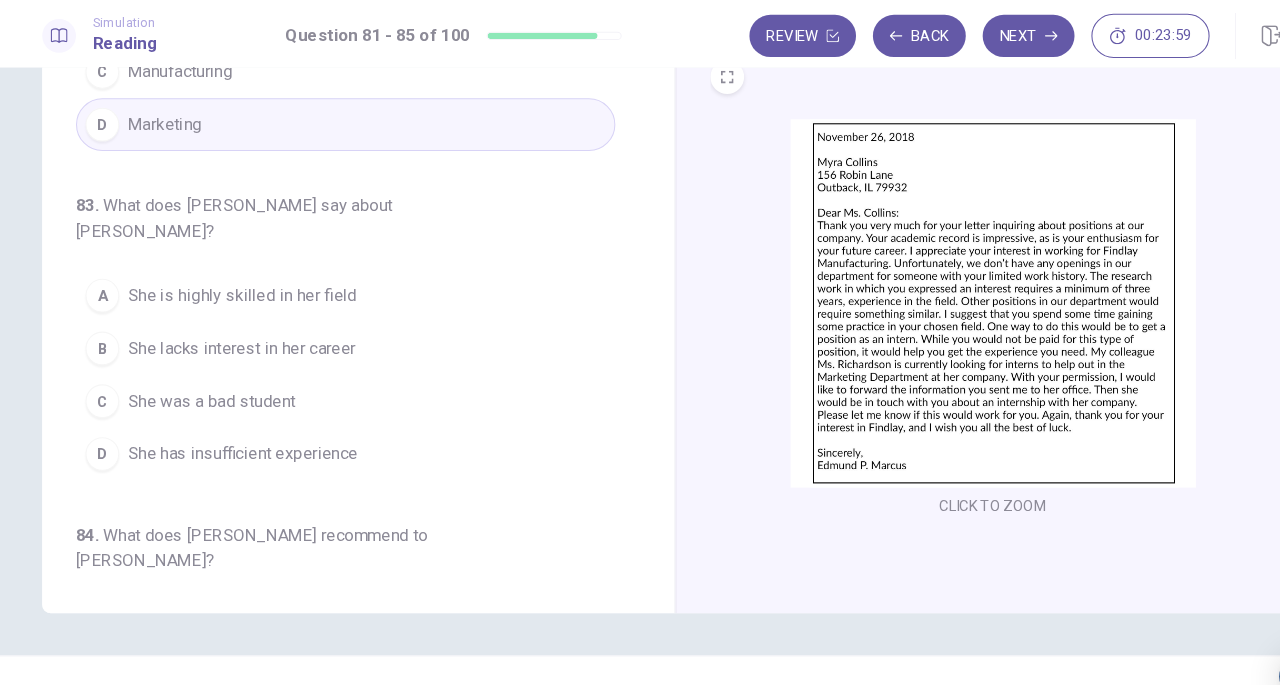 click on "She has insufficient experience" at bounding box center [230, 431] 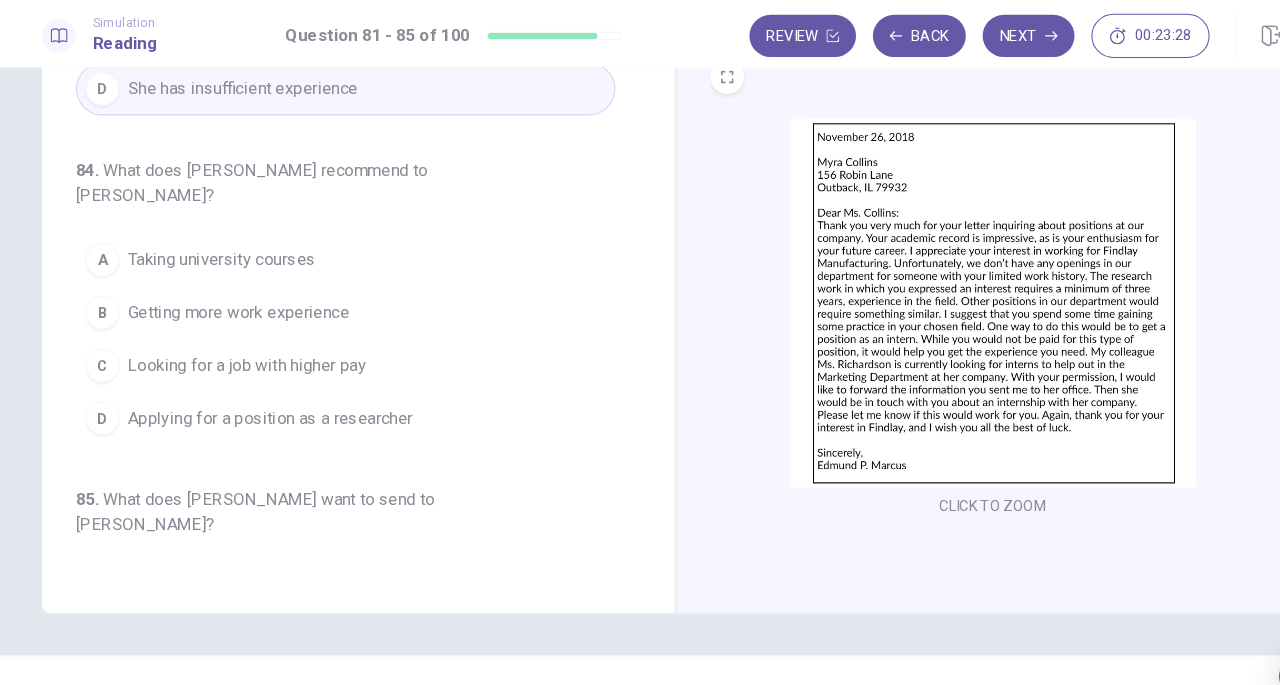 scroll, scrollTop: 688, scrollLeft: 0, axis: vertical 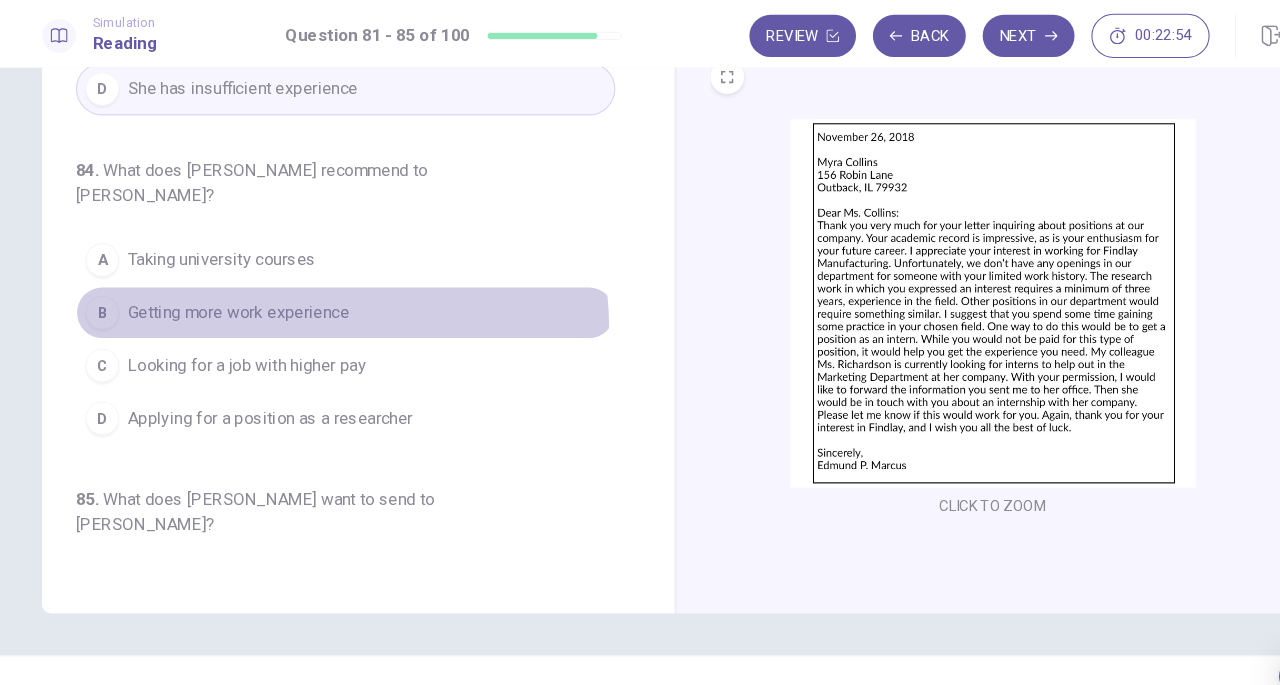 click on "B Getting more work experience" at bounding box center [327, 297] 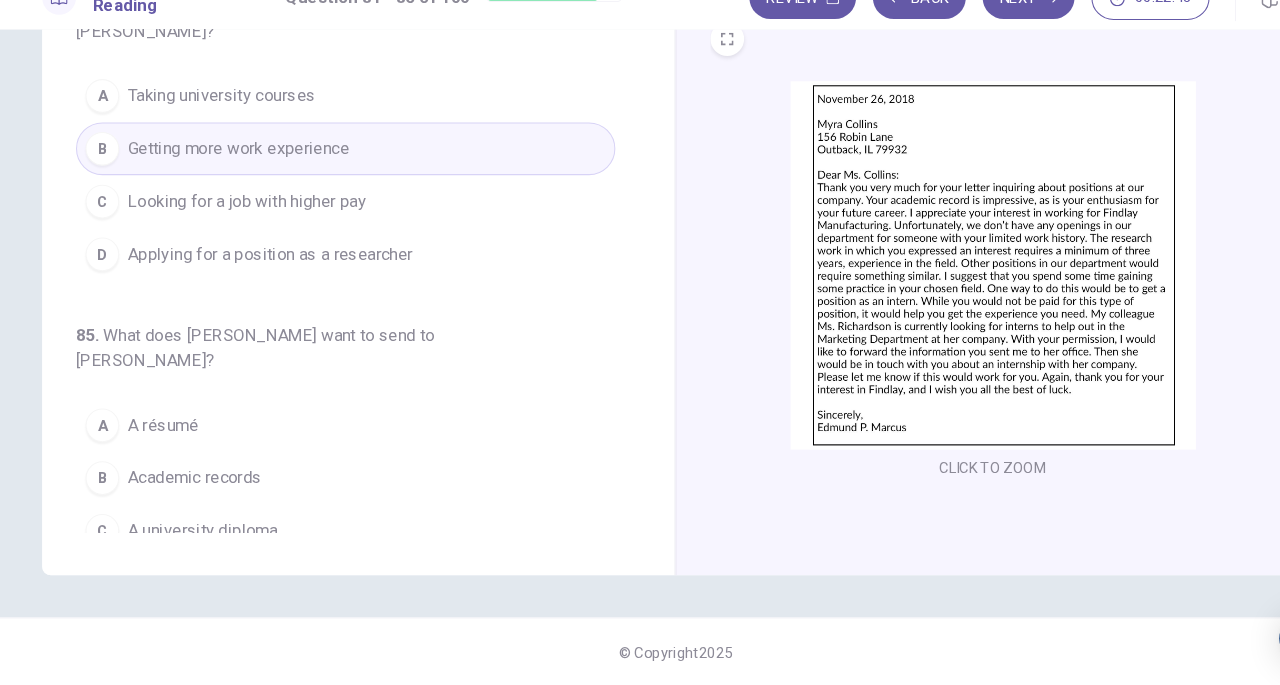 scroll, scrollTop: 819, scrollLeft: 0, axis: vertical 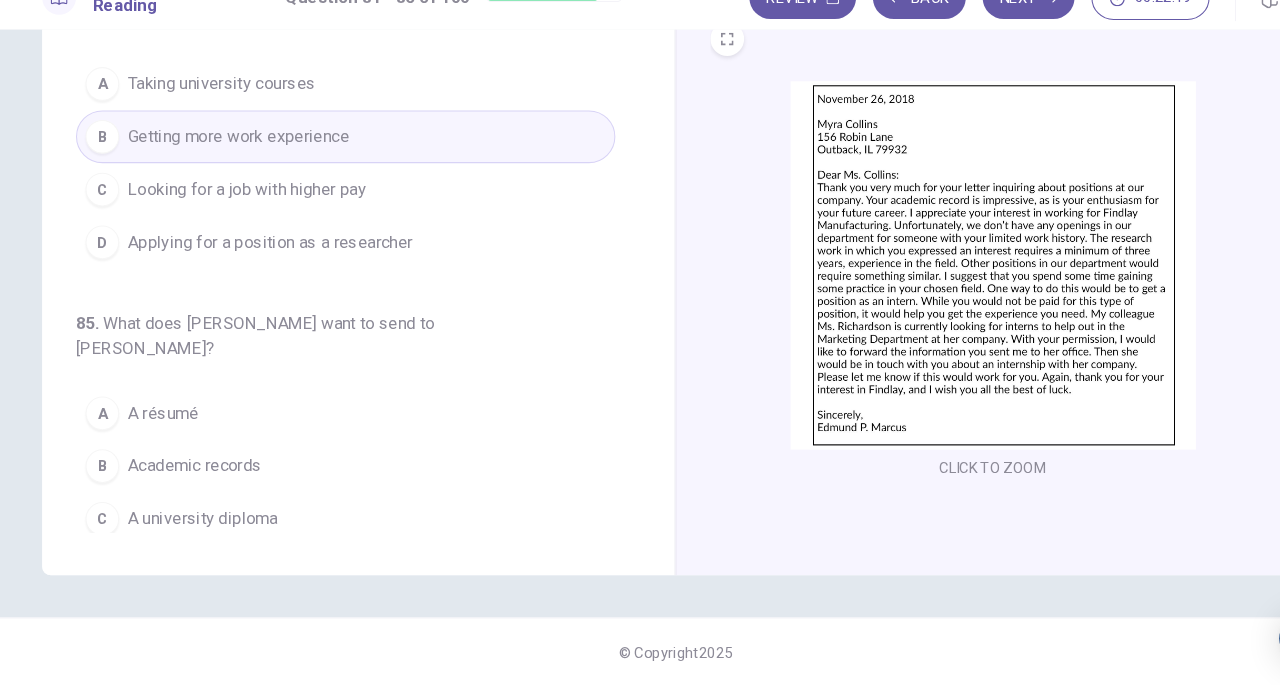 click on "A résumé" at bounding box center (154, 428) 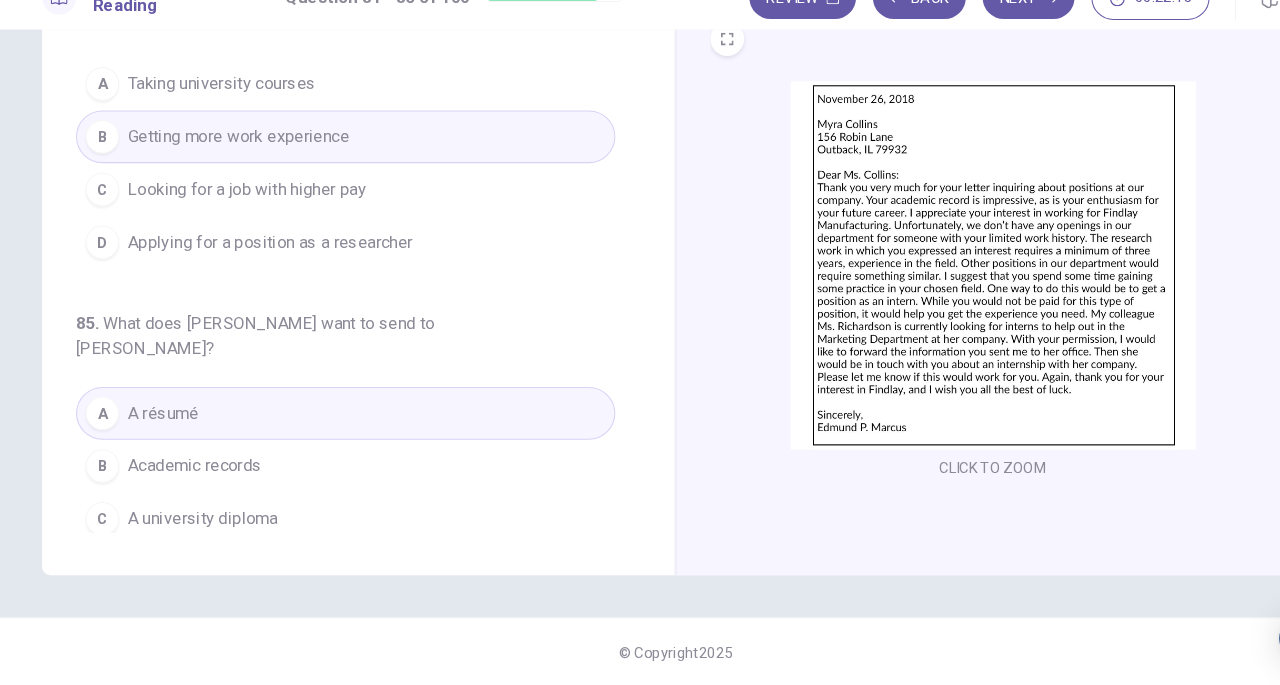 scroll, scrollTop: 0, scrollLeft: 0, axis: both 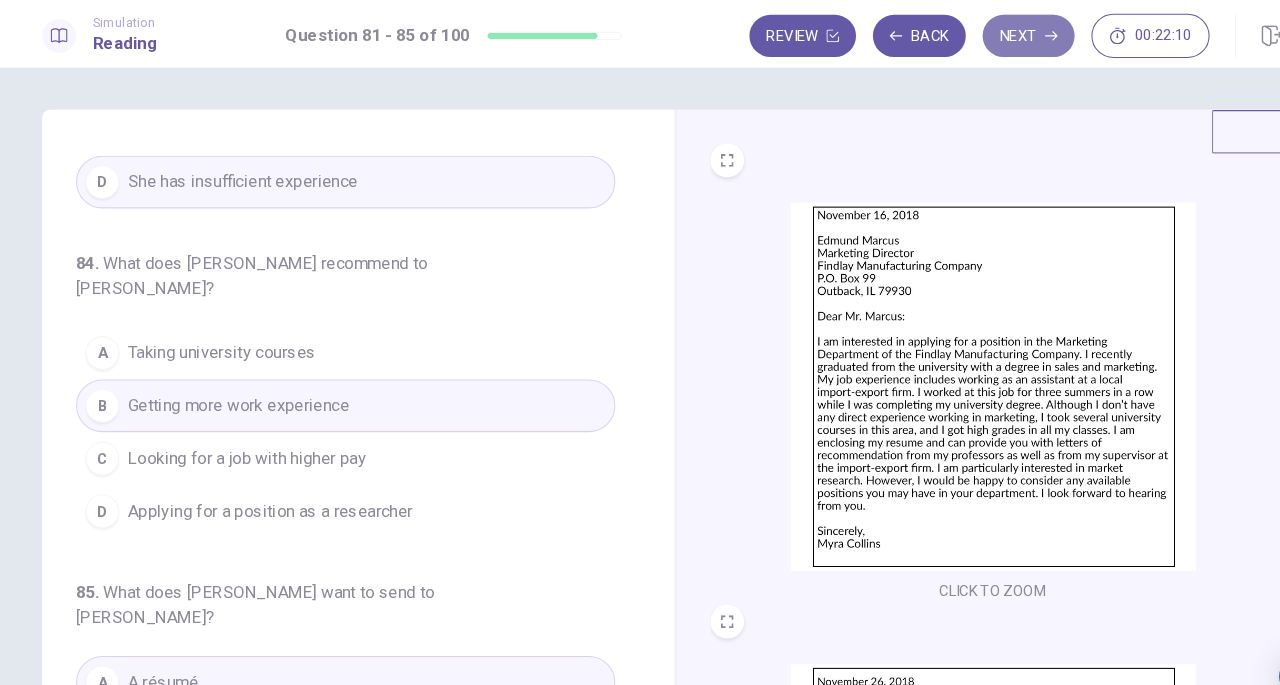 click on "Next" at bounding box center (974, 34) 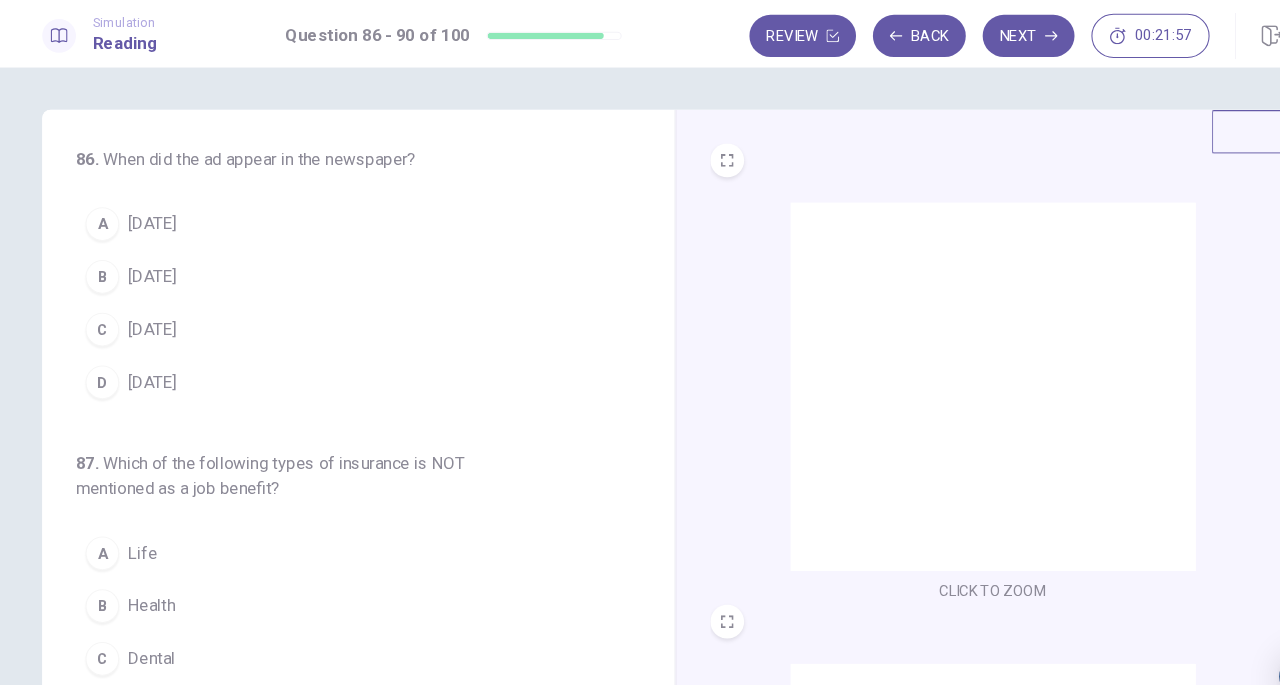 scroll, scrollTop: 0, scrollLeft: 0, axis: both 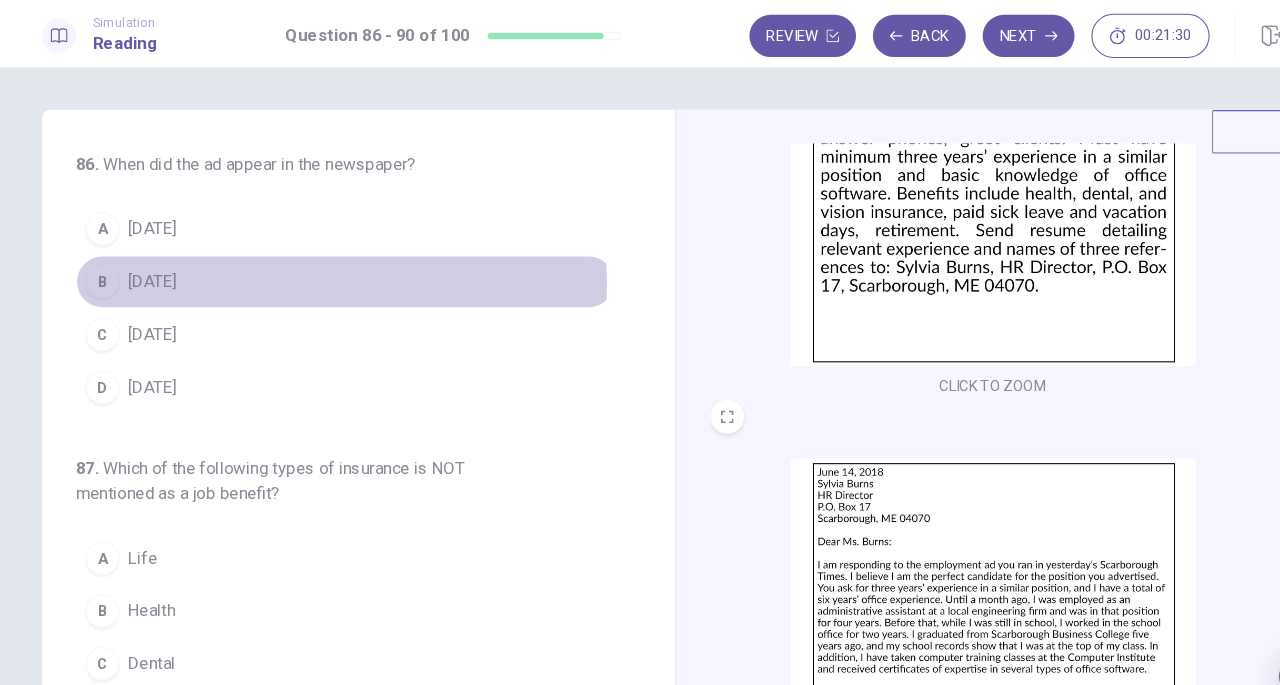 click on "[DATE]" at bounding box center (144, 267) 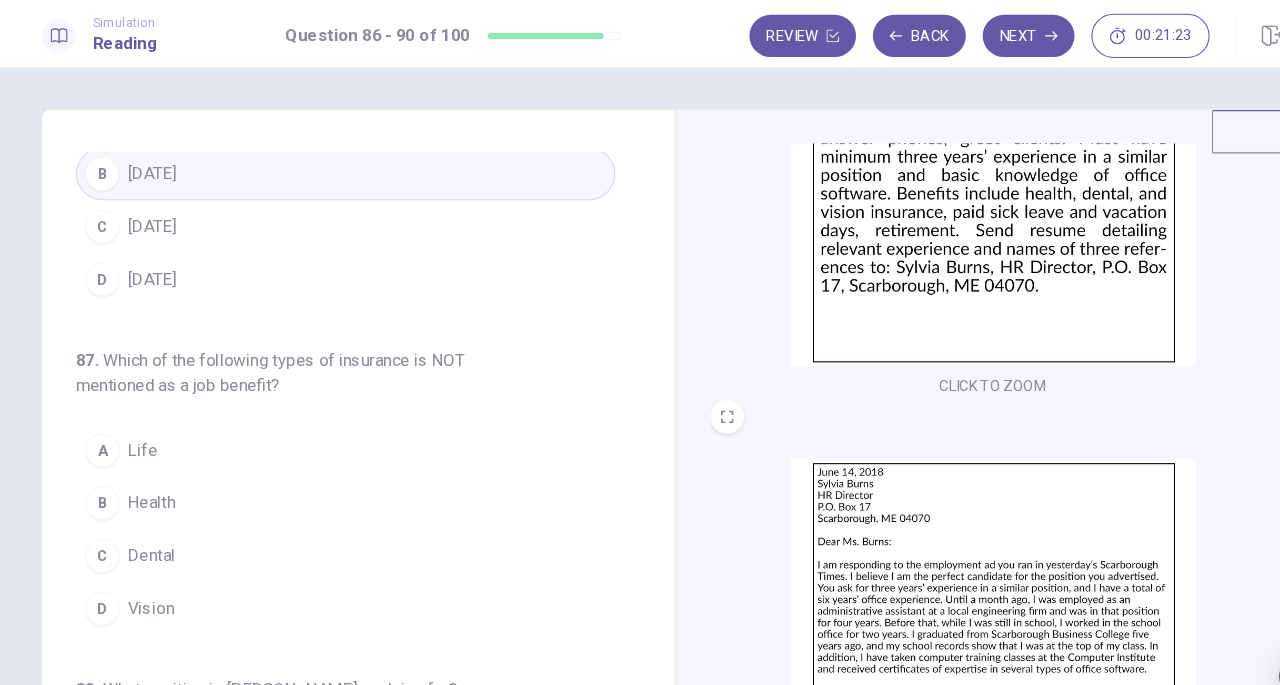 scroll, scrollTop: 104, scrollLeft: 0, axis: vertical 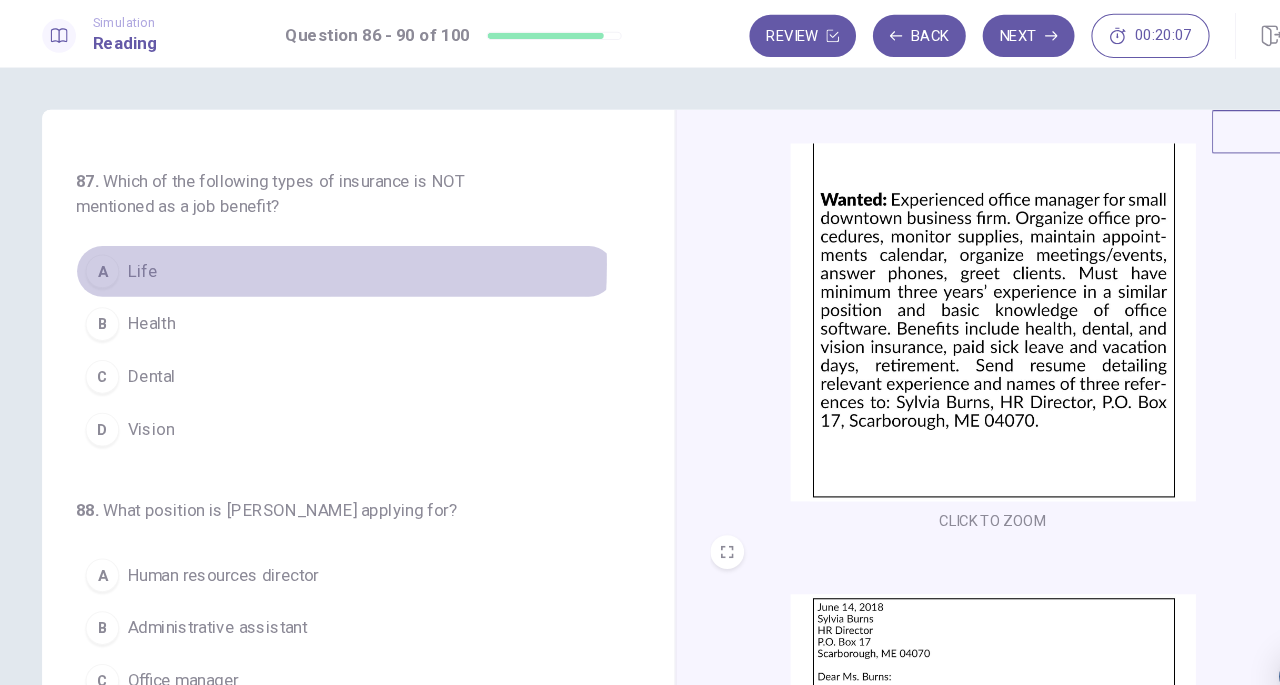 click on "Life" at bounding box center [135, 257] 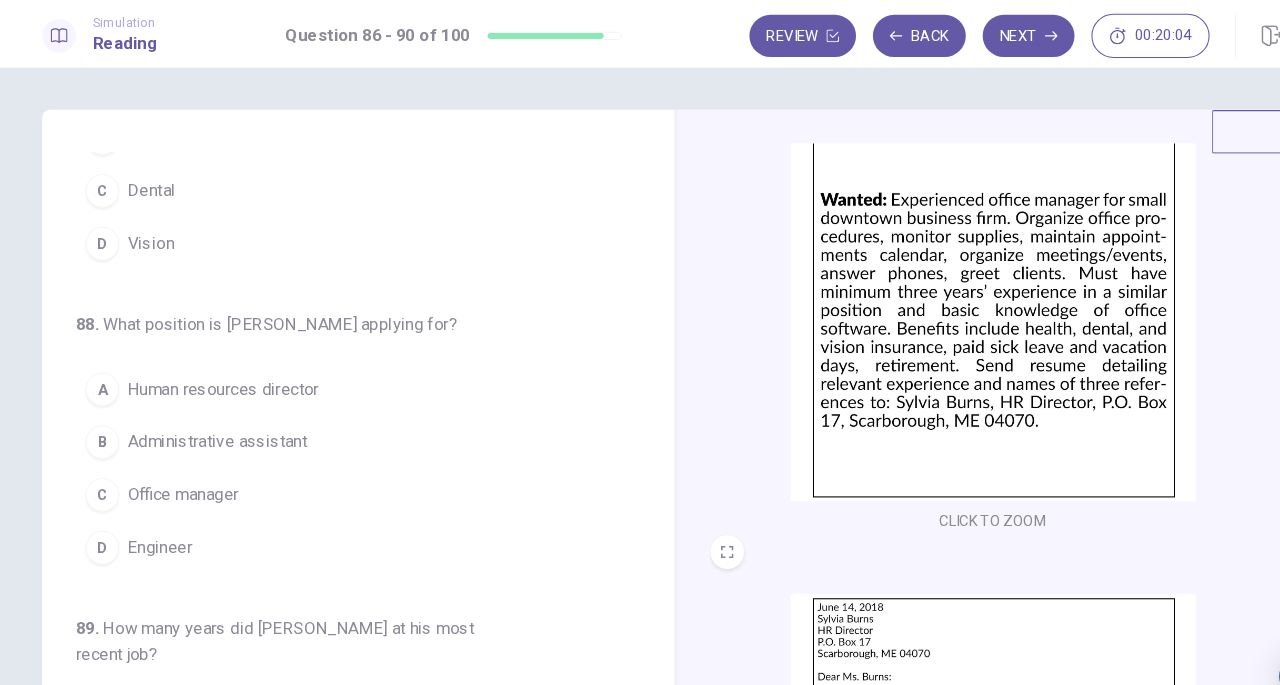 scroll, scrollTop: 450, scrollLeft: 0, axis: vertical 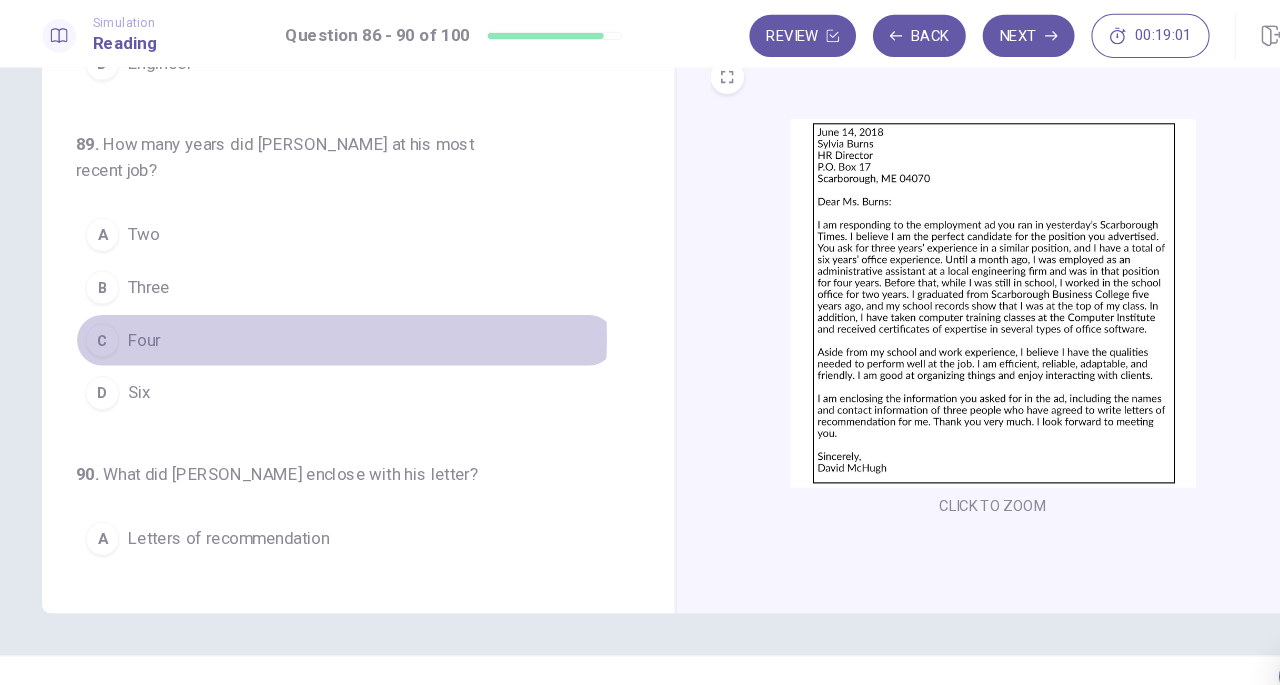click on "C Four" at bounding box center (327, 323) 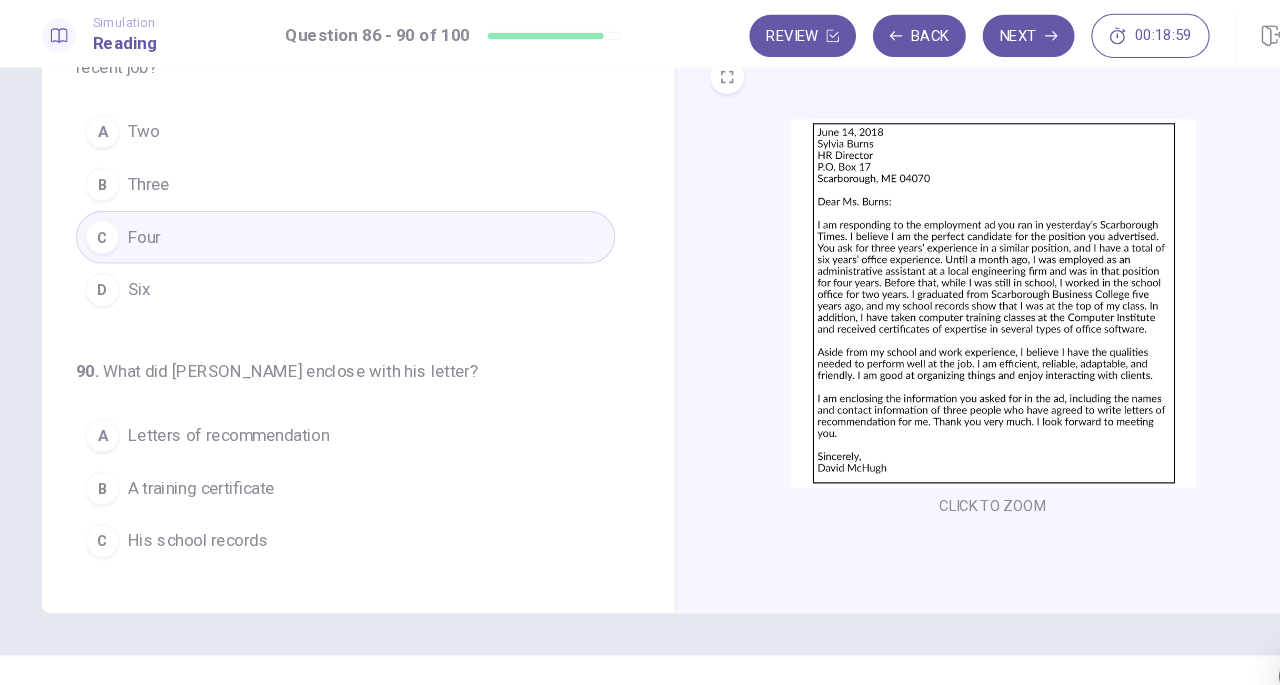 scroll, scrollTop: 819, scrollLeft: 0, axis: vertical 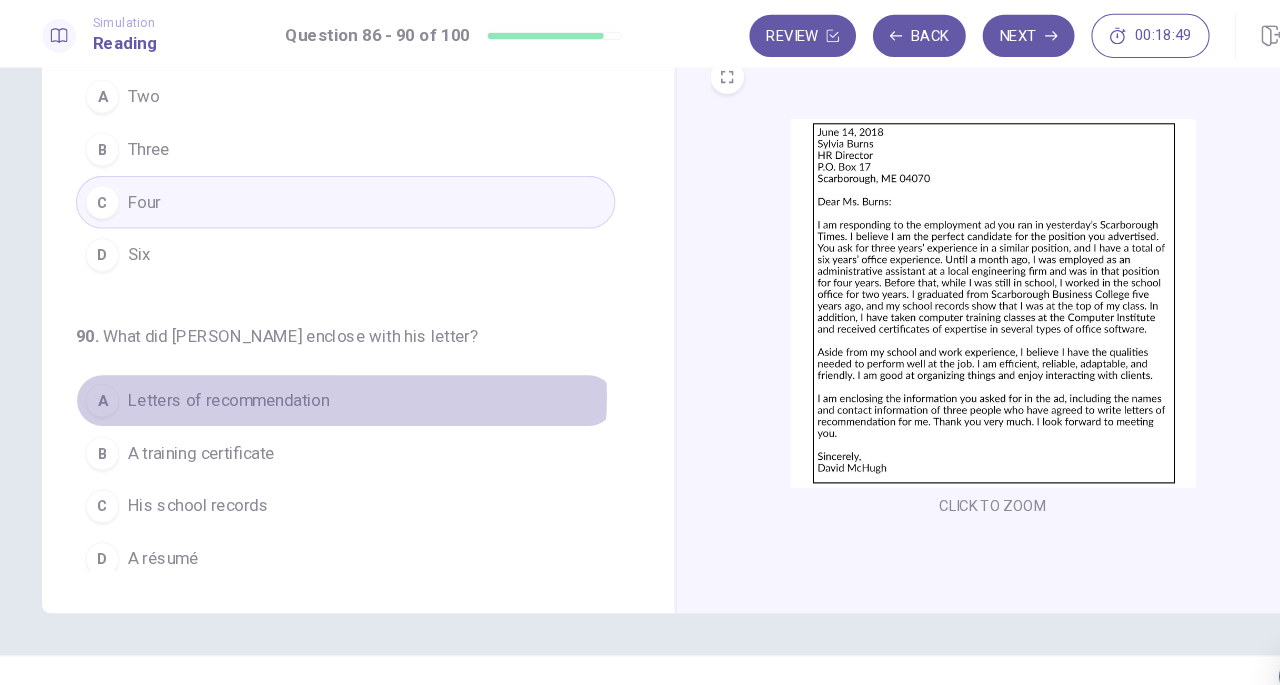 click on "Letters of recommendation" at bounding box center [216, 380] 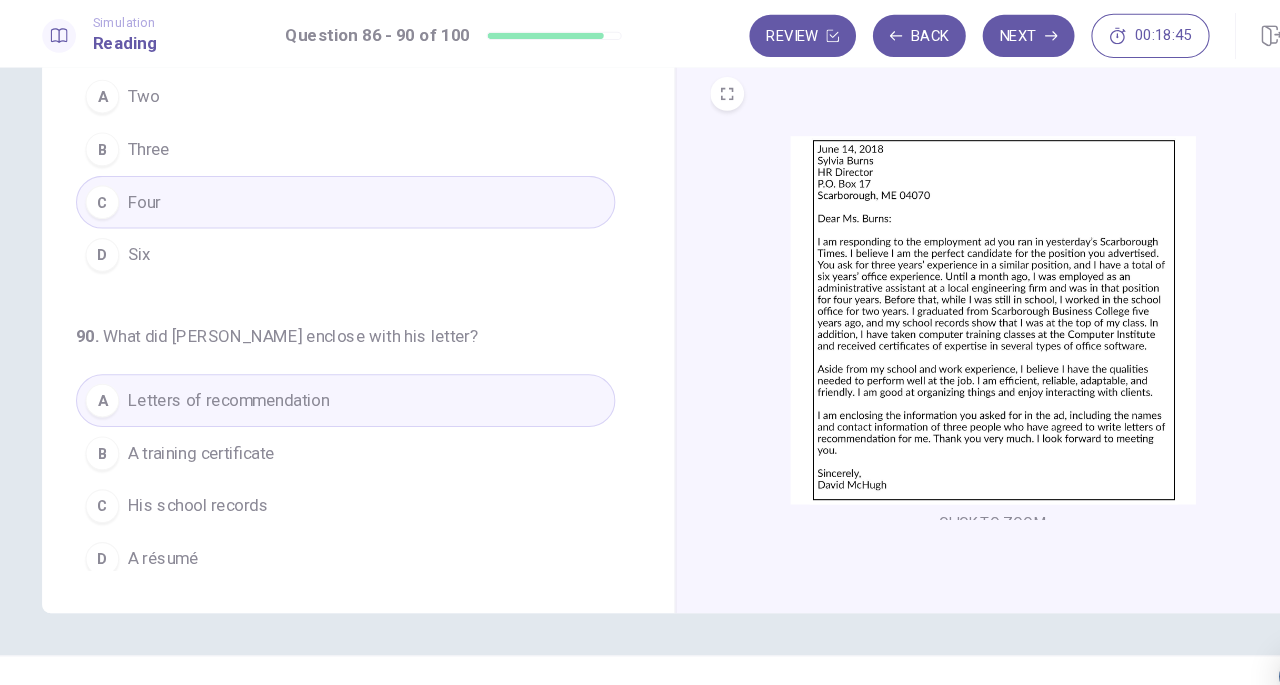 scroll, scrollTop: 278, scrollLeft: 0, axis: vertical 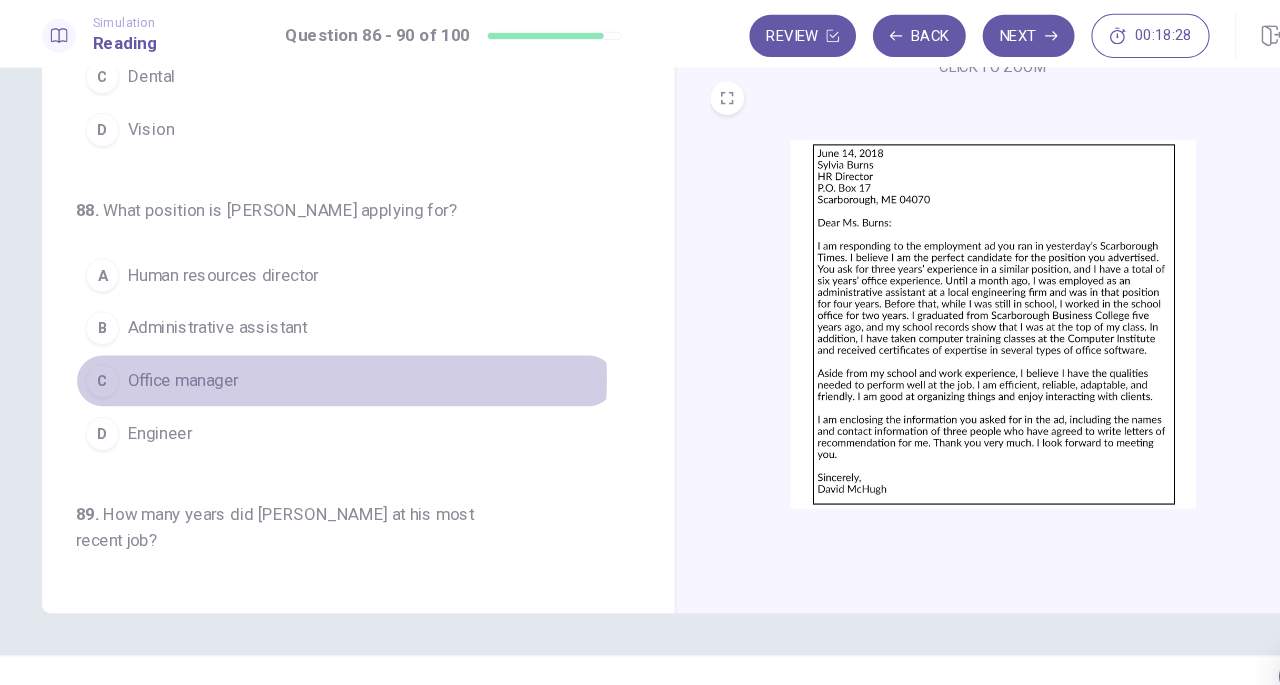 click on "C Office manager" at bounding box center (327, 361) 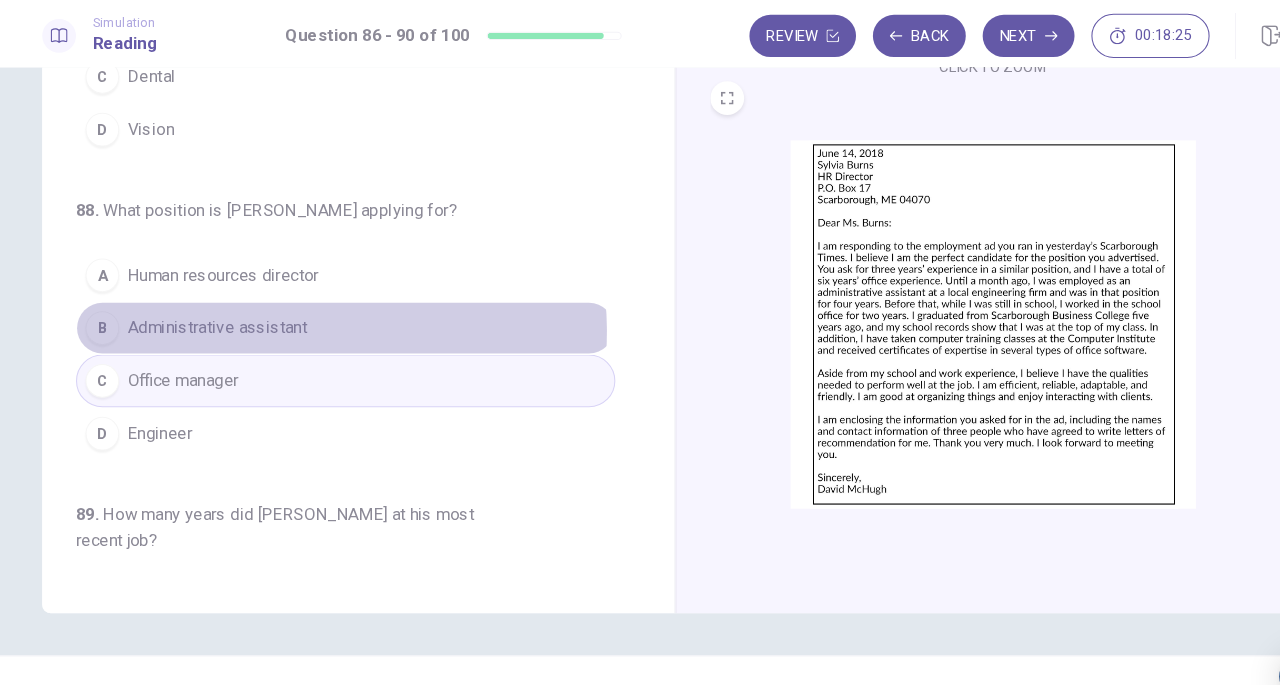 click on "Administrative assistant" at bounding box center (206, 311) 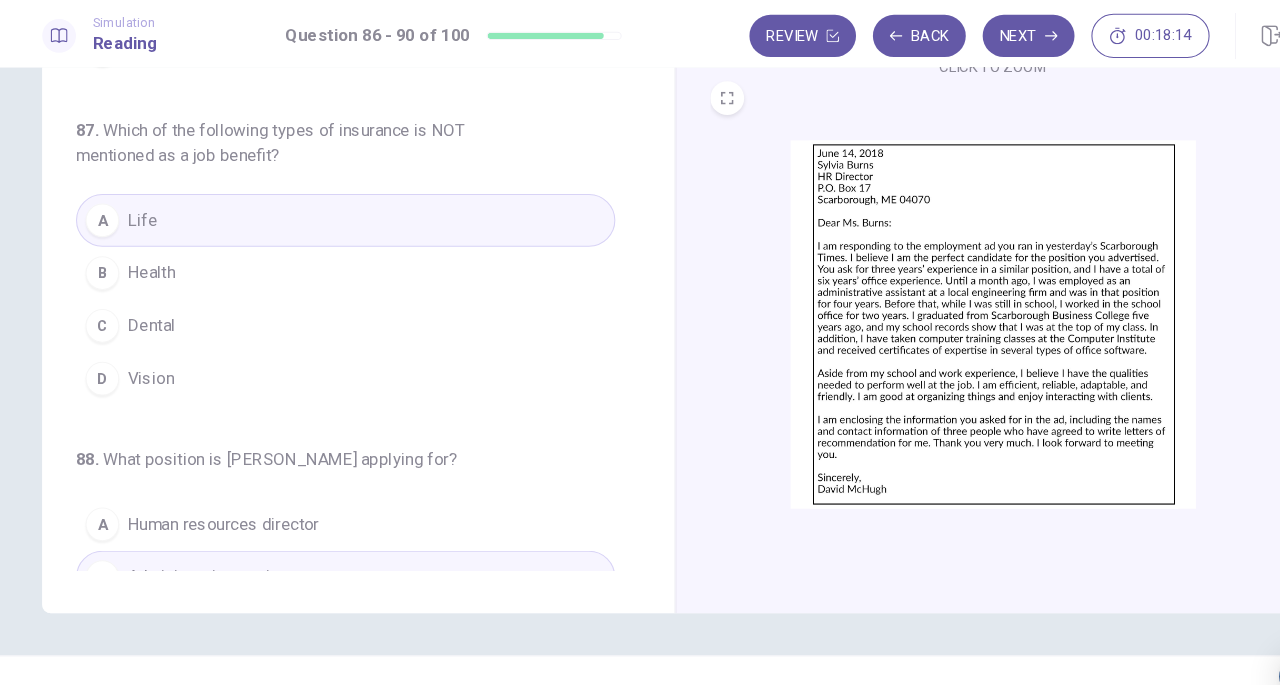 scroll, scrollTop: 0, scrollLeft: 0, axis: both 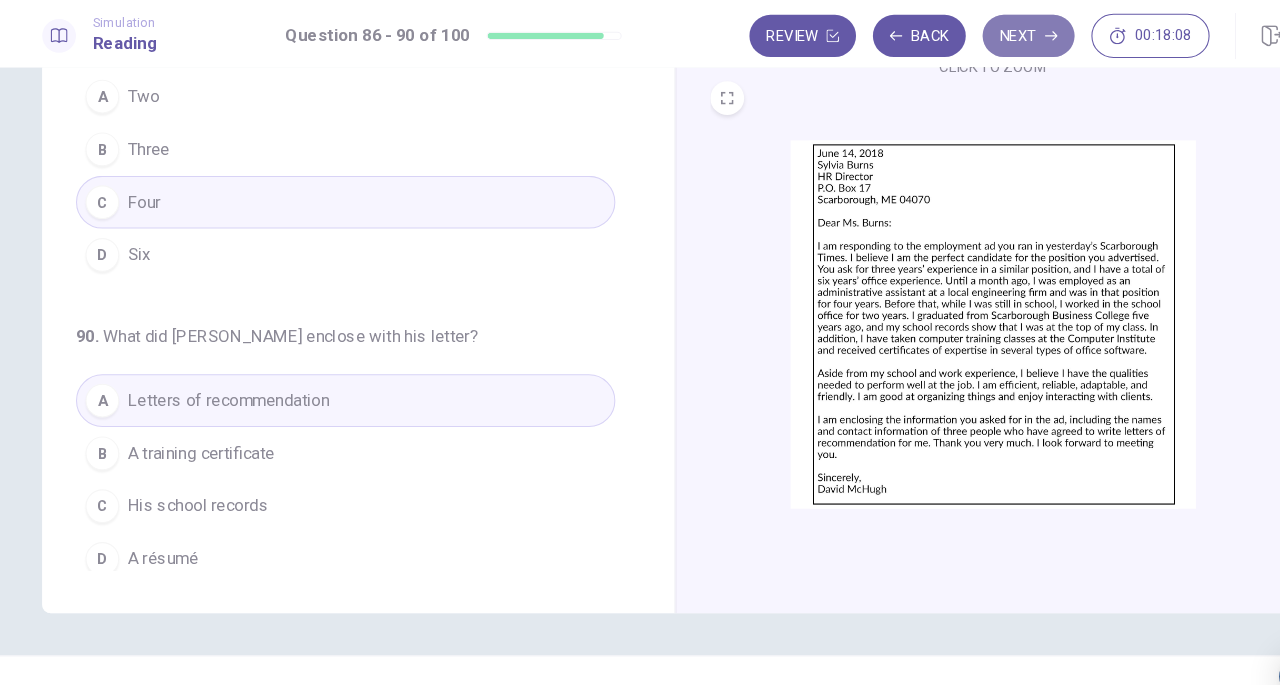 click on "Next" at bounding box center (974, 34) 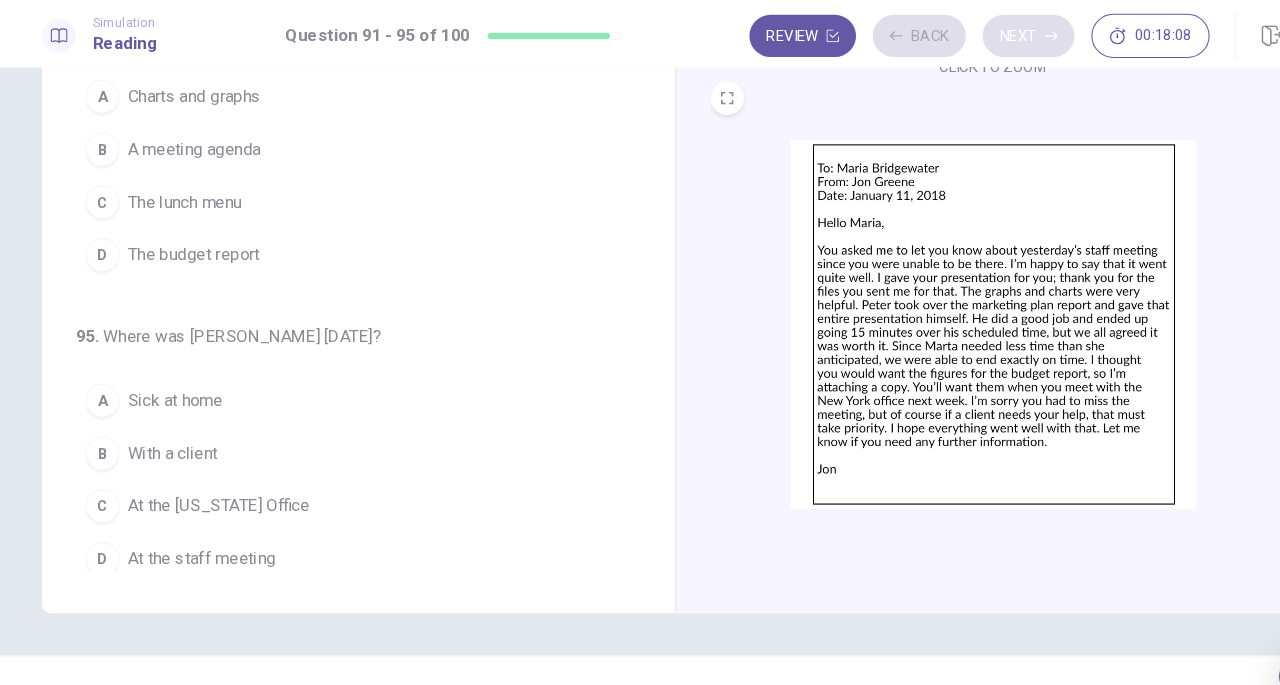 scroll, scrollTop: 771, scrollLeft: 0, axis: vertical 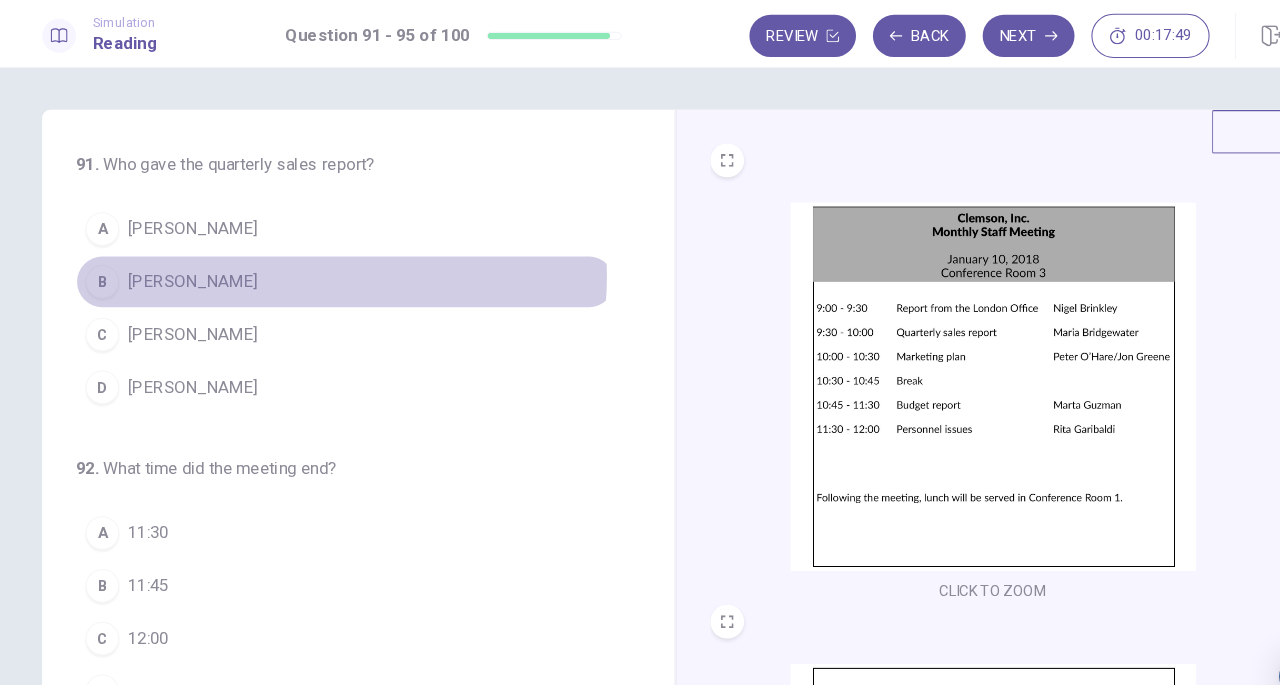 click on "B [PERSON_NAME]" at bounding box center [327, 267] 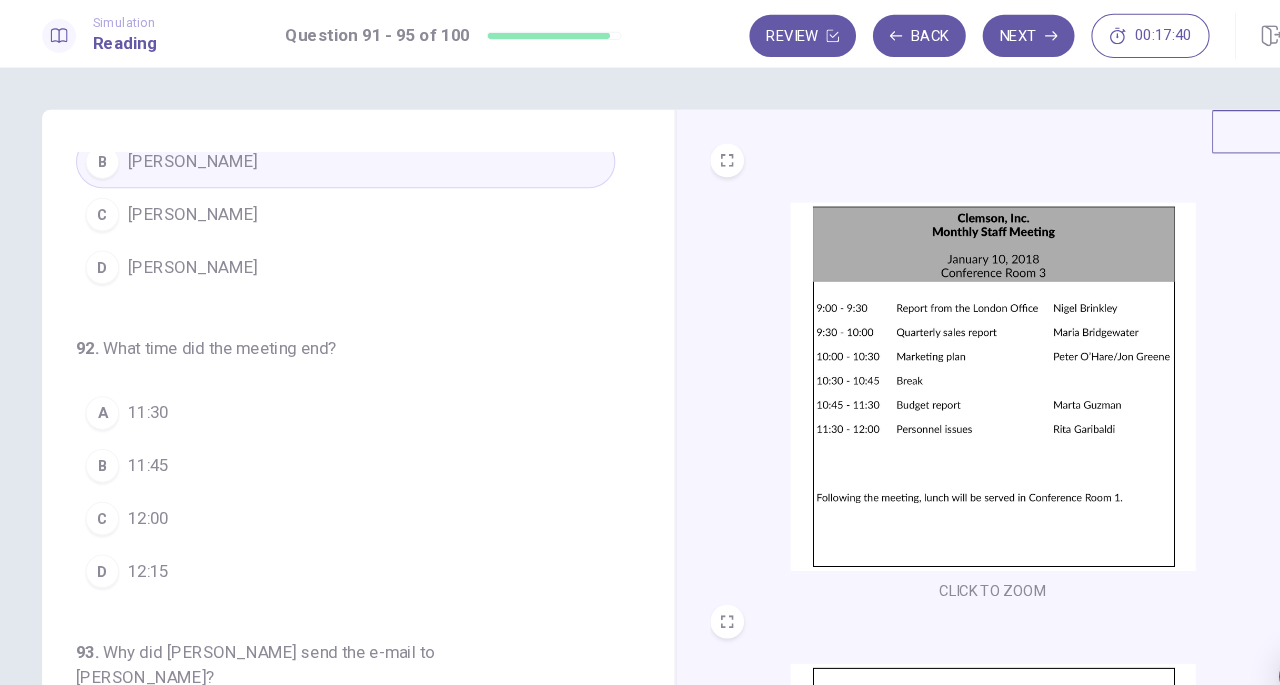 scroll, scrollTop: 115, scrollLeft: 0, axis: vertical 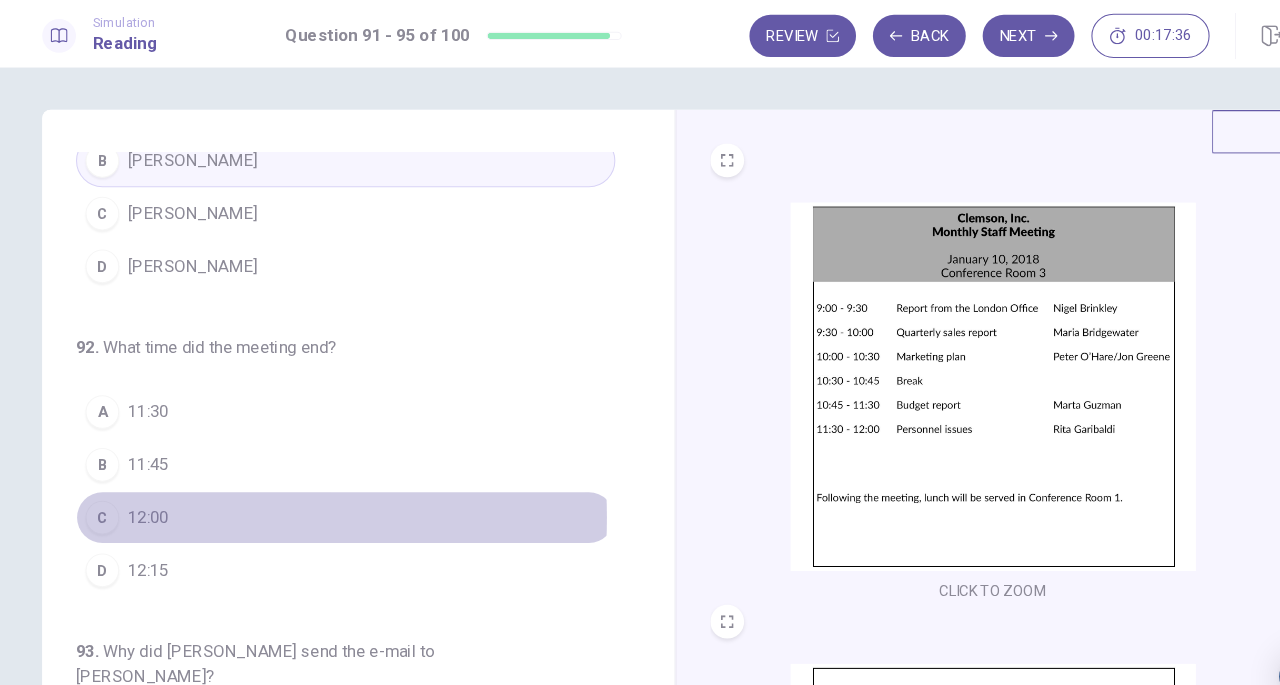click on "C 12:00" at bounding box center (327, 490) 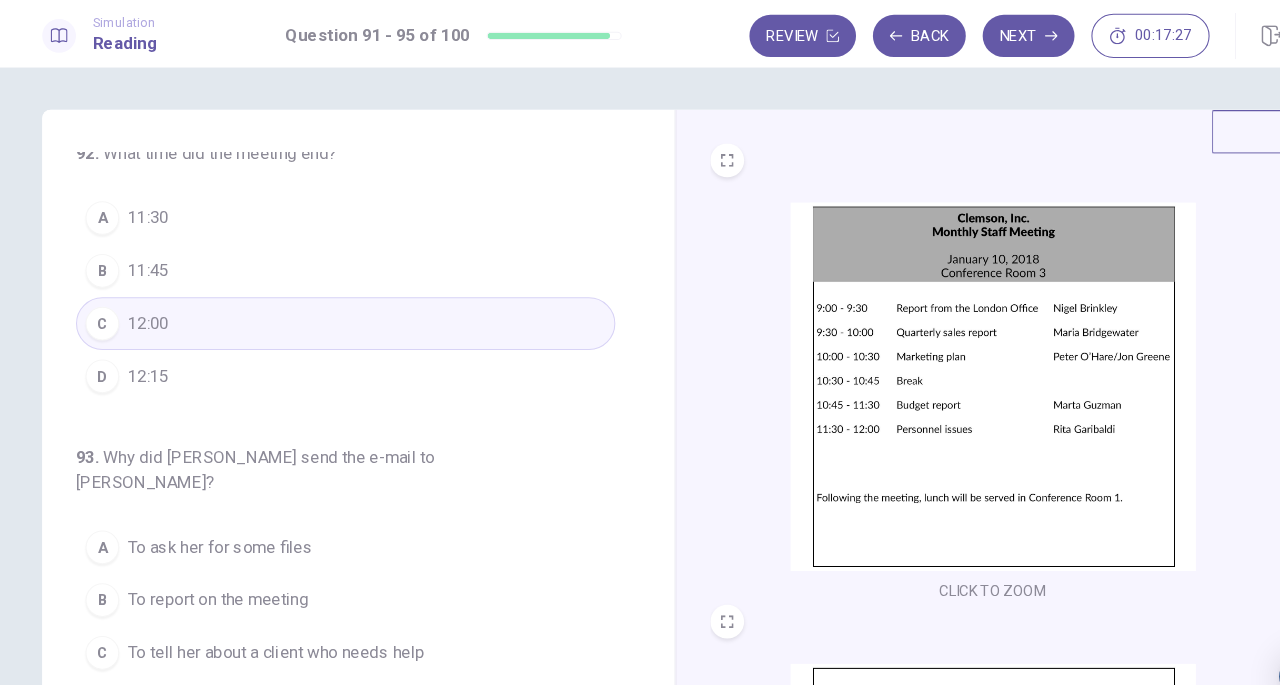 scroll, scrollTop: 318, scrollLeft: 0, axis: vertical 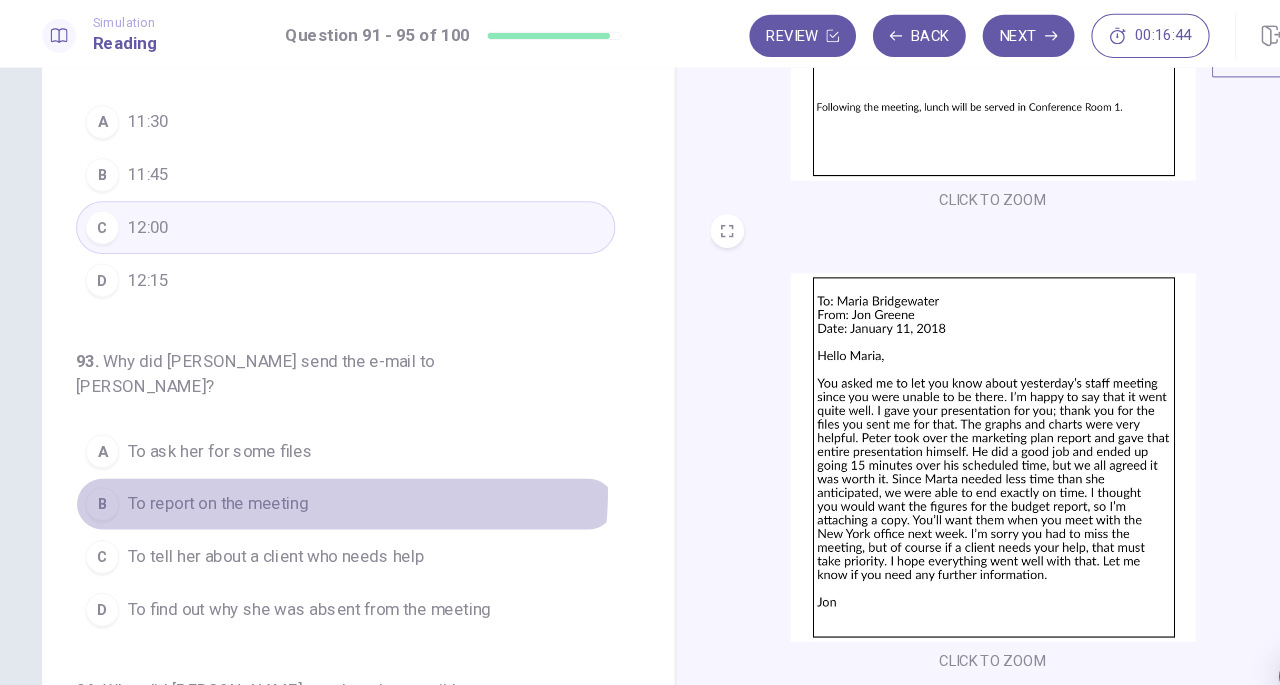 click on "To report on the meeting" at bounding box center (206, 477) 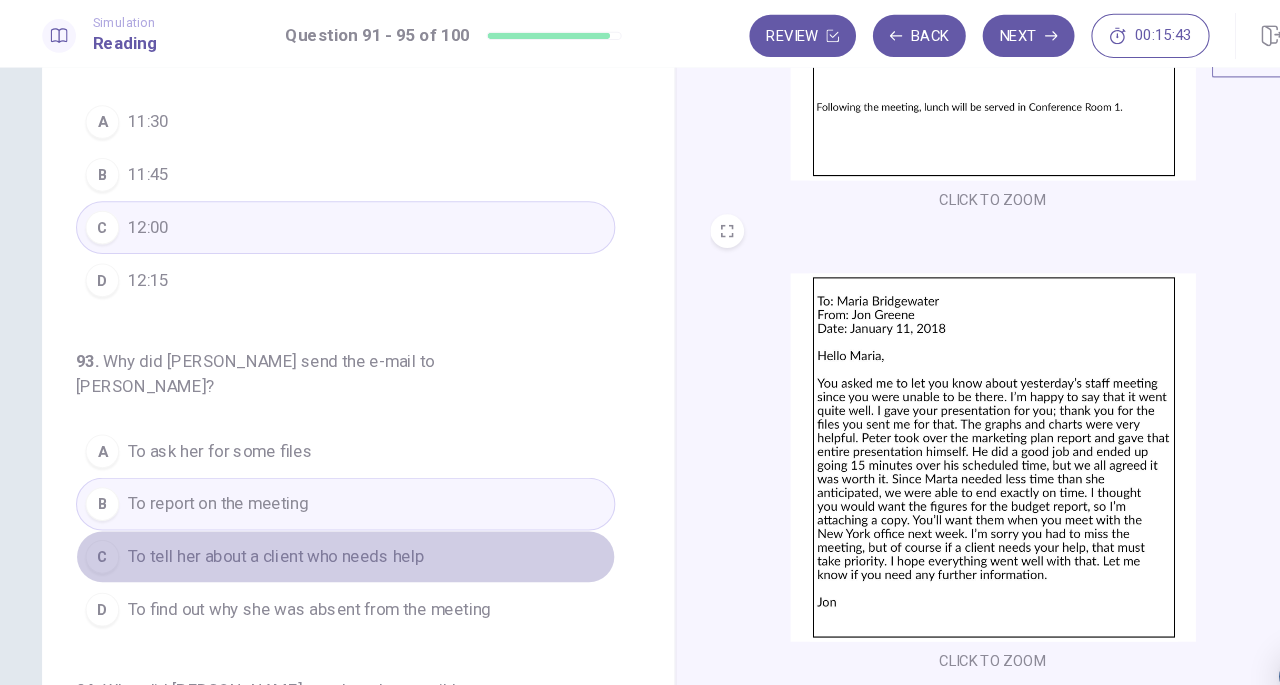 click on "To tell her about a client who needs help" at bounding box center [261, 527] 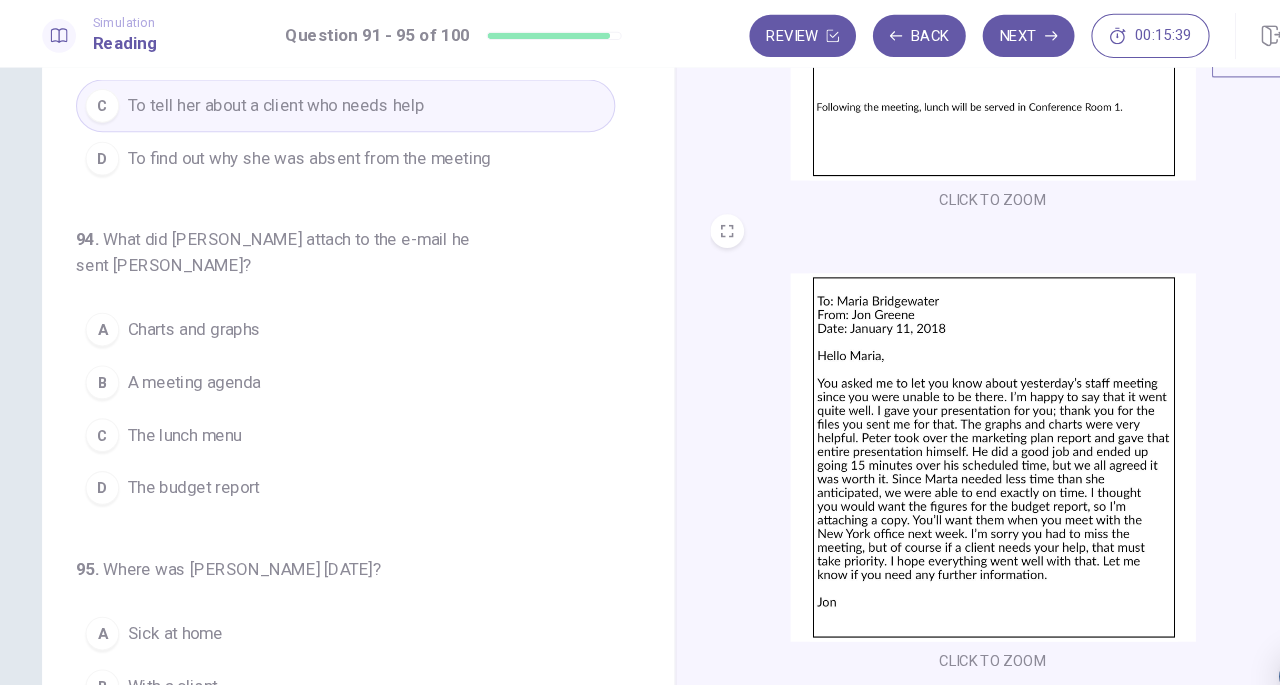 scroll, scrollTop: 744, scrollLeft: 0, axis: vertical 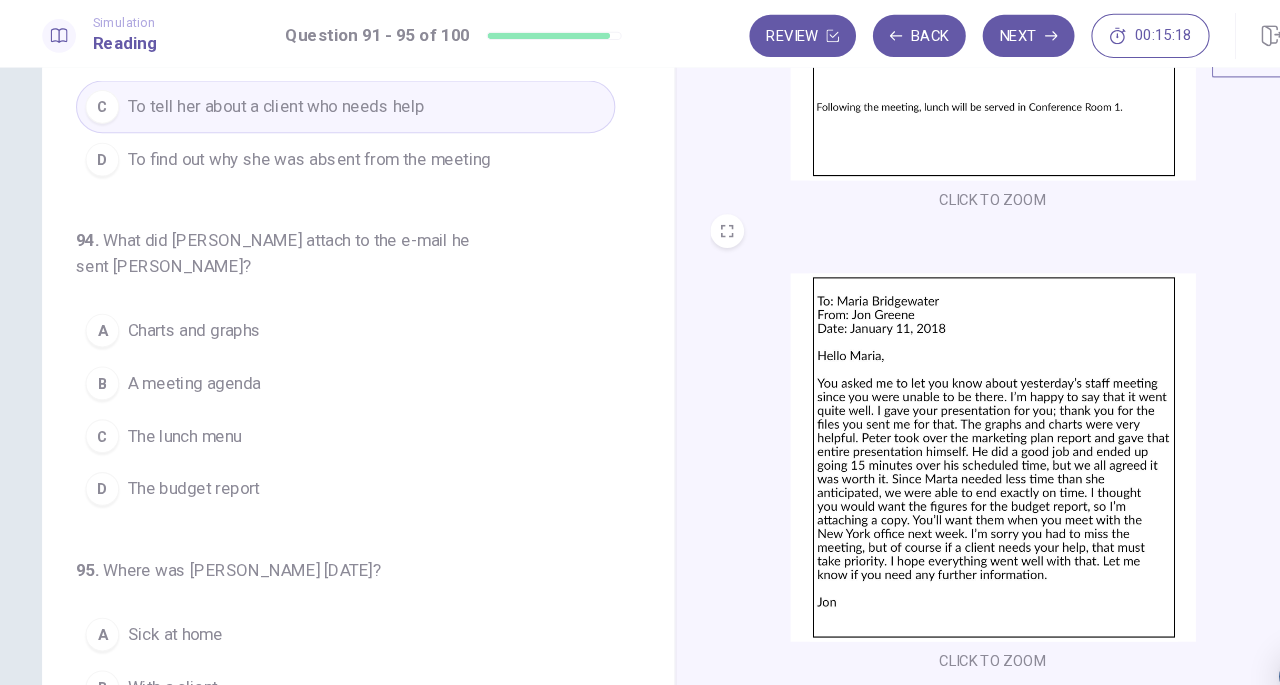 click on "The budget report" at bounding box center (183, 463) 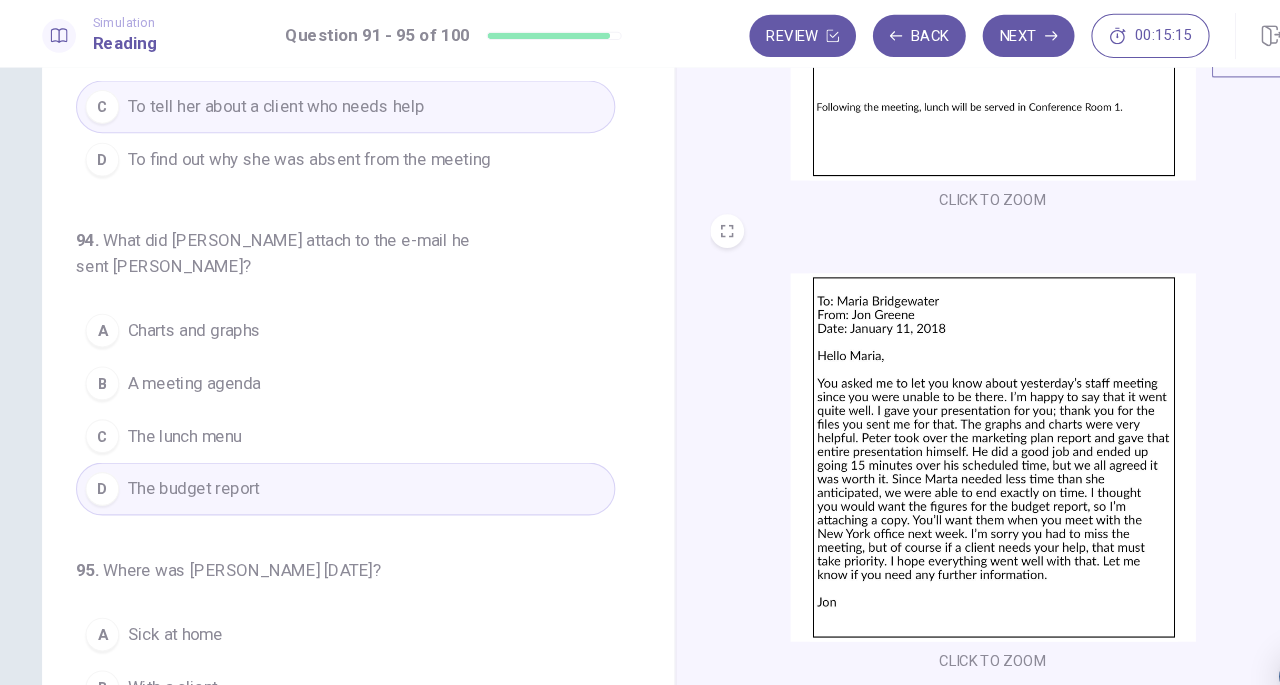 scroll, scrollTop: 771, scrollLeft: 0, axis: vertical 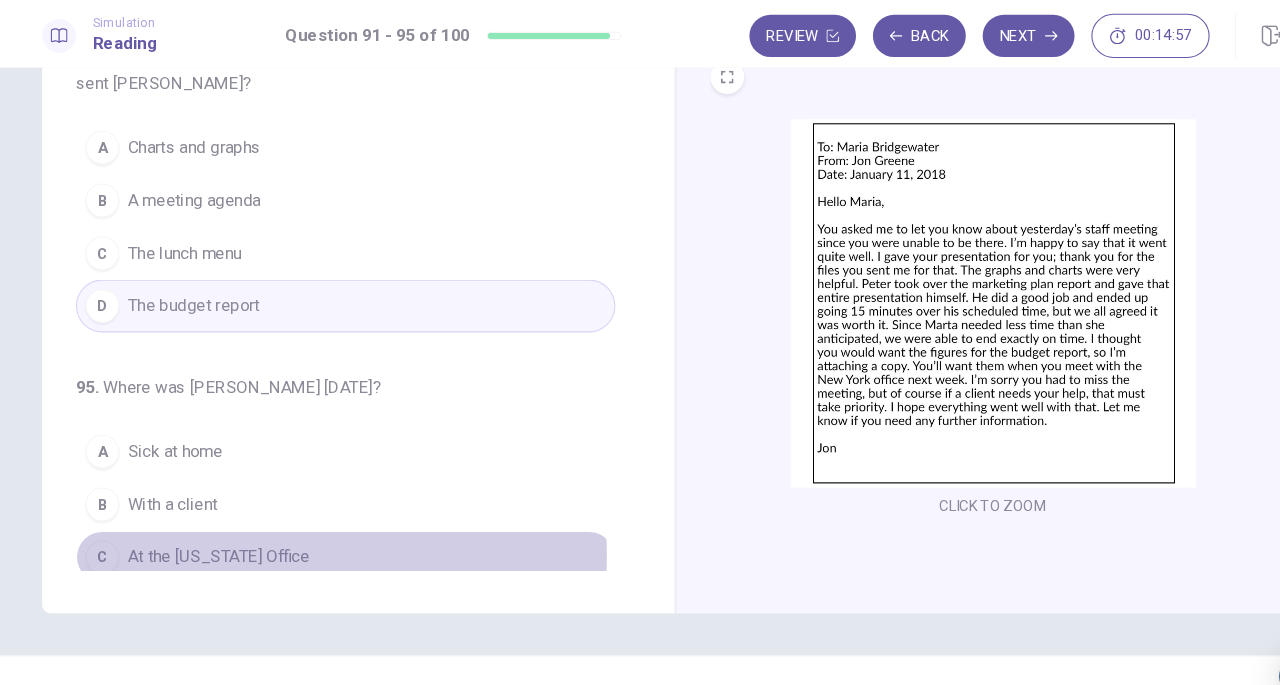 click on "At the [US_STATE] Office" at bounding box center [207, 528] 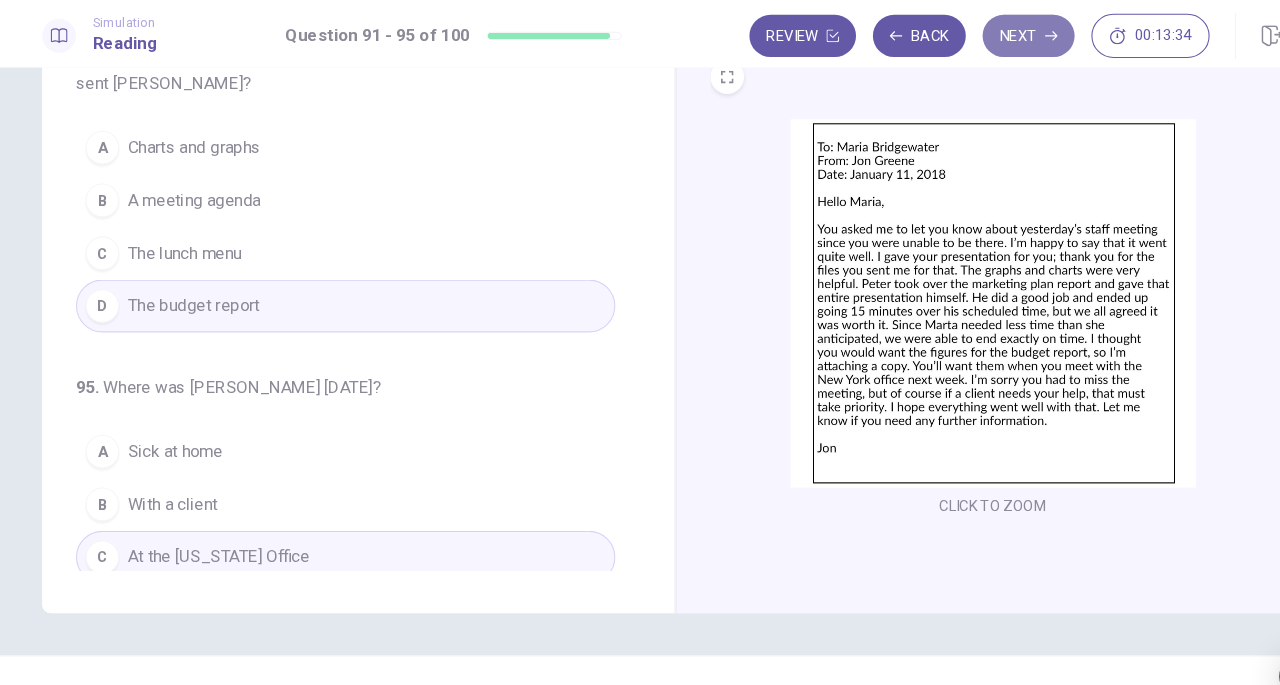 click on "Next" at bounding box center [974, 34] 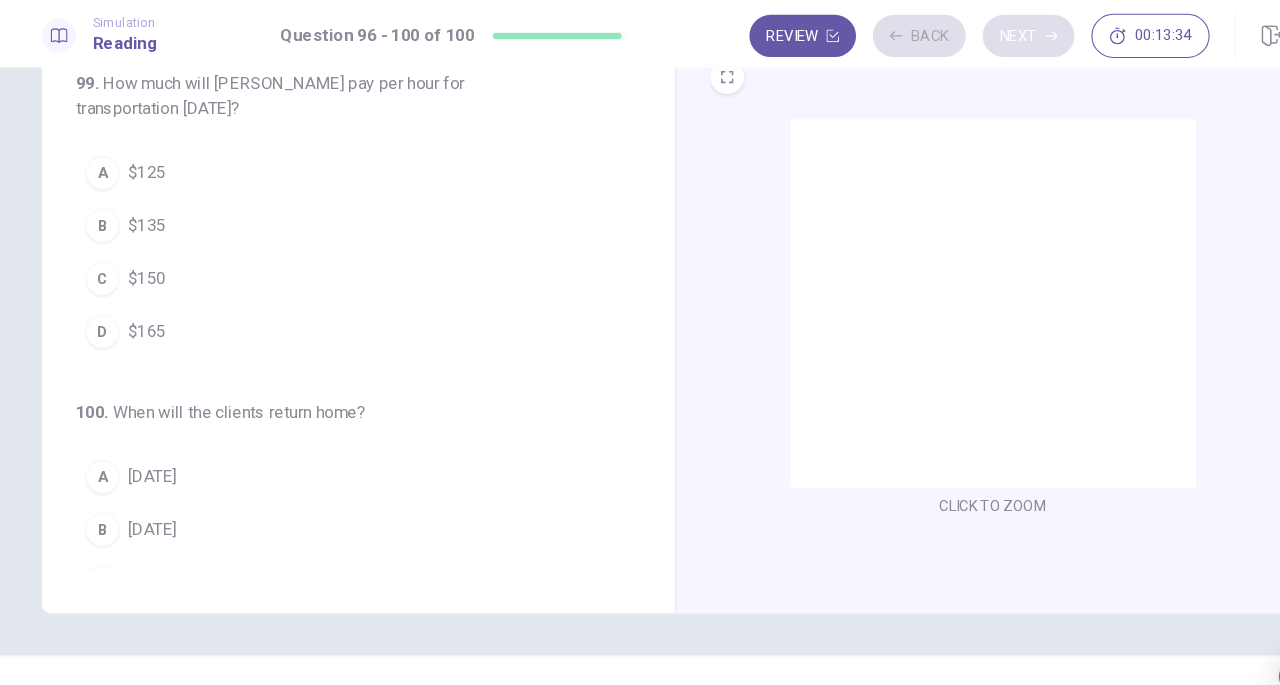 scroll, scrollTop: 795, scrollLeft: 0, axis: vertical 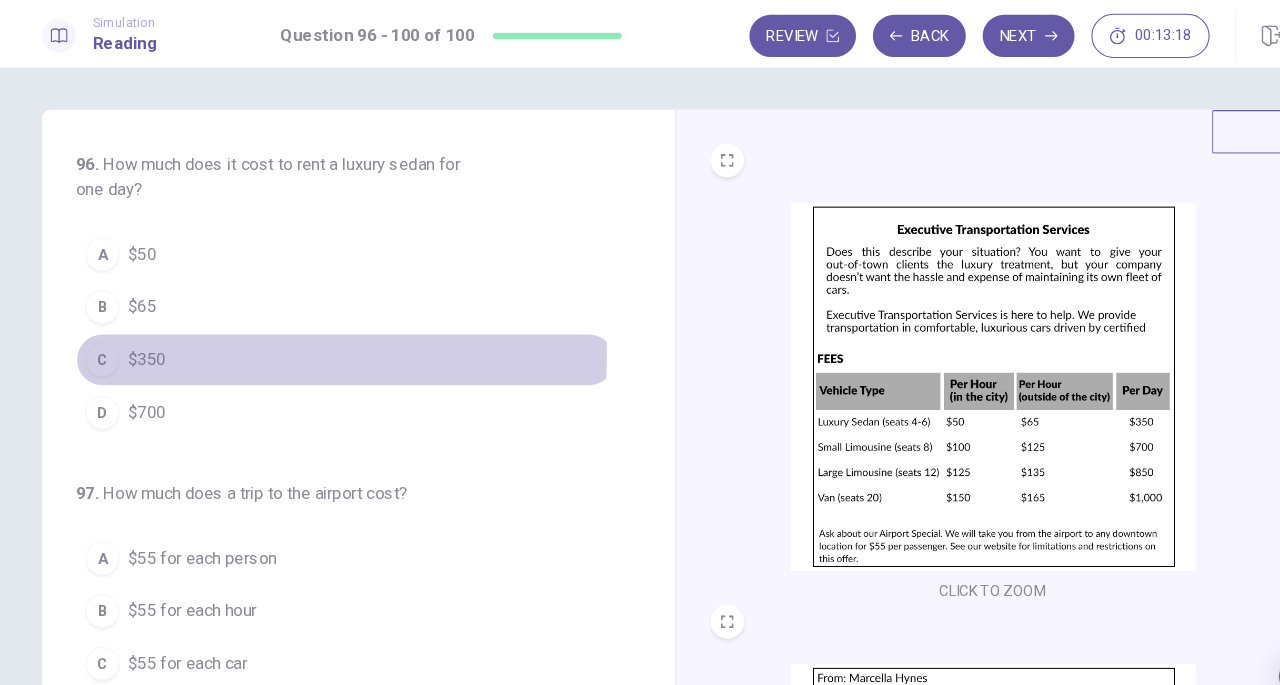 click on "C $350" at bounding box center (327, 341) 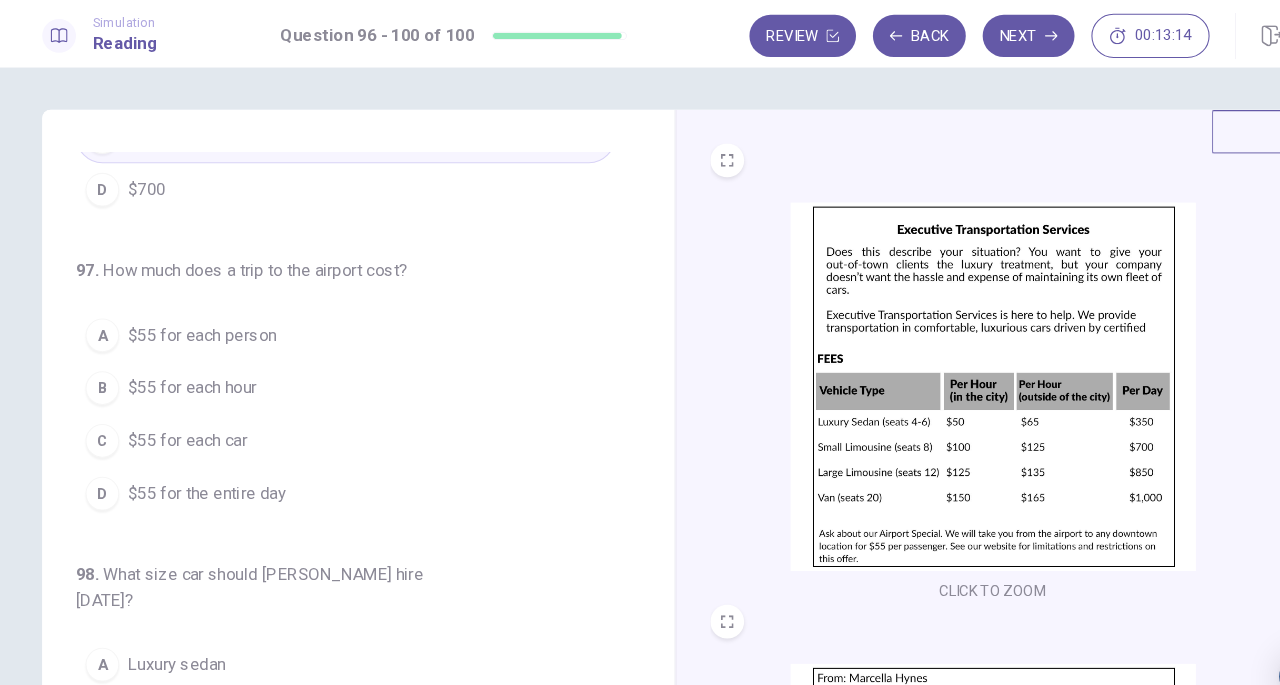 scroll, scrollTop: 214, scrollLeft: 0, axis: vertical 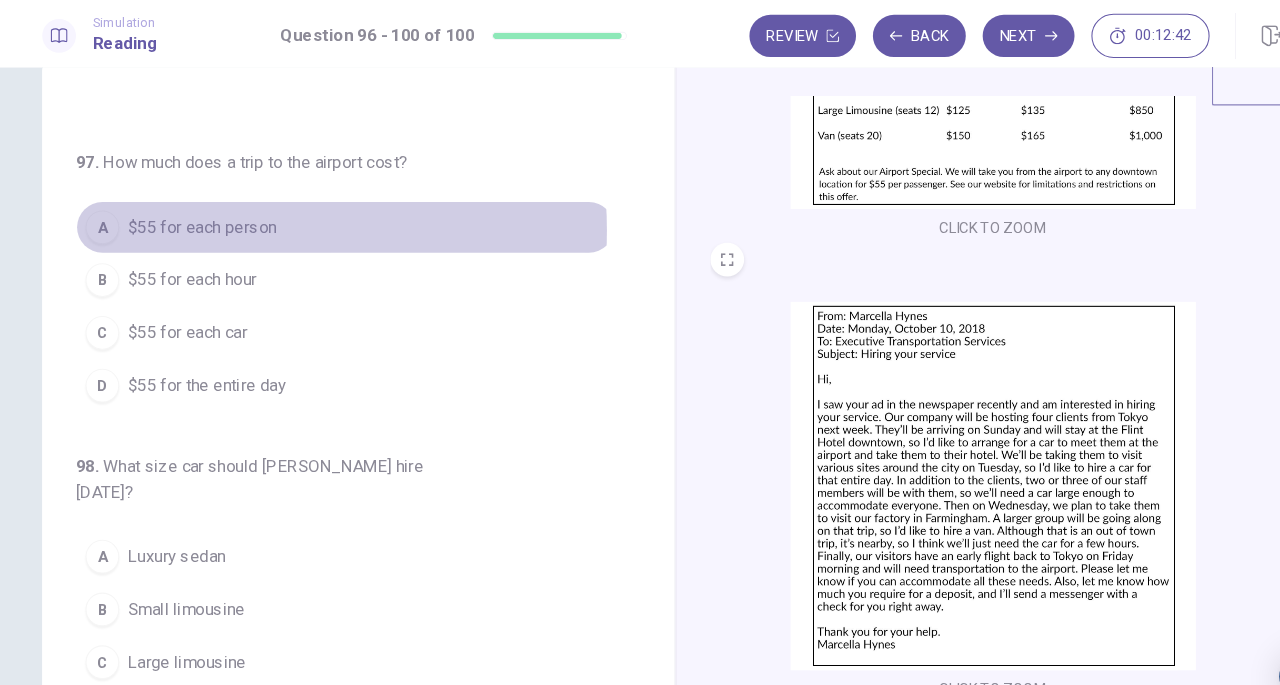 click on "$55 for each person" at bounding box center [191, 215] 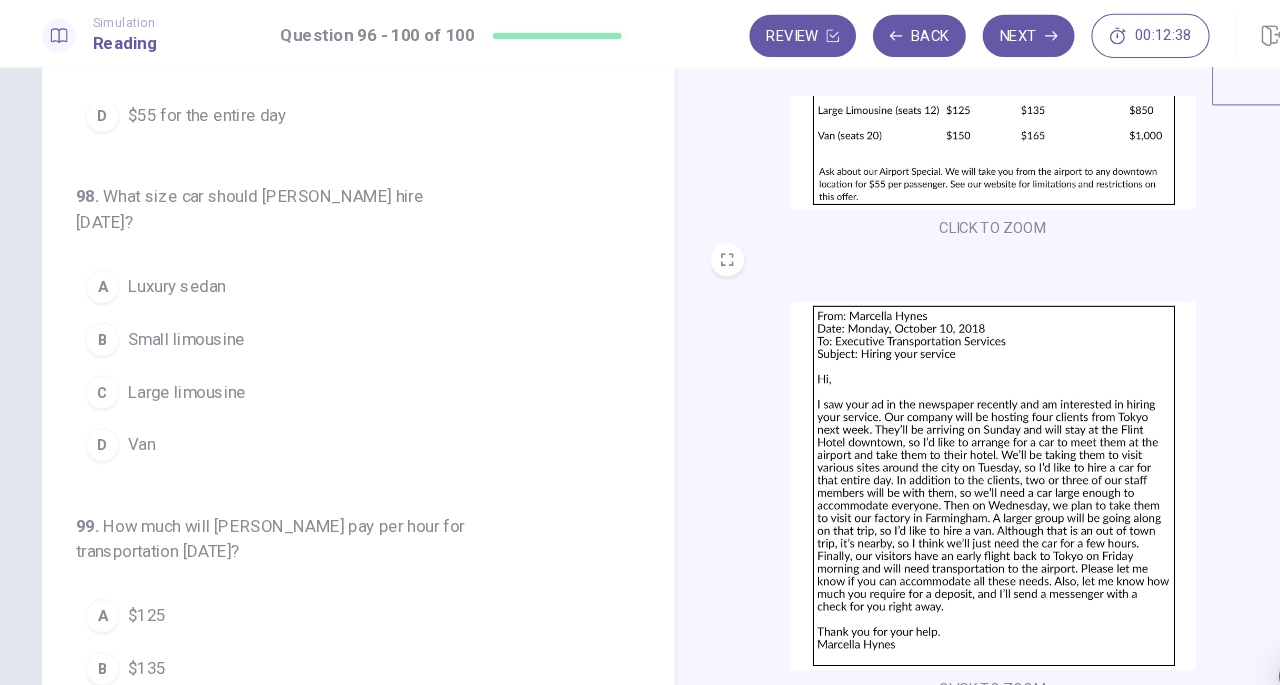 scroll, scrollTop: 544, scrollLeft: 0, axis: vertical 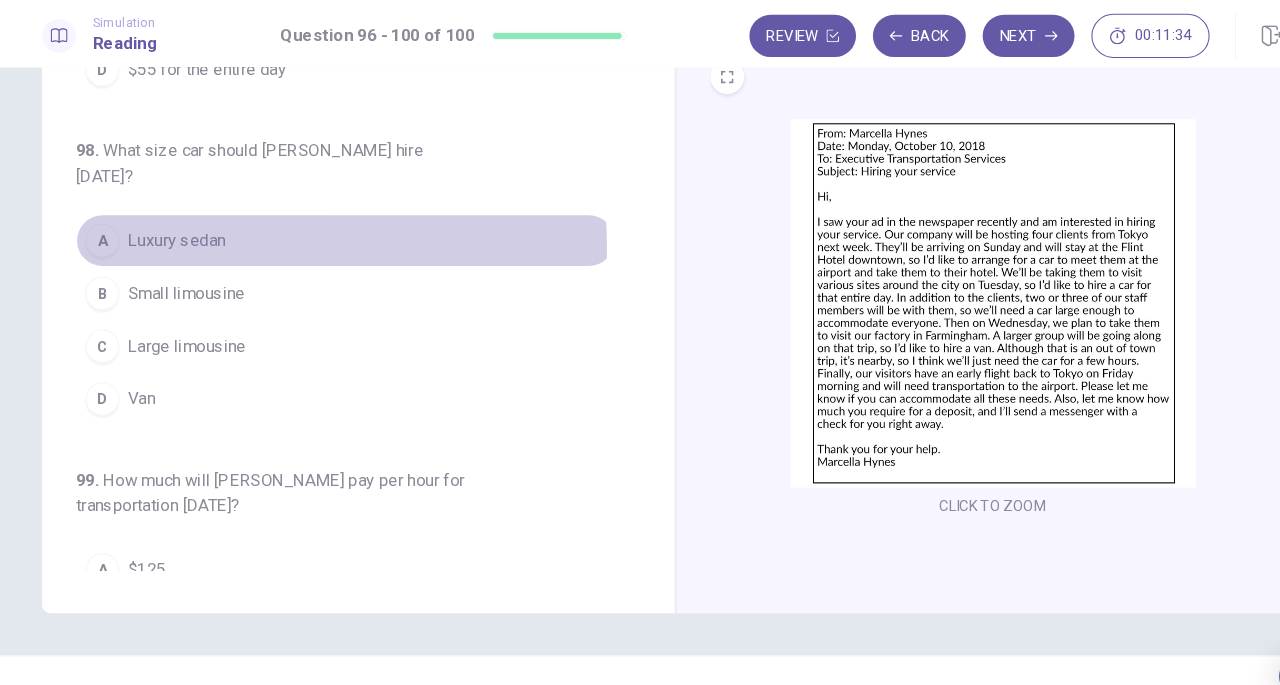 click on "Luxury sedan" at bounding box center (167, 228) 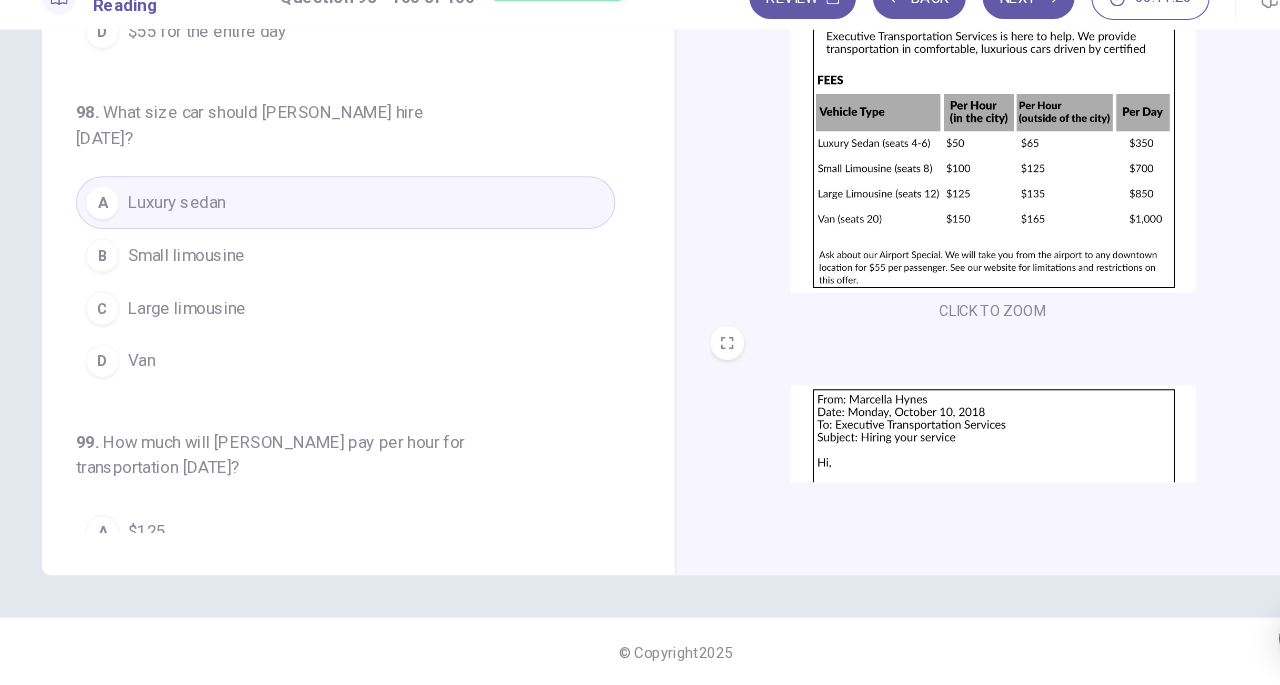 scroll, scrollTop: 0, scrollLeft: 0, axis: both 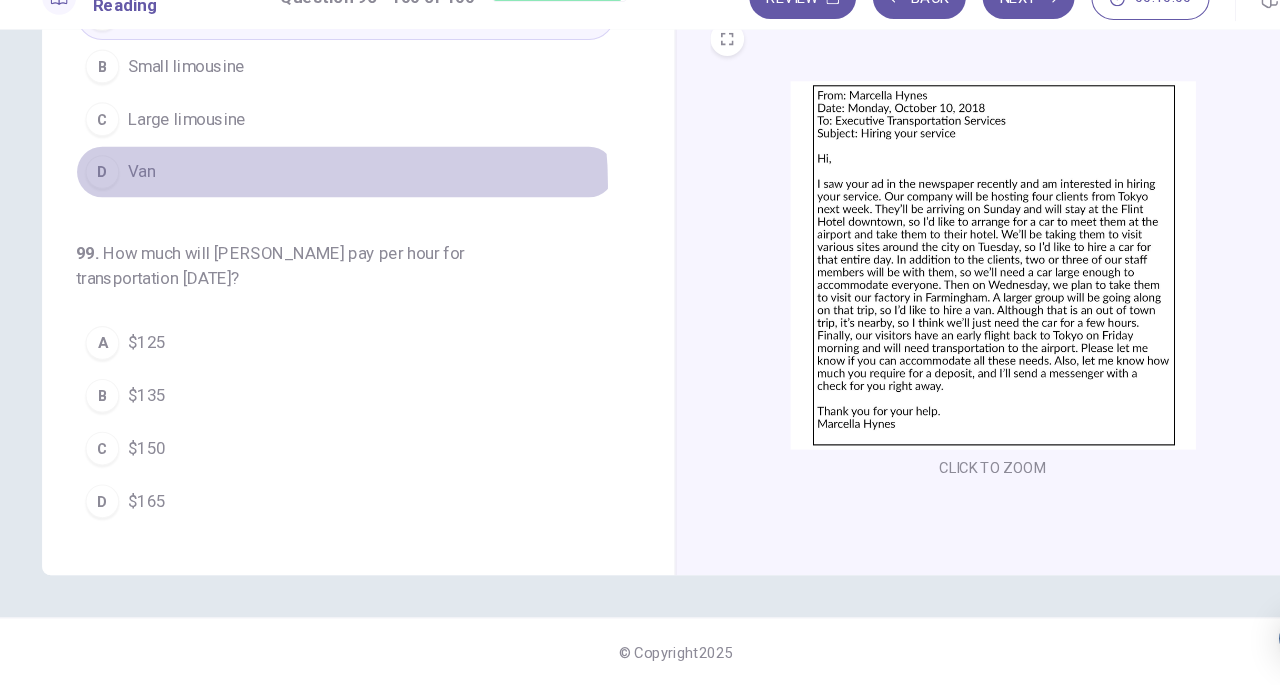 click on "D Van" at bounding box center (327, 199) 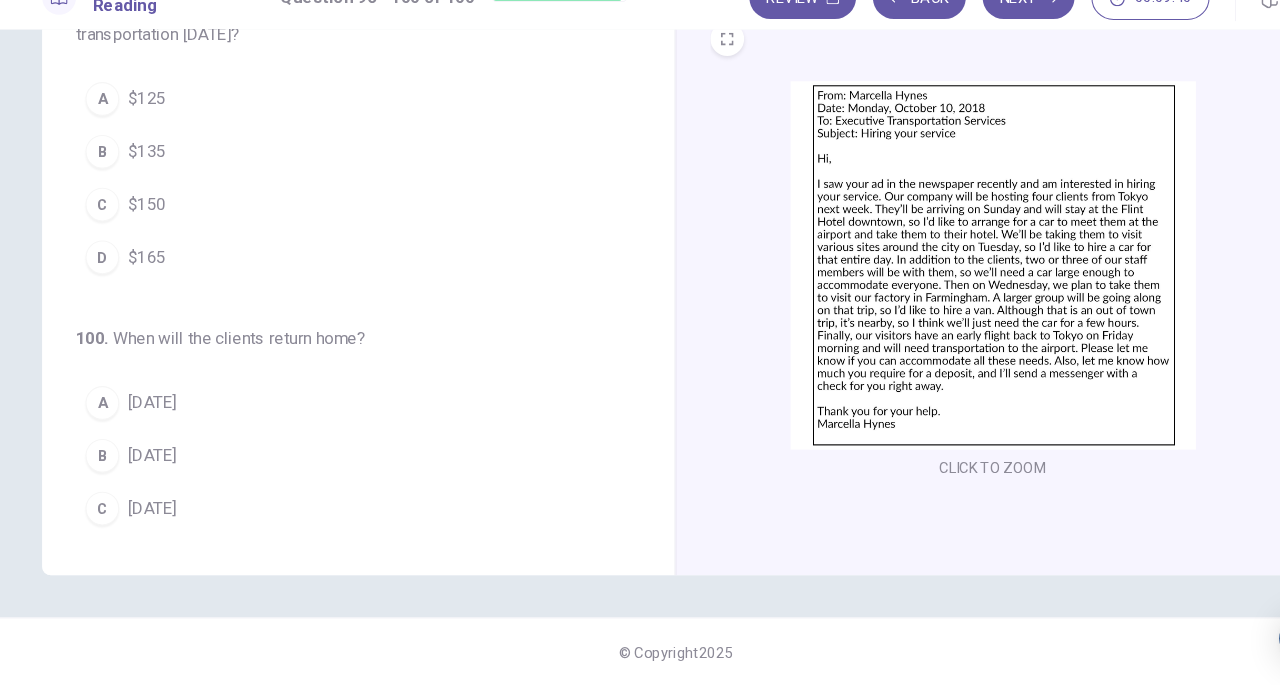 scroll, scrollTop: 819, scrollLeft: 0, axis: vertical 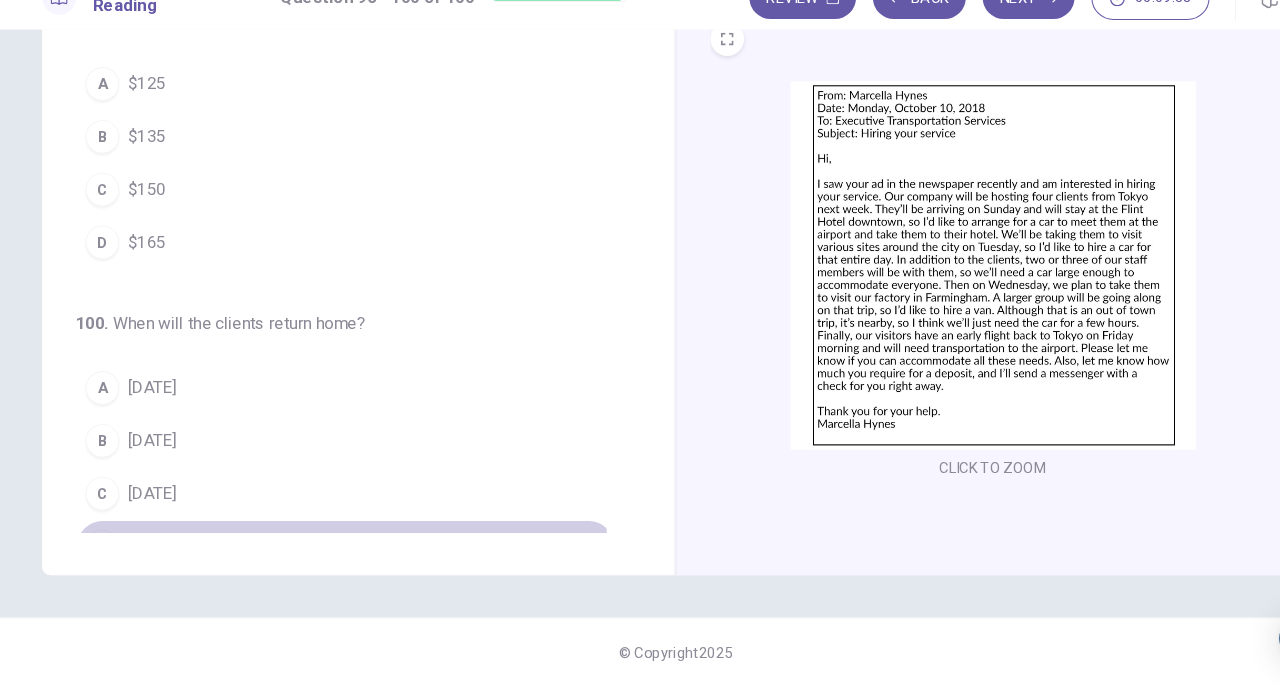 click on "[DATE]" at bounding box center (144, 554) 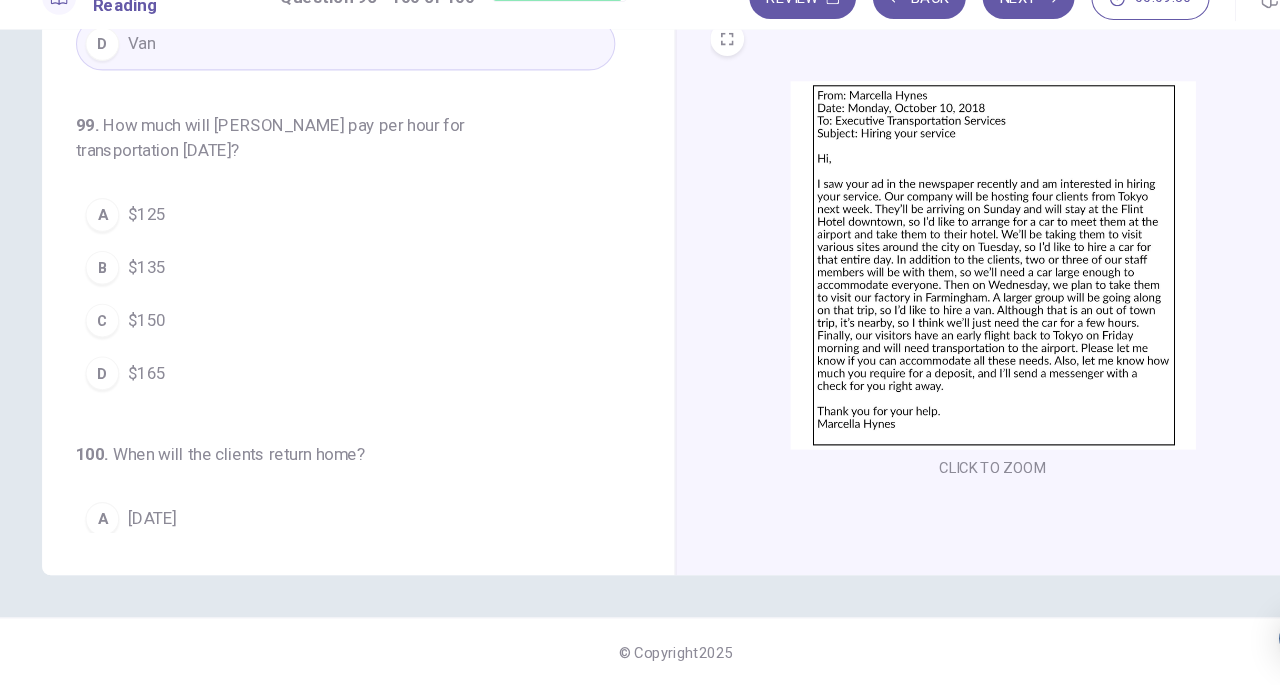 scroll, scrollTop: 694, scrollLeft: 0, axis: vertical 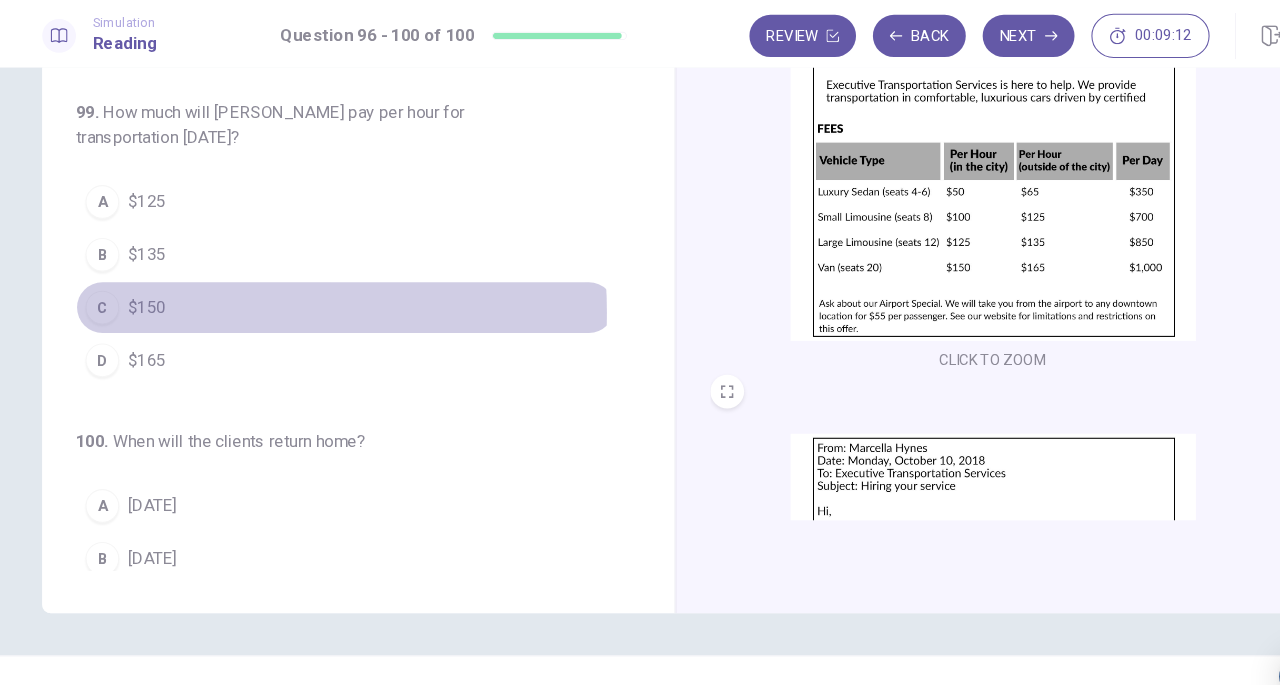 click on "$150" at bounding box center [139, 292] 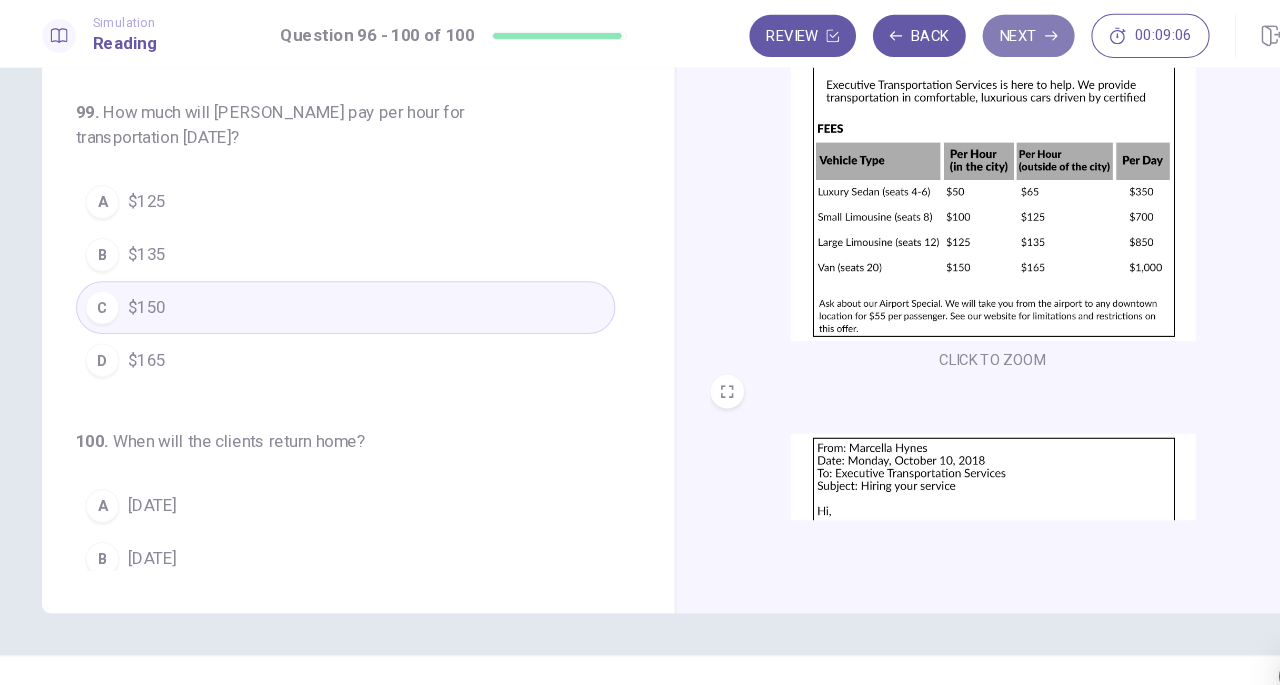 click on "Next" at bounding box center (974, 34) 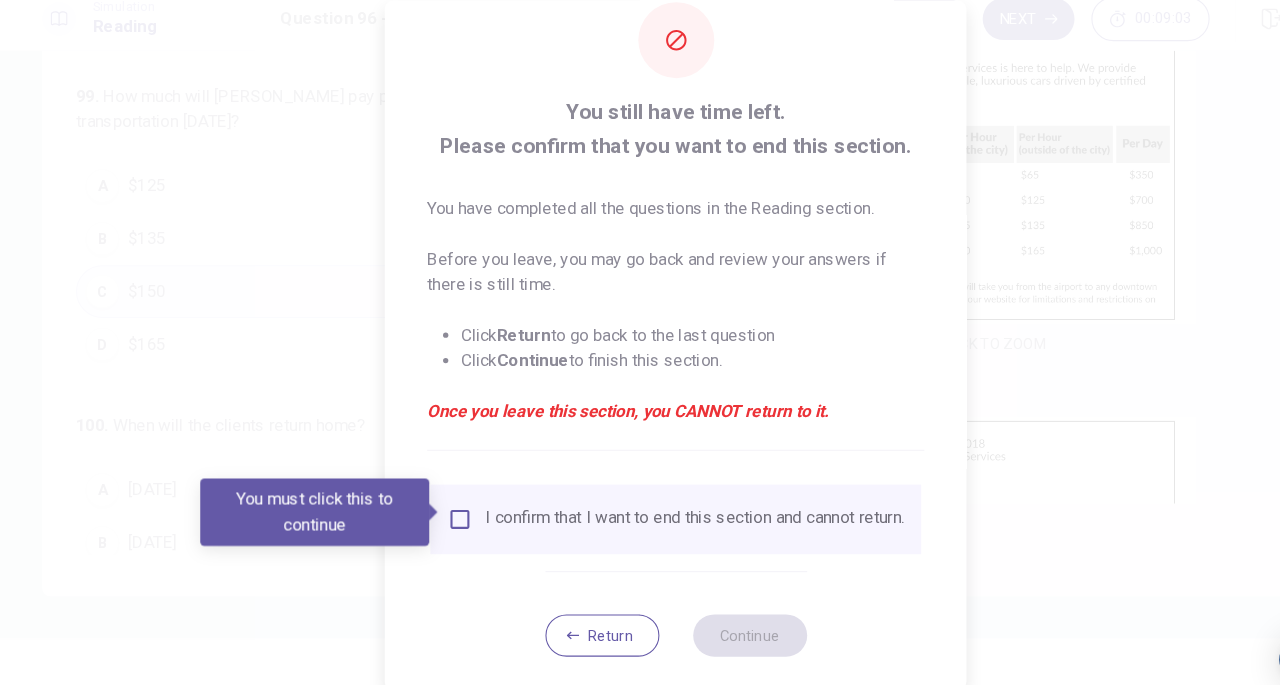 scroll, scrollTop: 60, scrollLeft: 0, axis: vertical 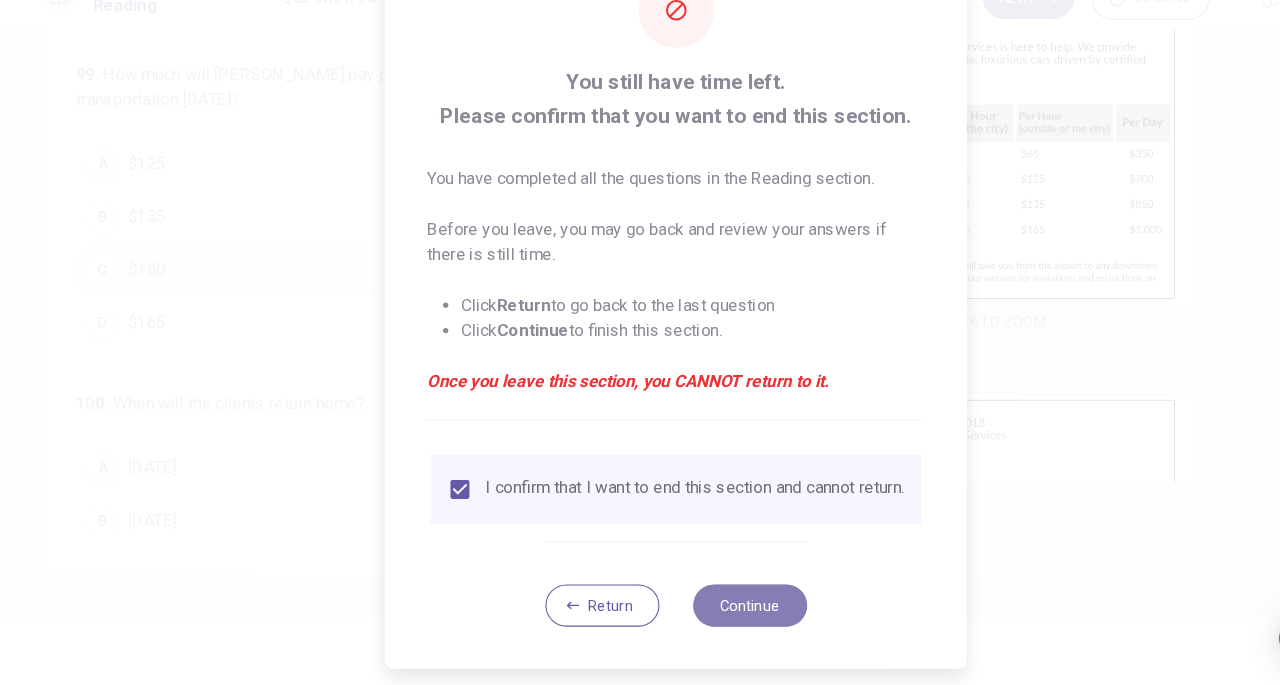 click on "Continue" at bounding box center [710, 609] 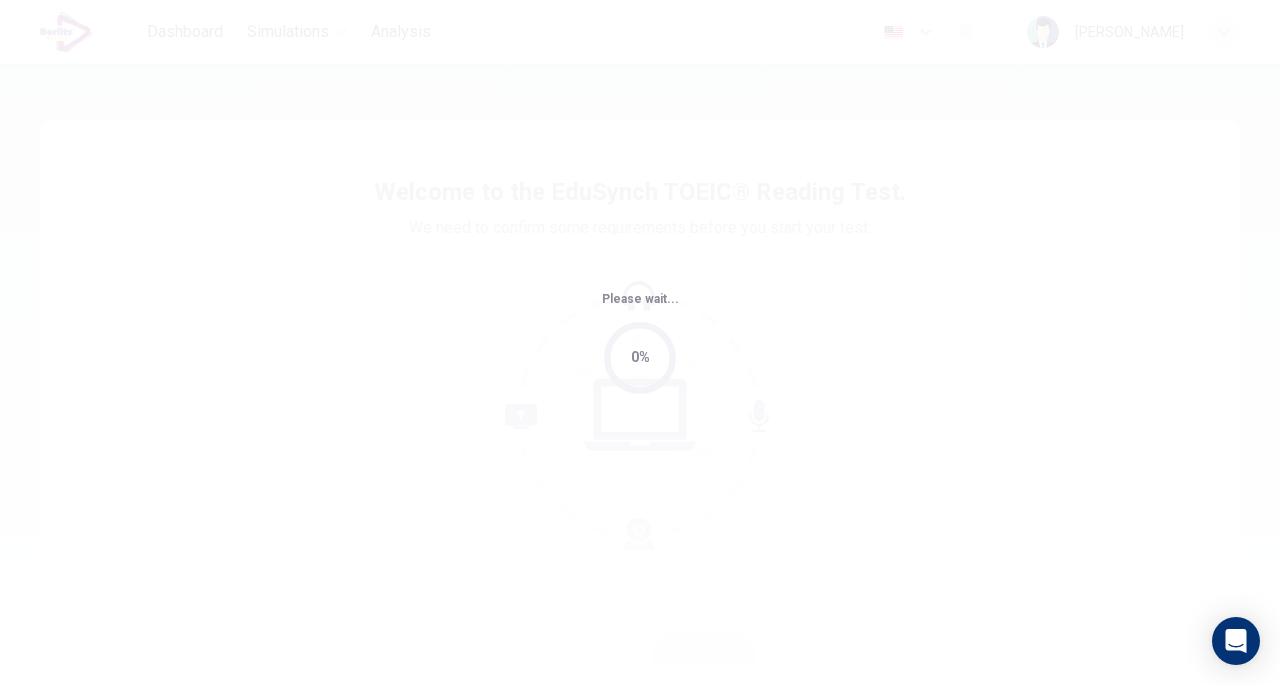 scroll, scrollTop: 0, scrollLeft: 0, axis: both 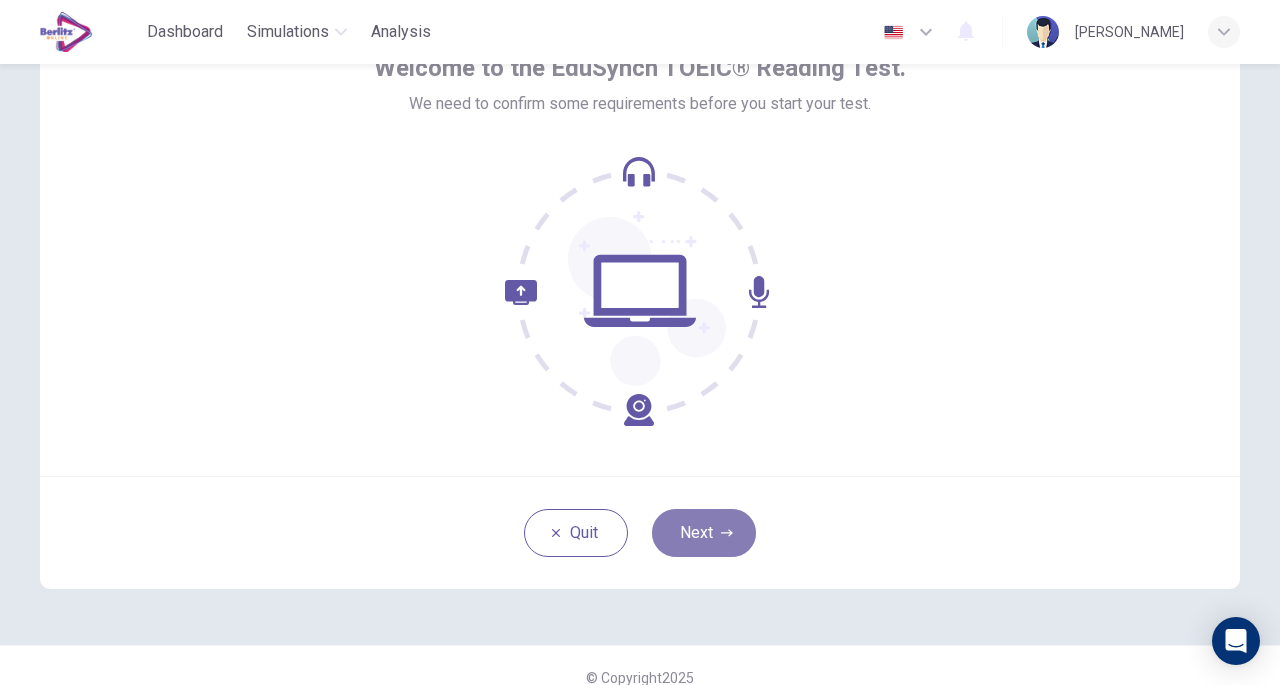 click on "Next" at bounding box center (704, 533) 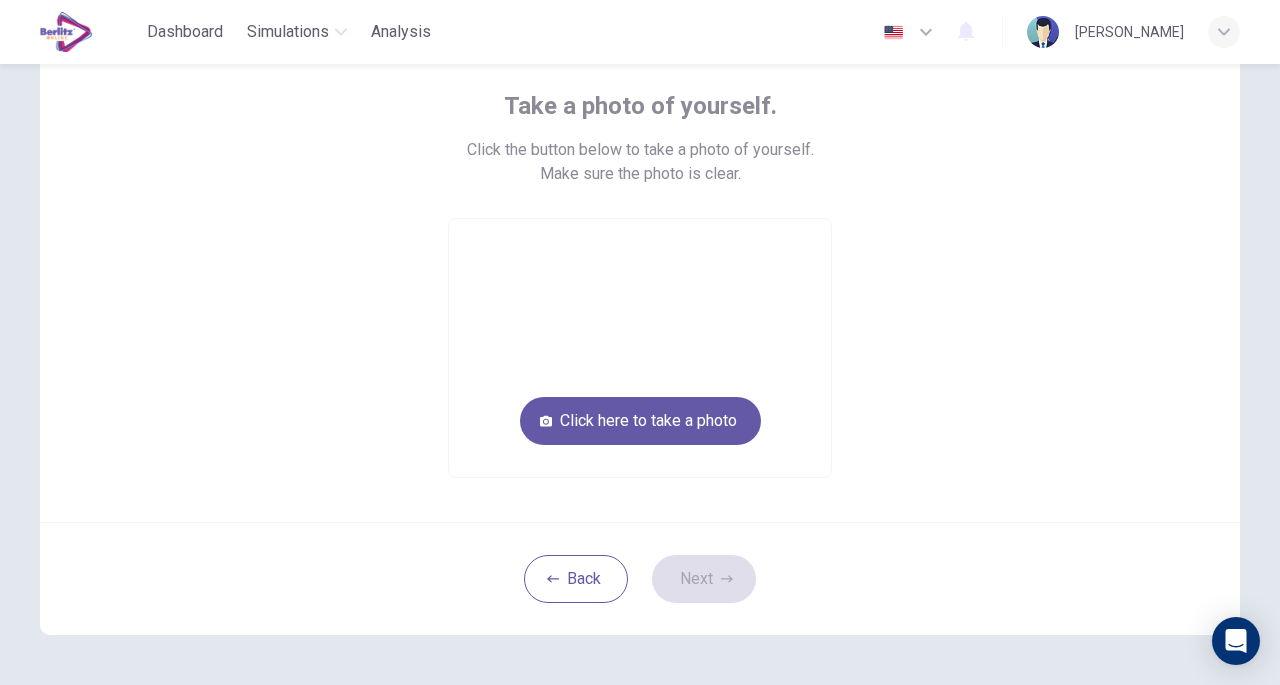 scroll, scrollTop: 112, scrollLeft: 0, axis: vertical 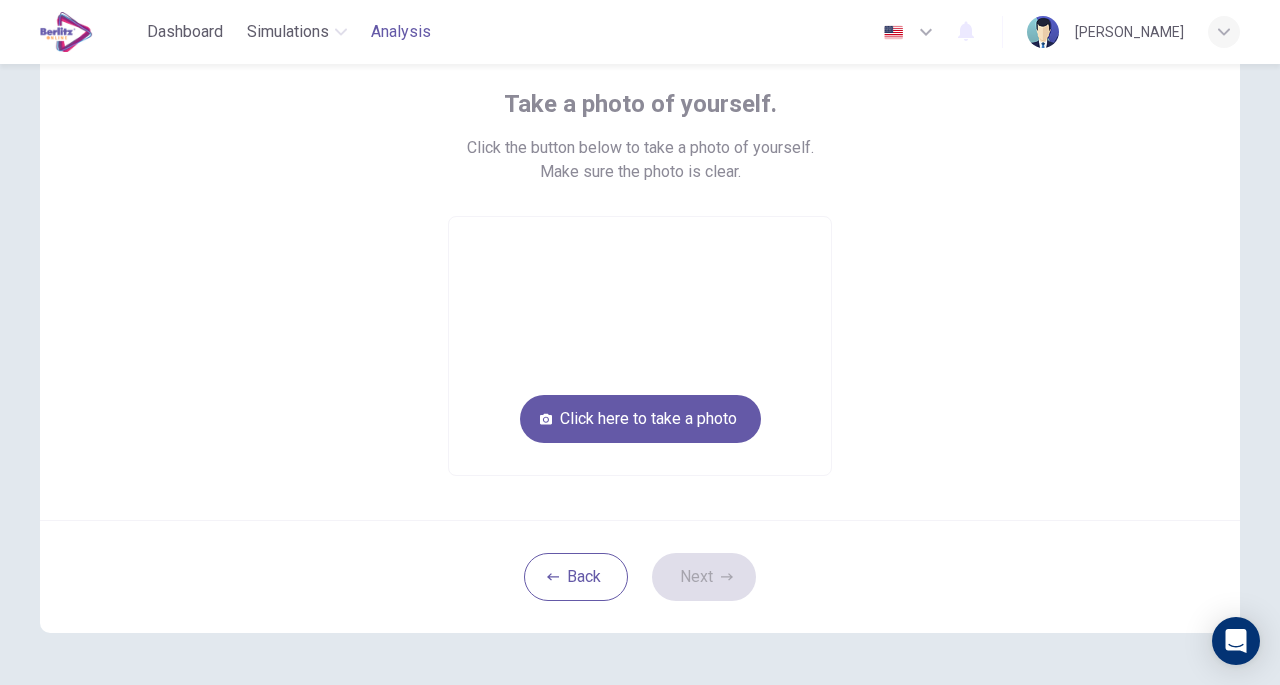 click on "Analysis" at bounding box center (401, 32) 